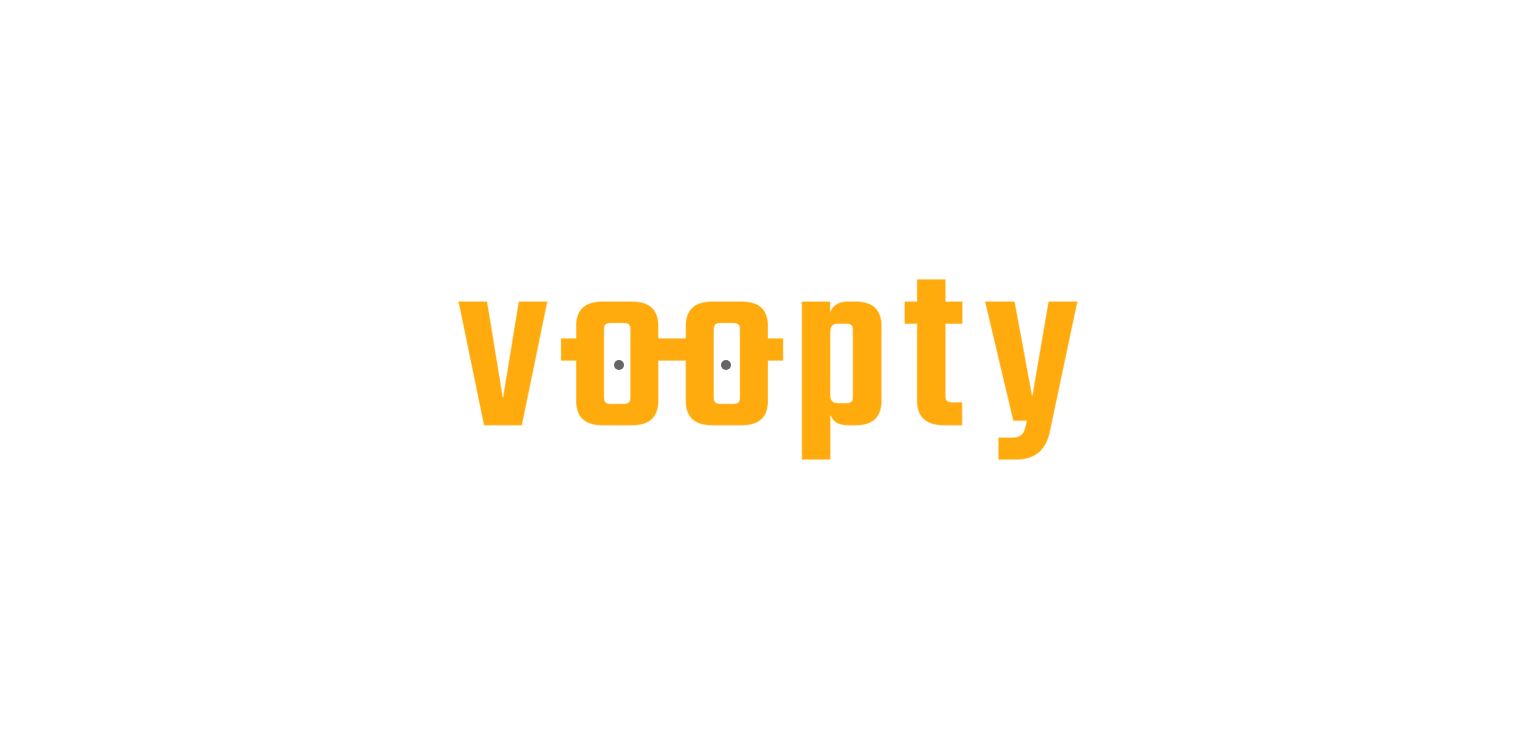 scroll, scrollTop: 0, scrollLeft: 0, axis: both 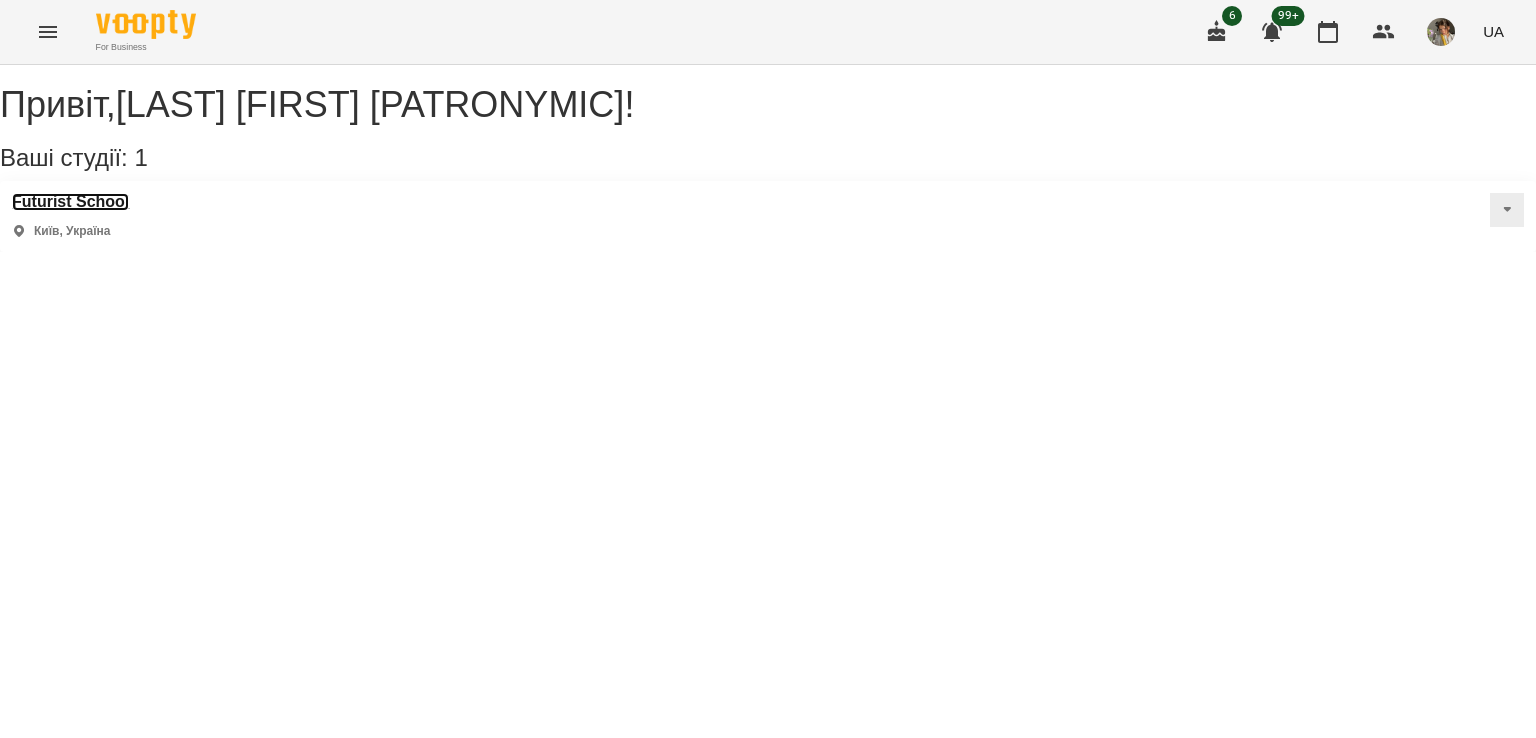 click on "Futurist School" at bounding box center [70, 202] 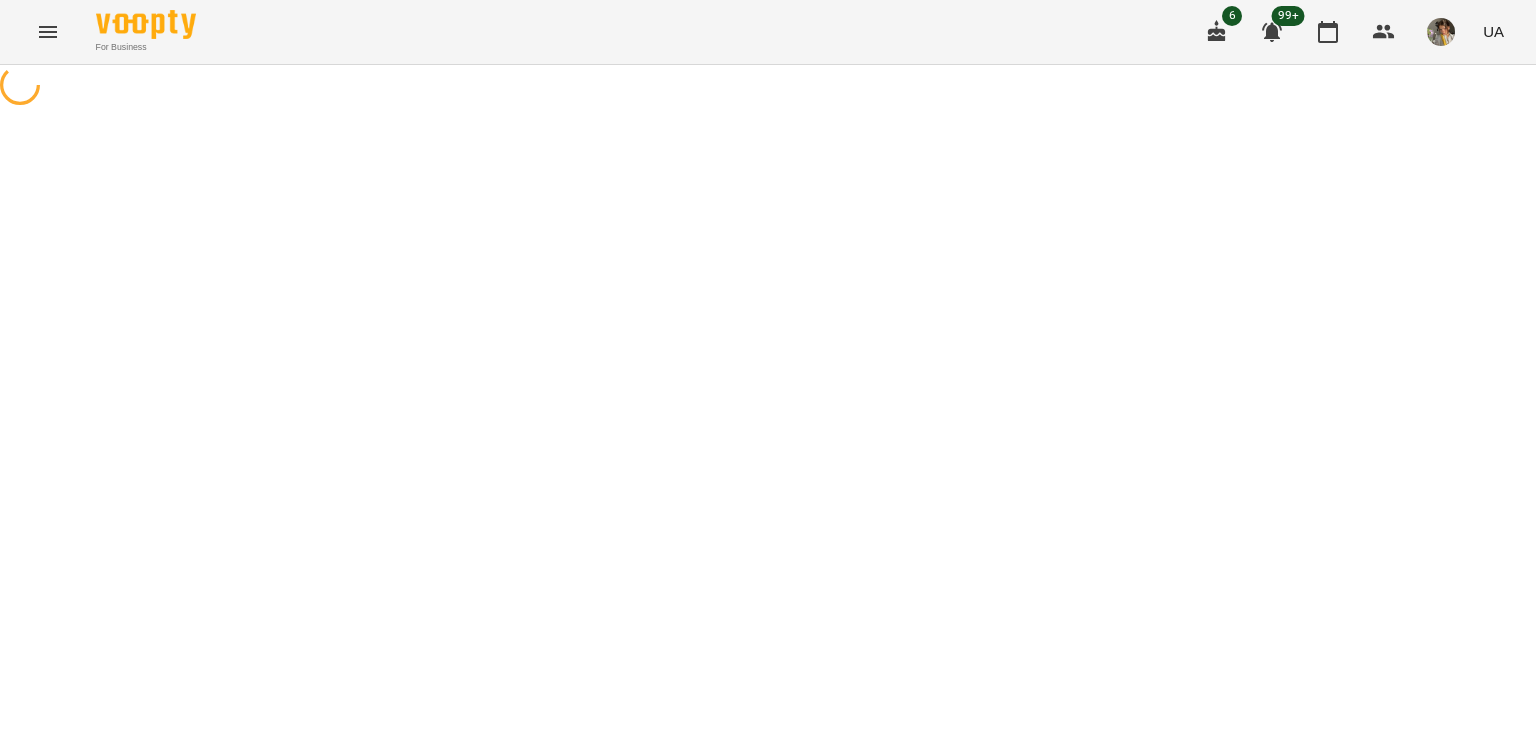 click at bounding box center [768, 87] 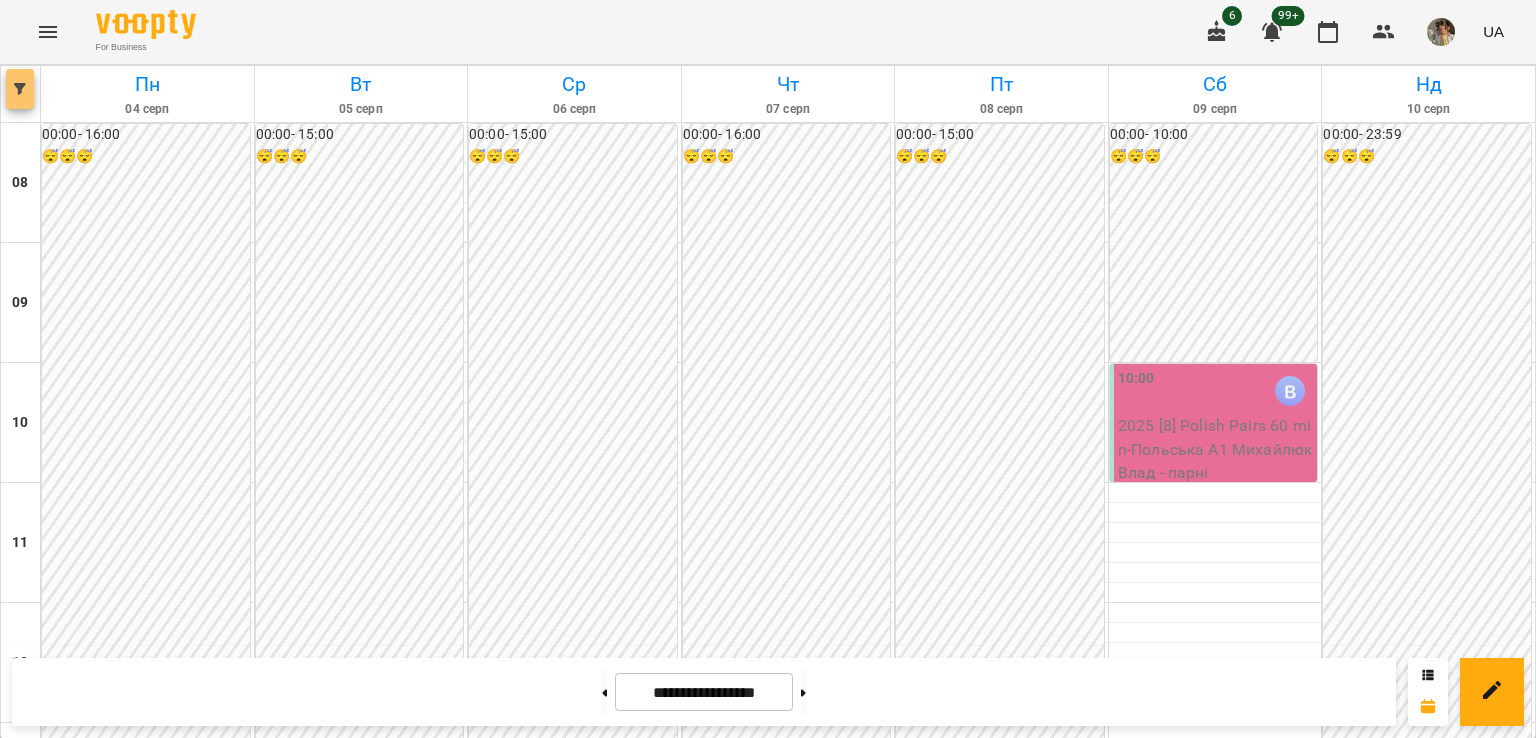 click at bounding box center [20, 89] 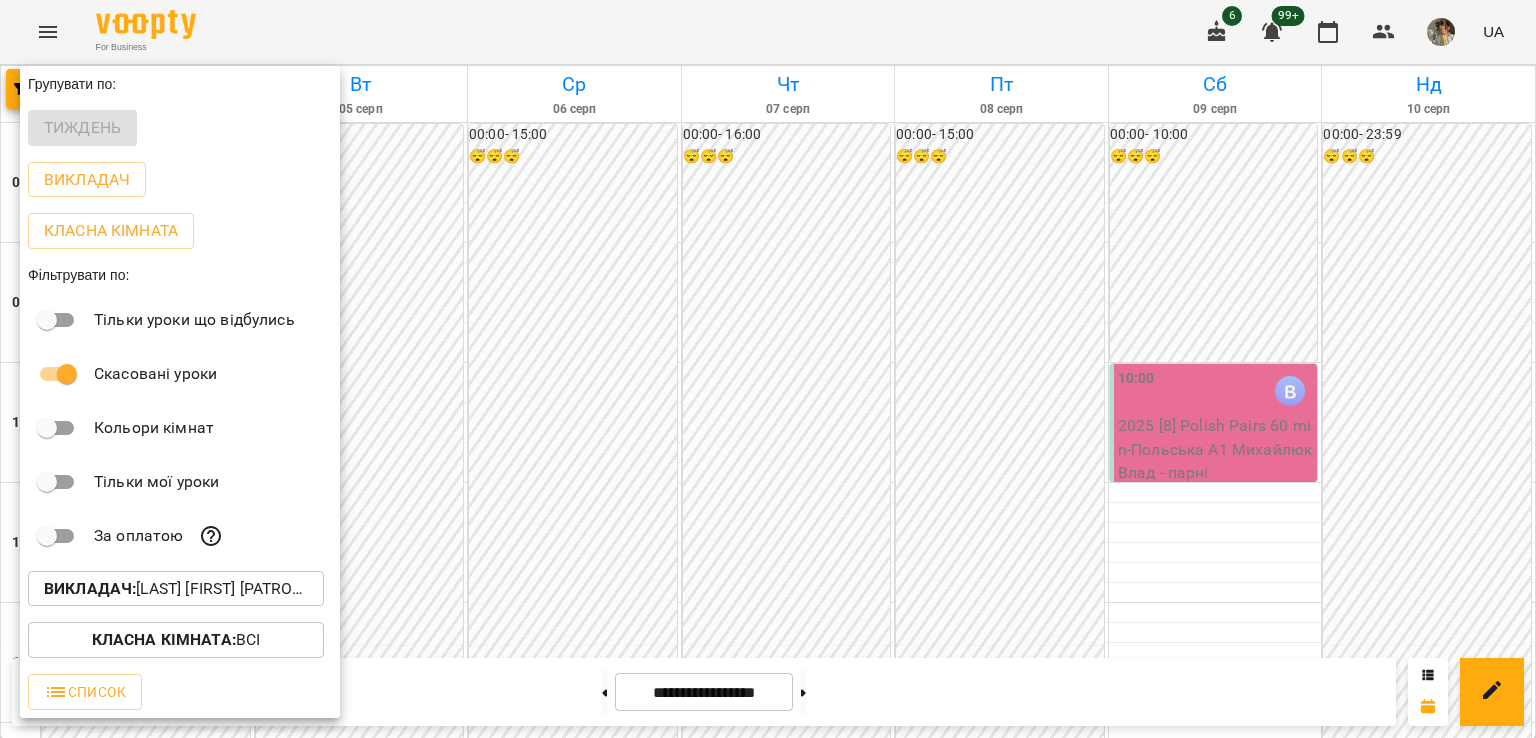 click on "Викладач :  Михайлюк Владислав Віталійович (п)" at bounding box center [176, 589] 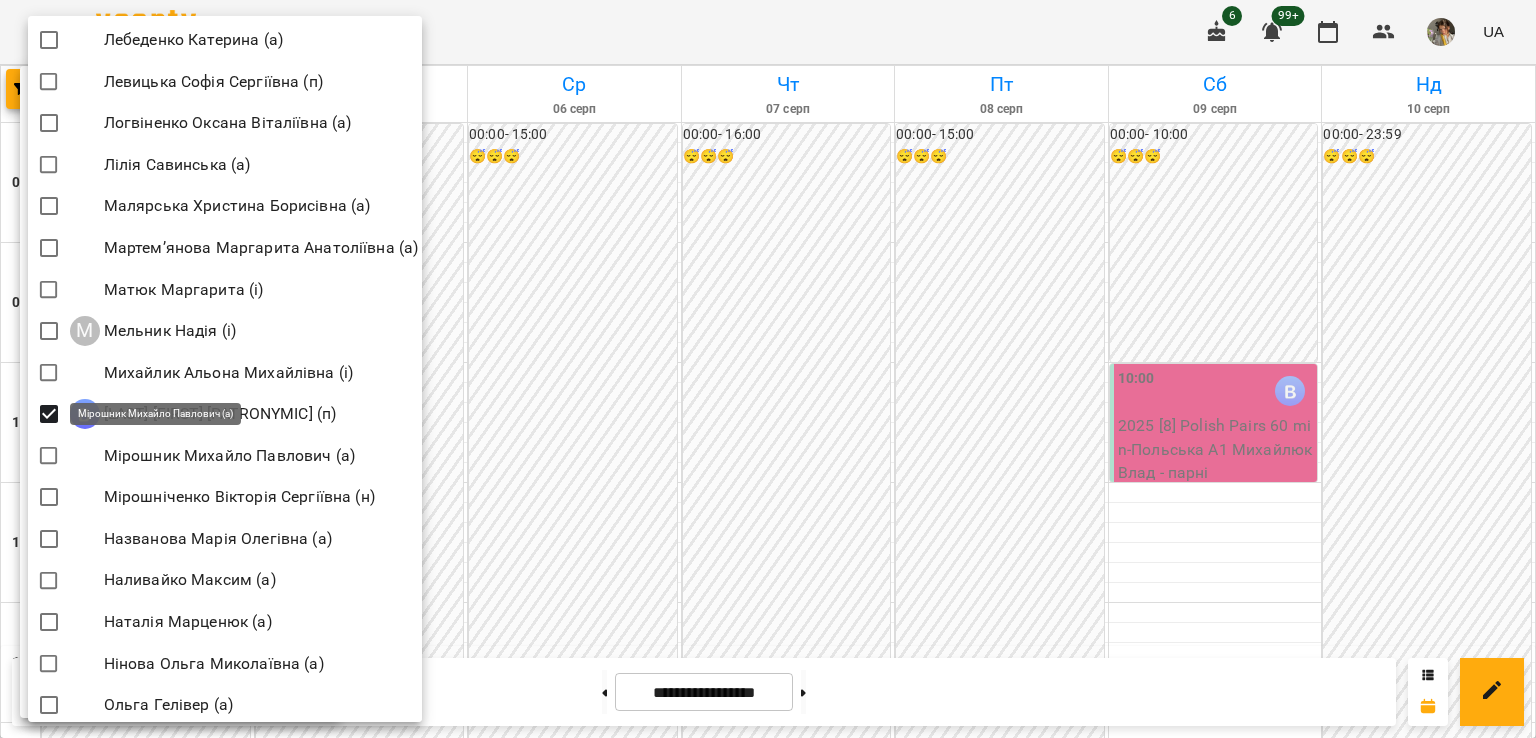 scroll, scrollTop: 1785, scrollLeft: 0, axis: vertical 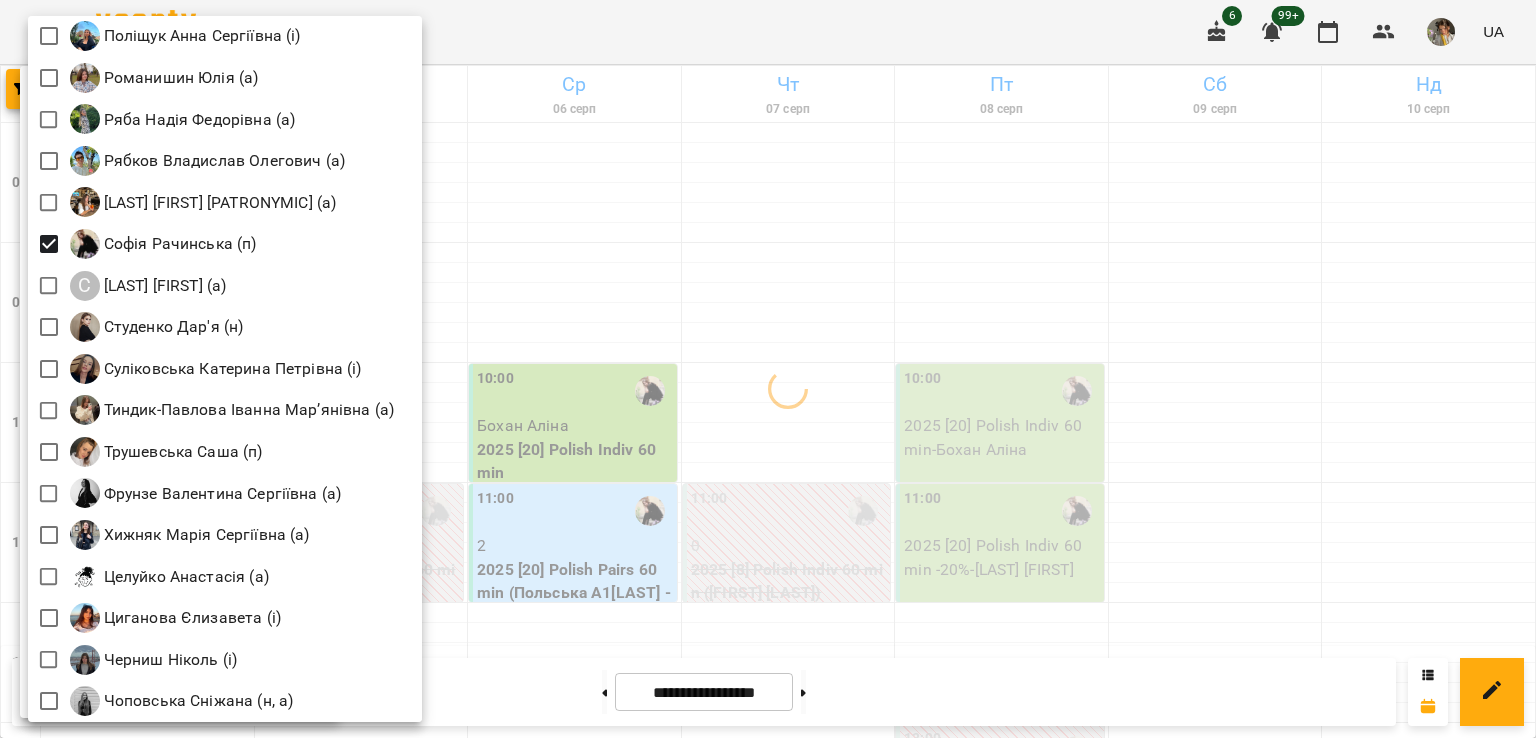 click at bounding box center [768, 369] 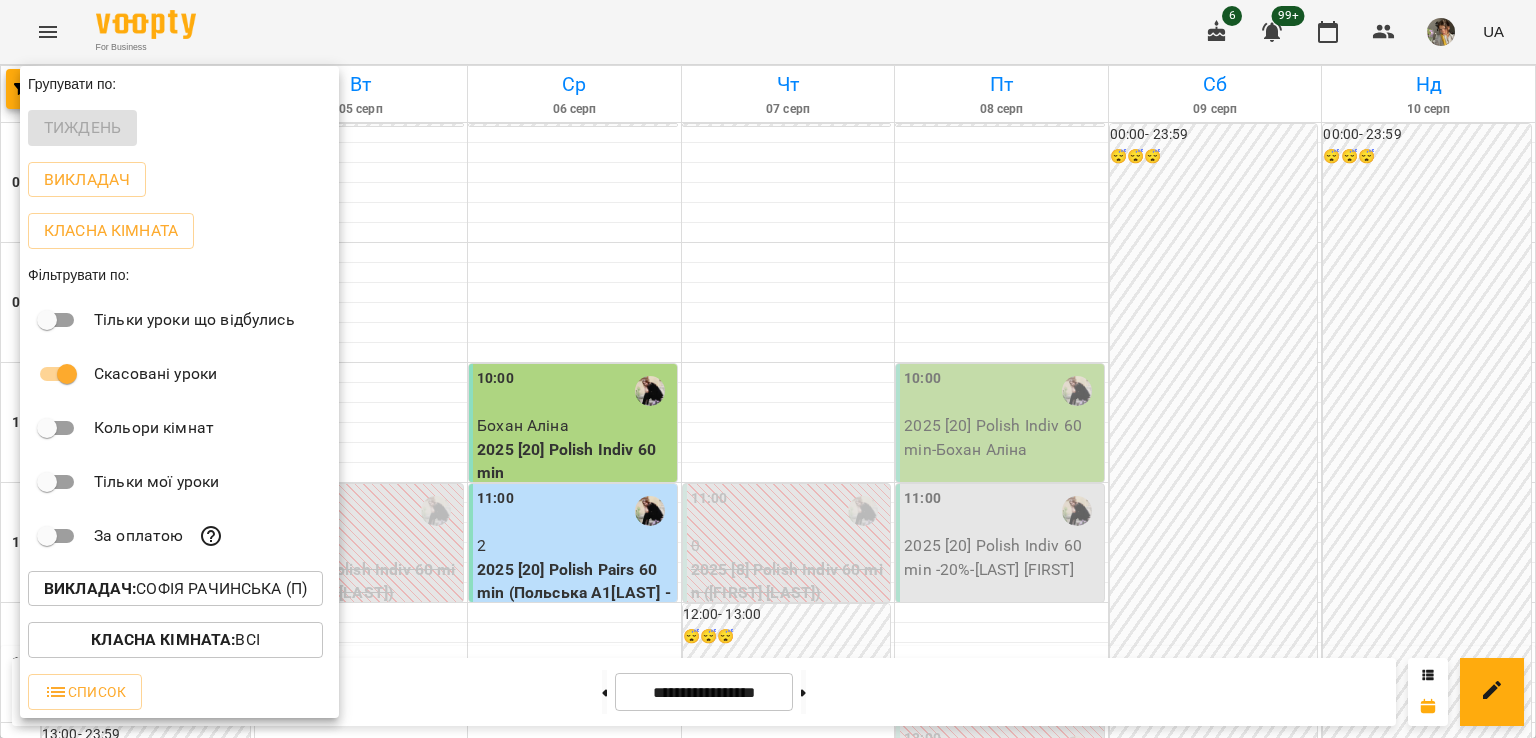 click at bounding box center (768, 369) 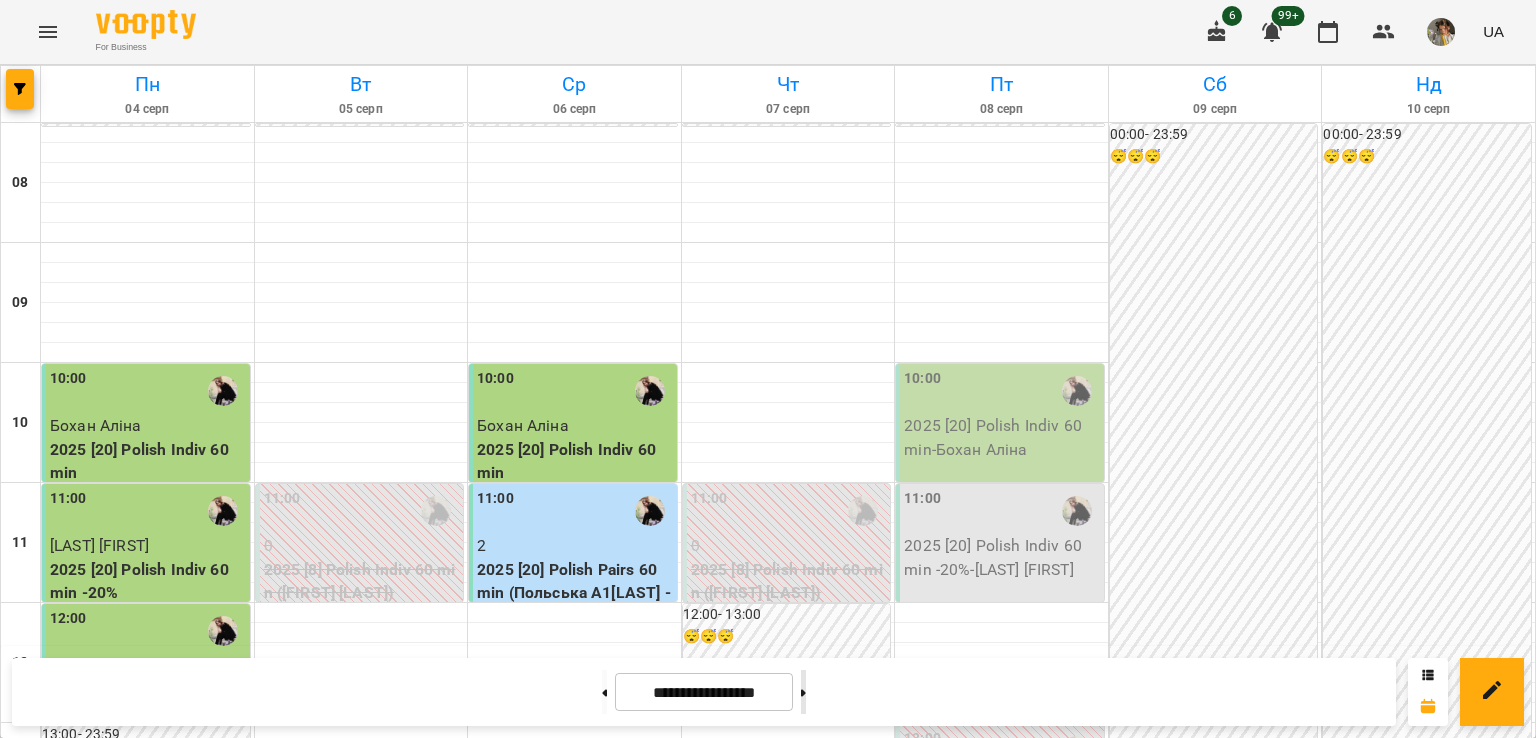click at bounding box center [803, 692] 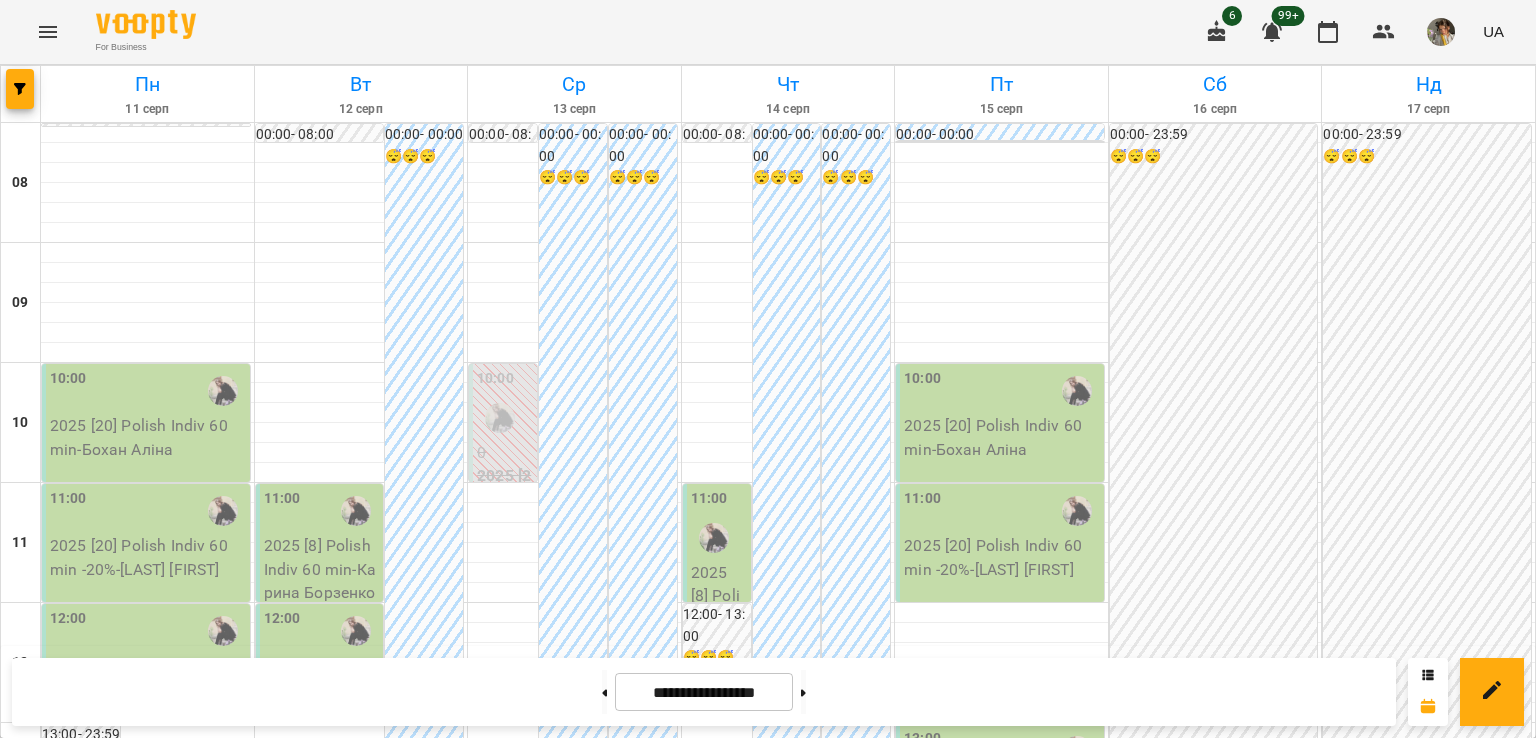 scroll, scrollTop: 309, scrollLeft: 0, axis: vertical 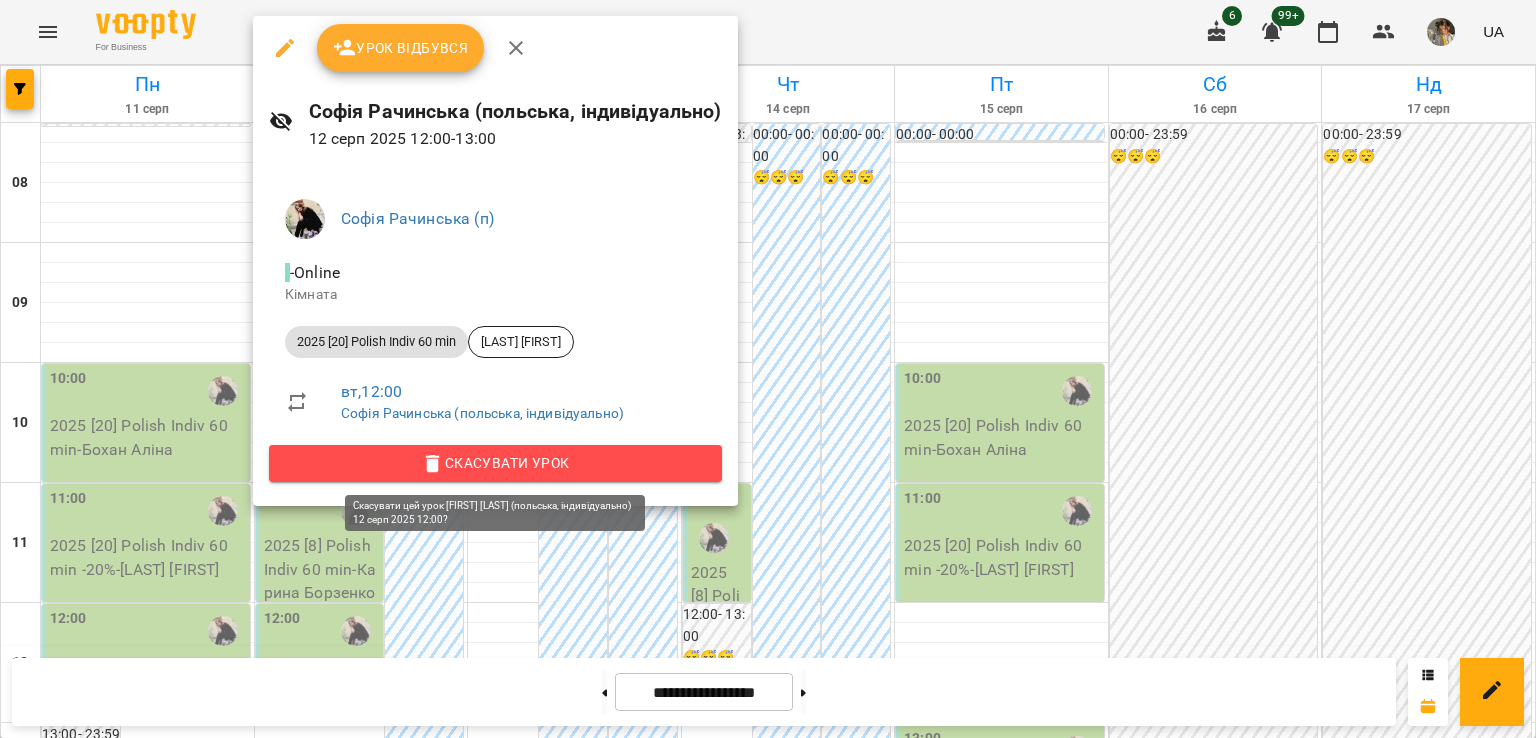 click on "Скасувати Урок" at bounding box center [495, 463] 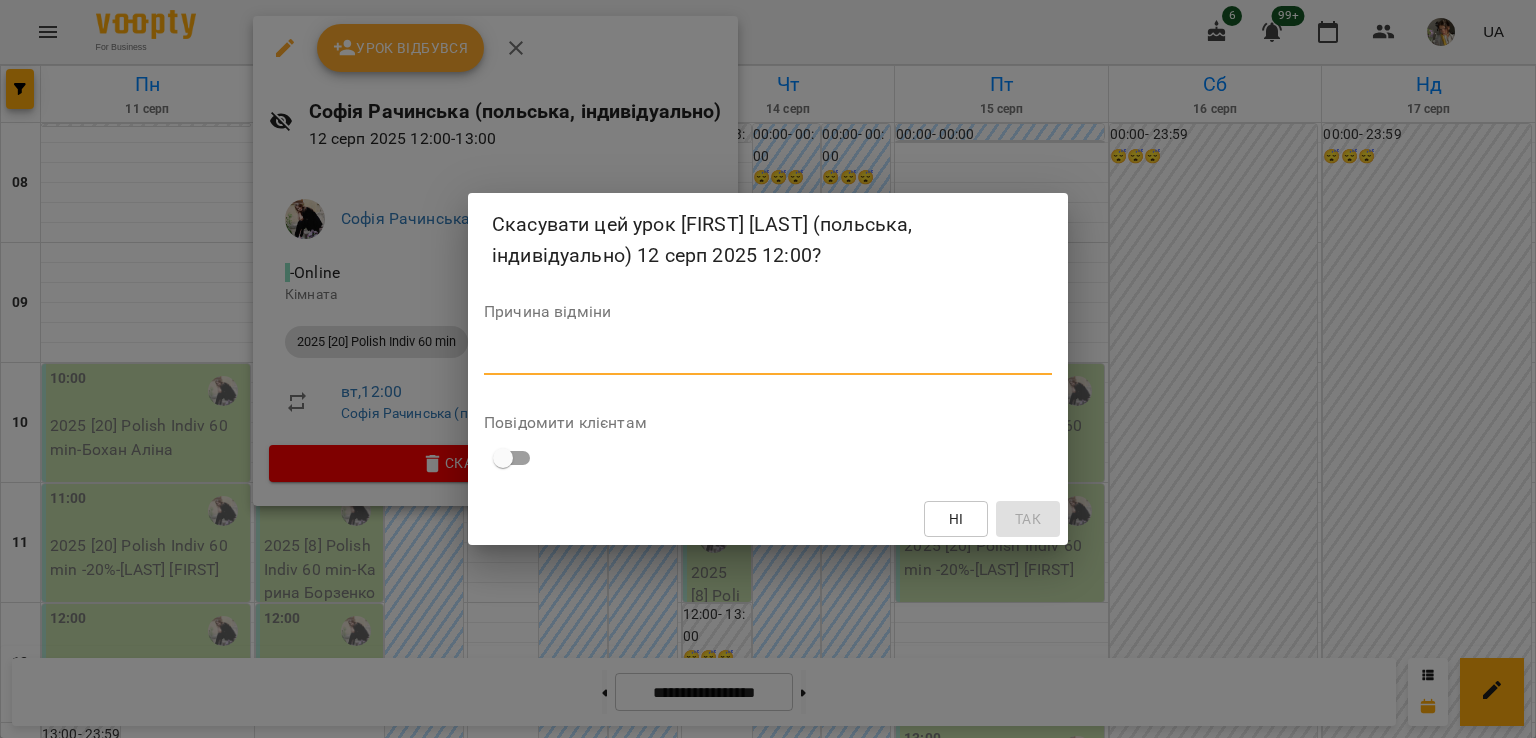 click at bounding box center (768, 358) 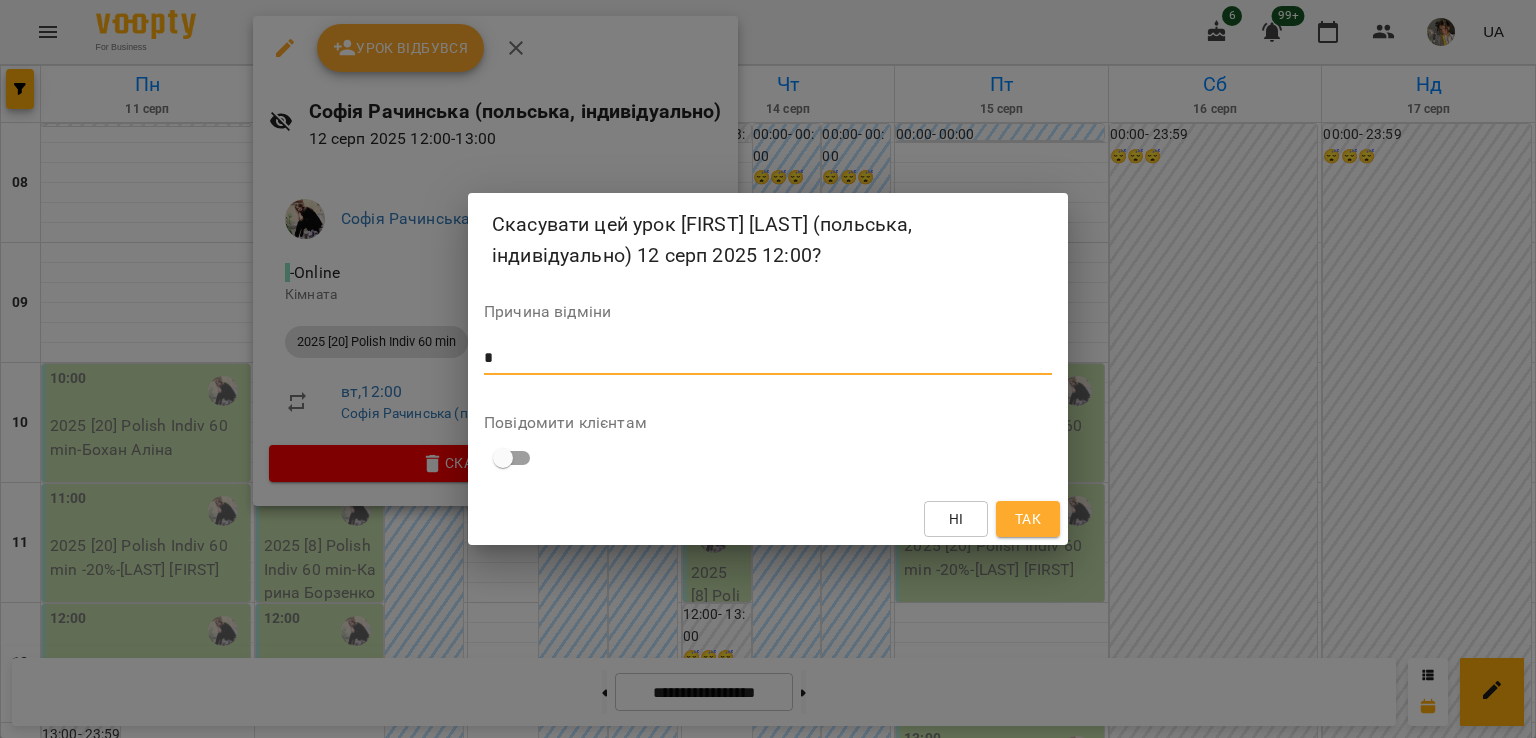 type on "*" 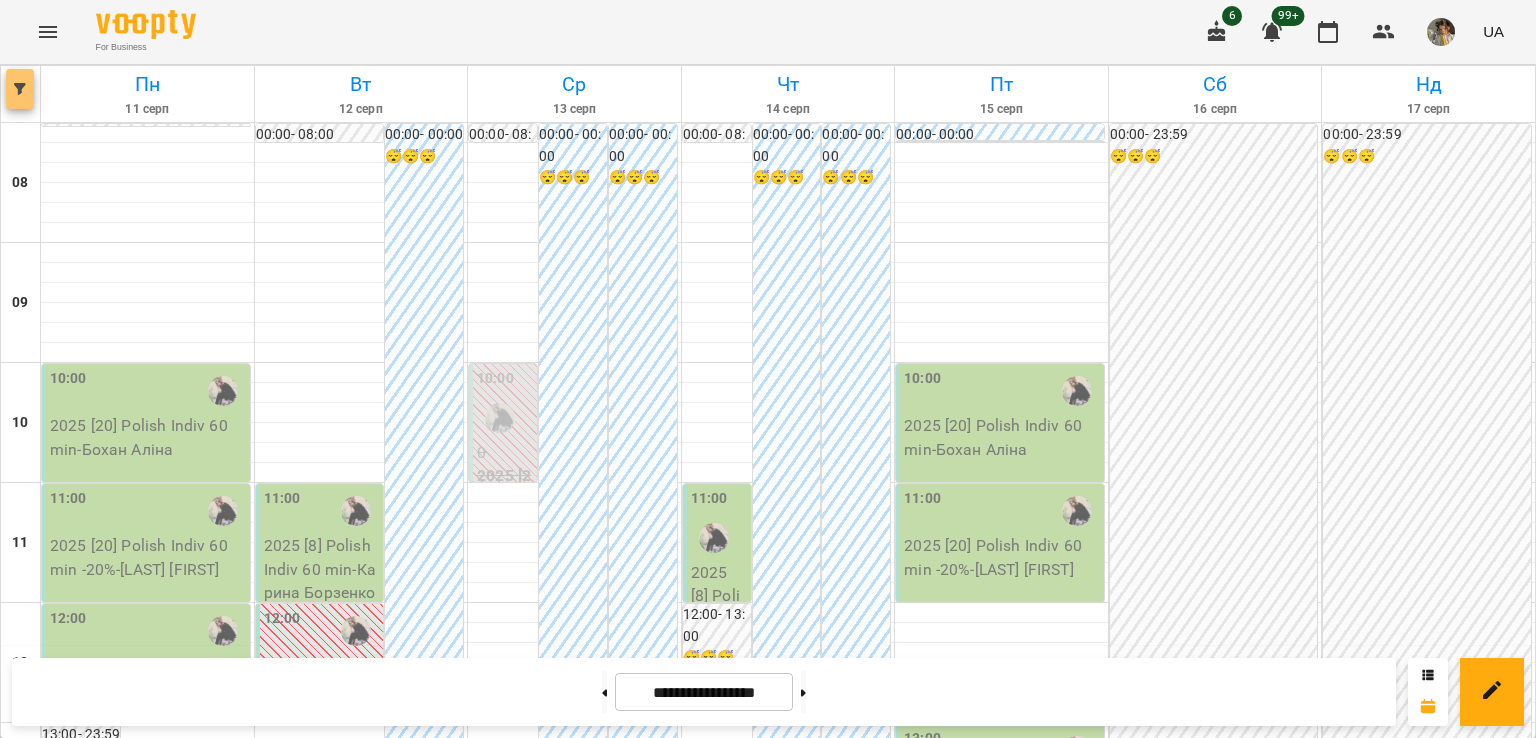 click at bounding box center [20, 89] 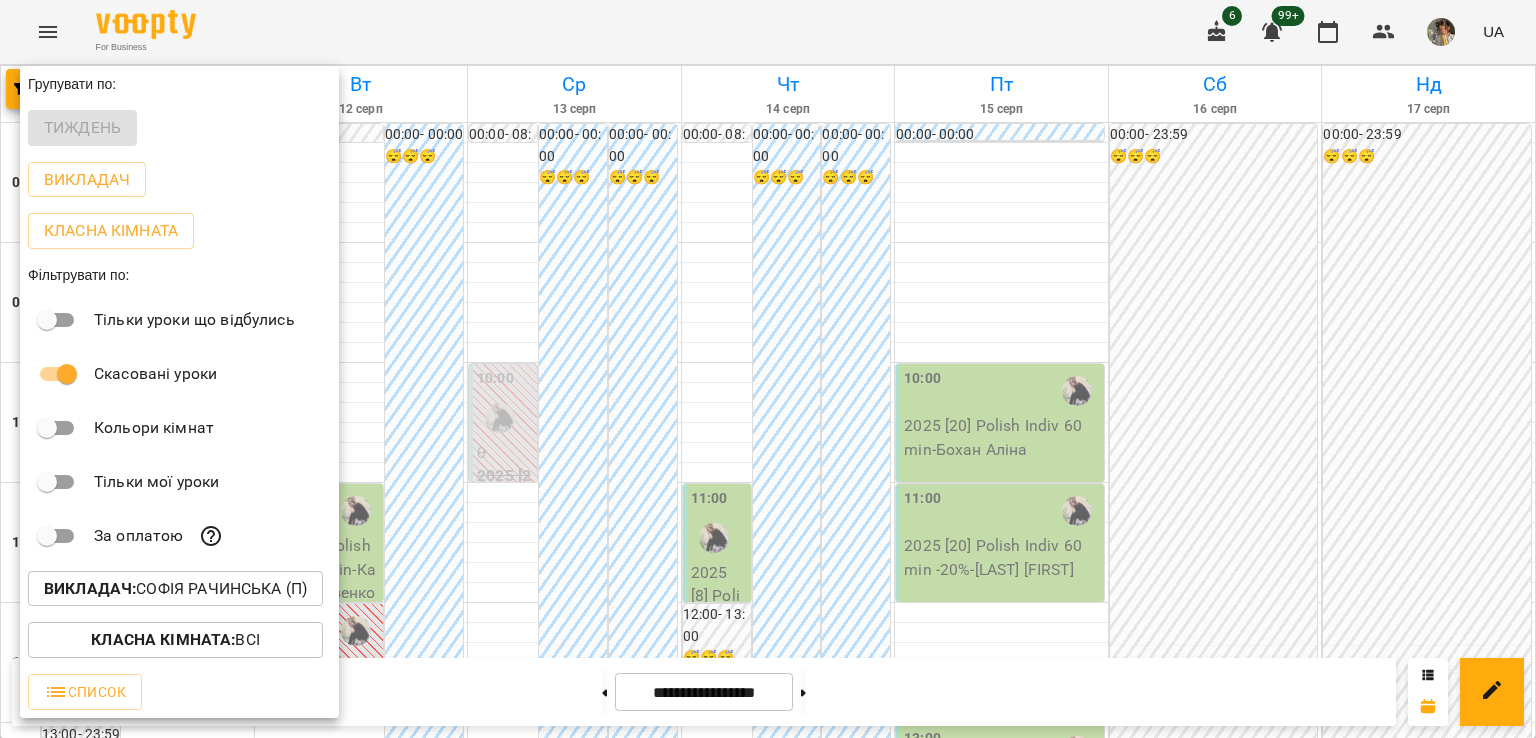 click on "Викладач :  Софія Рачинська (п)" at bounding box center [175, 589] 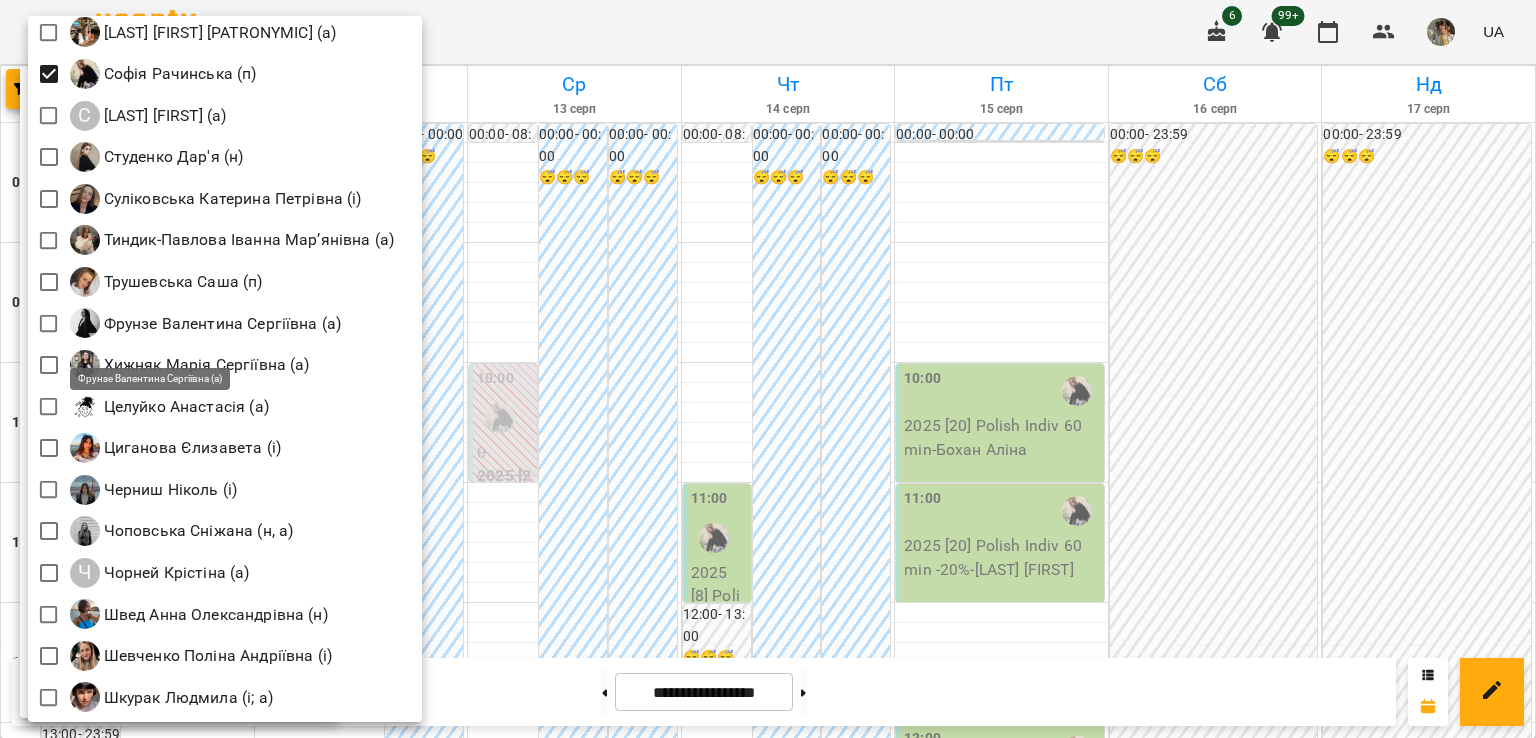 scroll, scrollTop: 2610, scrollLeft: 0, axis: vertical 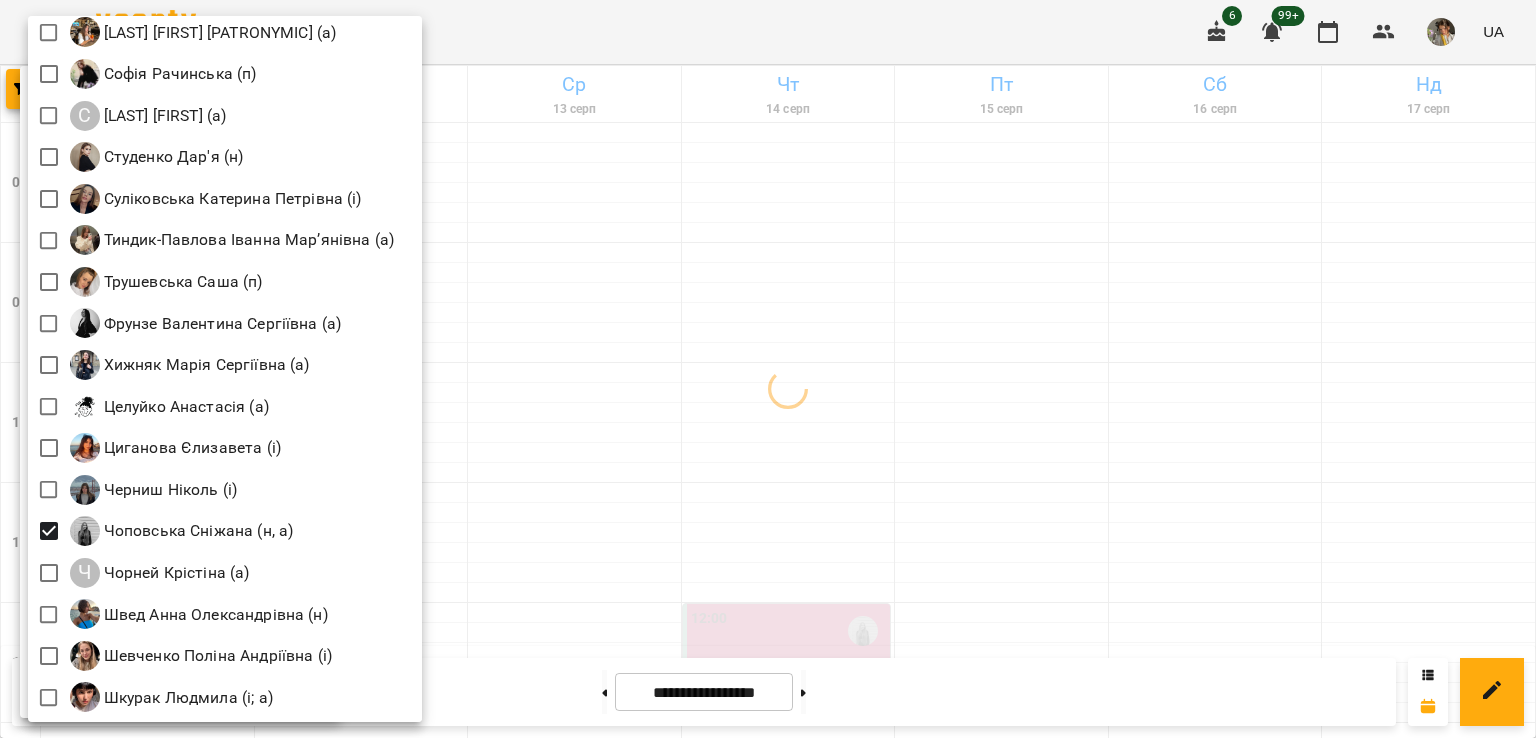 click at bounding box center [768, 369] 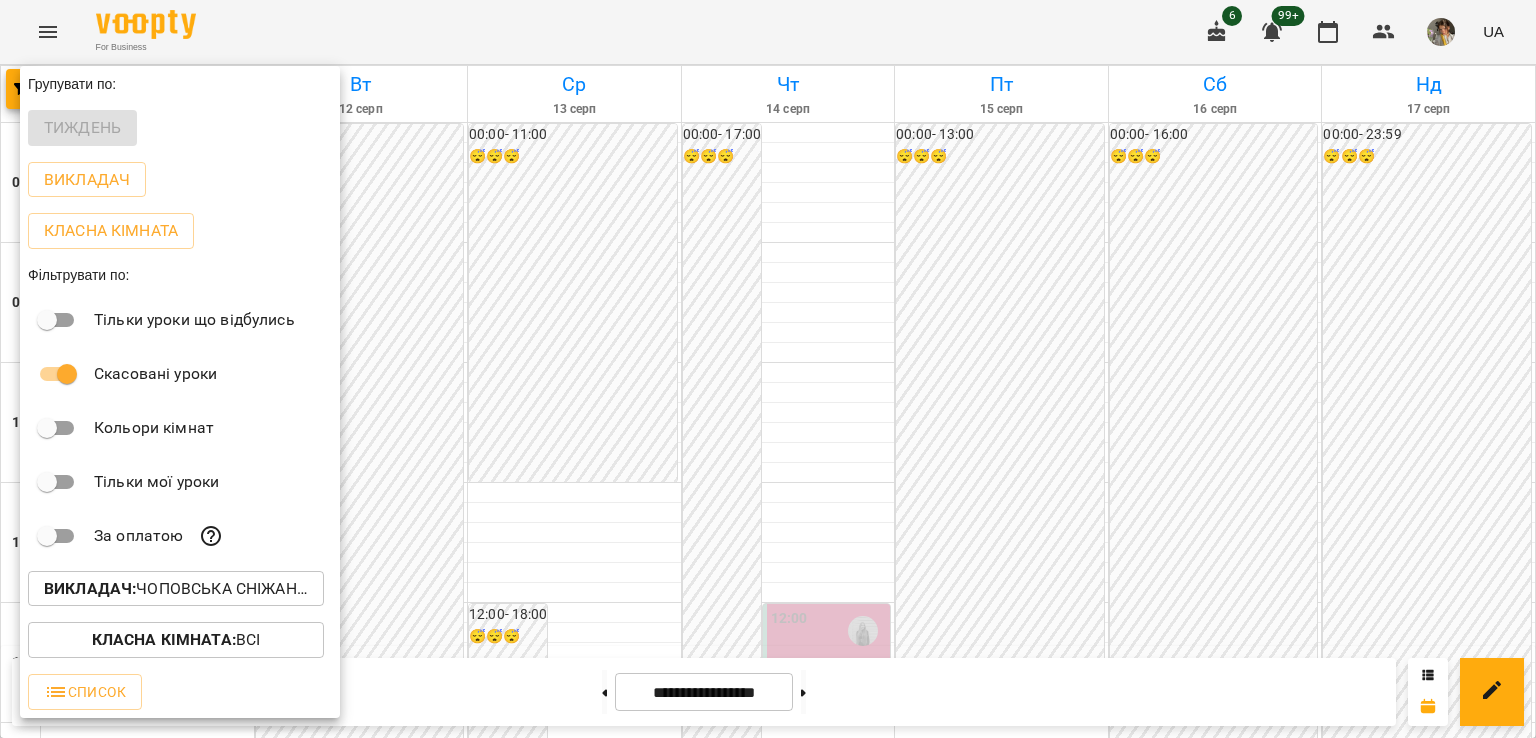click at bounding box center [768, 369] 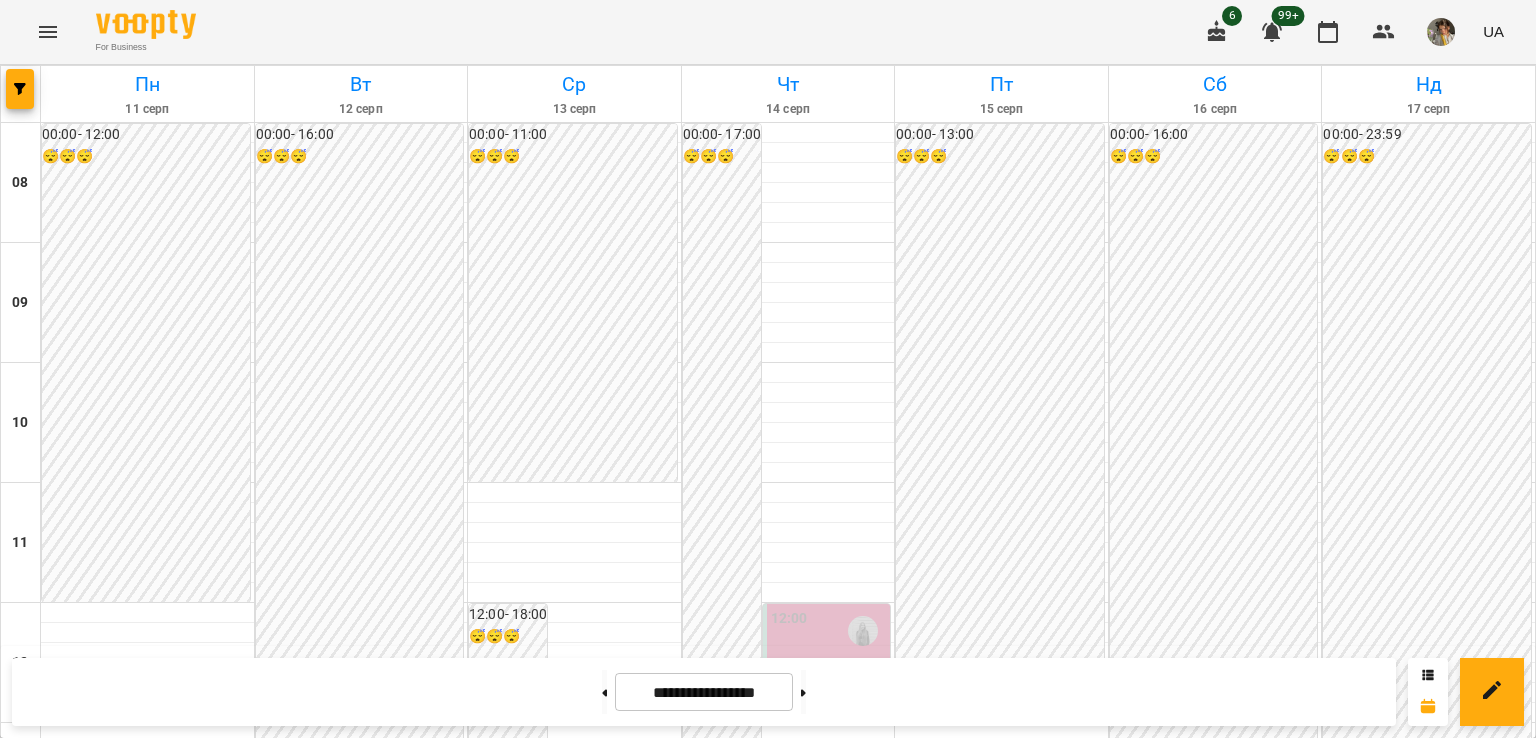 scroll, scrollTop: 0, scrollLeft: 0, axis: both 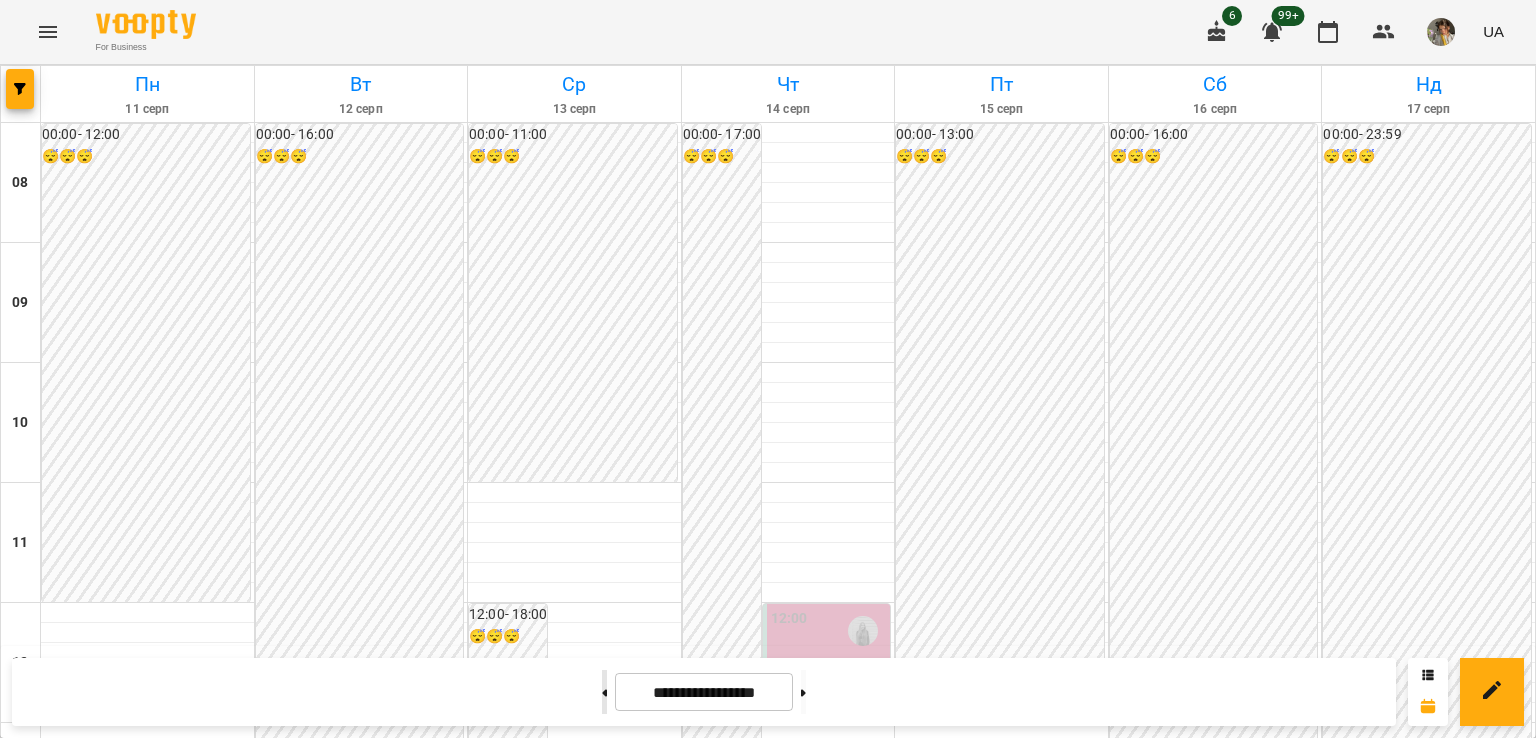 click at bounding box center (604, 692) 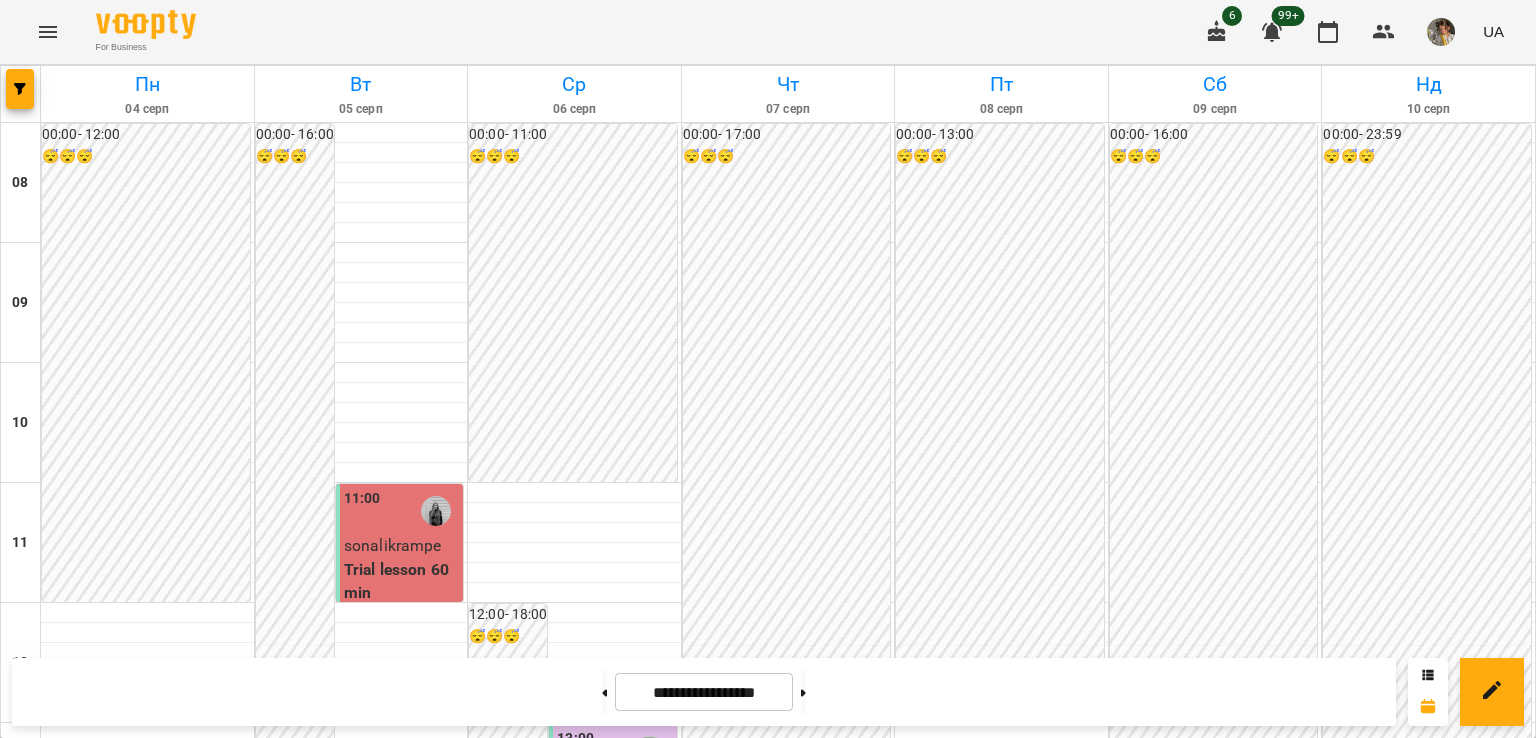 scroll, scrollTop: 1031, scrollLeft: 0, axis: vertical 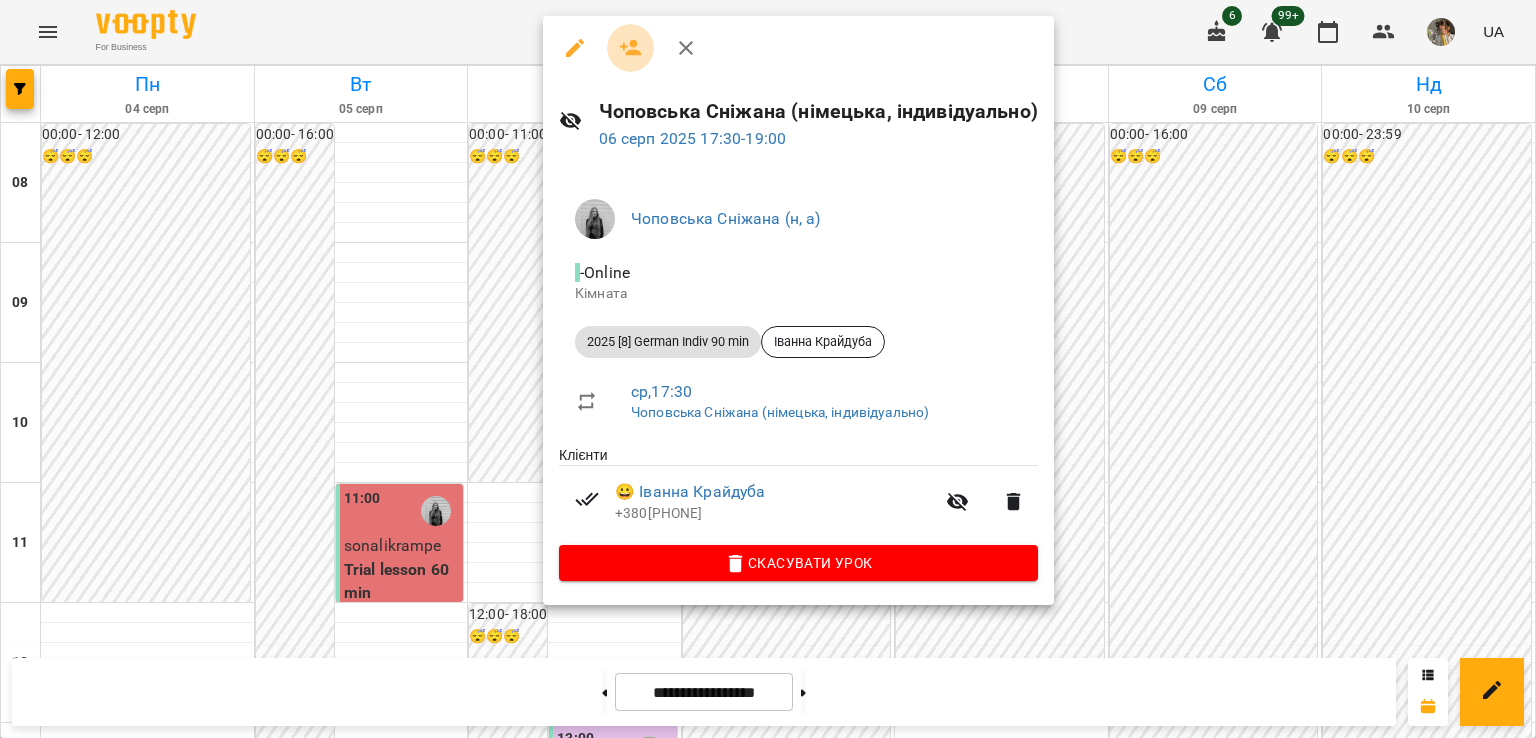 click 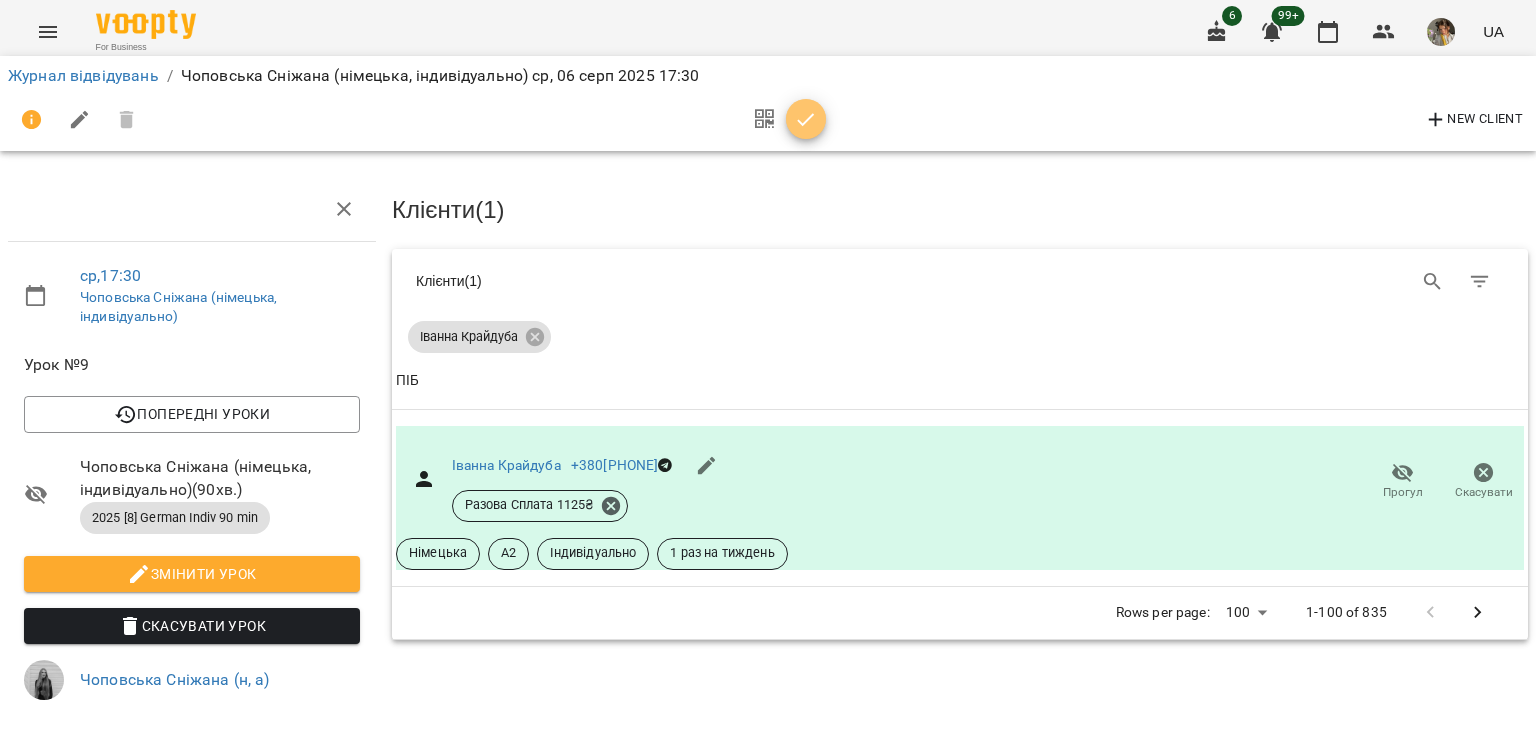 click 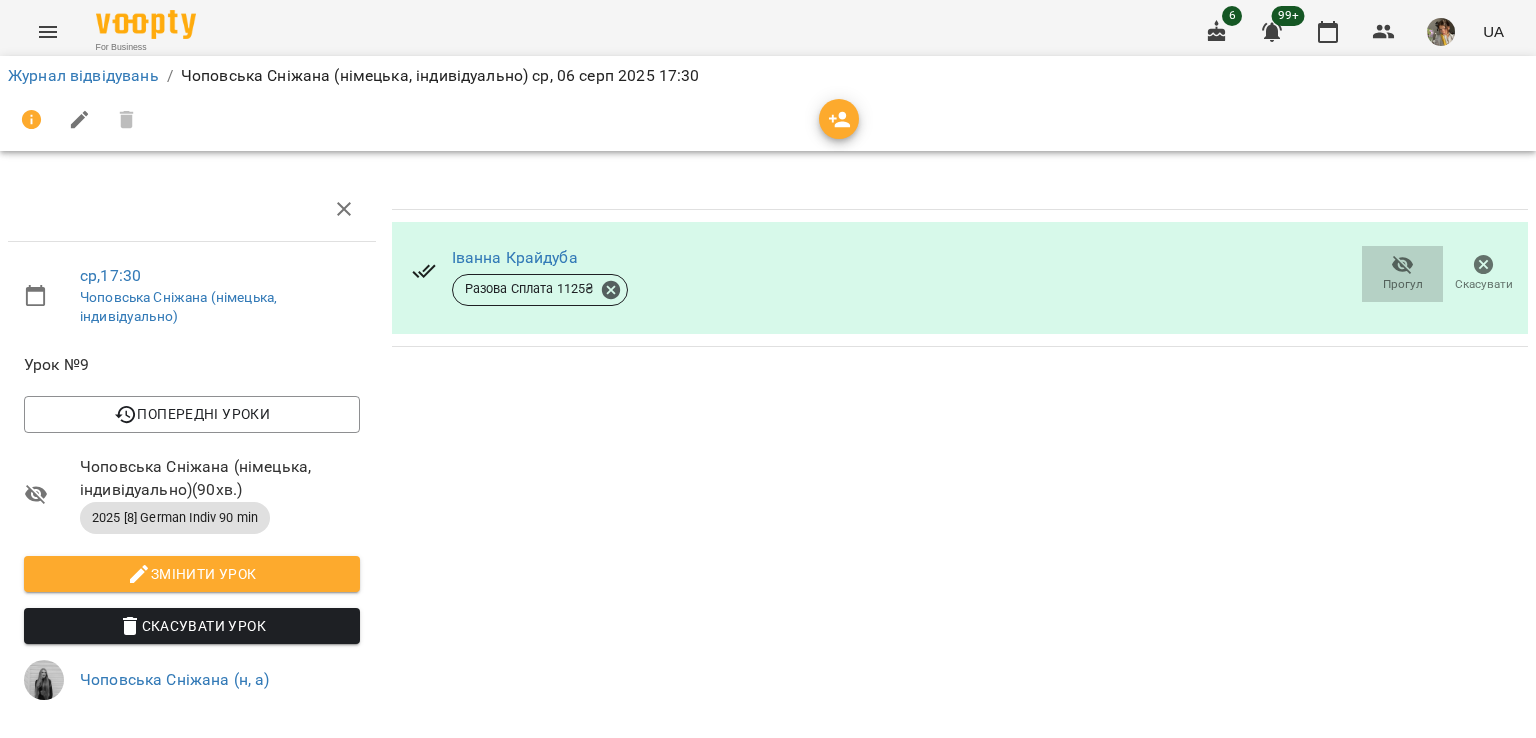click on "Прогул" at bounding box center [1403, 284] 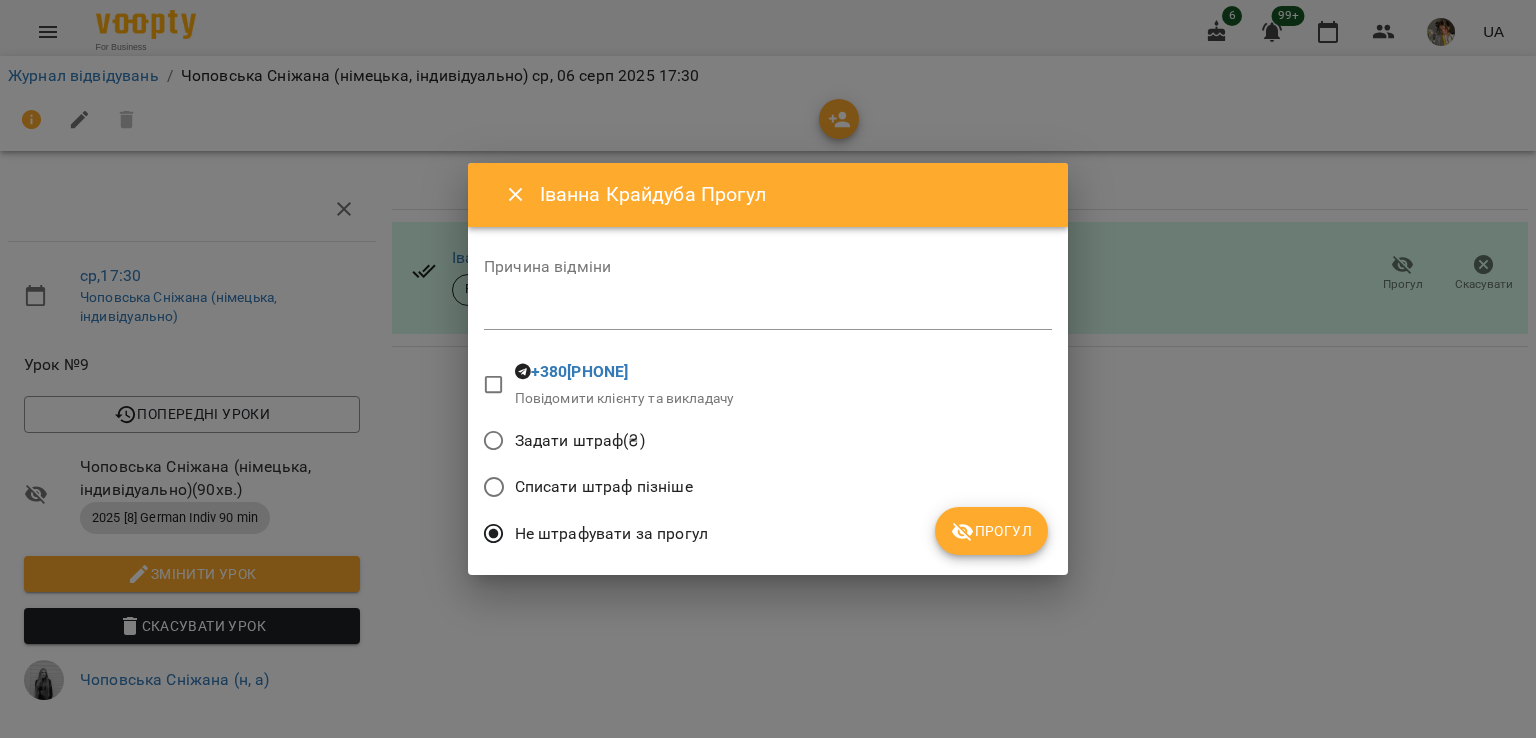 click on "Прогул" at bounding box center (991, 531) 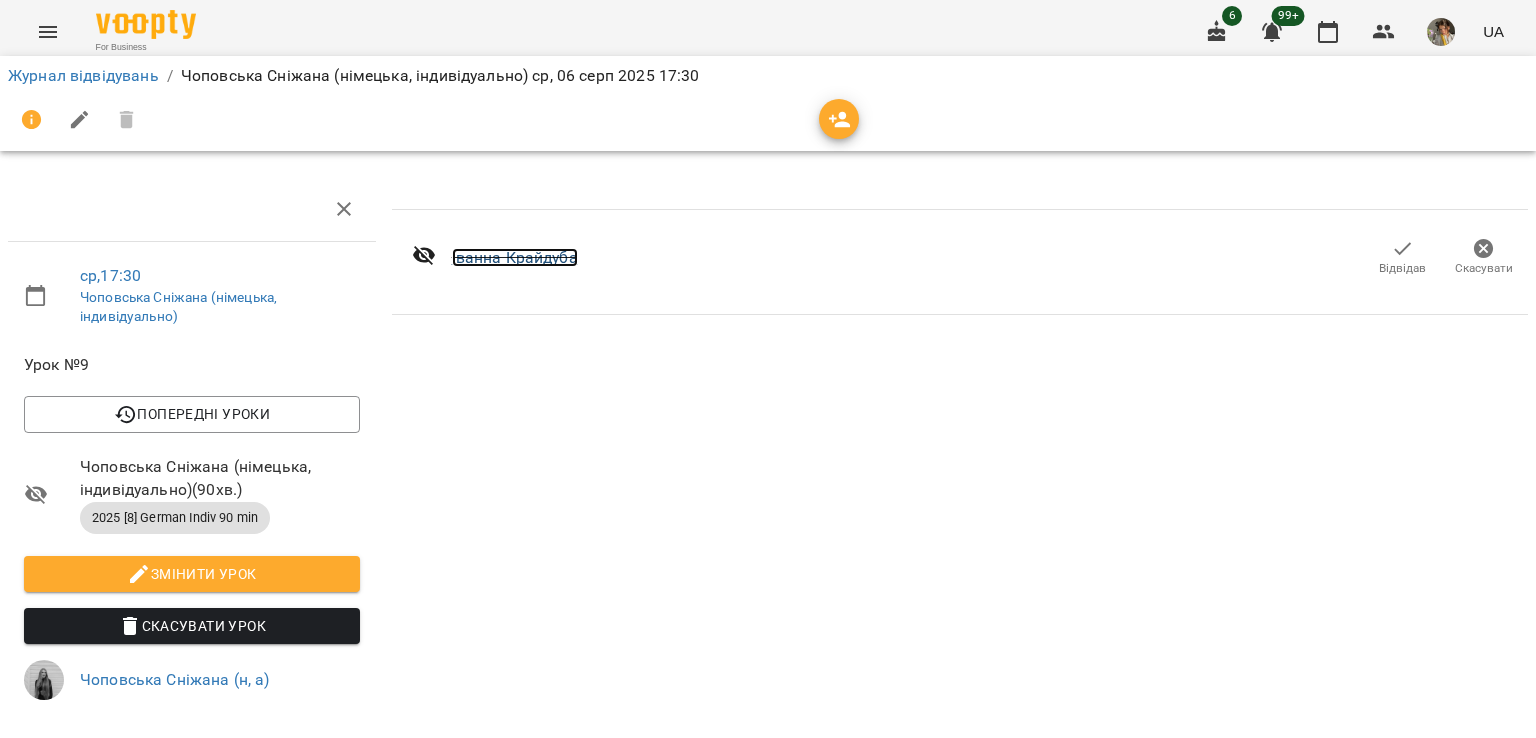 click on "Іванна Крайдуба" at bounding box center [515, 257] 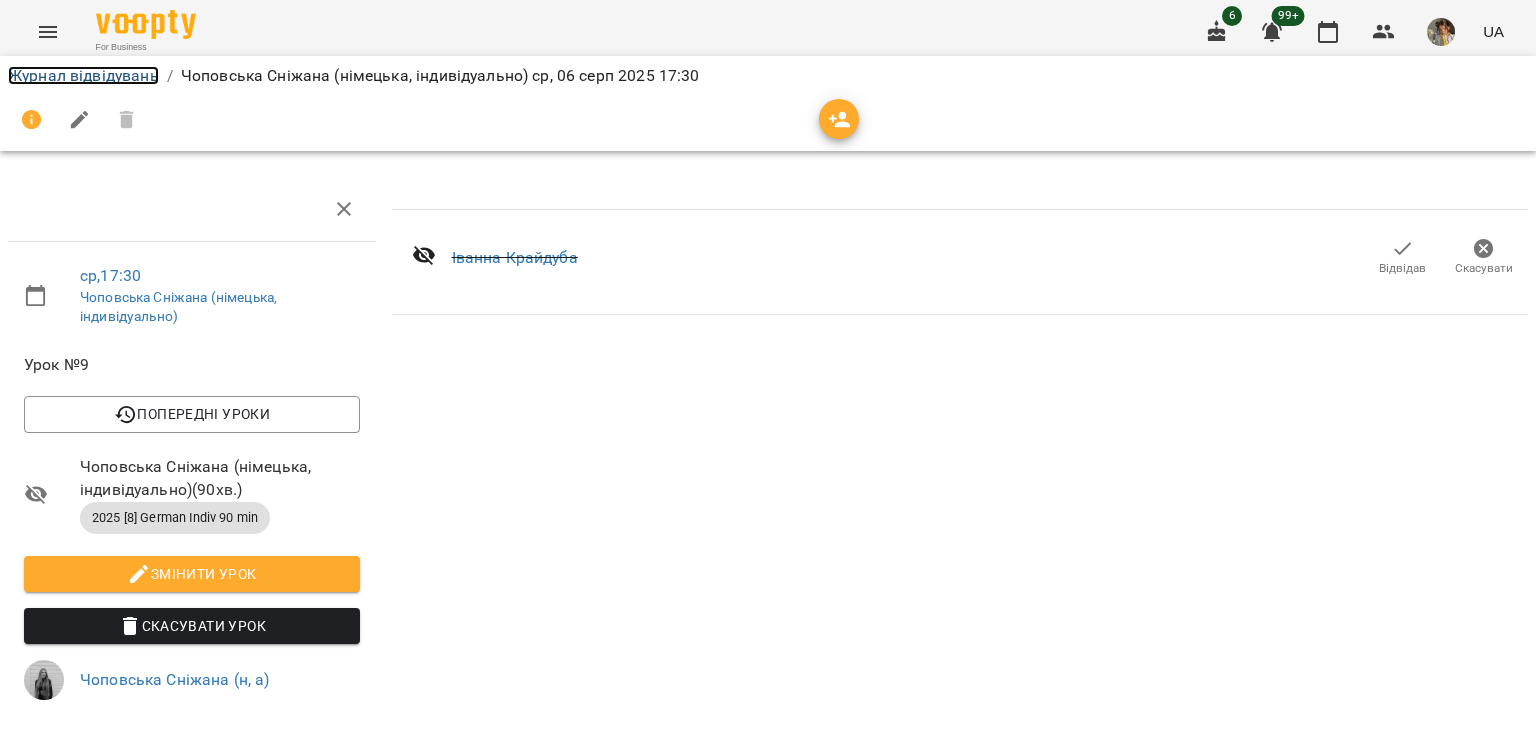 click on "Журнал відвідувань" at bounding box center (83, 75) 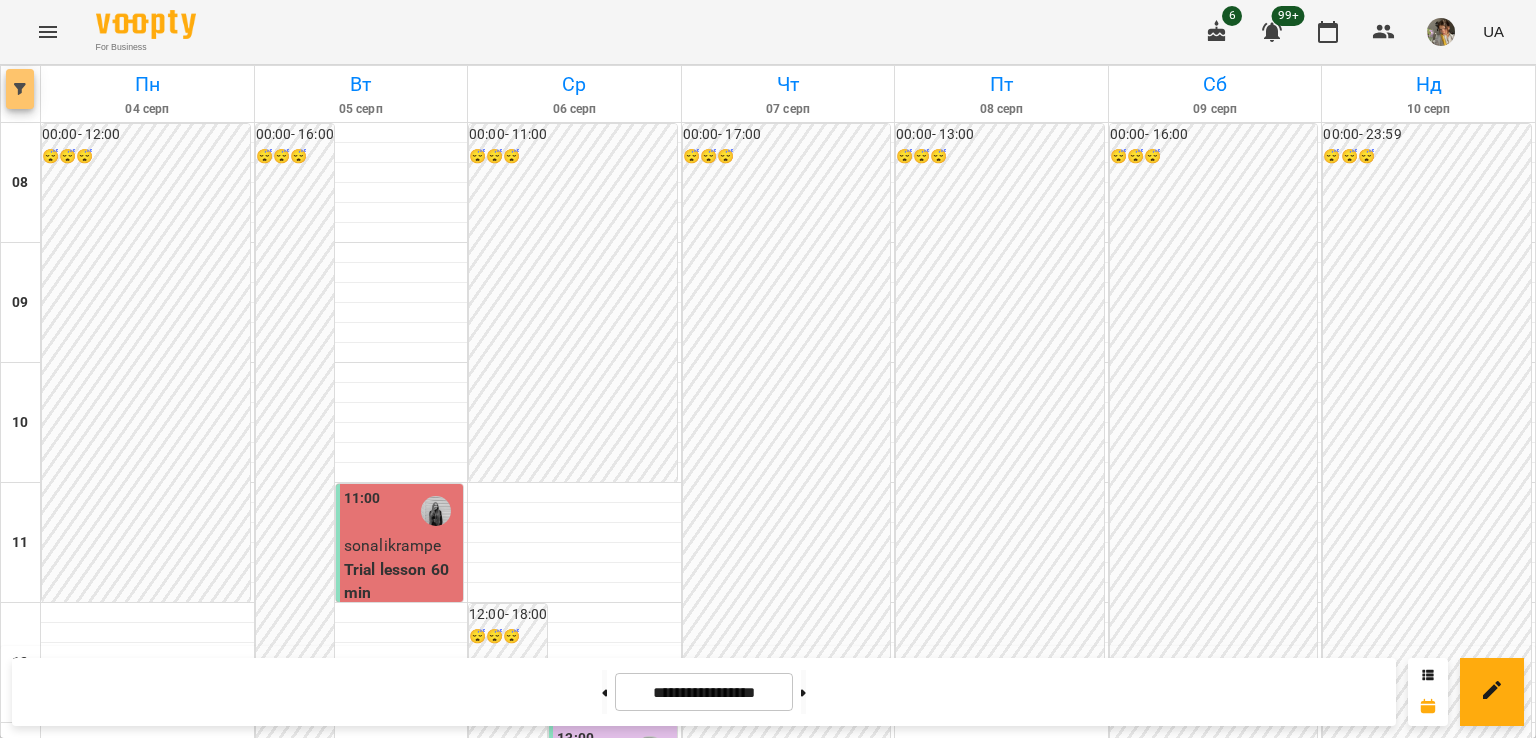 click at bounding box center (20, 89) 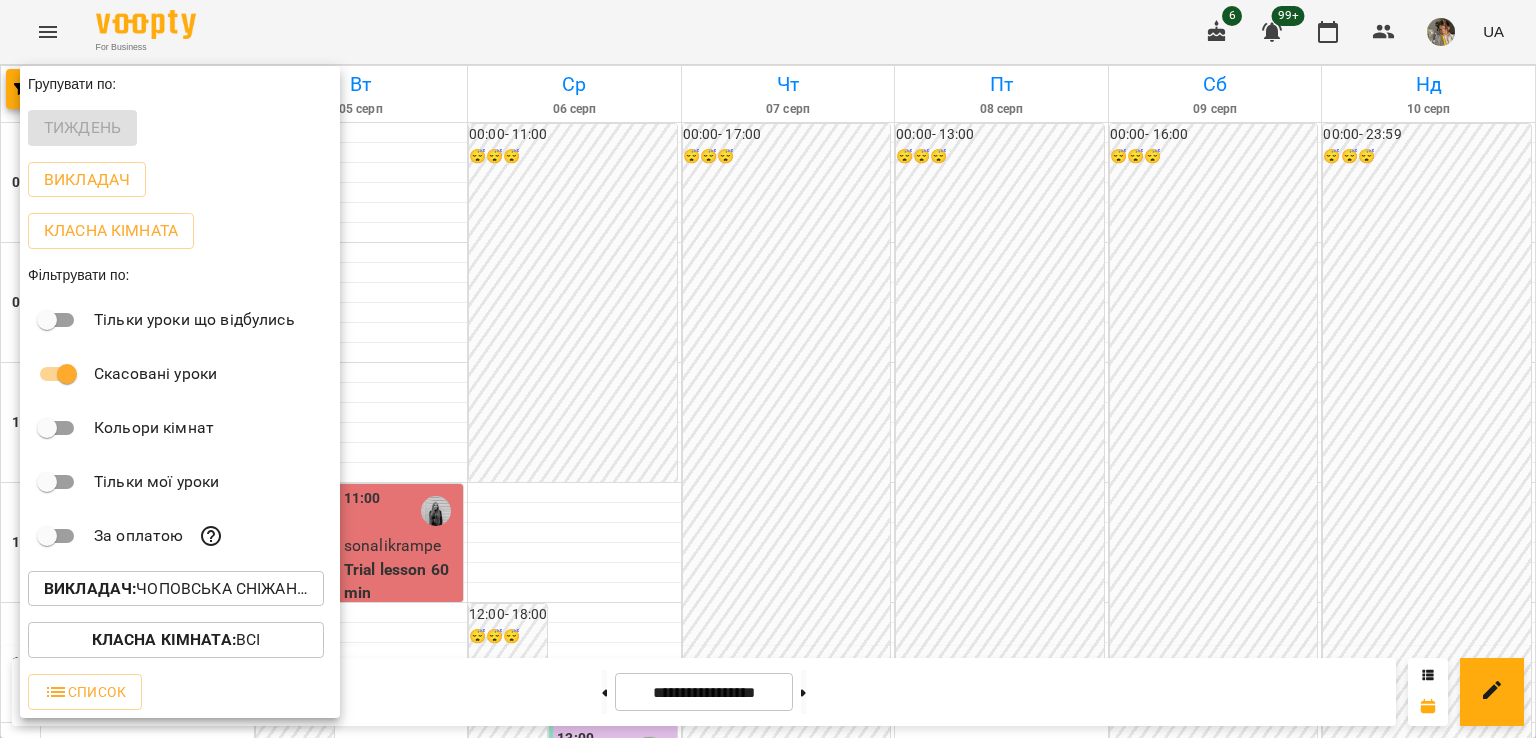 click on "Викладач :  Чоповська Сніжана (н, а)" at bounding box center (176, 589) 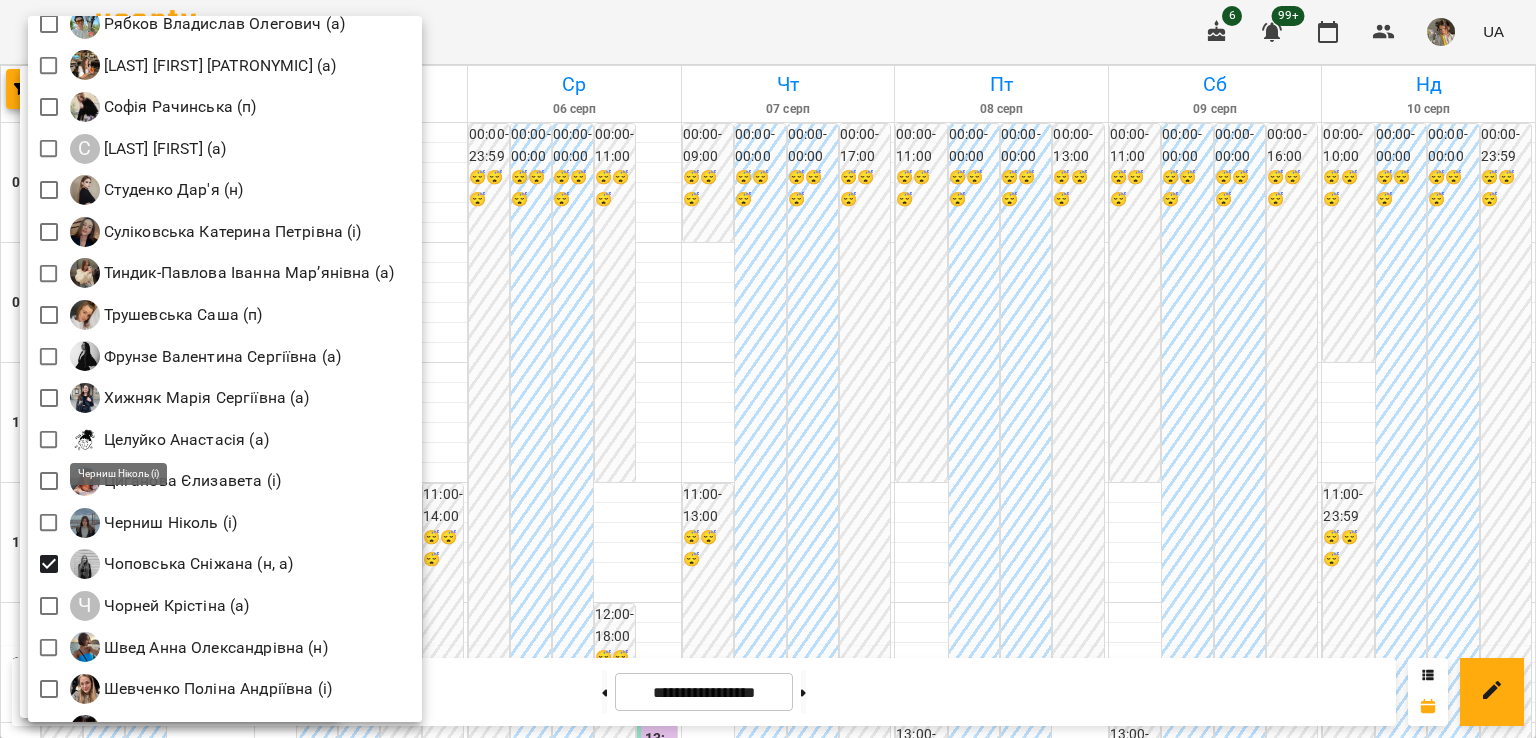 scroll, scrollTop: 2789, scrollLeft: 0, axis: vertical 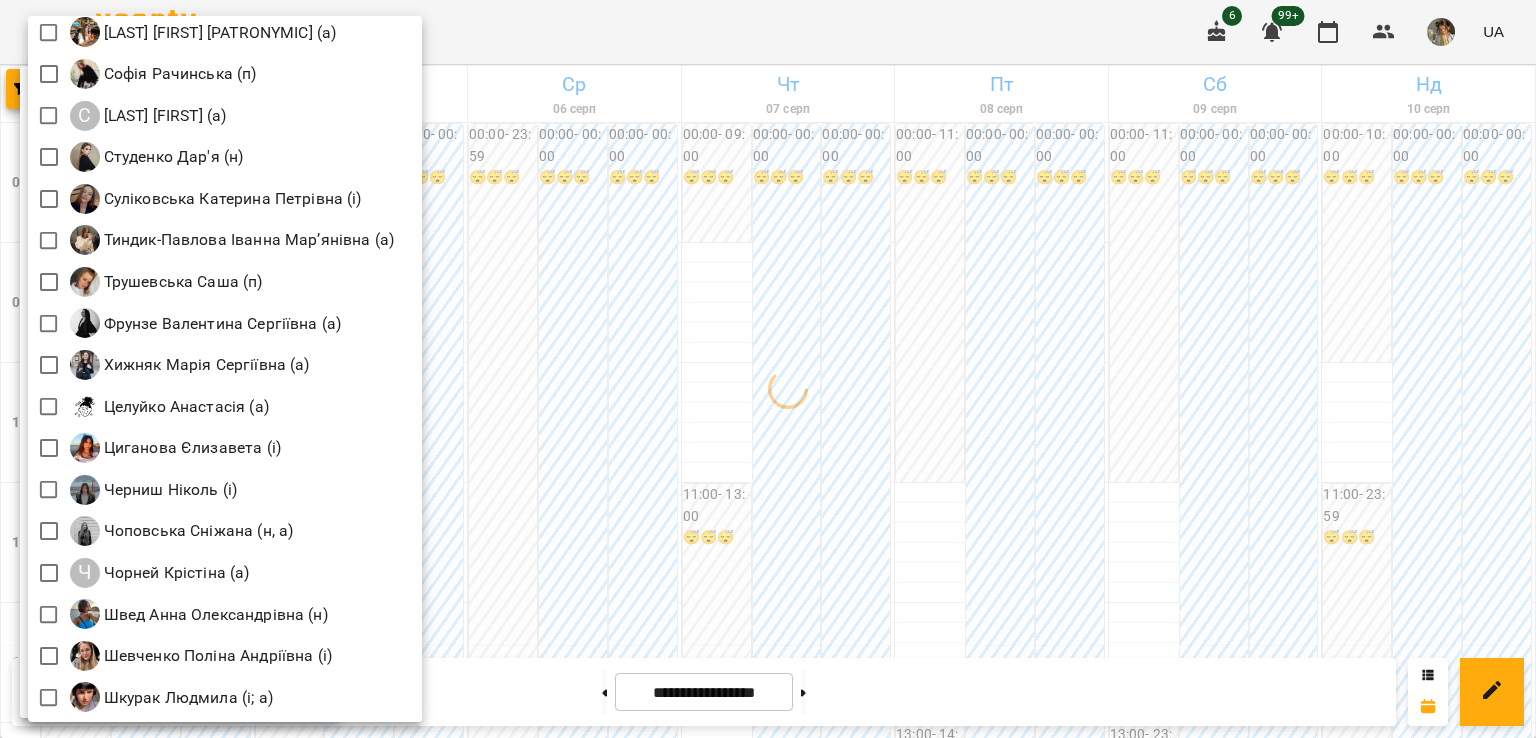 click at bounding box center (768, 369) 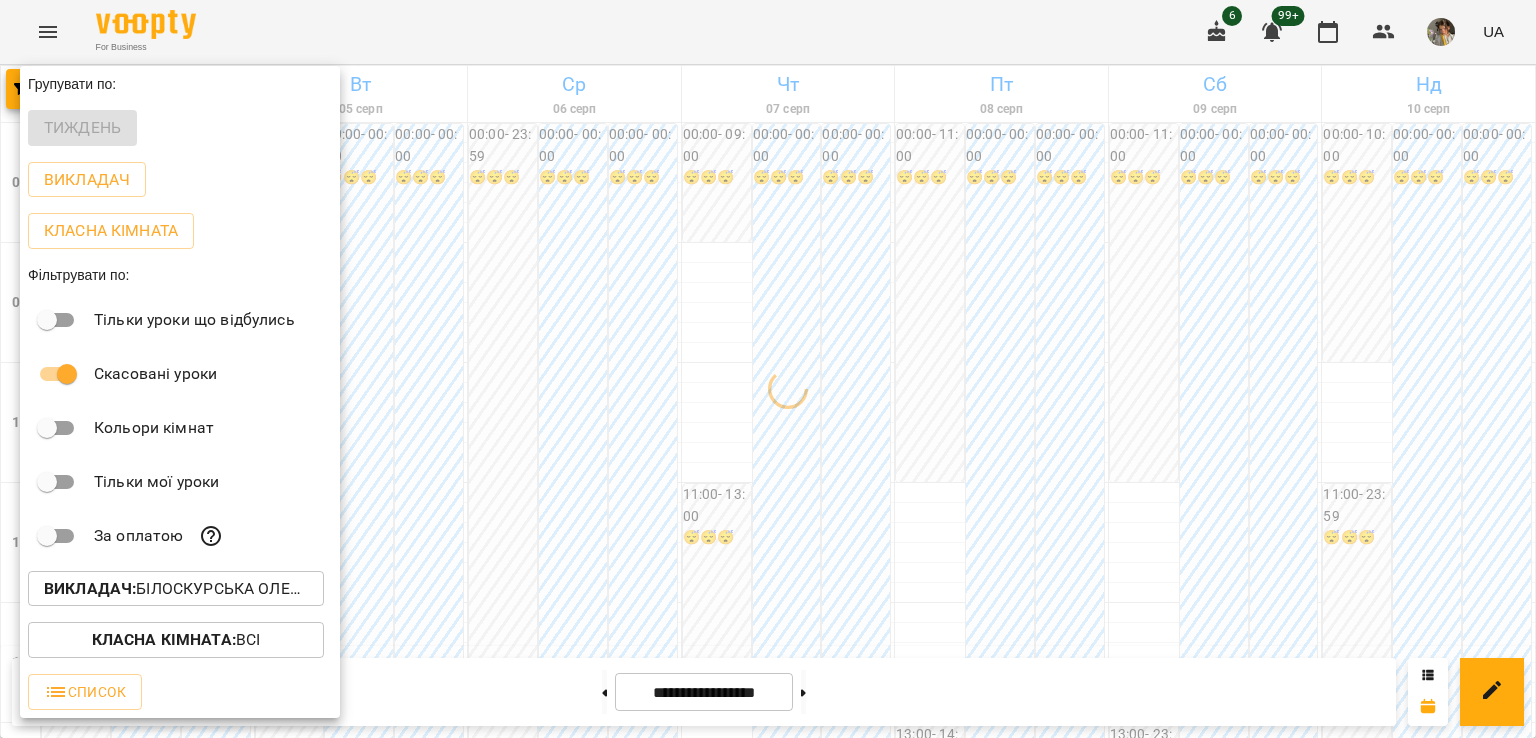 click at bounding box center [768, 369] 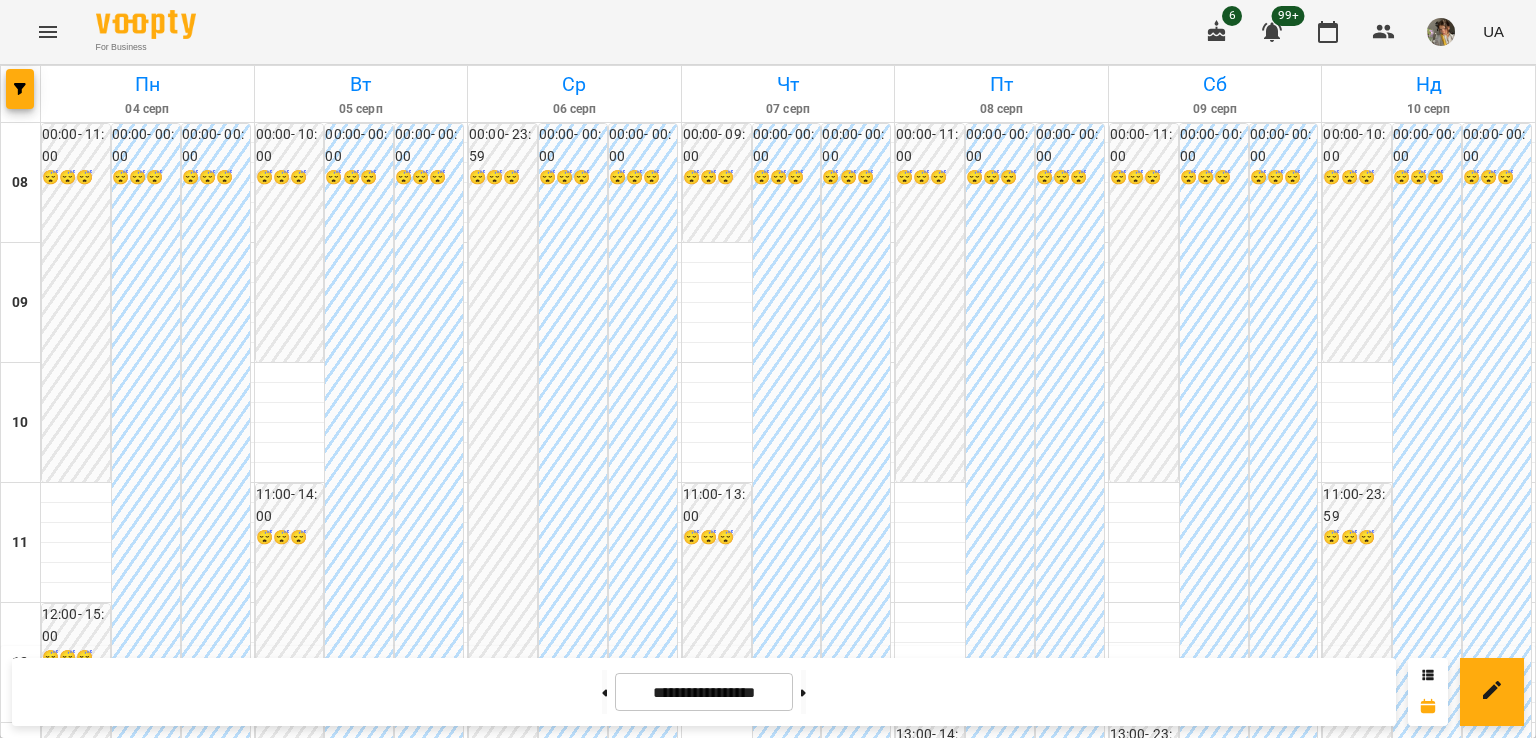 scroll, scrollTop: 0, scrollLeft: 0, axis: both 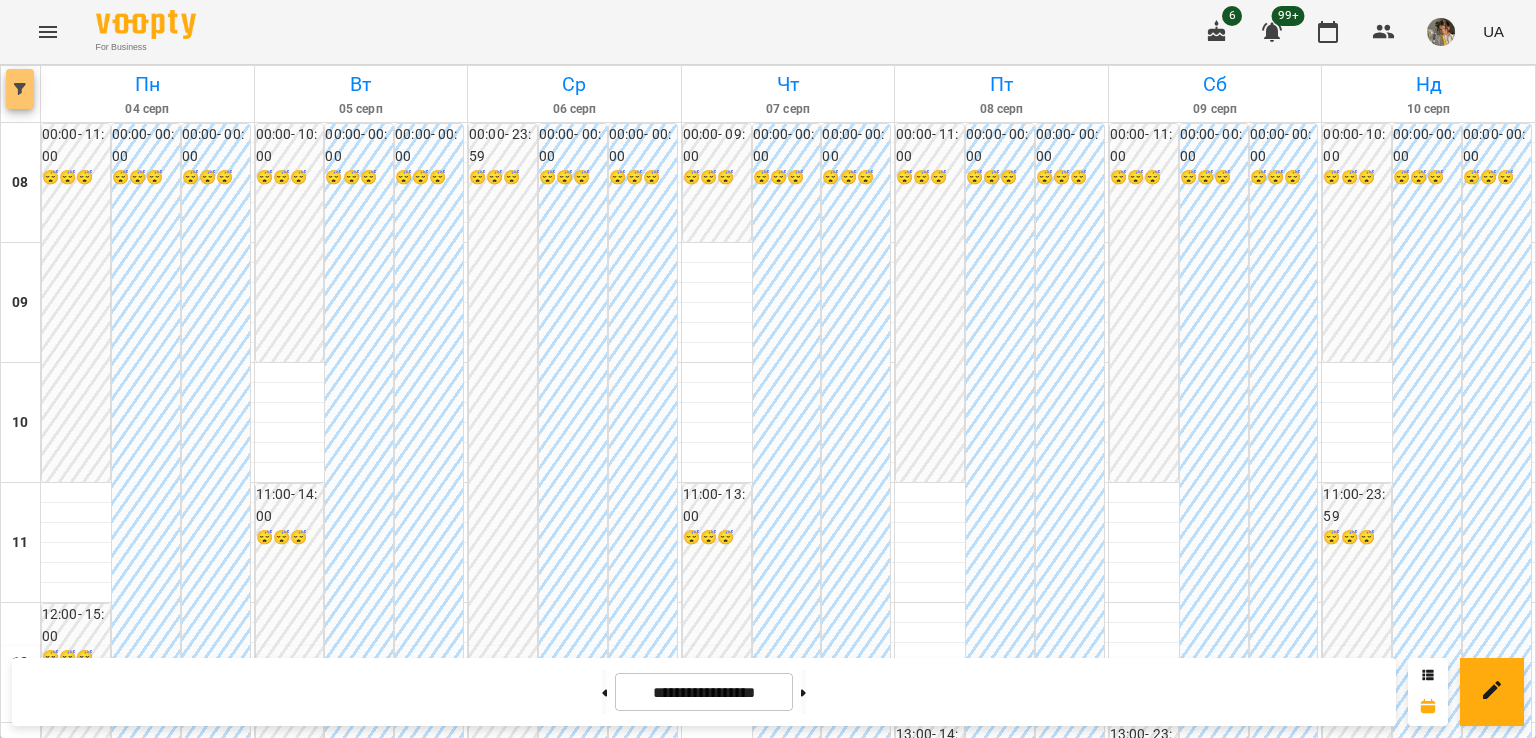 click 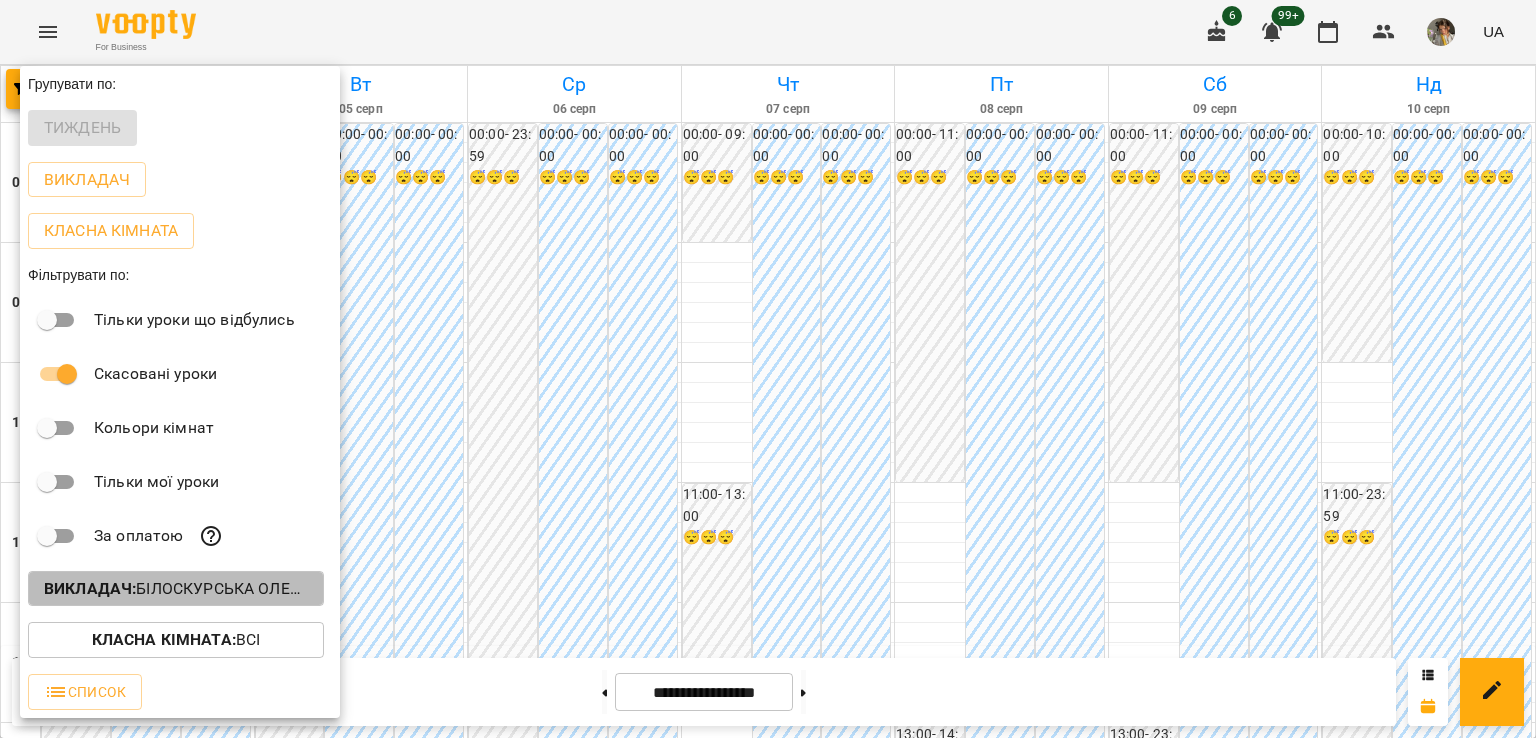 click on "Викладач :  Білоскурська Олександра Романівна (а)" at bounding box center [176, 589] 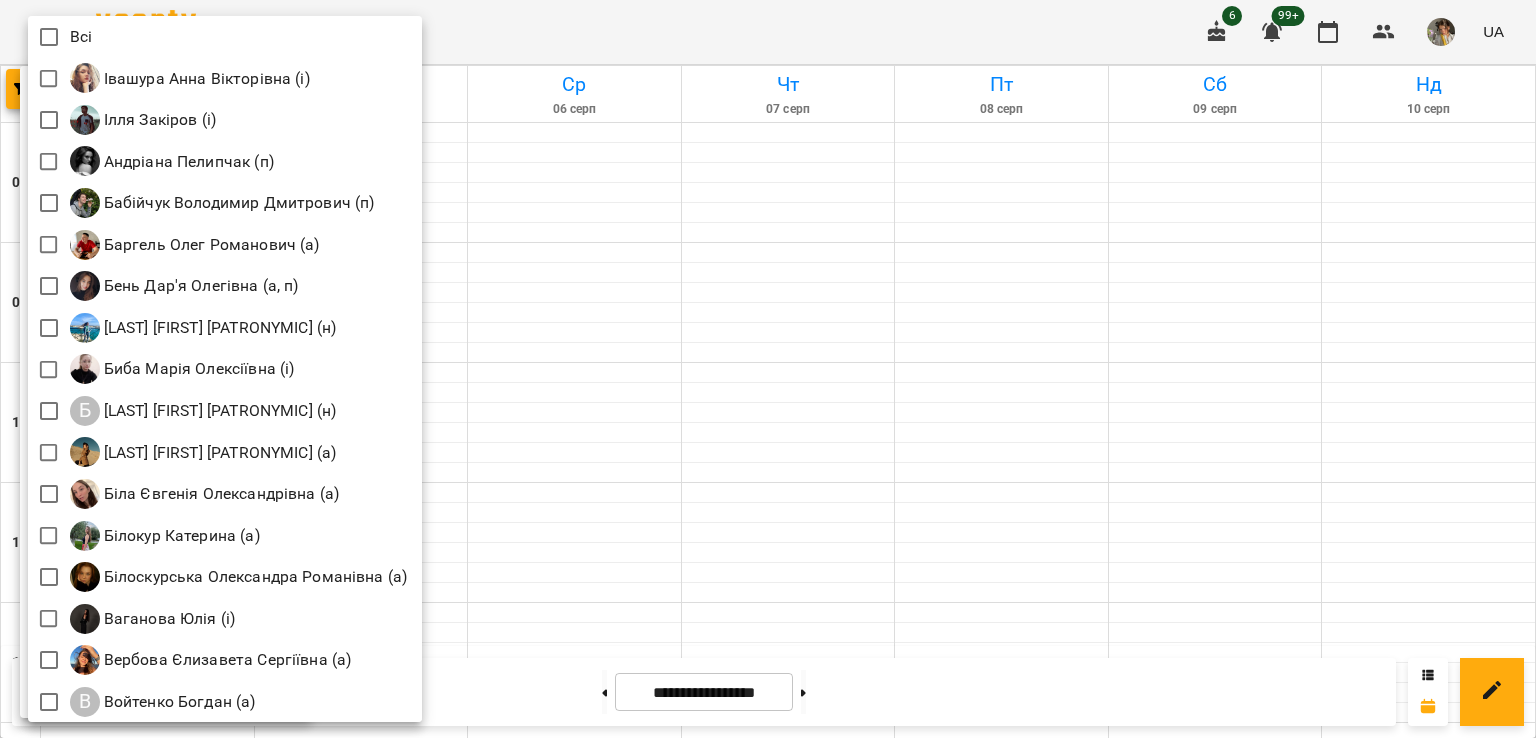 click at bounding box center [768, 369] 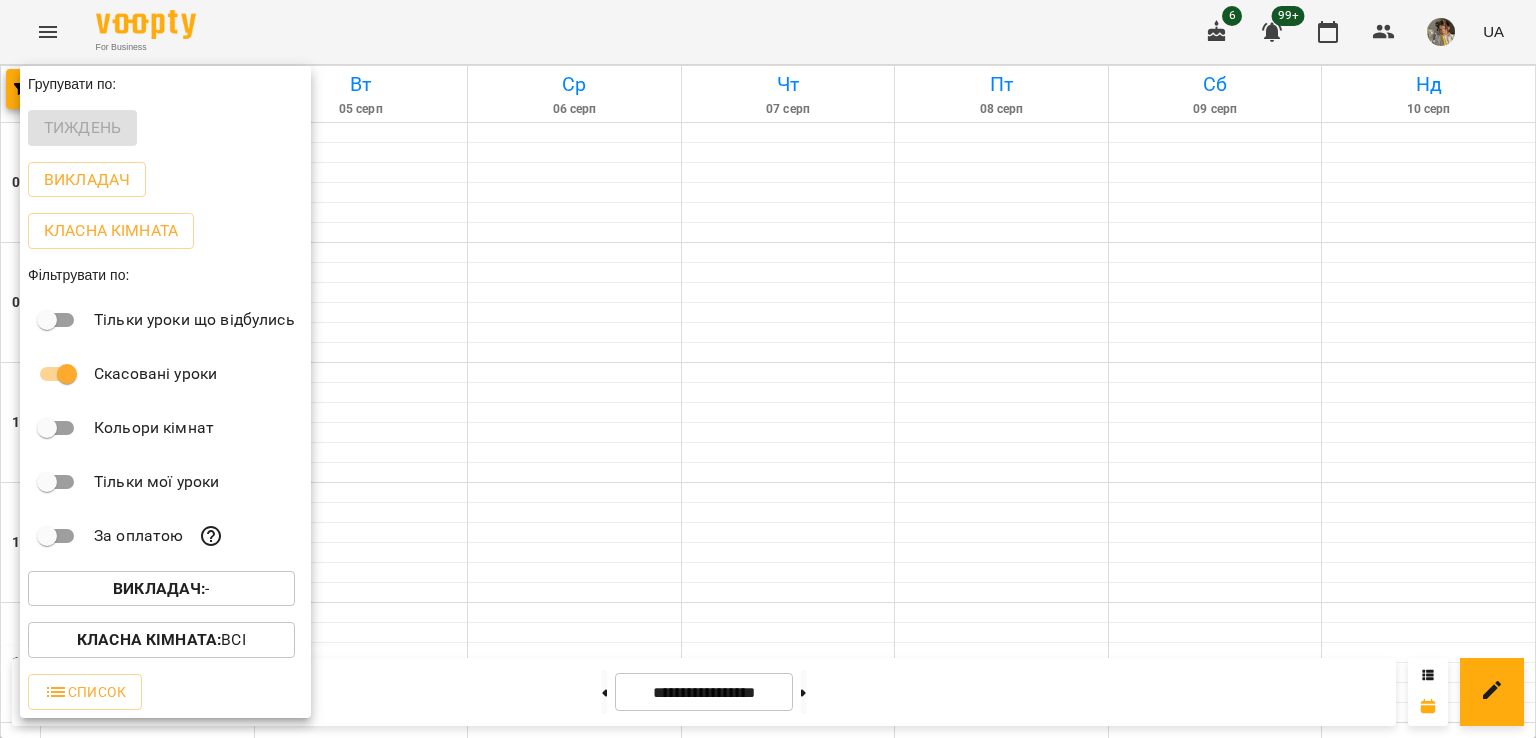 click on "Викладач :  -" at bounding box center (161, 589) 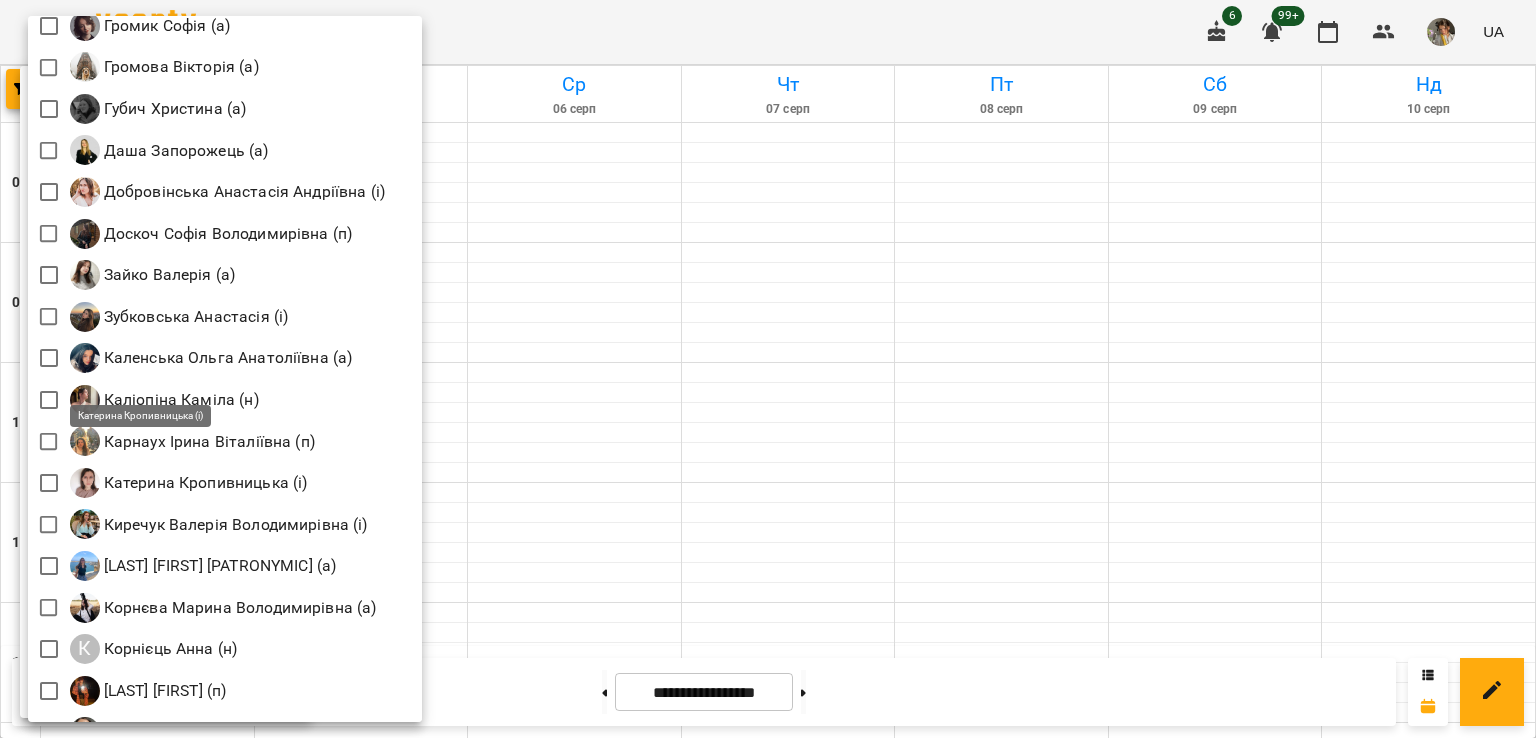 scroll, scrollTop: 1003, scrollLeft: 0, axis: vertical 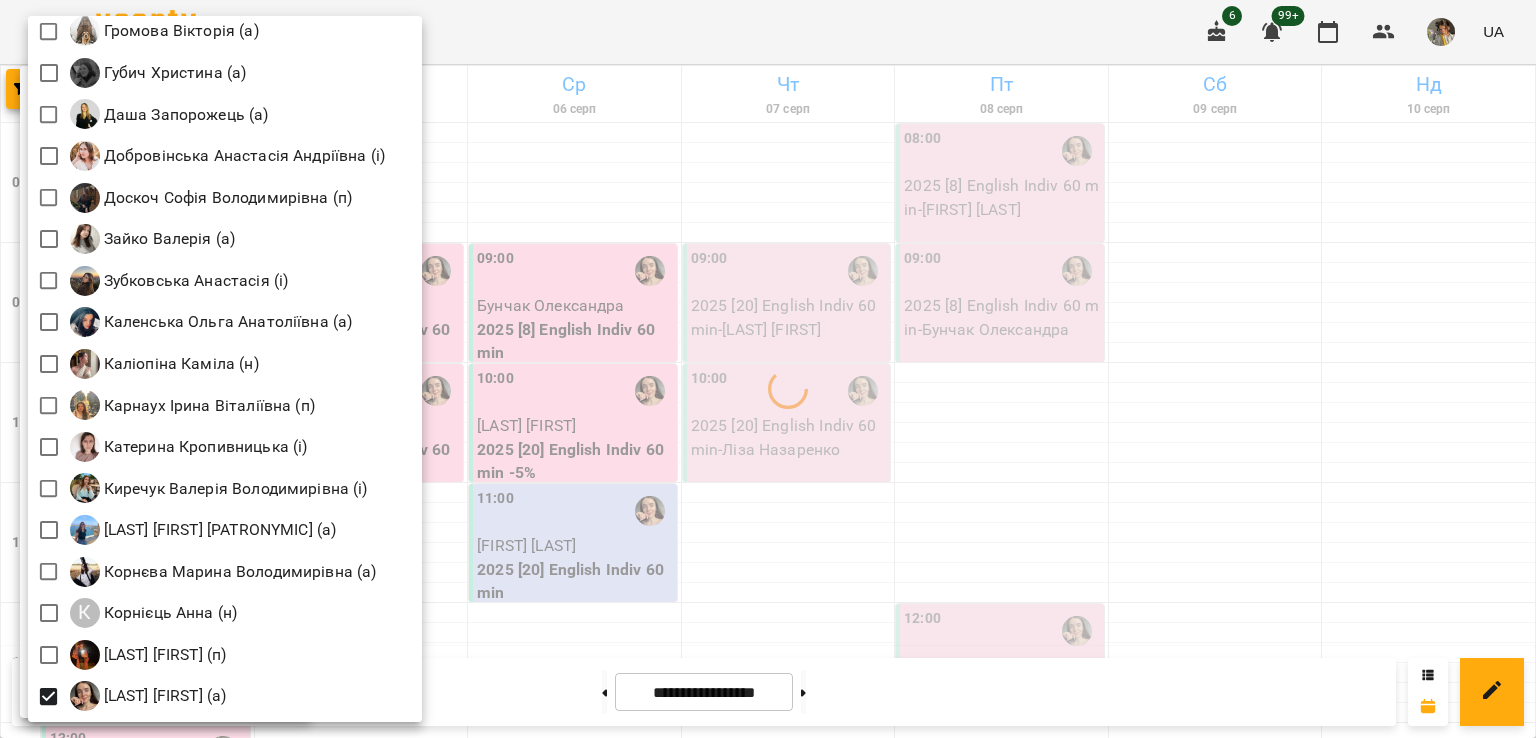 click at bounding box center (768, 369) 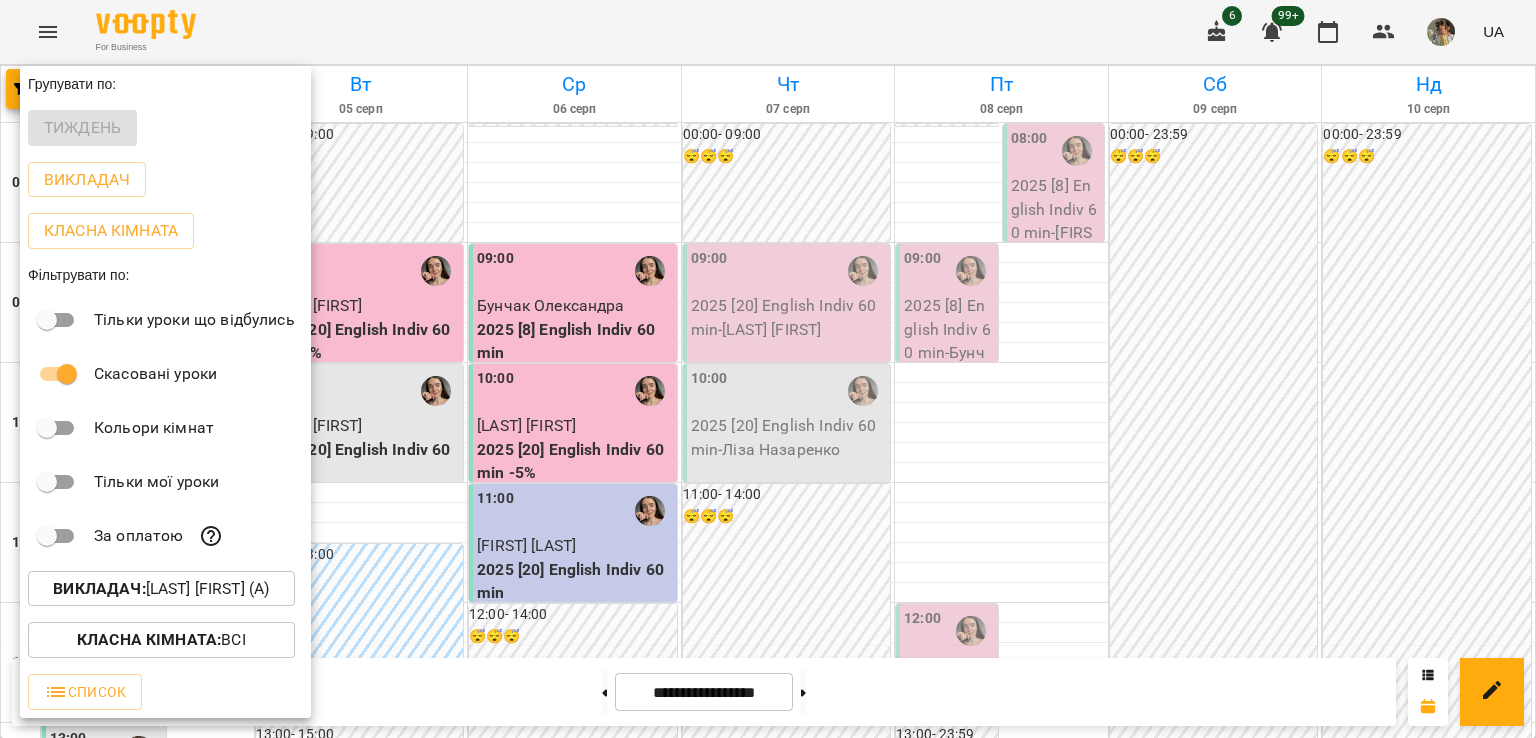 click at bounding box center (768, 369) 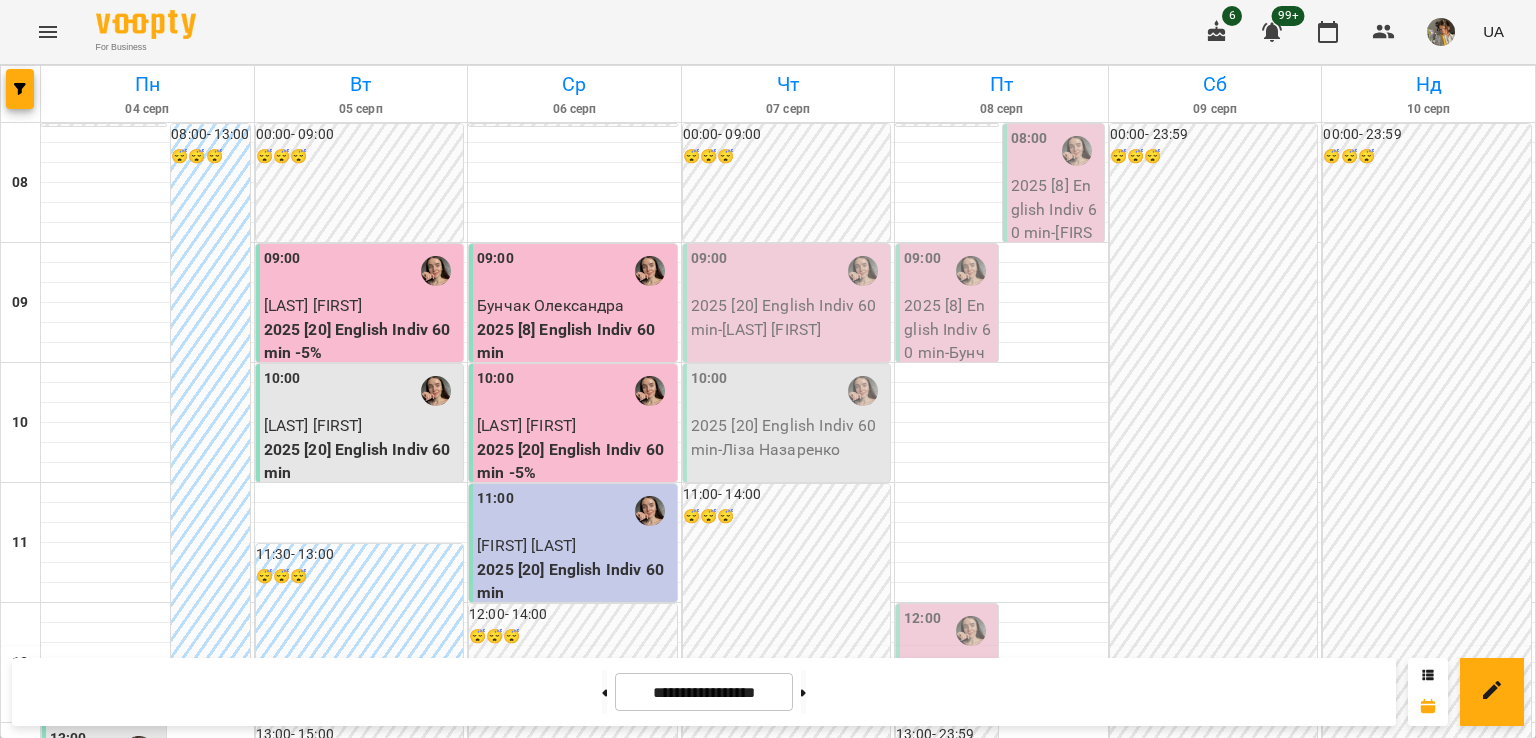 scroll, scrollTop: 747, scrollLeft: 0, axis: vertical 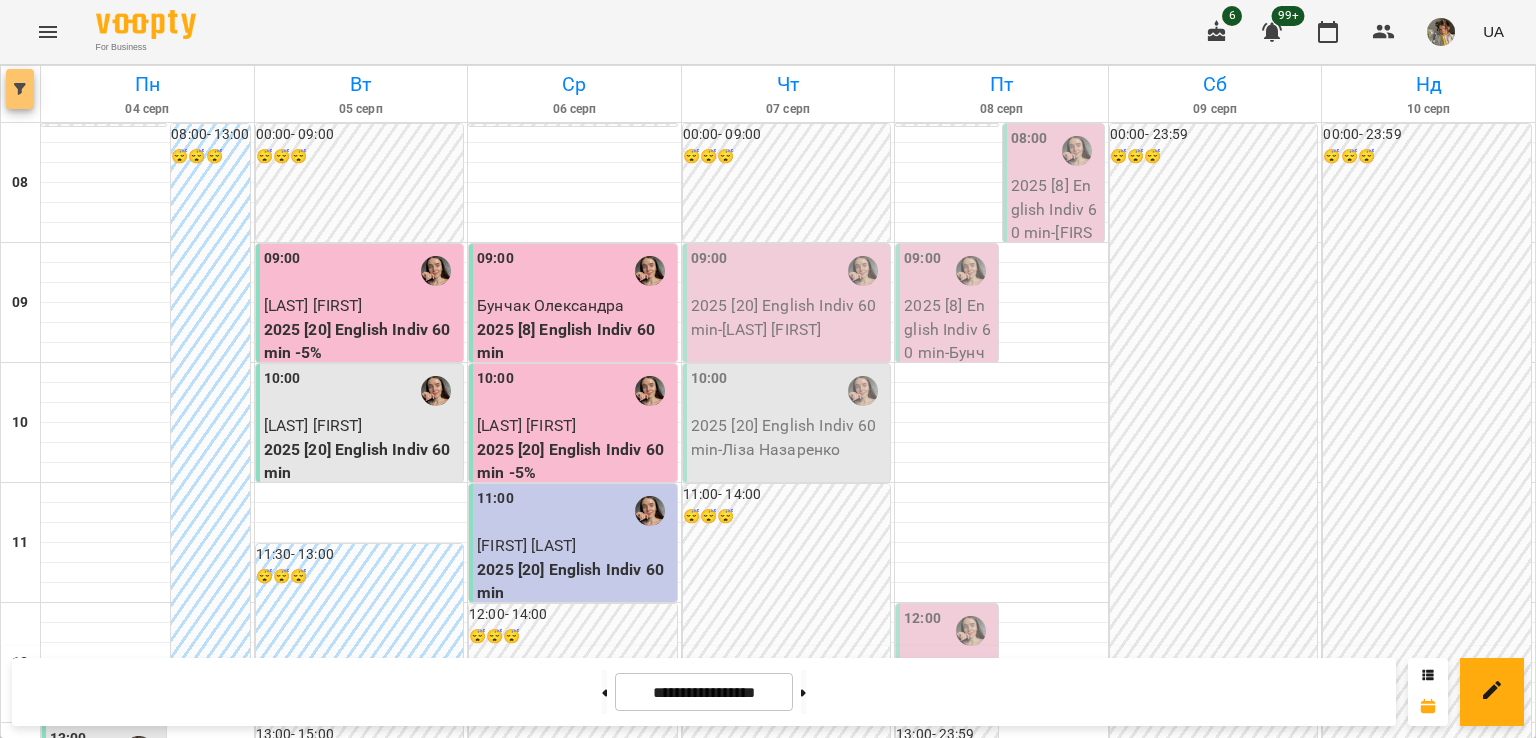 click at bounding box center (20, 89) 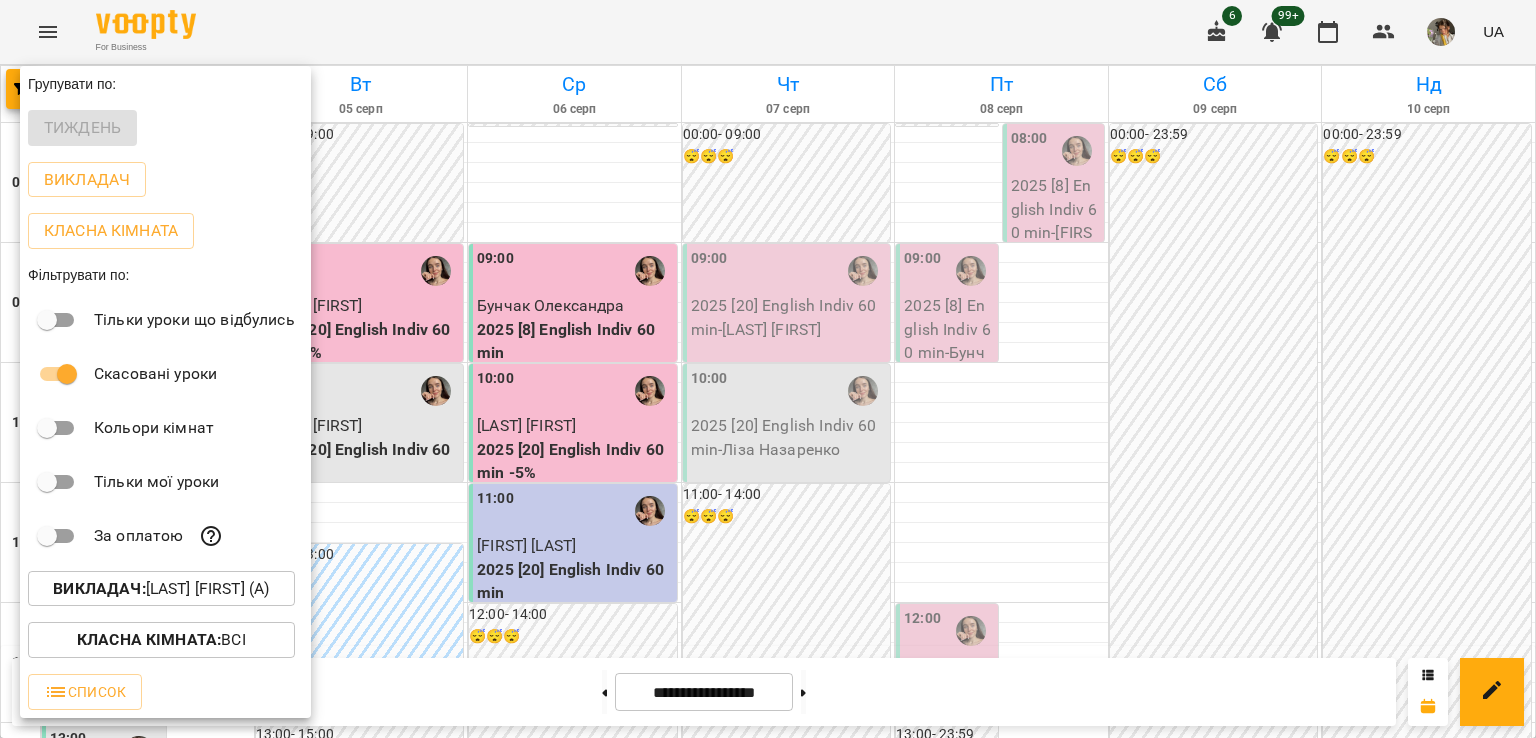 click on "Викладач :  Крикун Анна (а)" at bounding box center [161, 589] 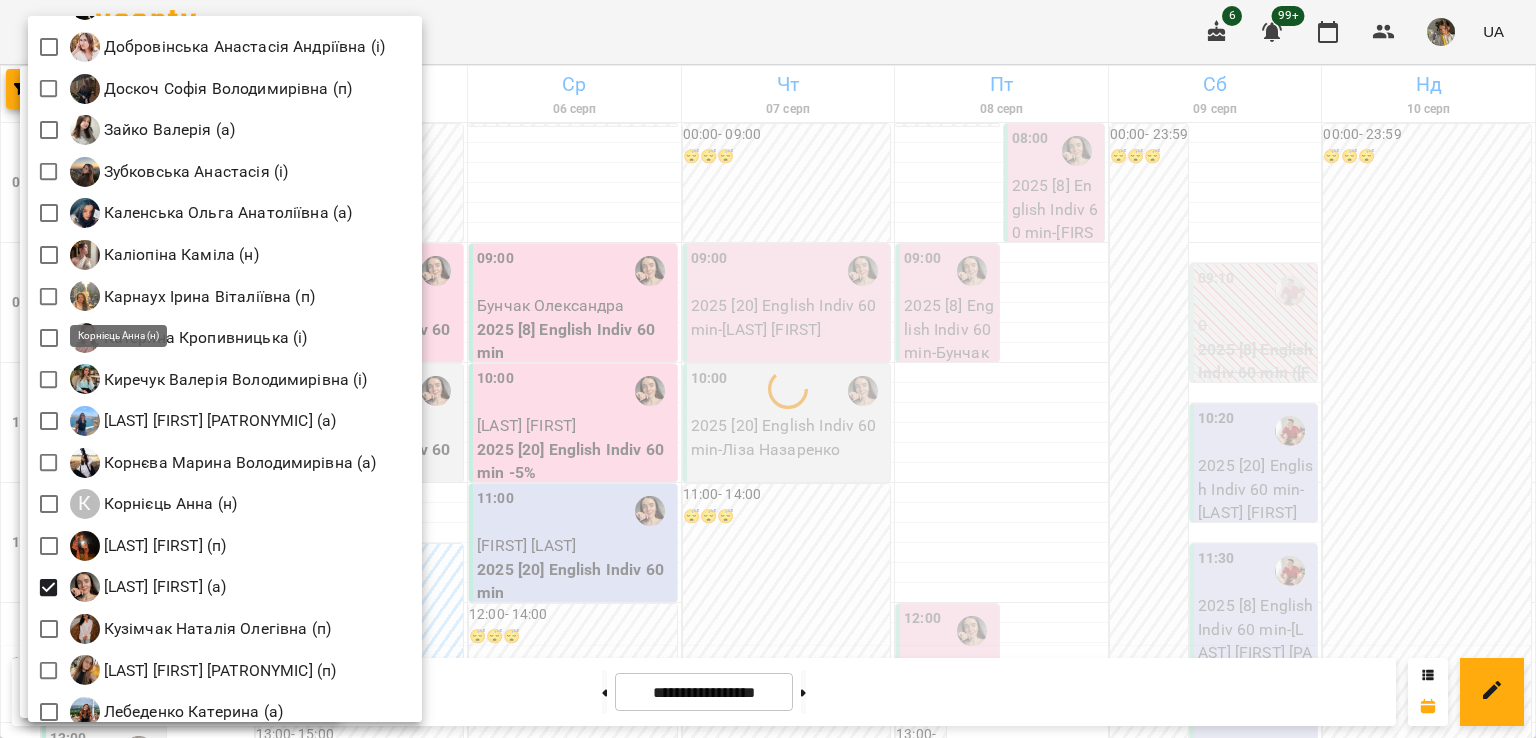 scroll, scrollTop: 1640, scrollLeft: 0, axis: vertical 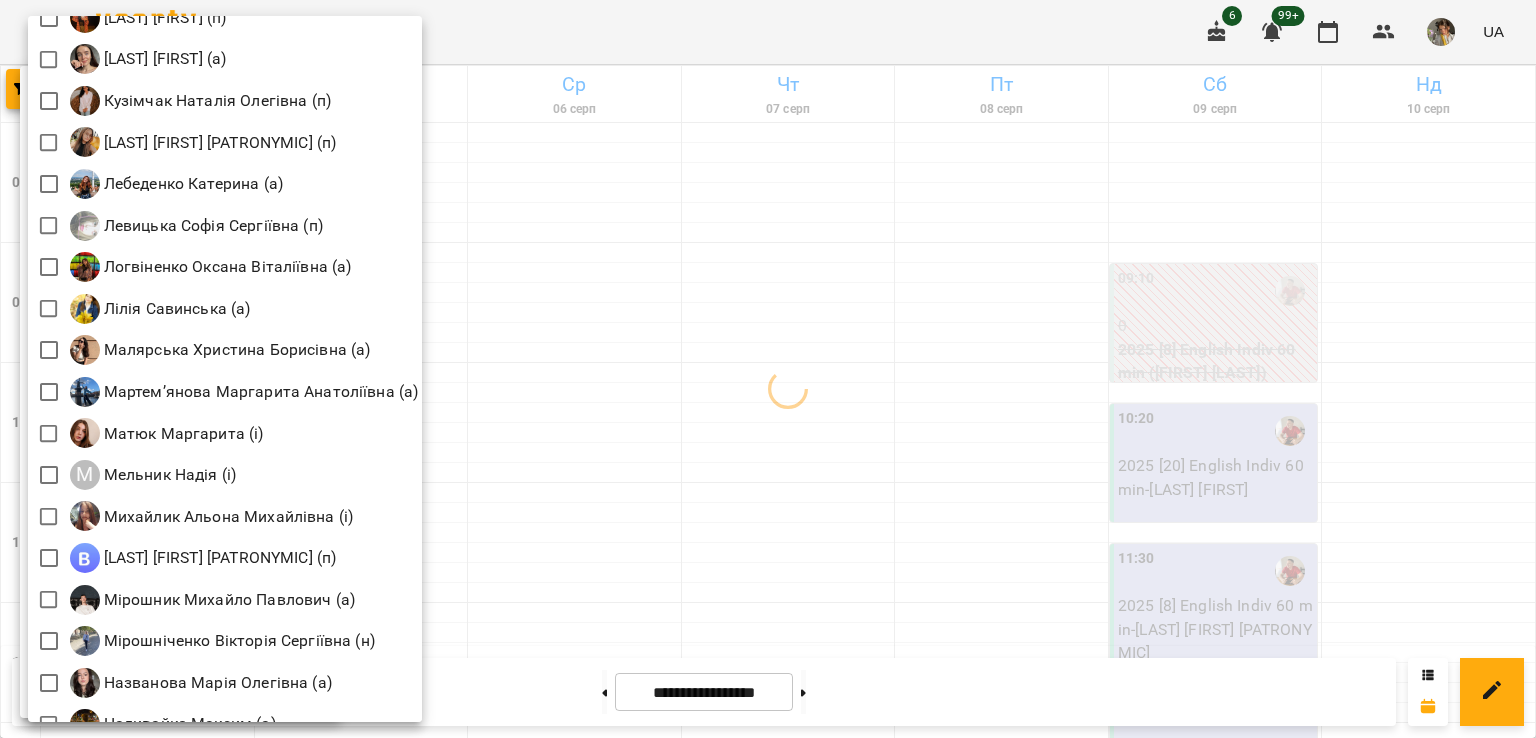 click at bounding box center [768, 369] 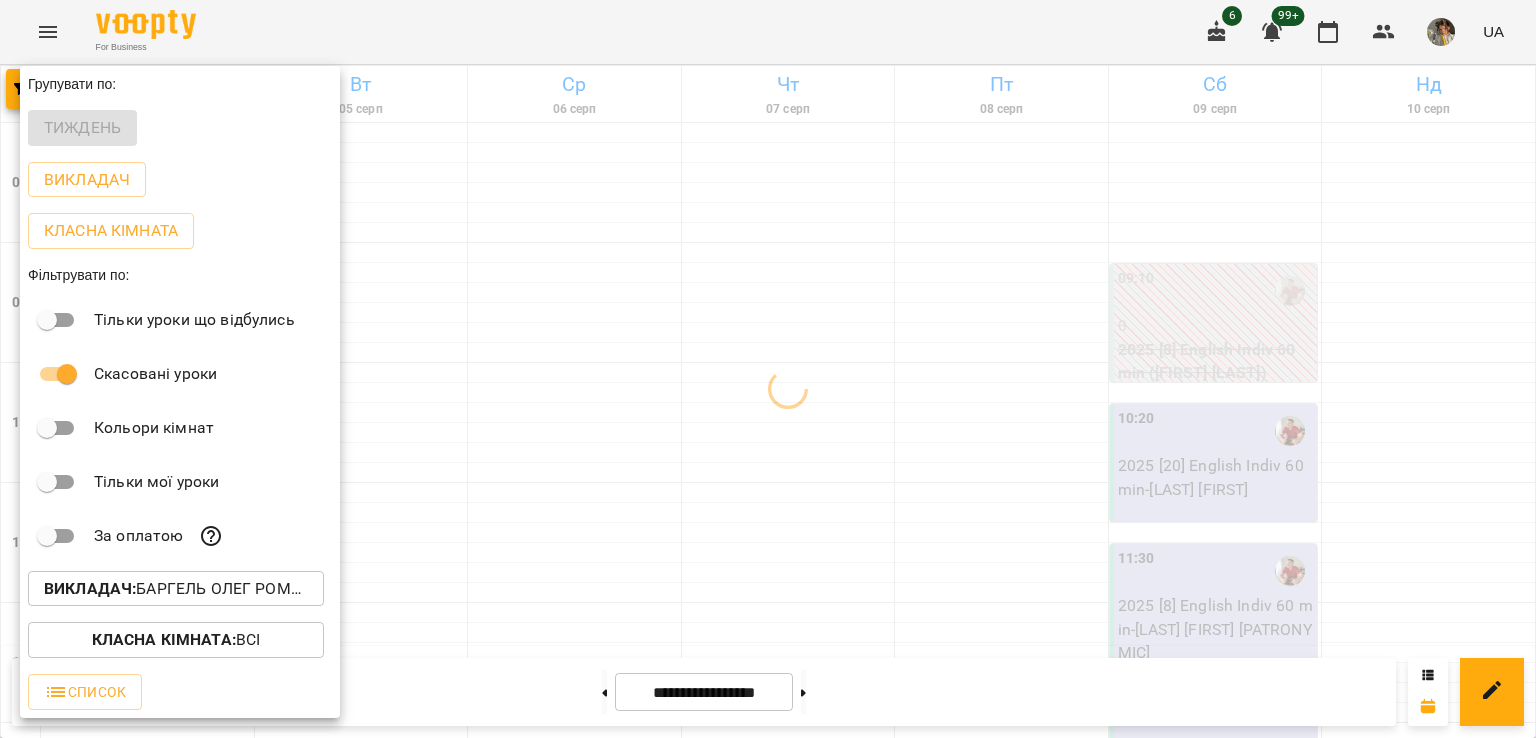 click at bounding box center [768, 369] 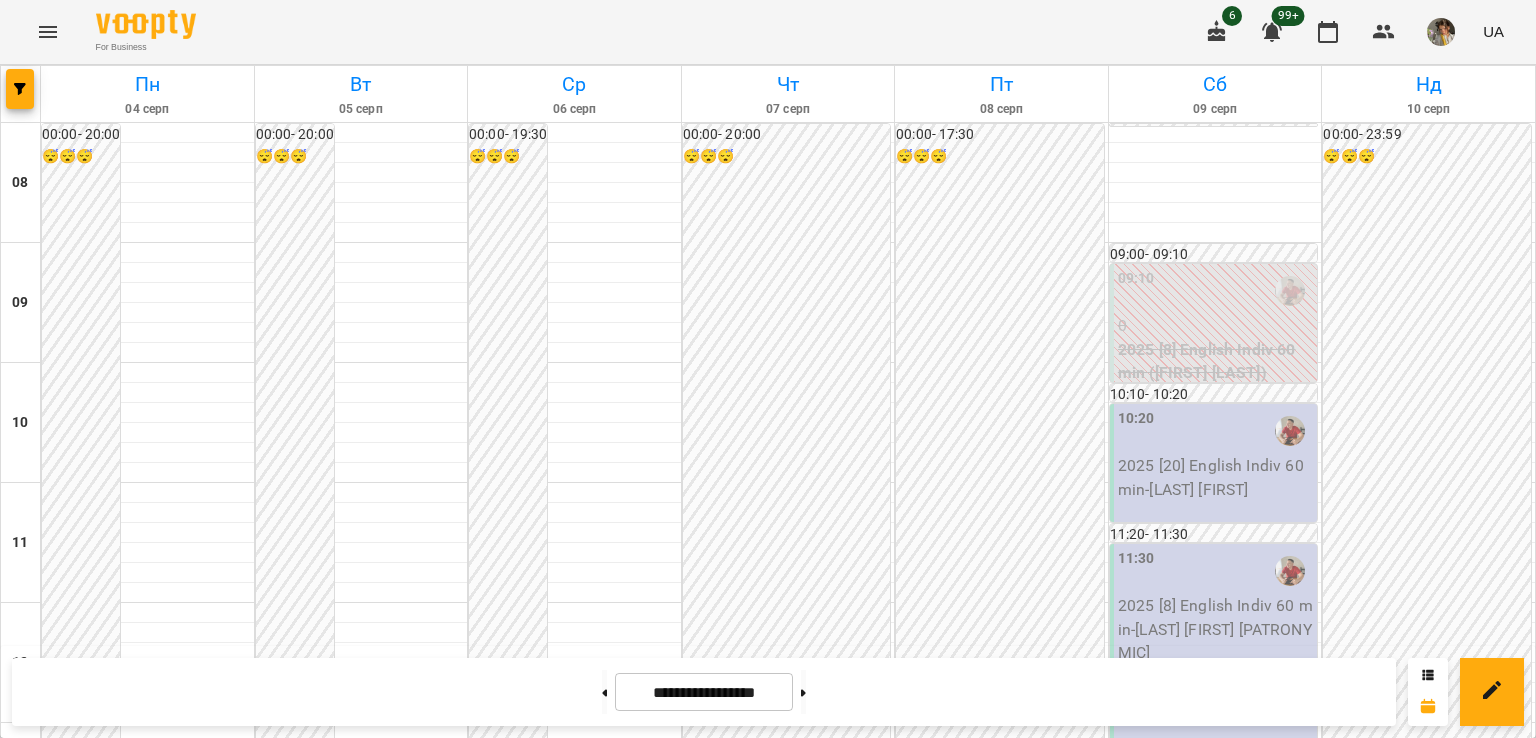 scroll, scrollTop: 1197, scrollLeft: 0, axis: vertical 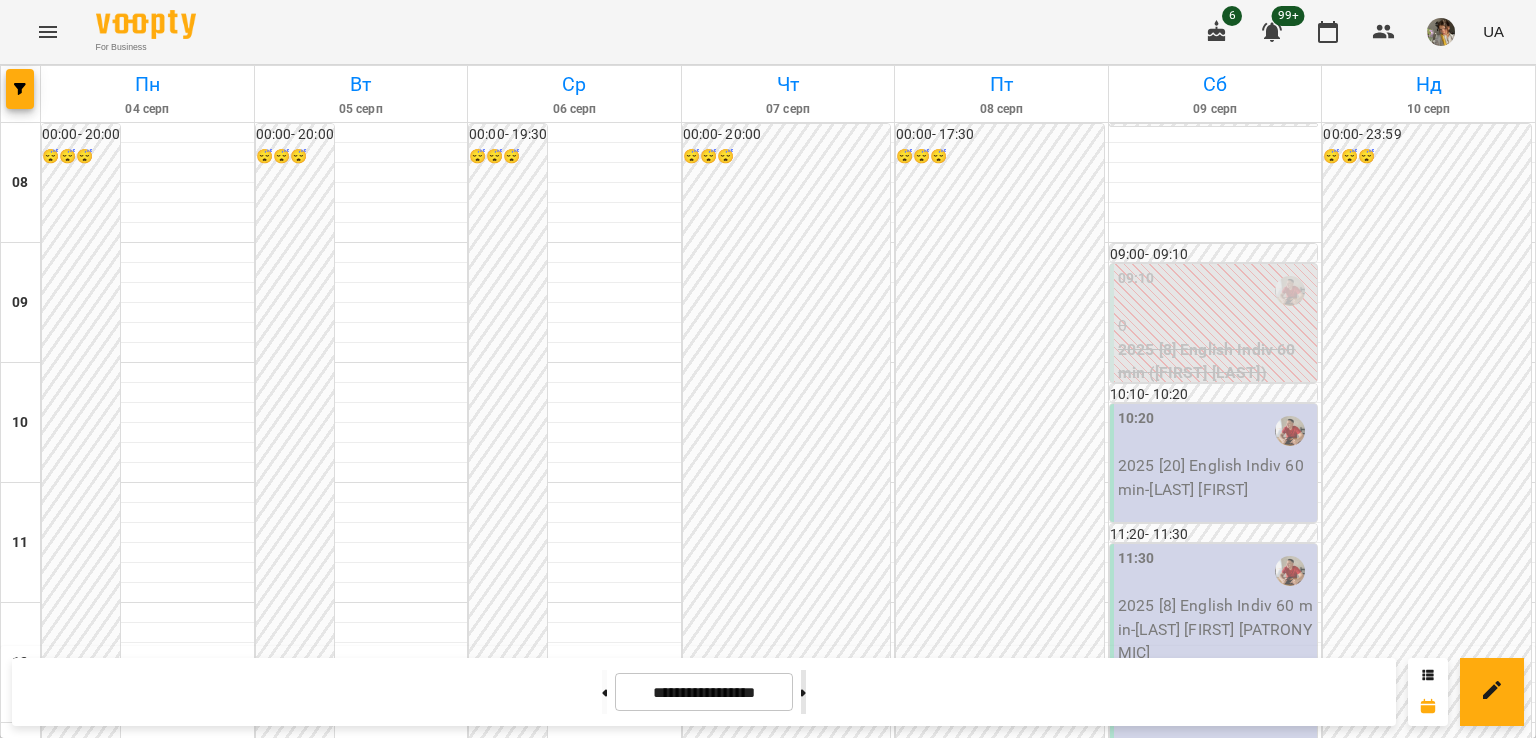 click at bounding box center [803, 692] 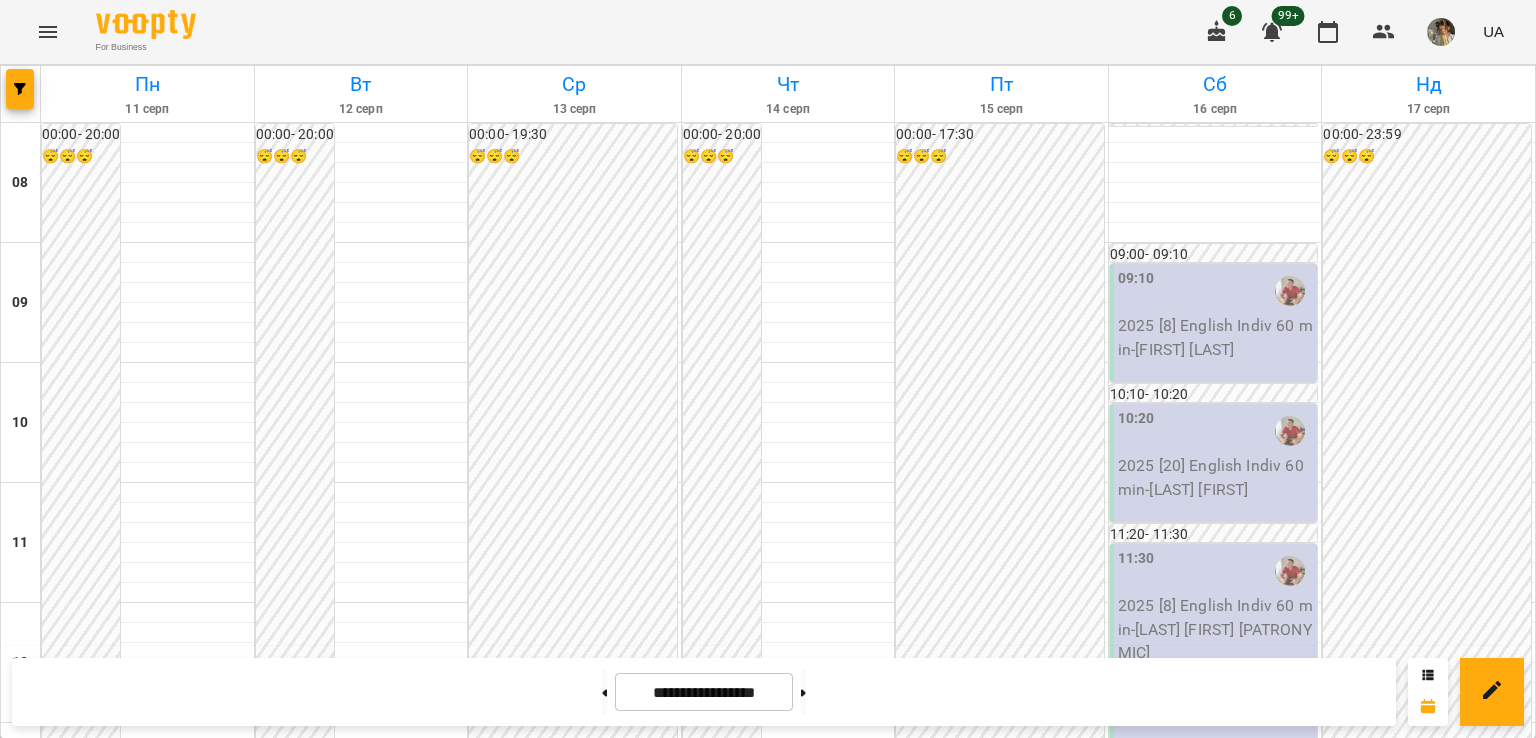 scroll, scrollTop: 808, scrollLeft: 0, axis: vertical 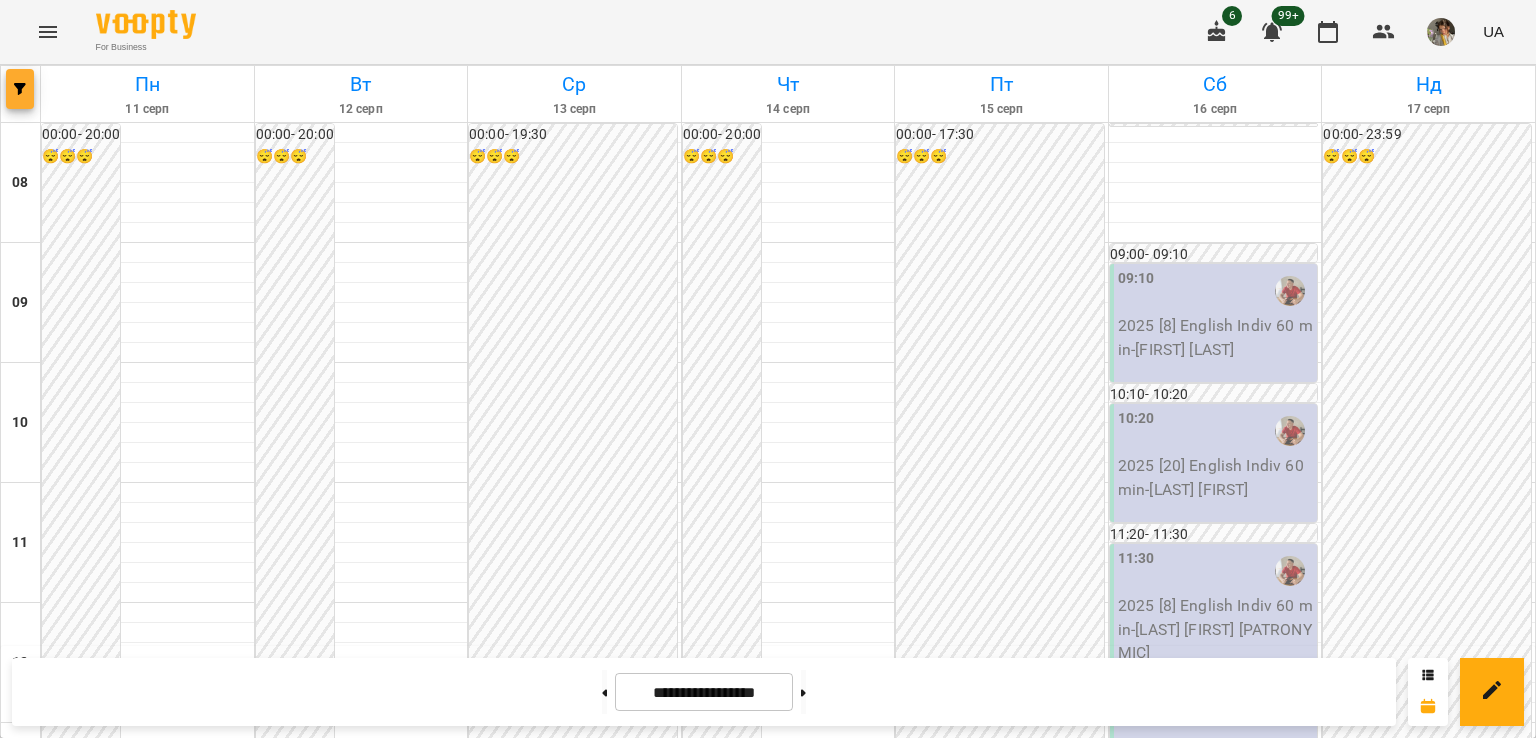 click at bounding box center [20, 89] 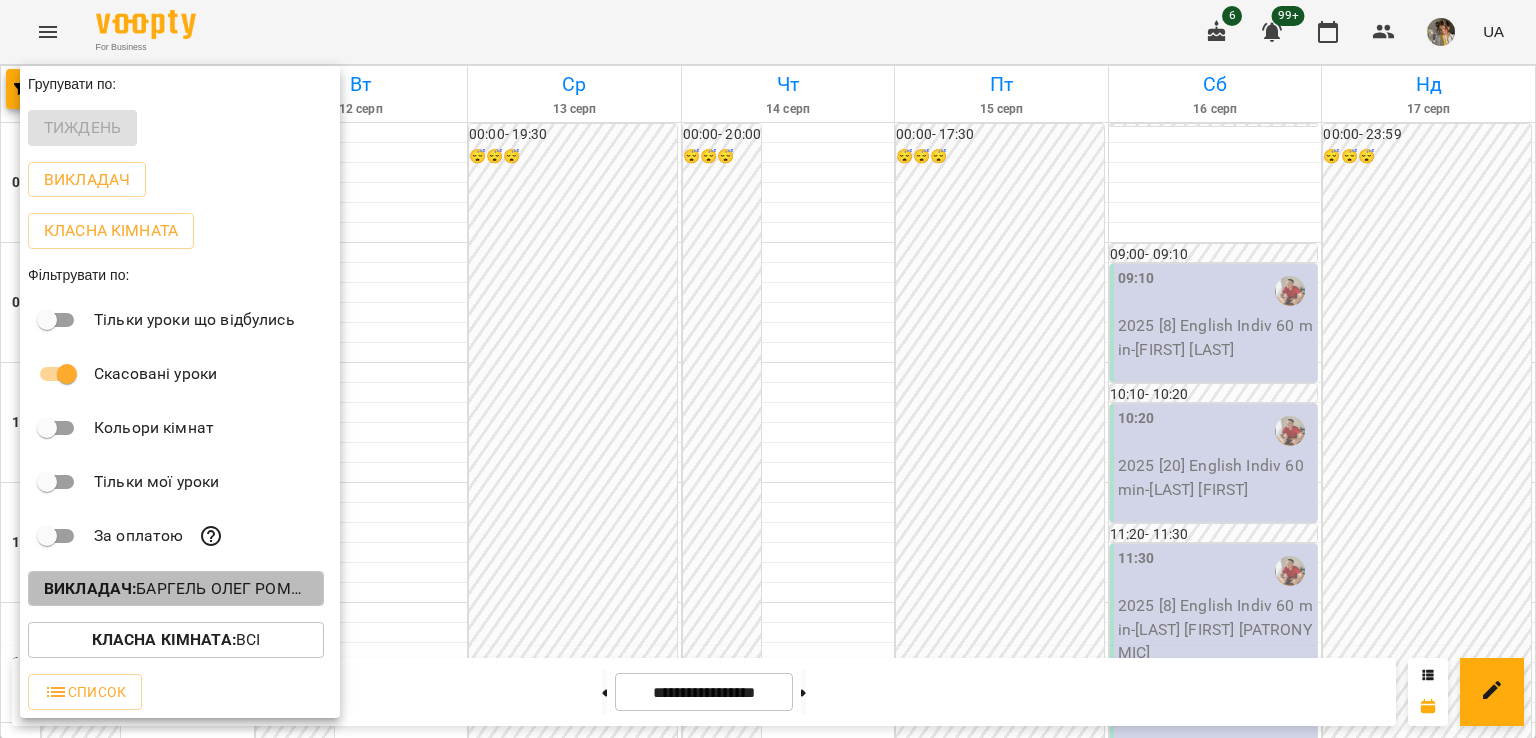 click on "Викладач :  Баргель Олег Романович (а)" at bounding box center [176, 589] 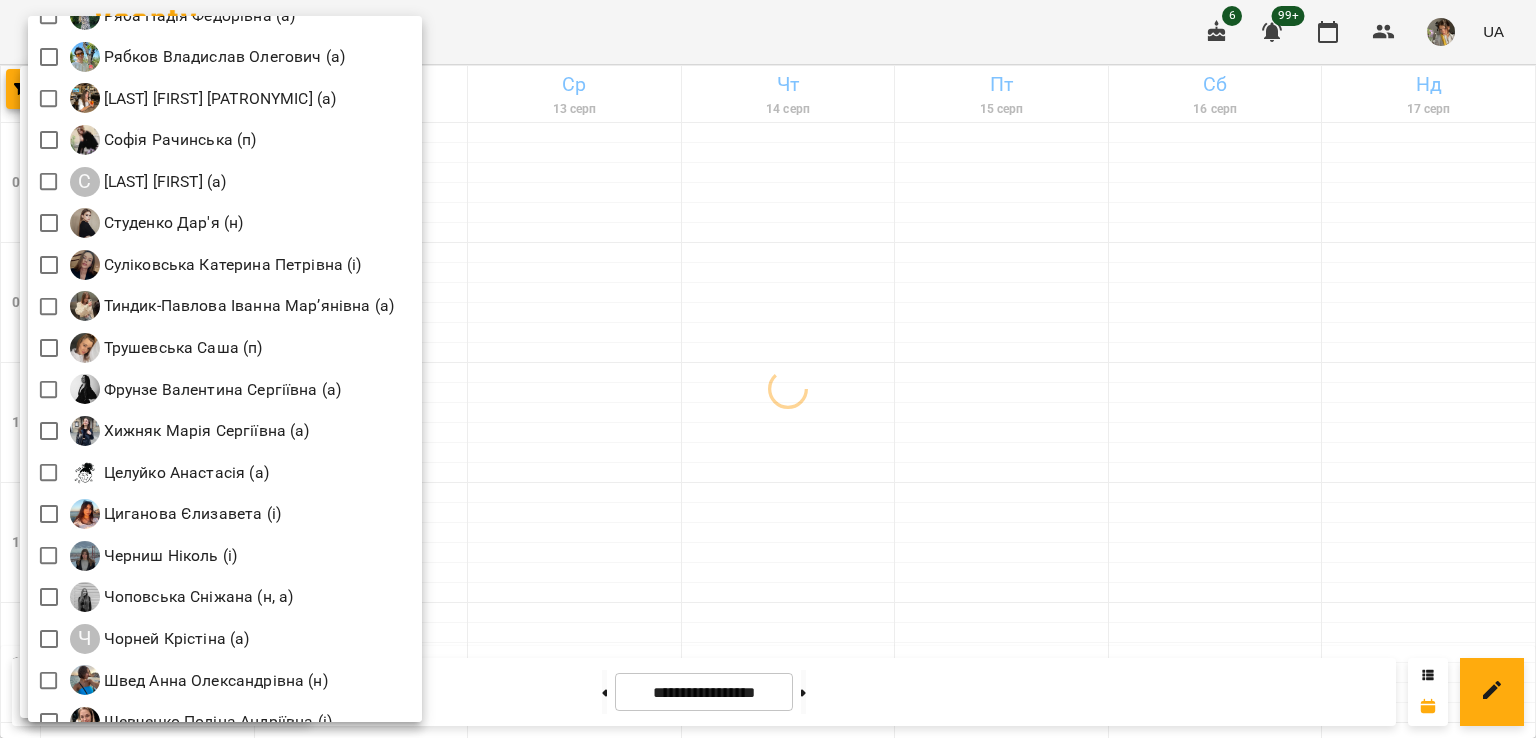 scroll, scrollTop: 2789, scrollLeft: 0, axis: vertical 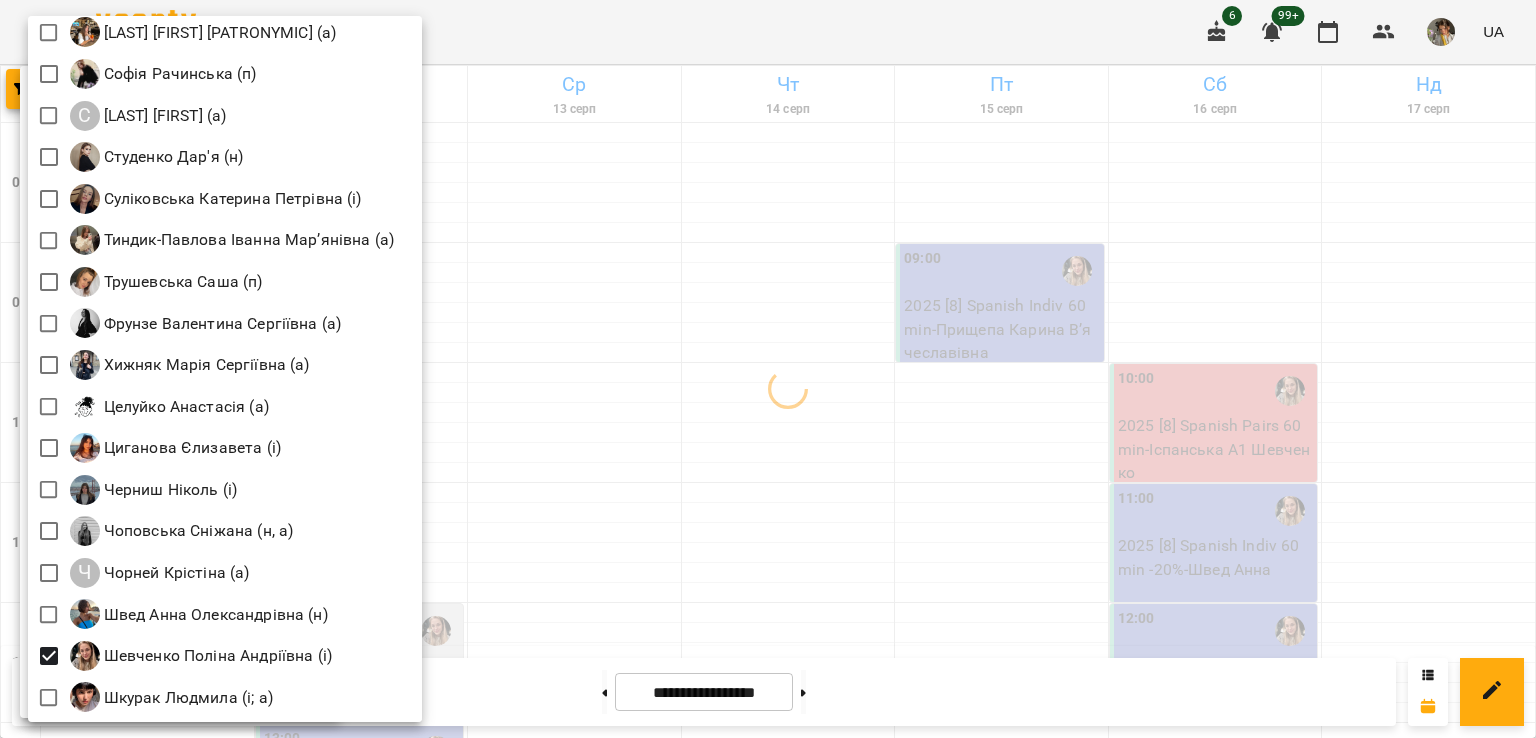click at bounding box center (768, 369) 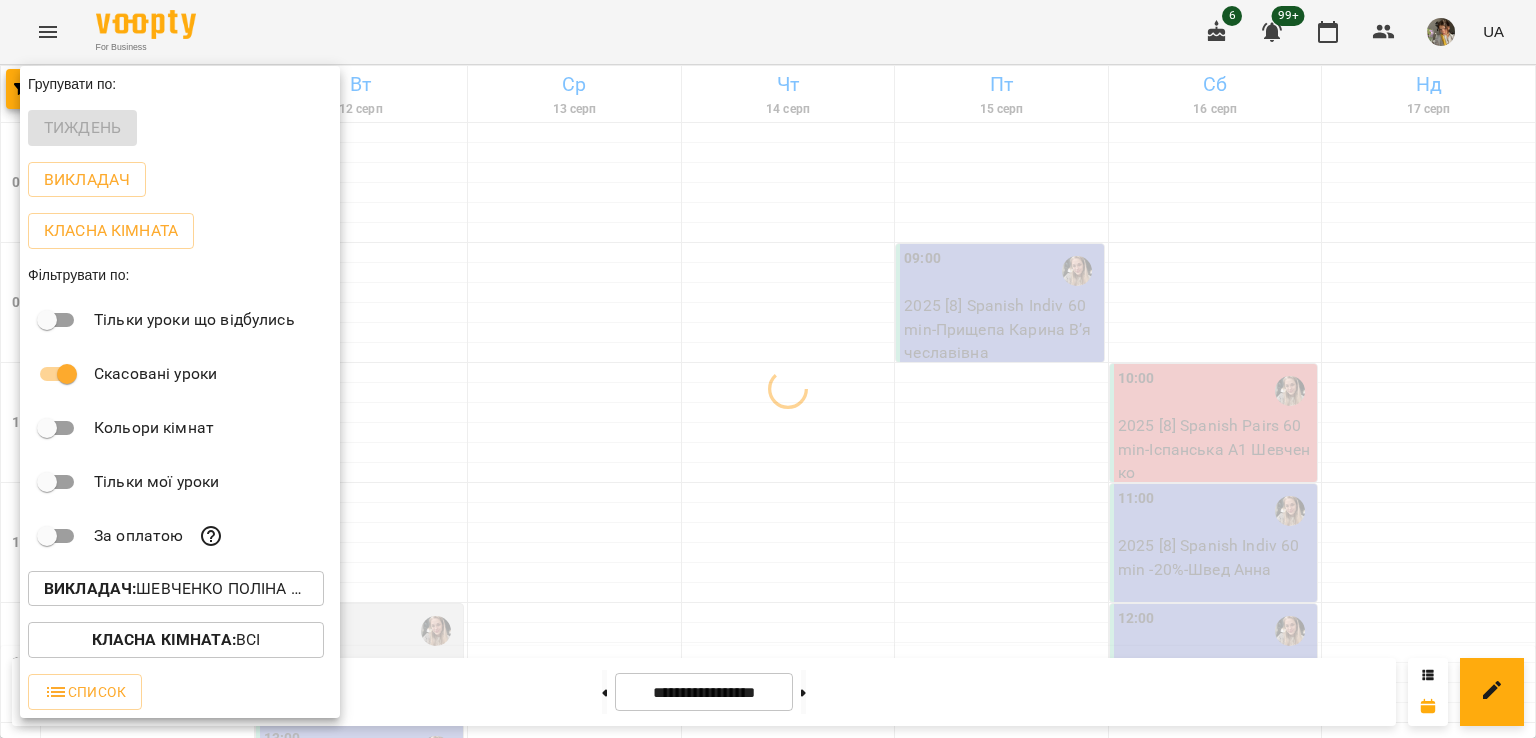 click on "Всі   Івашура Анна Вікторівна (і)     Ілля Закіров (і)     Андріана Пелипчак (п)     Бабійчук Володимир Дмитрович (п)     Баргель Олег Романович (а)     Бень Дар'я Олегівна (а, п)     Берковець Дарина Володимирівна (н)     Биба Марія Олексіївна (і)   Б   Бондаренко Катерина Сергіївна (н)     Брежнєва Катерина Ігорівна (а)     Біла Євгенія Олександрівна (а)     Білокур Катерина (а)     Білоскурська Олександра Романівна (а)     Ваганова Юлія (і)     Вербова Єлизавета Сергіївна (а)   В   Войтенко Богдан (а)     Вікторія Корнейко (а)     Гайдукевич Анна (і)     Гастінґс Катерина (а)" at bounding box center (768, 369) 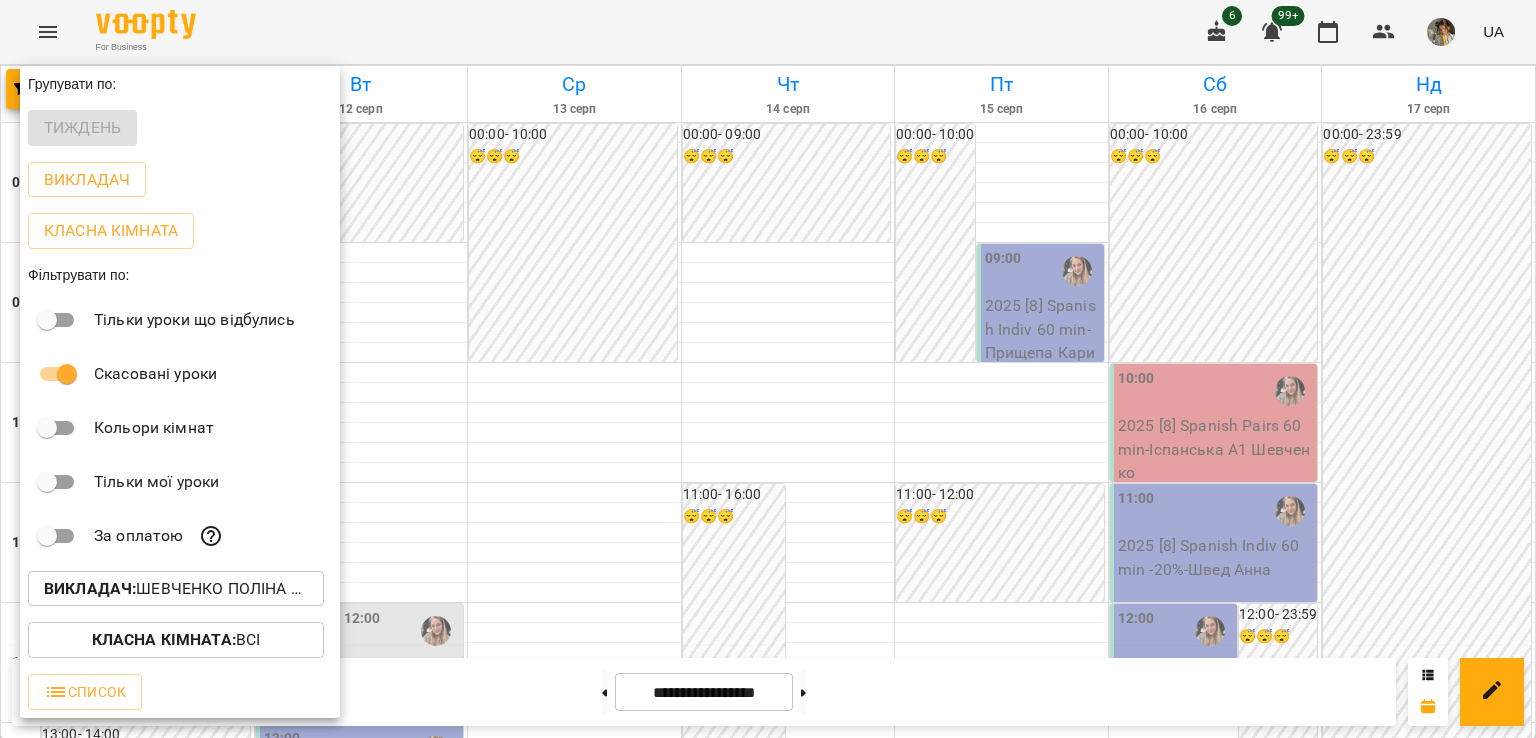 click at bounding box center (768, 369) 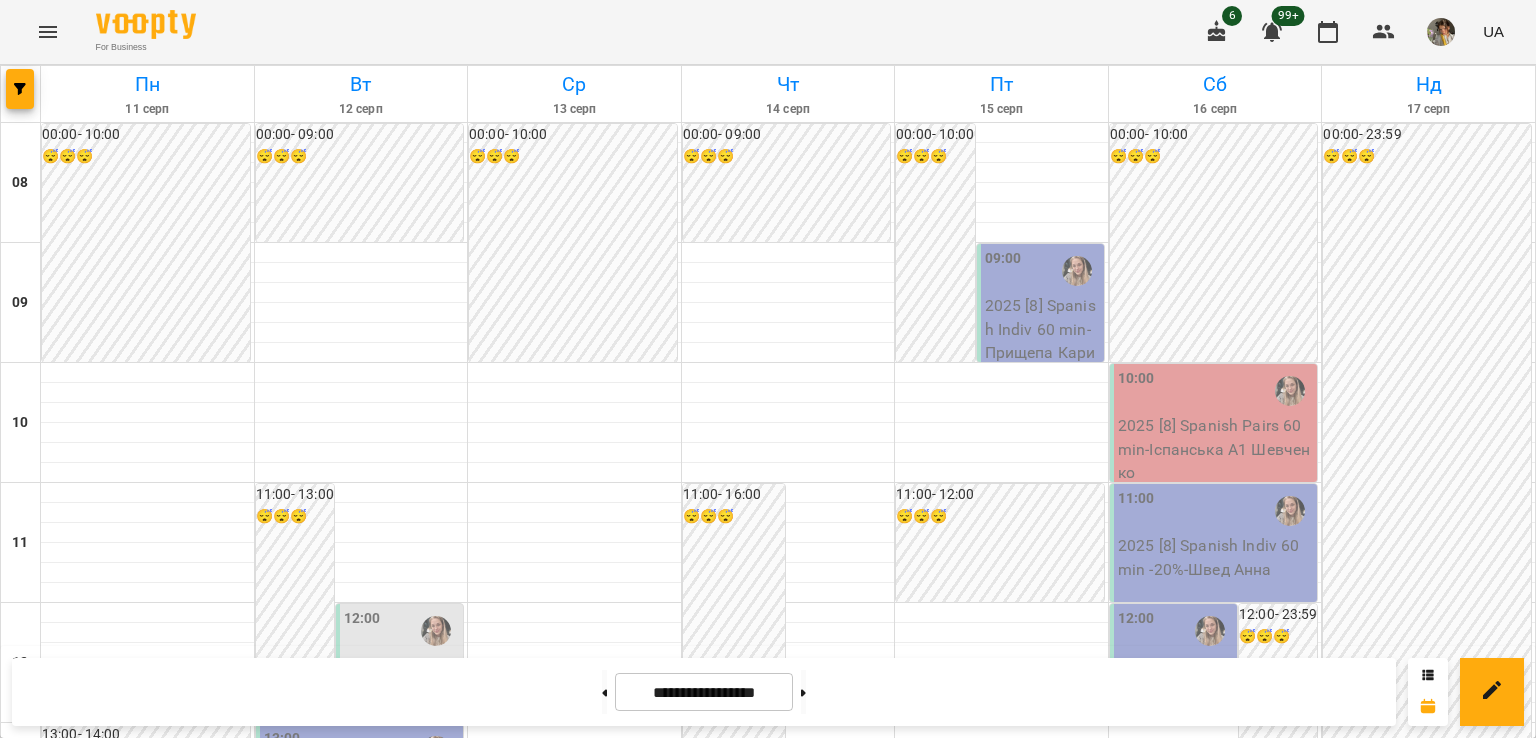 scroll, scrollTop: 1004, scrollLeft: 0, axis: vertical 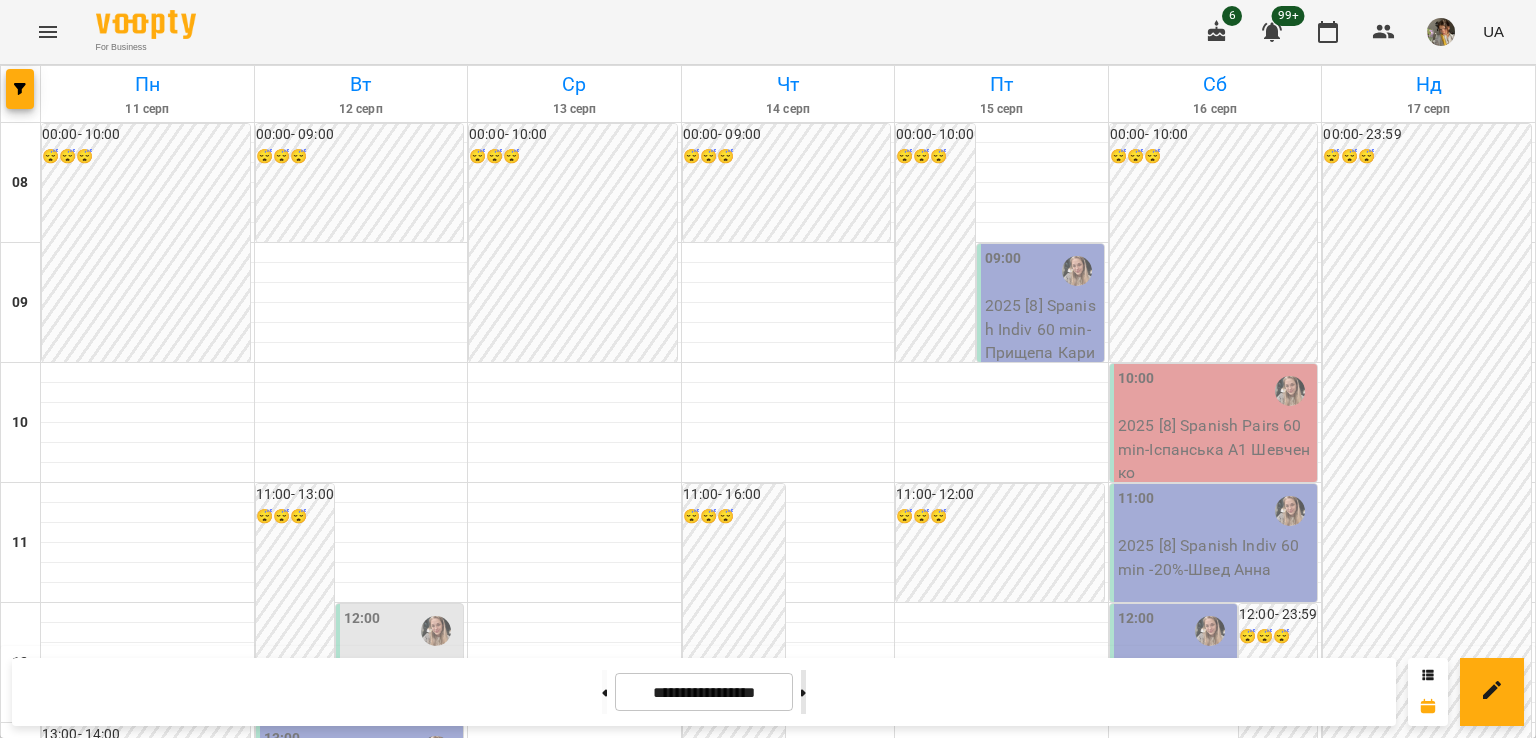 click 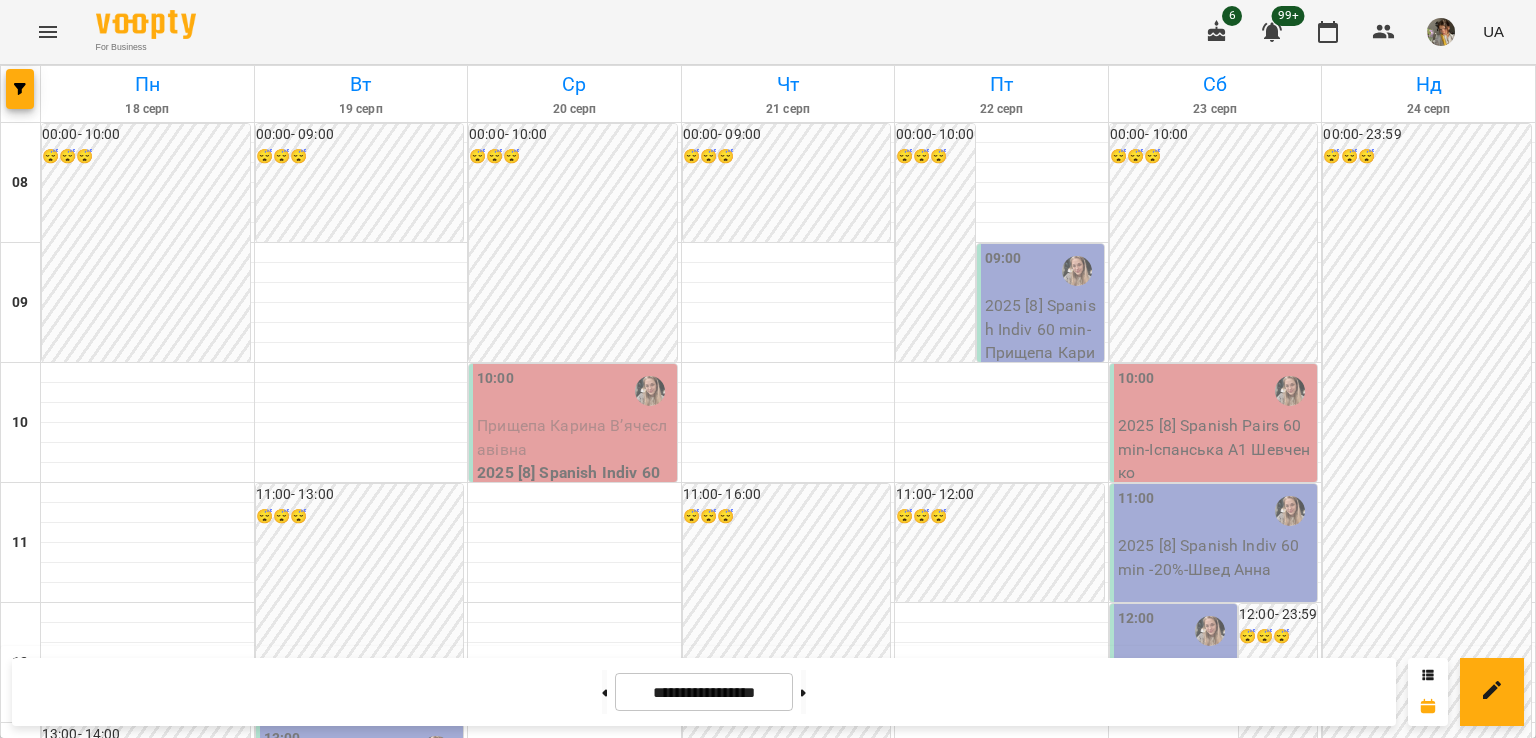 scroll, scrollTop: 951, scrollLeft: 0, axis: vertical 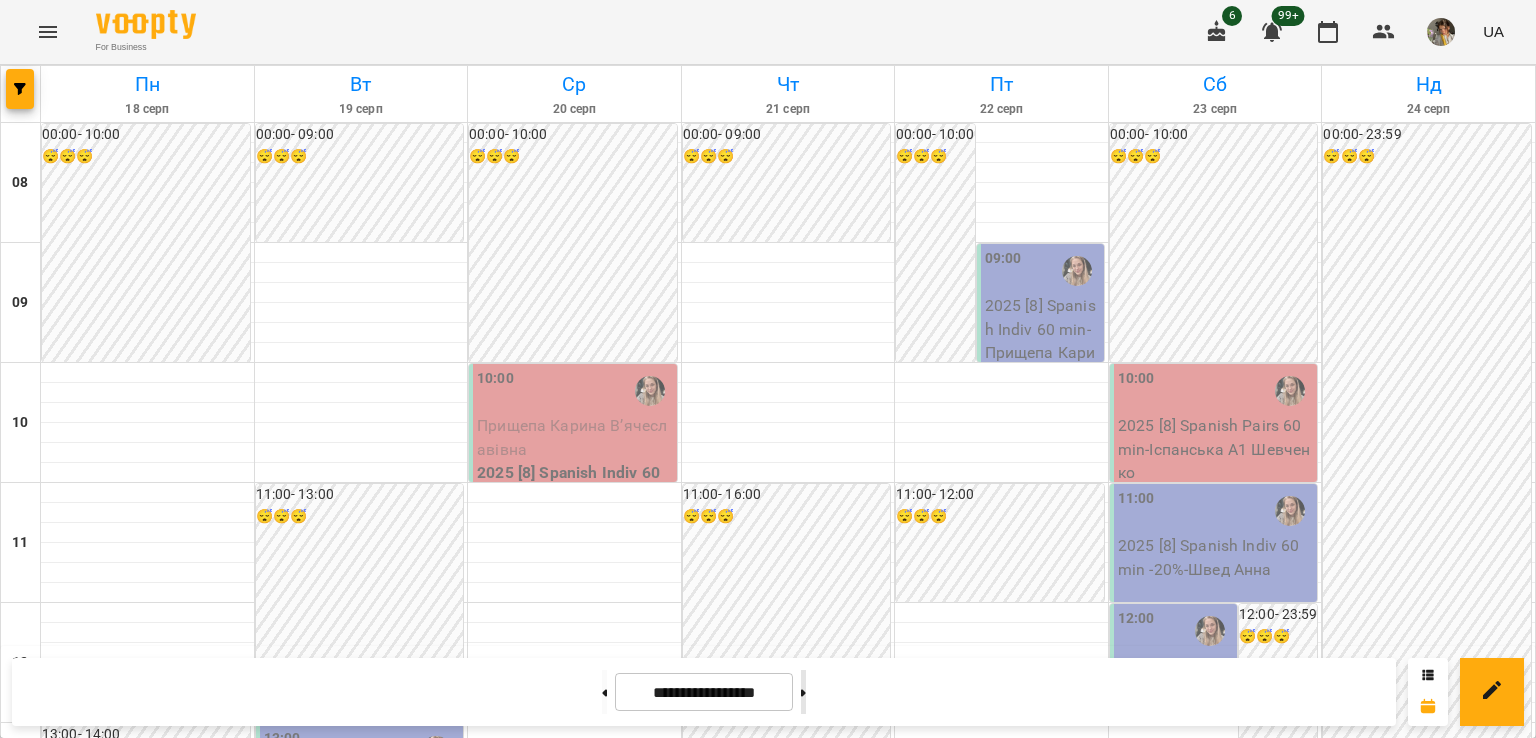 click at bounding box center (803, 692) 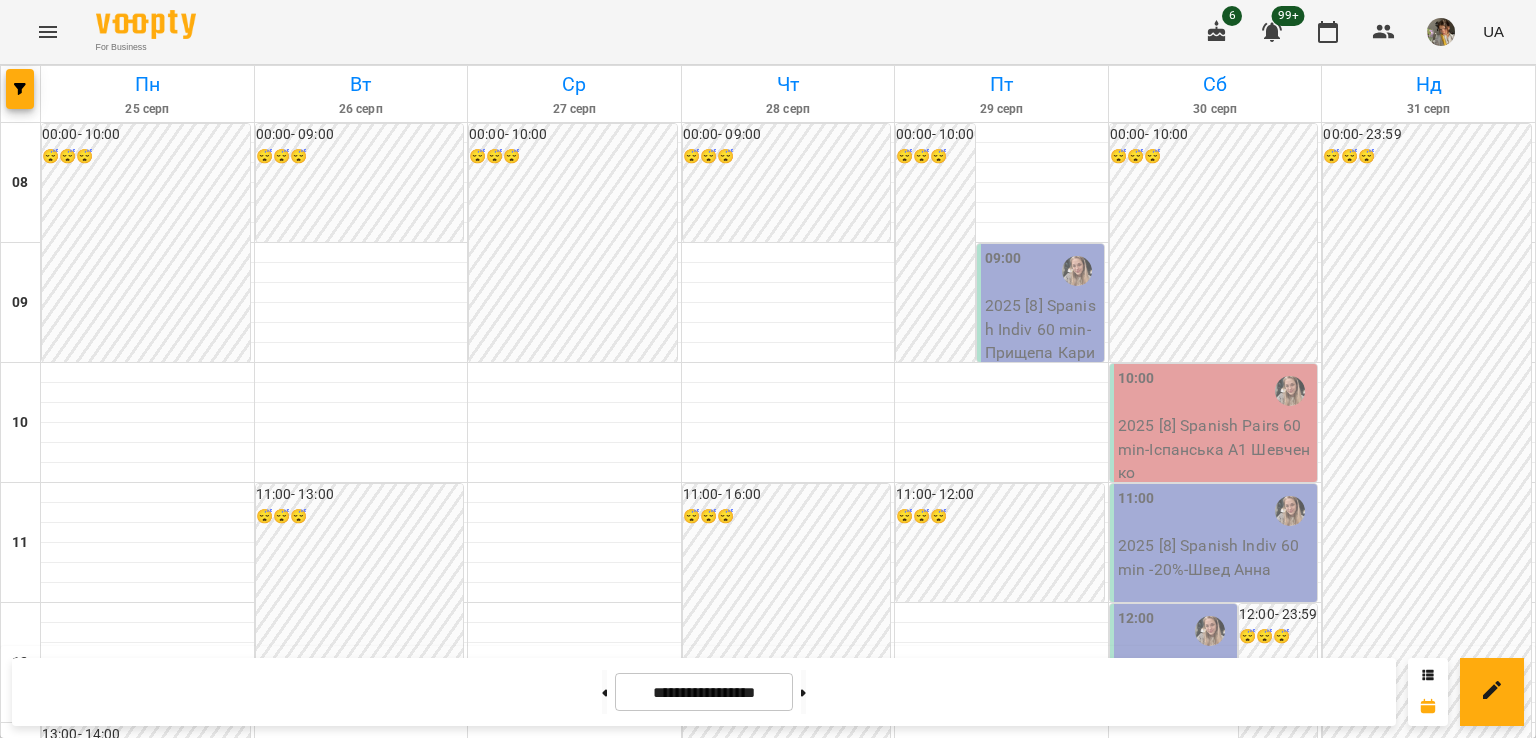 scroll, scrollTop: 873, scrollLeft: 0, axis: vertical 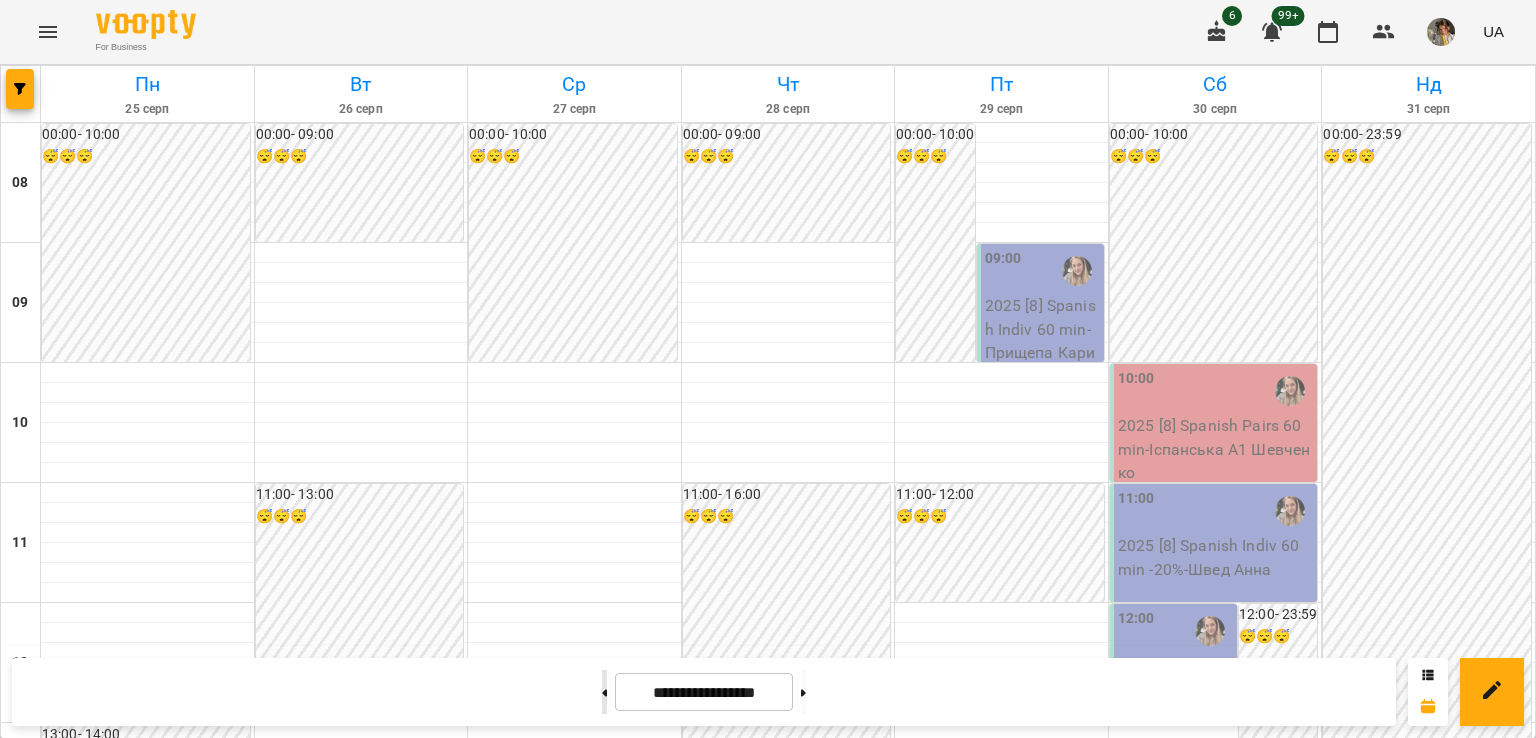 click at bounding box center (604, 692) 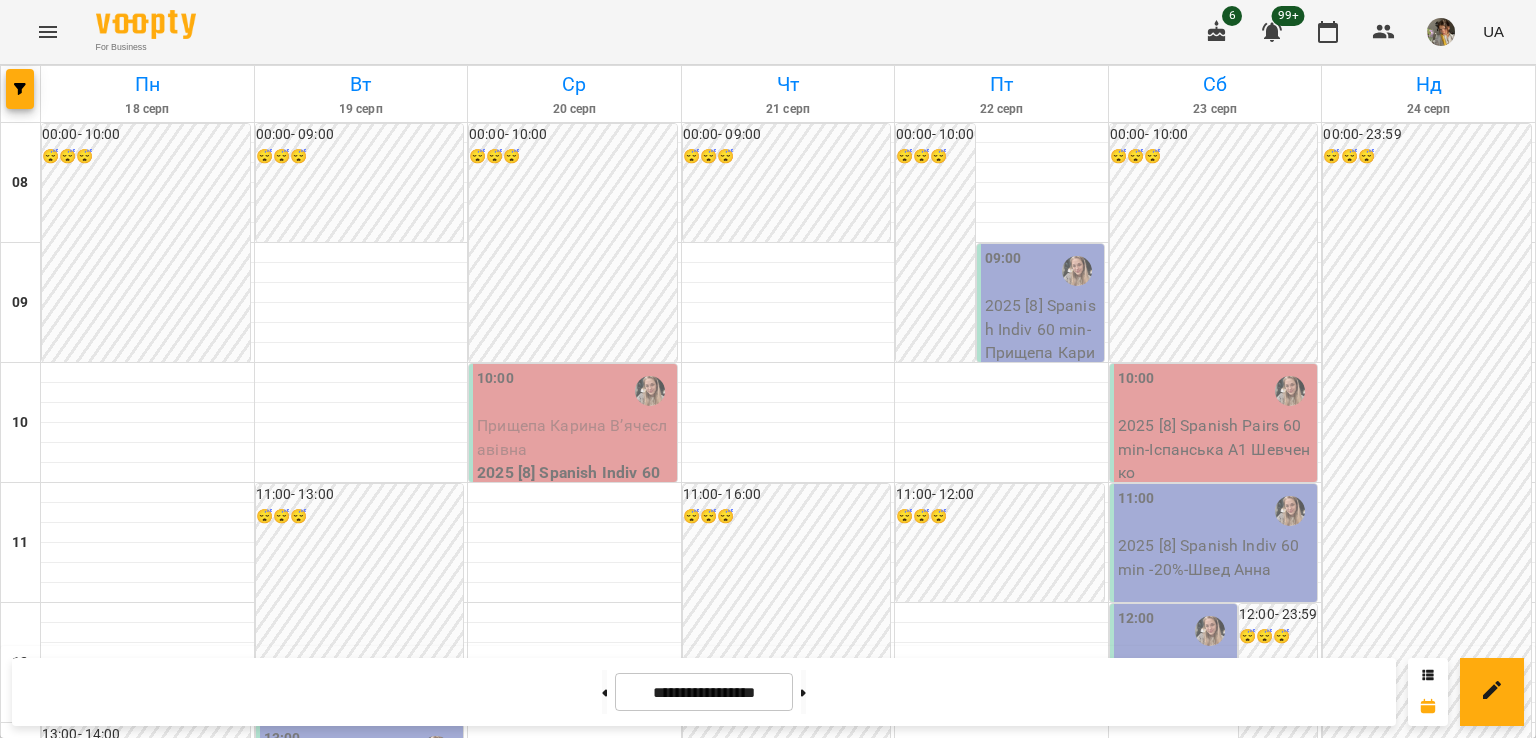 scroll, scrollTop: 88, scrollLeft: 0, axis: vertical 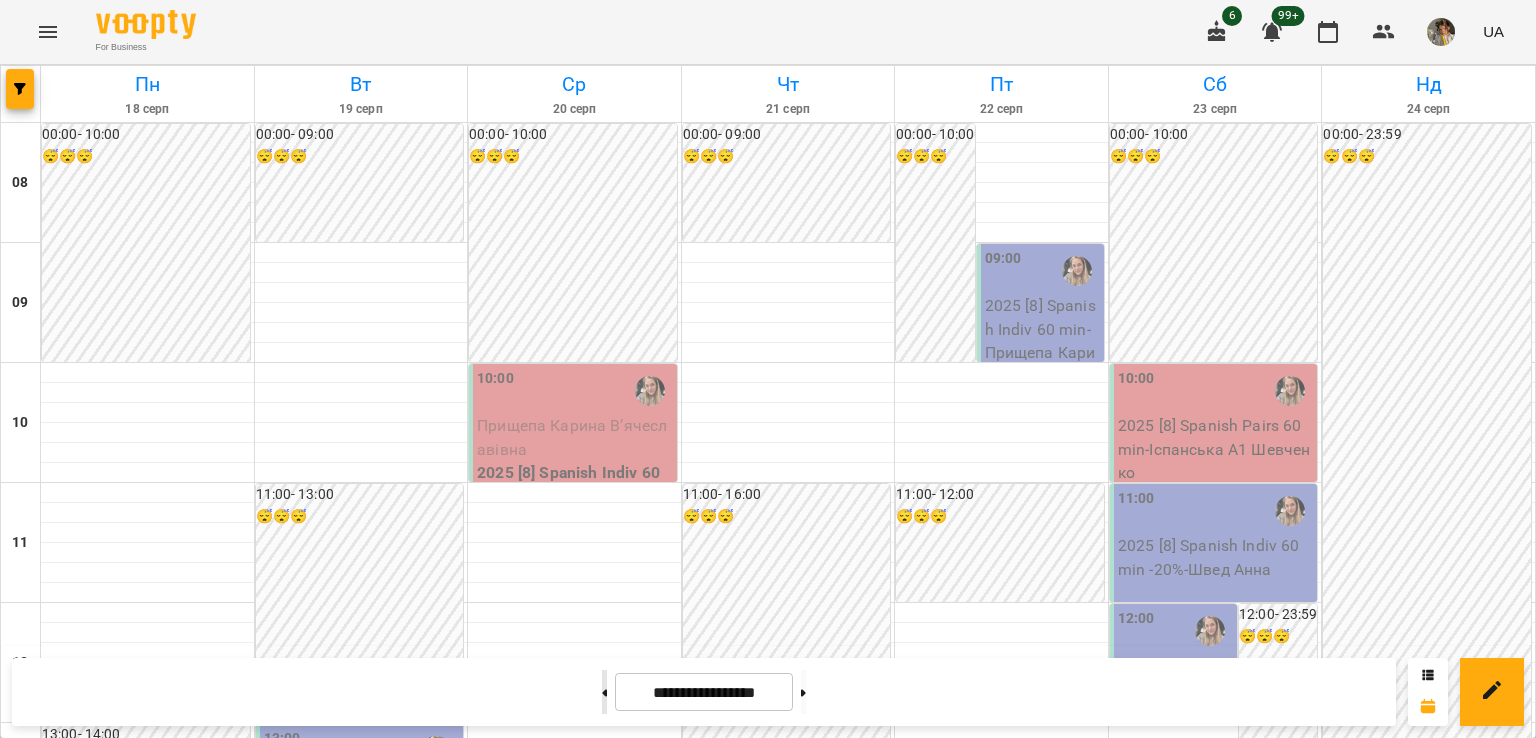 click at bounding box center (604, 692) 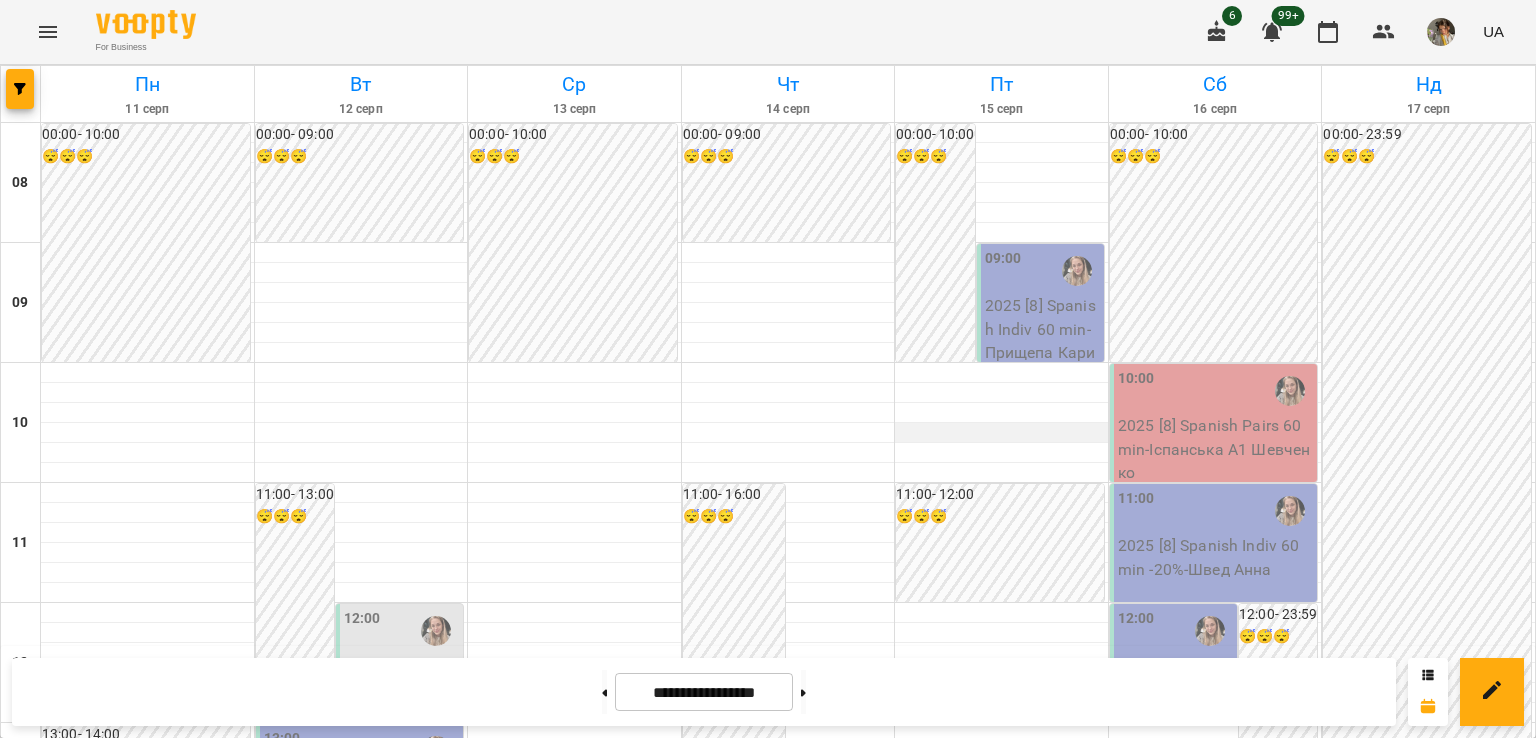 scroll, scrollTop: 575, scrollLeft: 0, axis: vertical 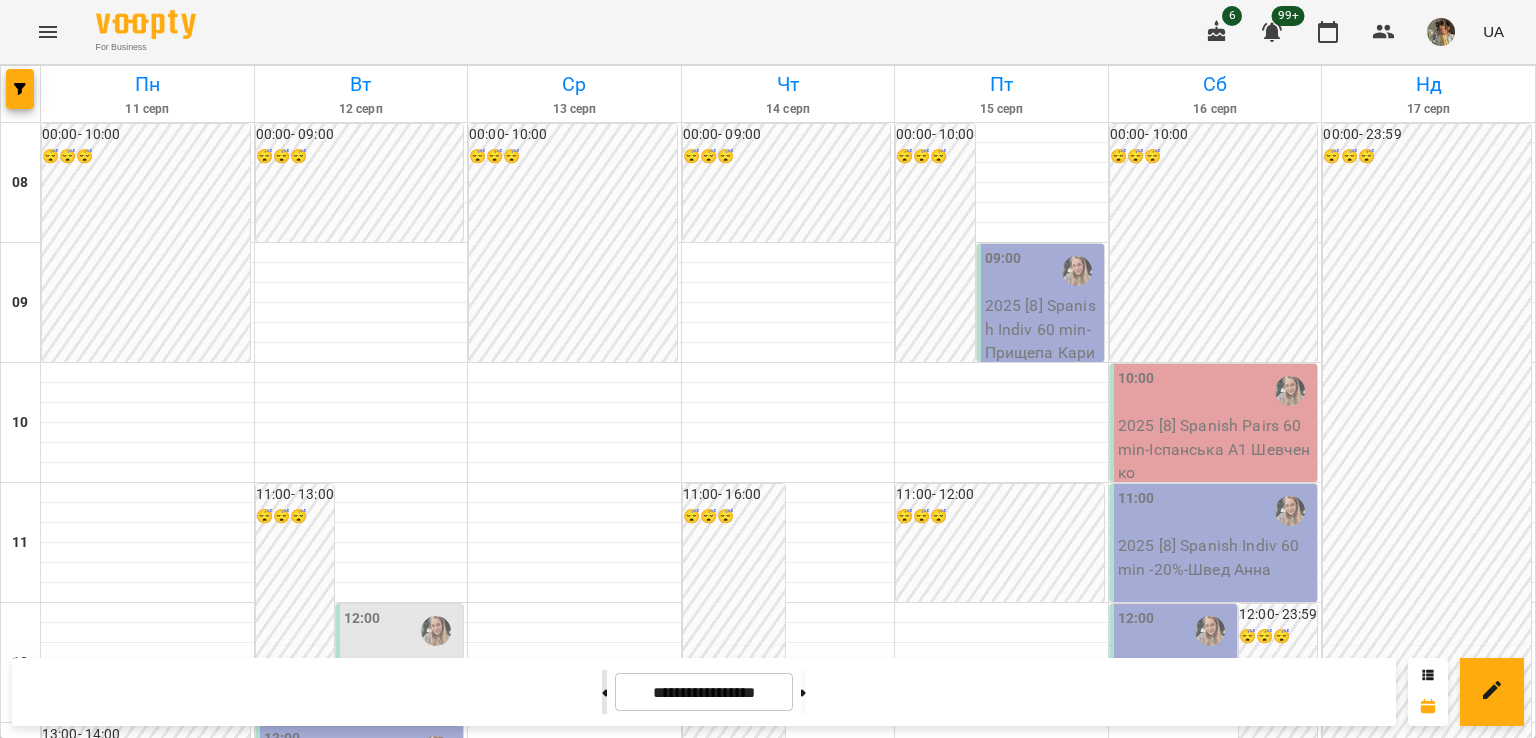 click at bounding box center [604, 692] 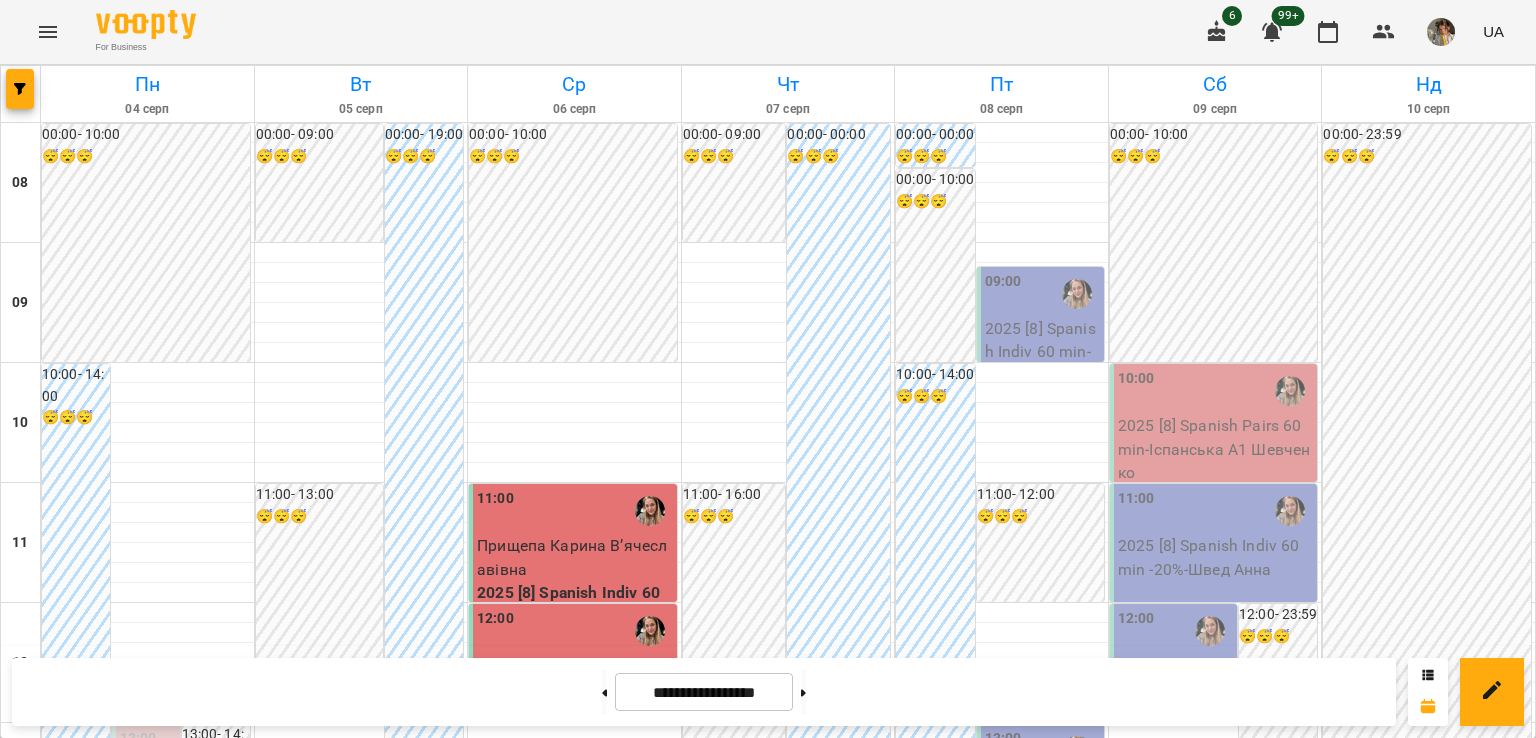 scroll, scrollTop: 564, scrollLeft: 0, axis: vertical 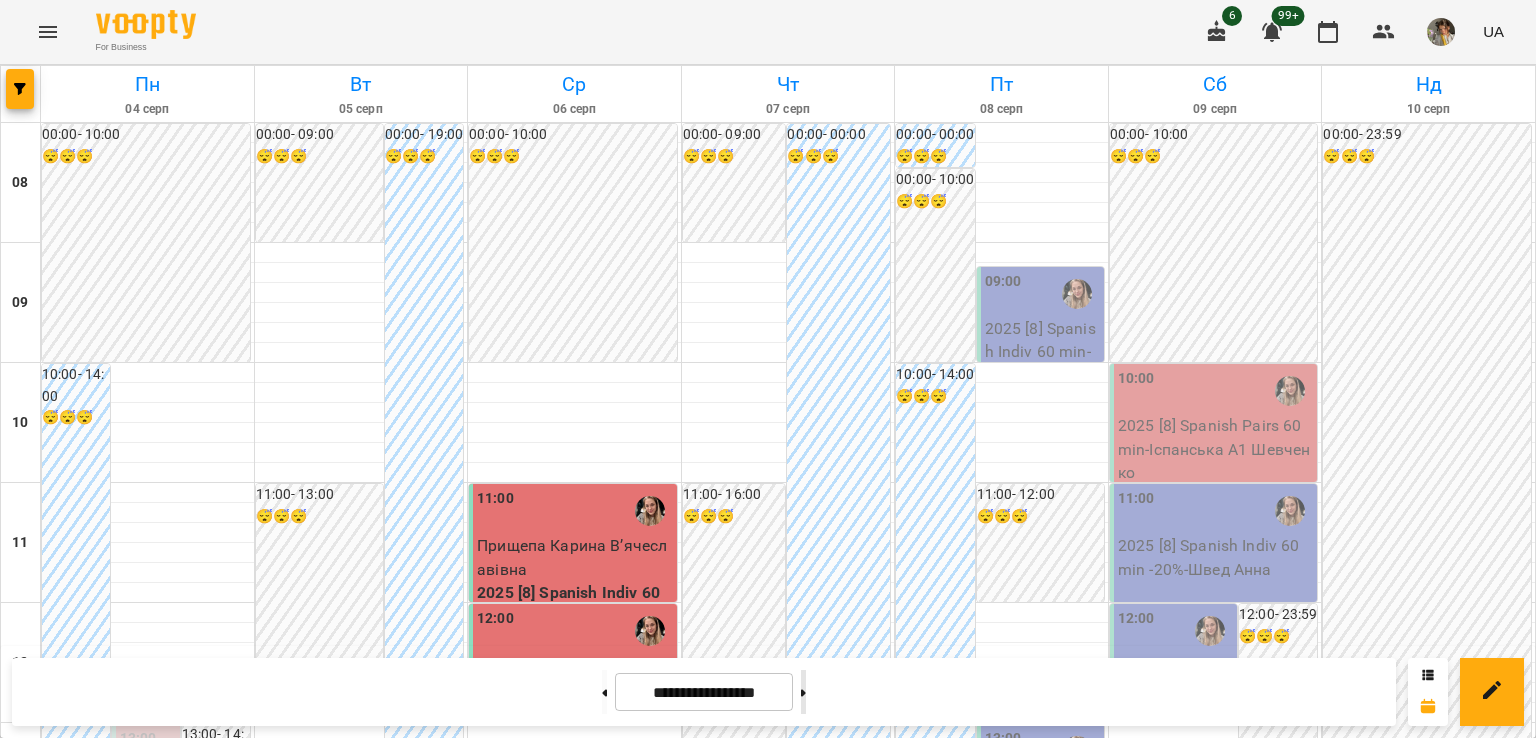 click at bounding box center [803, 692] 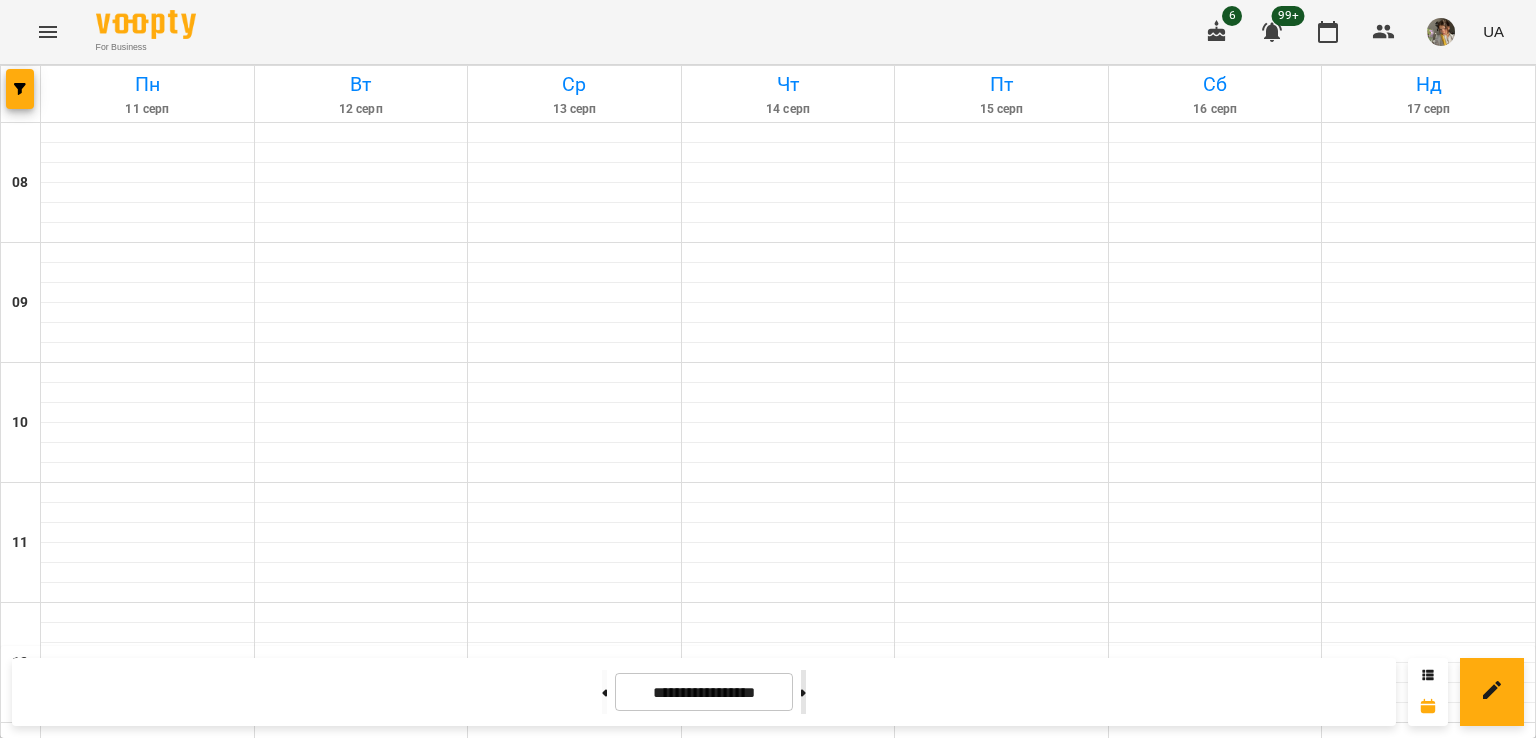 click at bounding box center (803, 692) 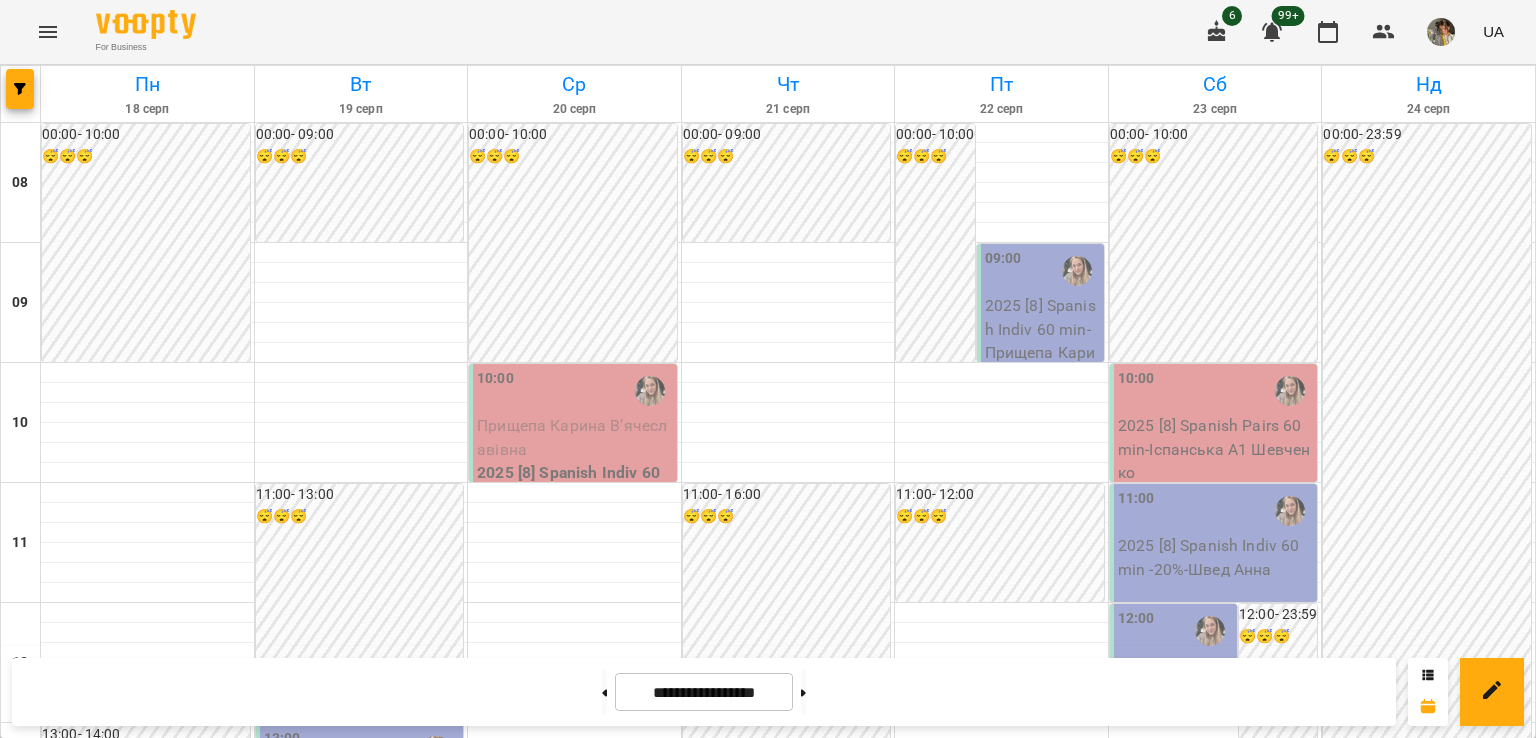 scroll, scrollTop: 1063, scrollLeft: 0, axis: vertical 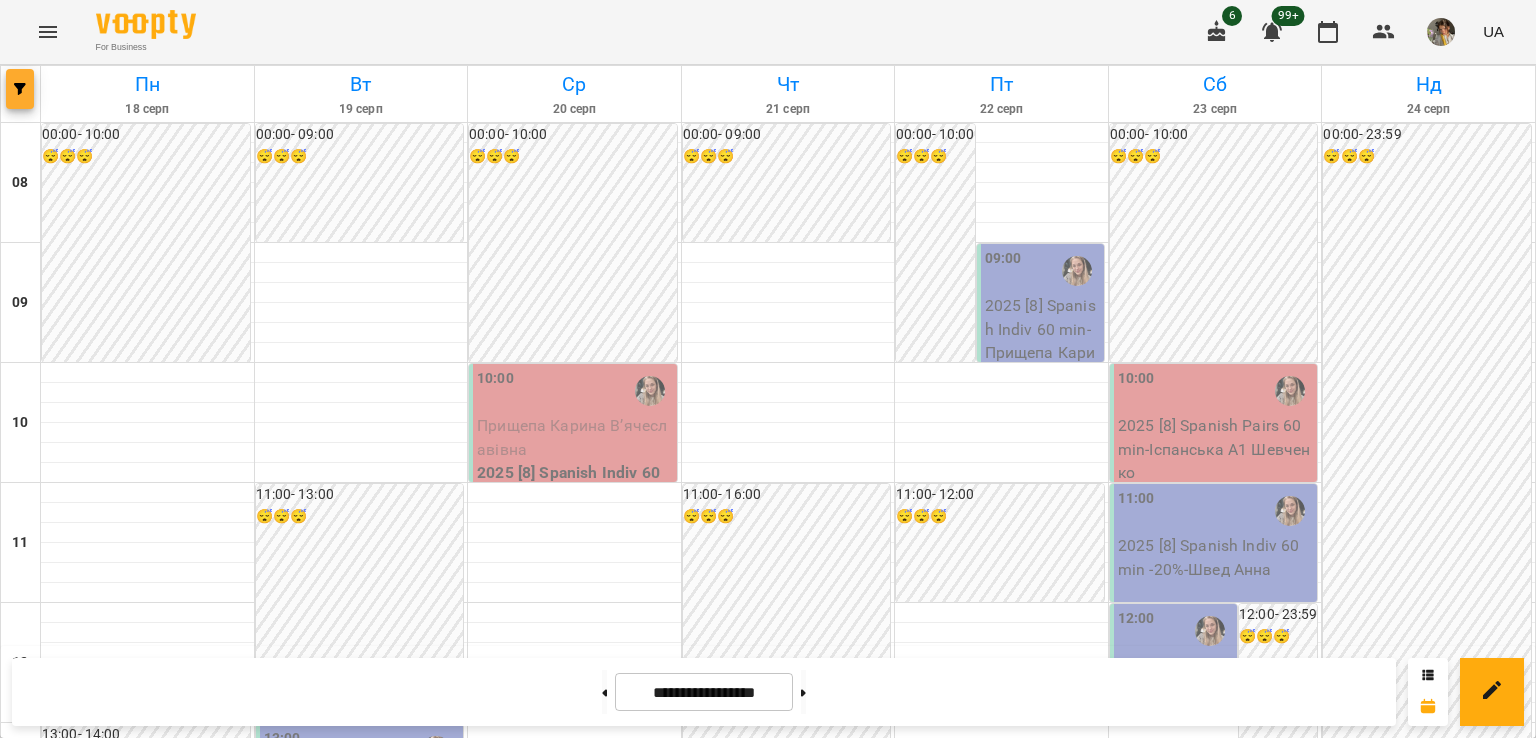 click at bounding box center (20, 89) 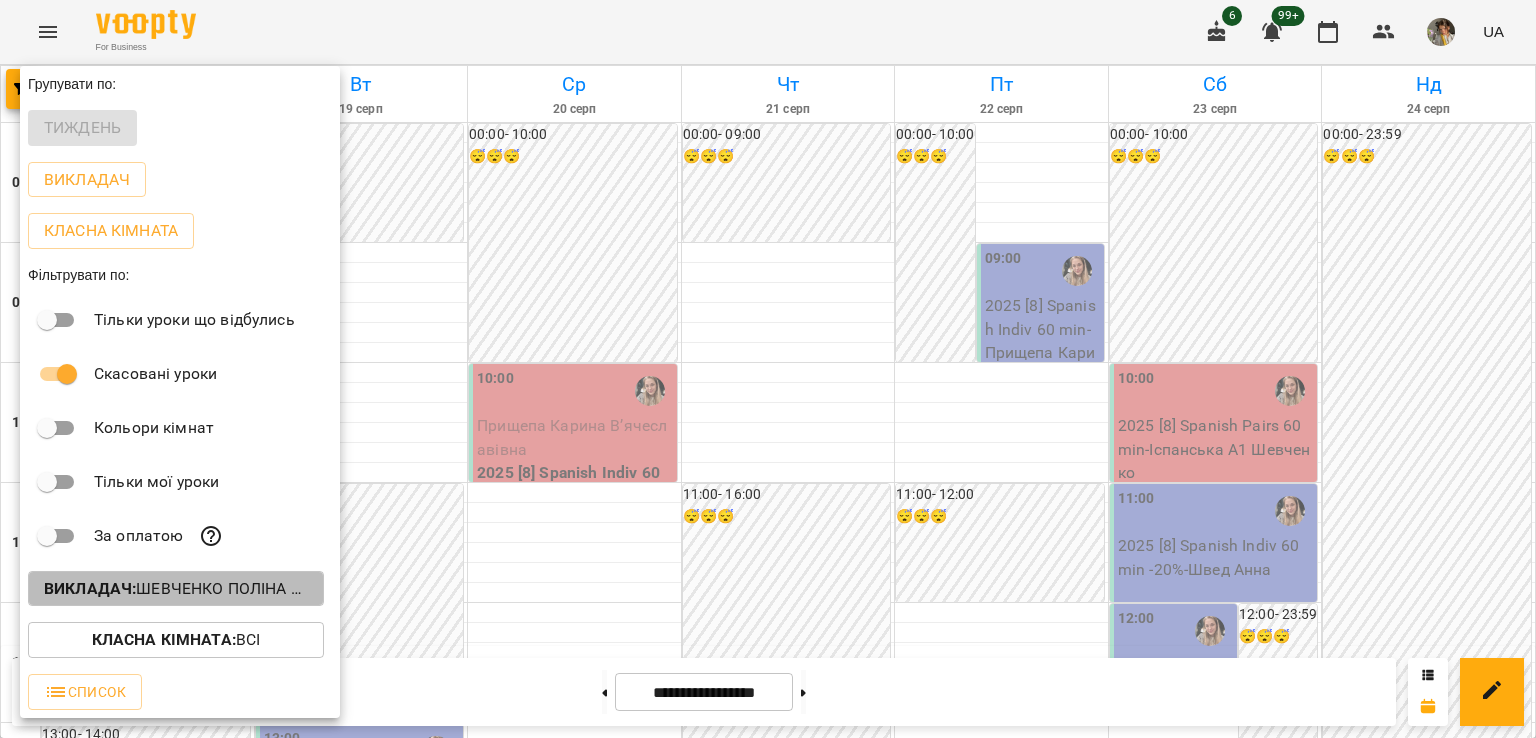 click on "Викладач :  Шевченко Поліна Андріївна (і)" at bounding box center (176, 589) 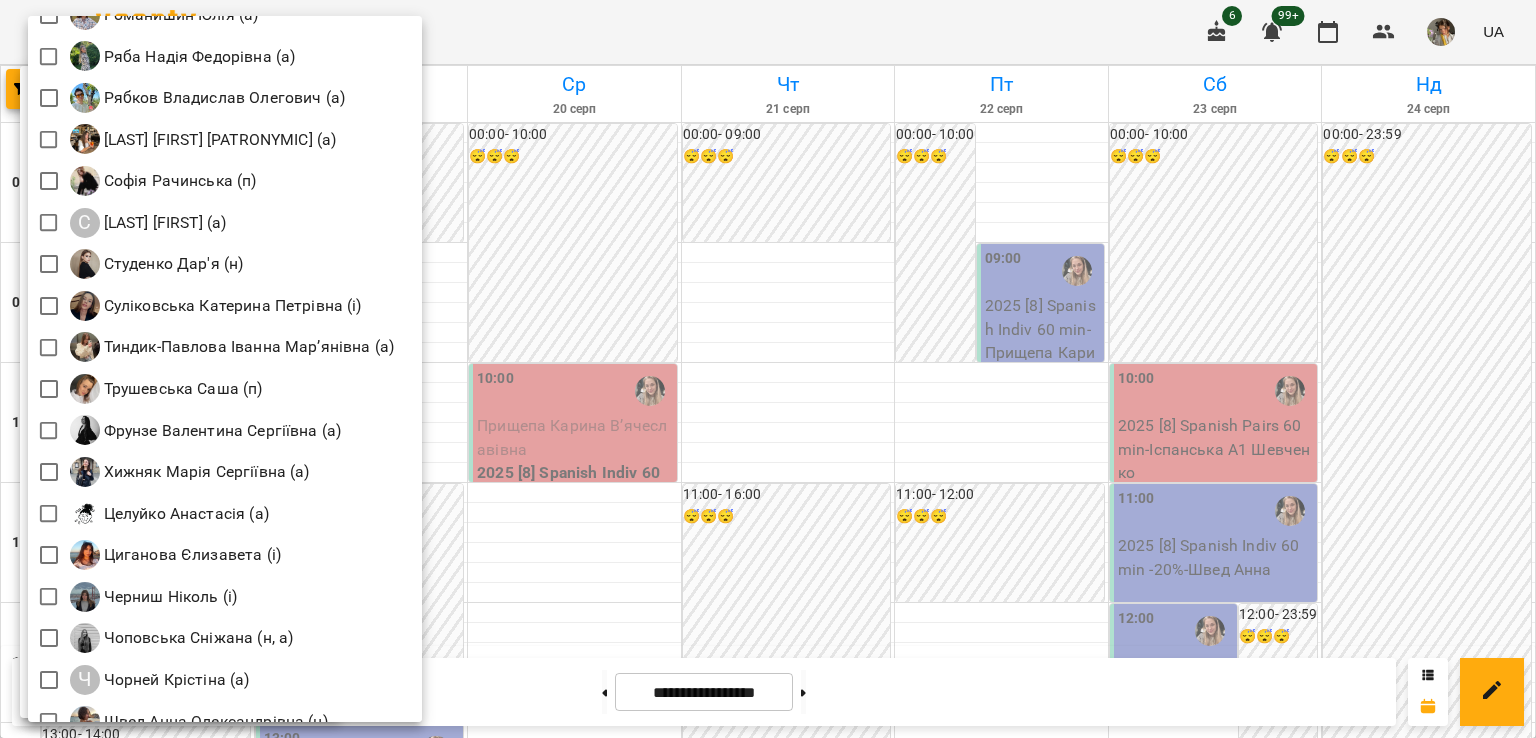 scroll, scrollTop: 2789, scrollLeft: 0, axis: vertical 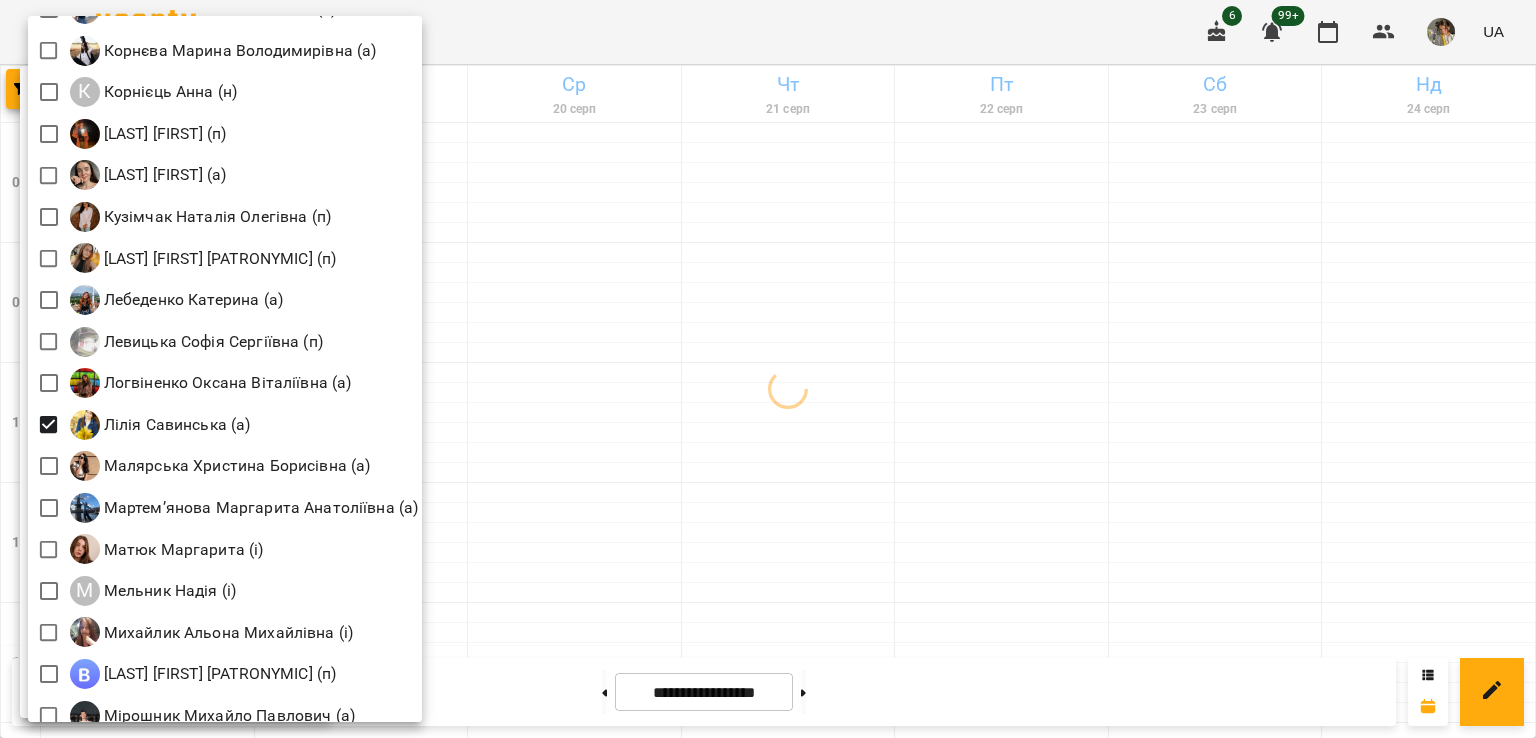 click at bounding box center (768, 369) 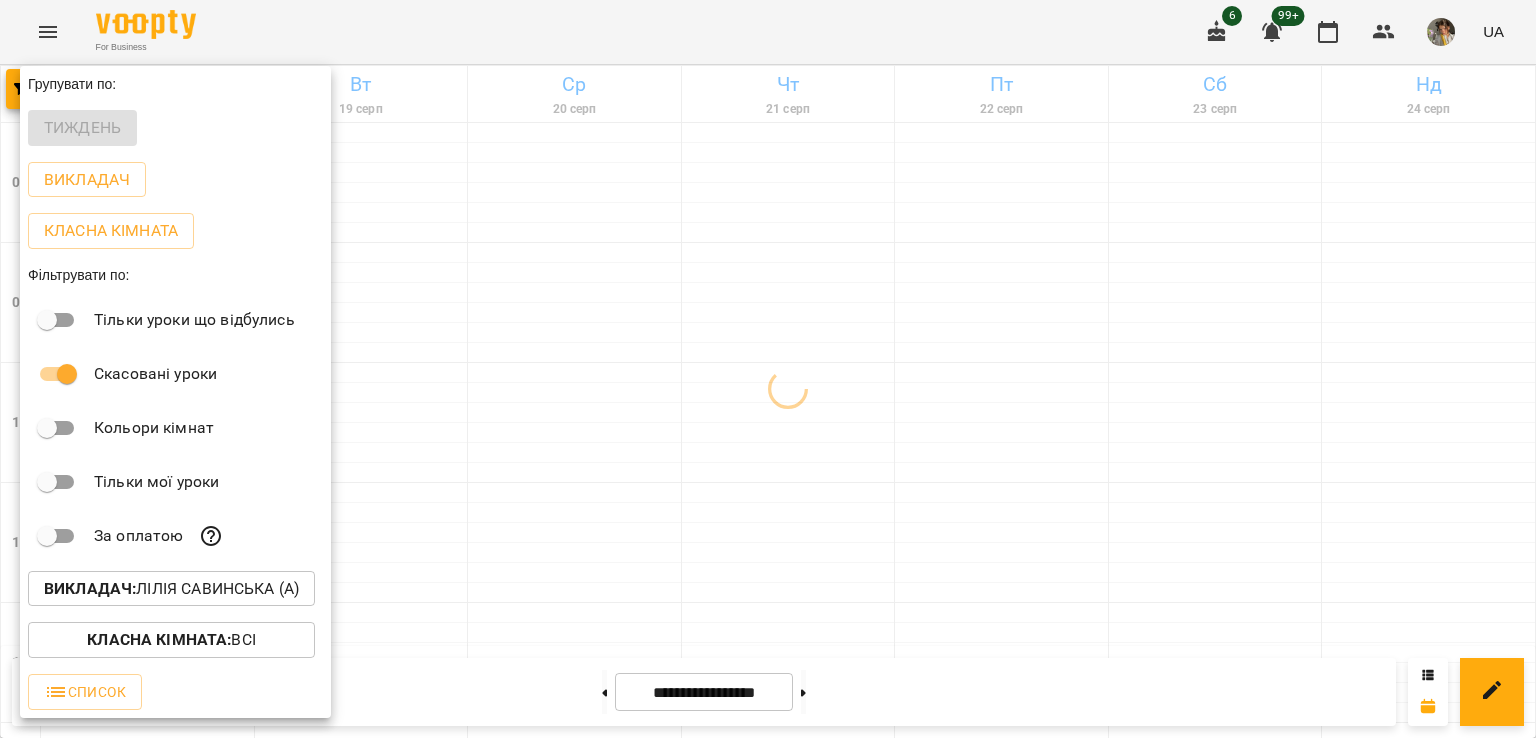 click on "Всі   Івашура Анна Вікторівна (і)     Ілля Закіров (і)     Андріана Пелипчак (п)     Бабійчук Володимир Дмитрович (п)     Баргель Олег Романович (а)     Бень Дар'я Олегівна (а, п)     Берковець Дарина Володимирівна (н)     Биба Марія Олексіївна (і)   Б   Бондаренко Катерина Сергіївна (н)     Брежнєва Катерина Ігорівна (а)     Біла Євгенія Олександрівна (а)     Білокур Катерина (а)     Білоскурська Олександра Романівна (а)     Ваганова Юлія (і)     Вербова Єлизавета Сергіївна (а)   В   Войтенко Богдан (а)     Вікторія Корнейко (а)     Гайдукевич Анна (і)     Гастінґс Катерина (а)" at bounding box center [768, 369] 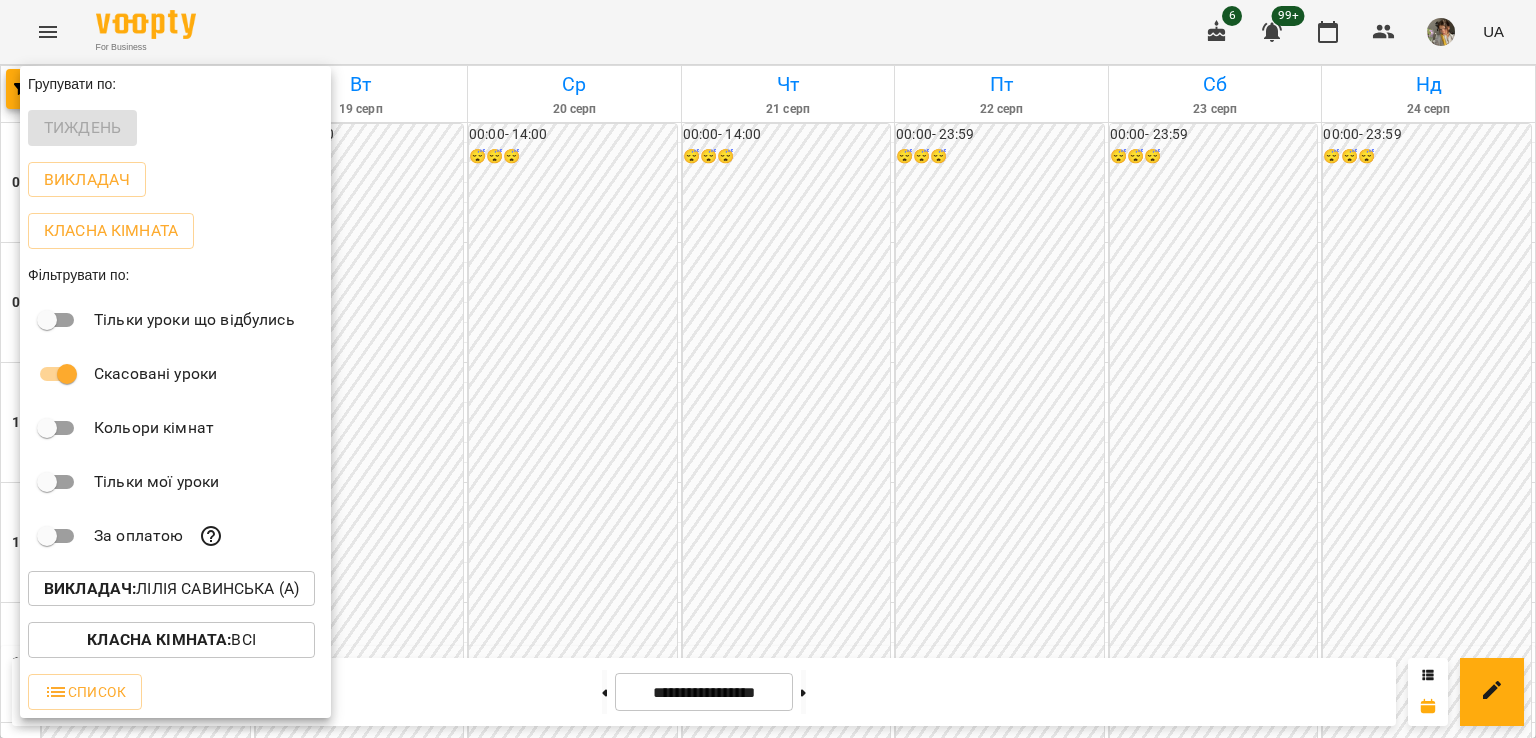 click at bounding box center (768, 369) 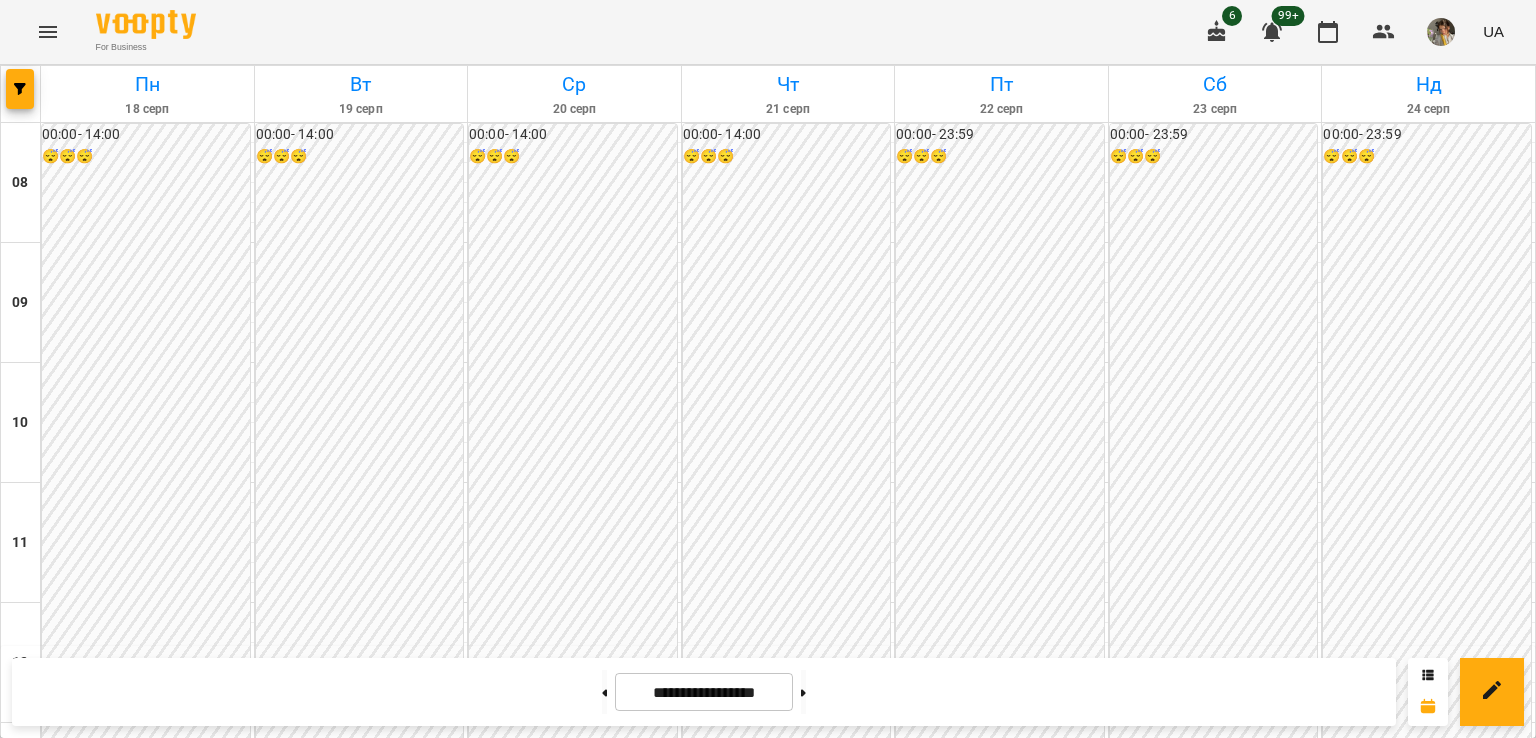 click at bounding box center [604, 692] 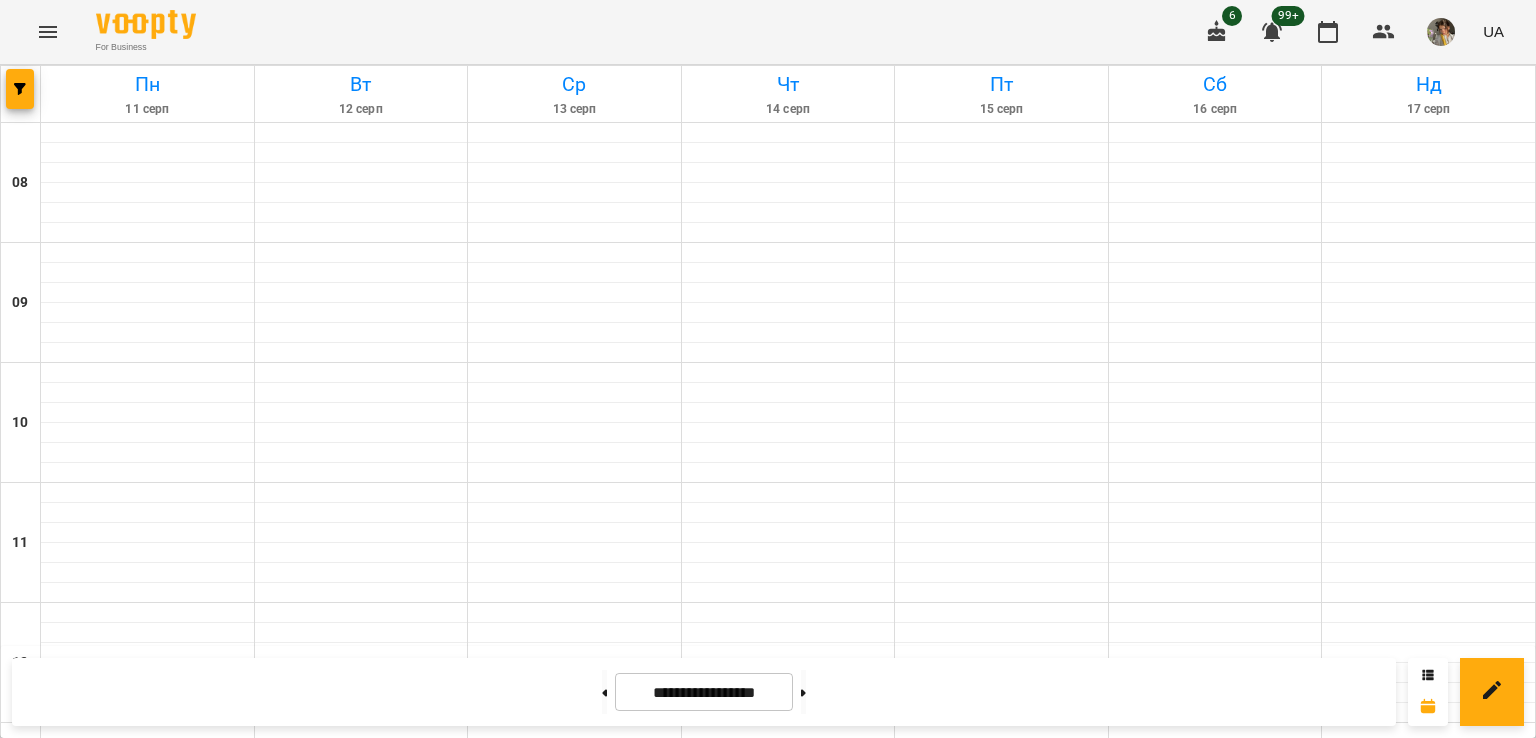 click at bounding box center [604, 692] 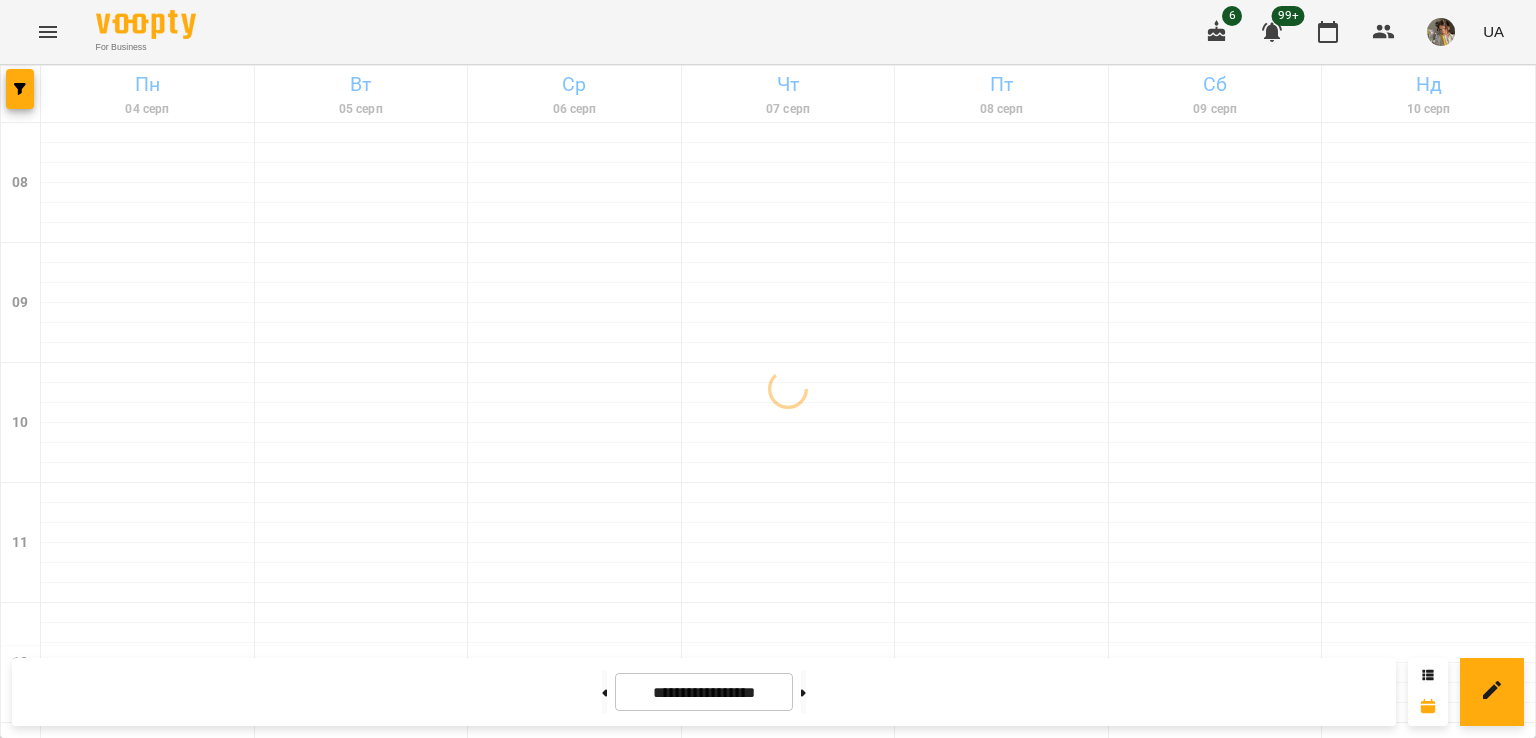 type on "**********" 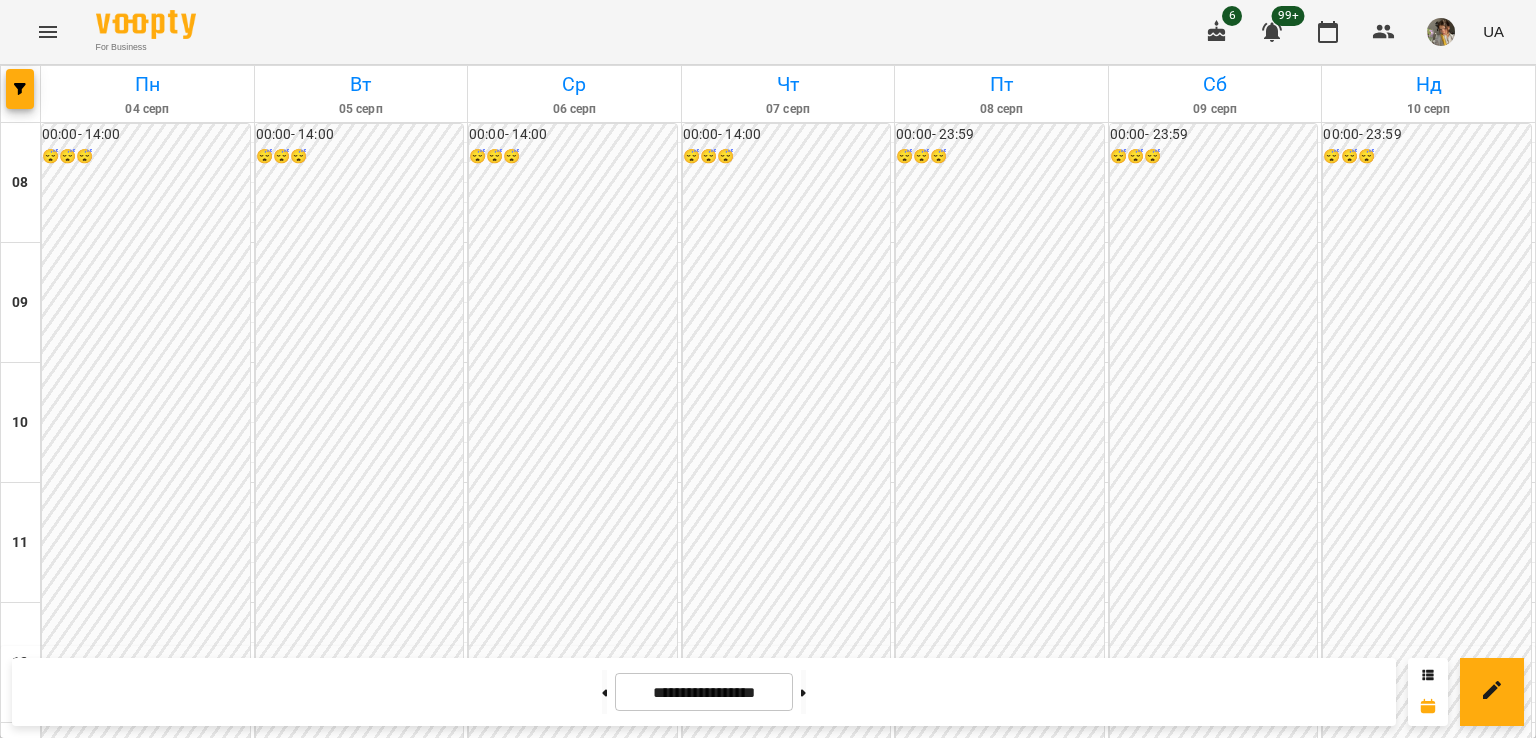 scroll, scrollTop: 995, scrollLeft: 0, axis: vertical 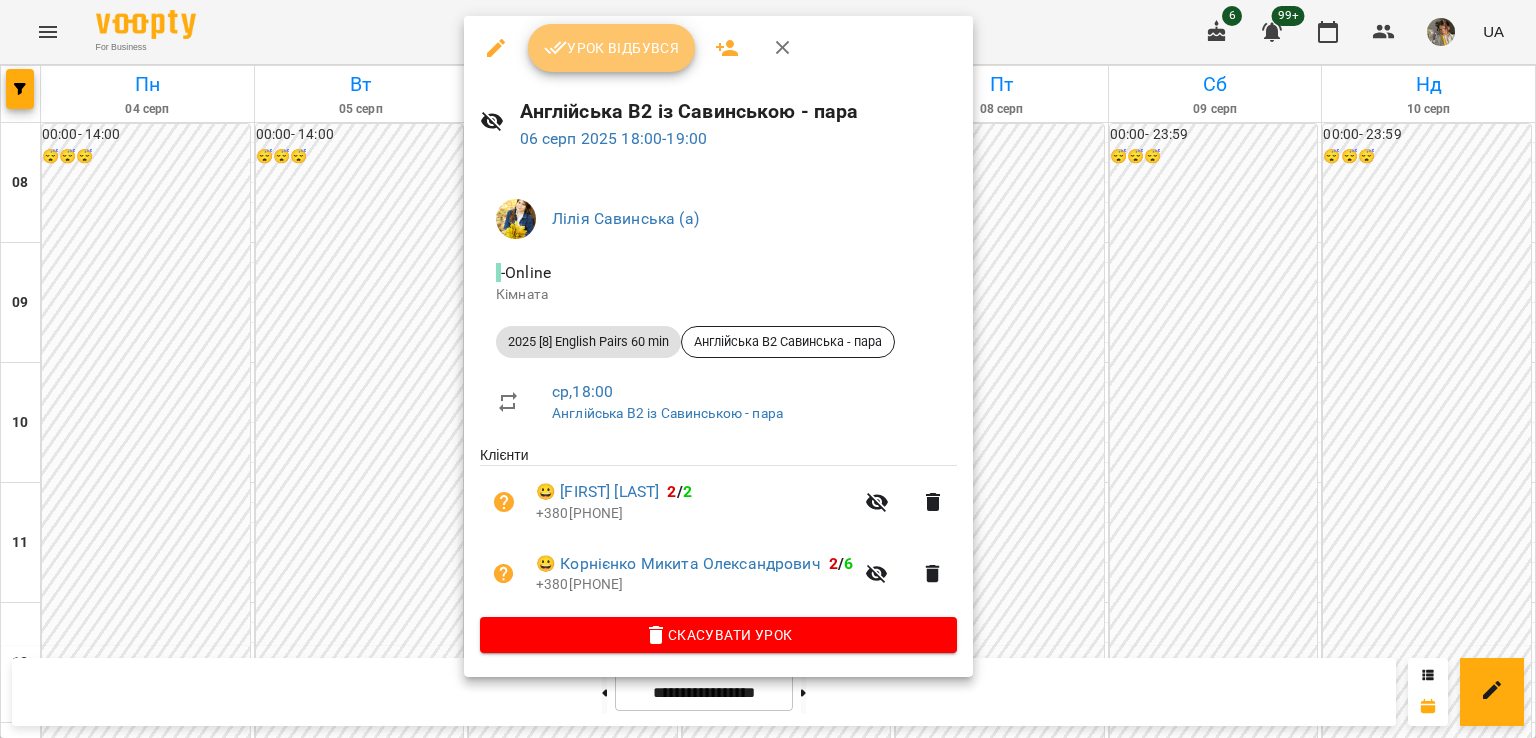 click on "Урок відбувся" at bounding box center (612, 48) 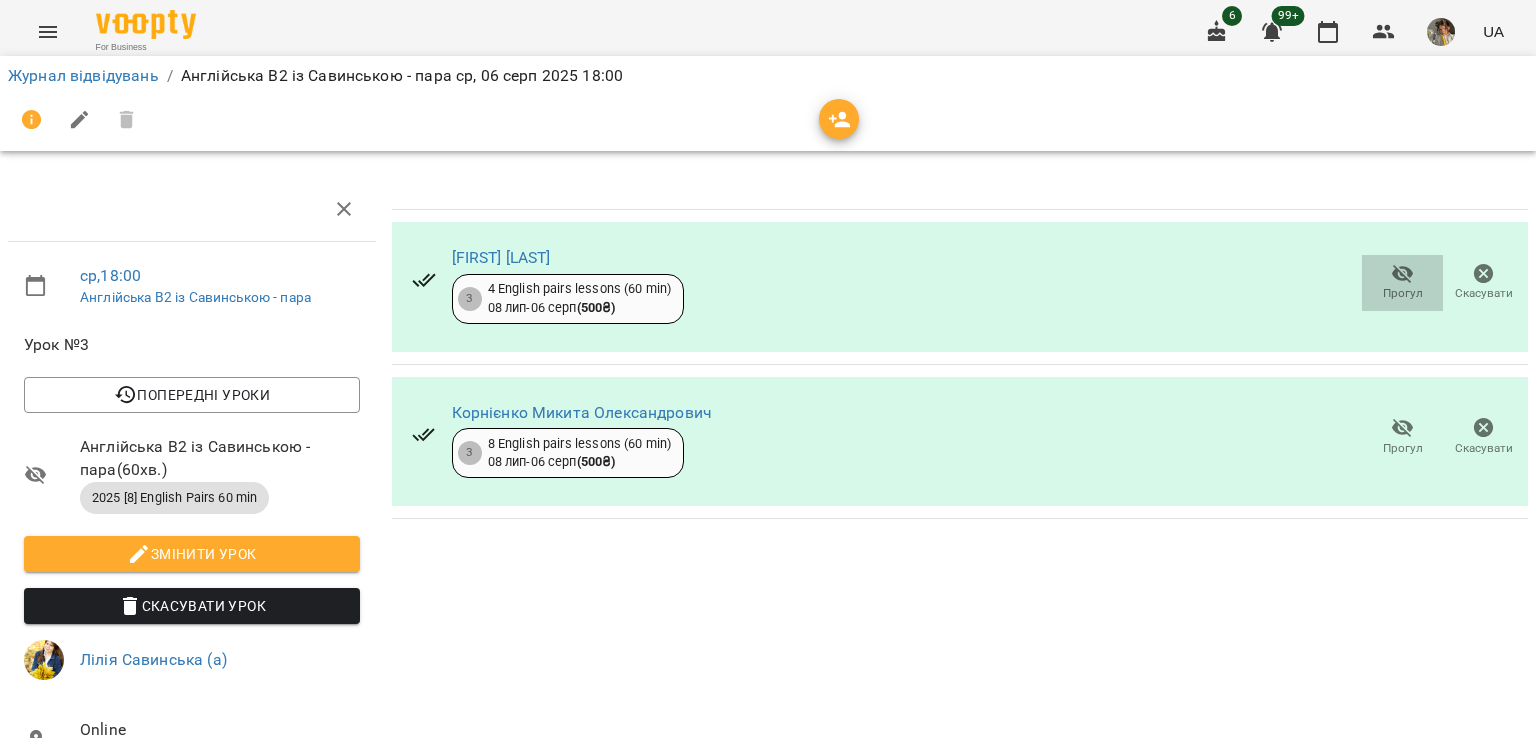 click on "Прогул" at bounding box center (1402, 282) 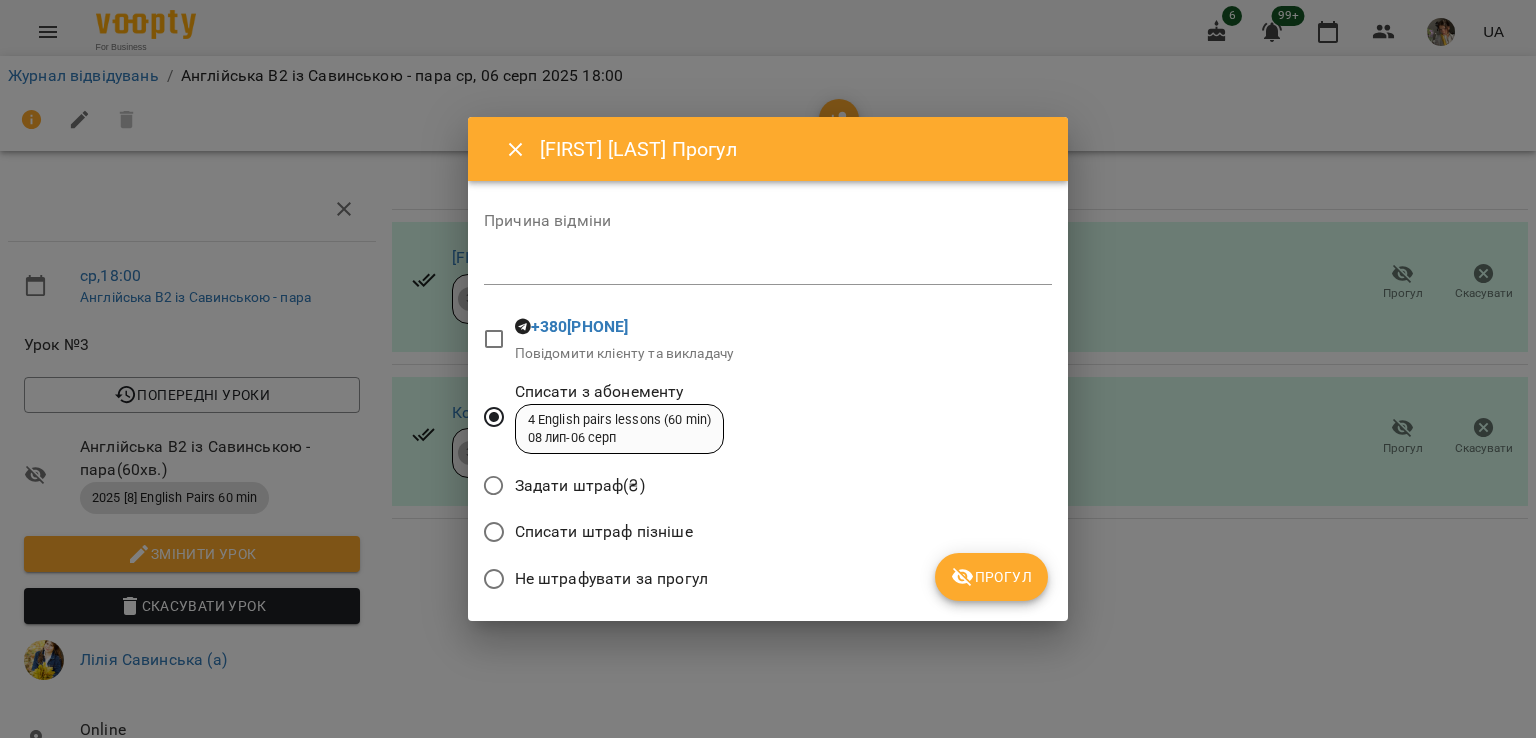 click 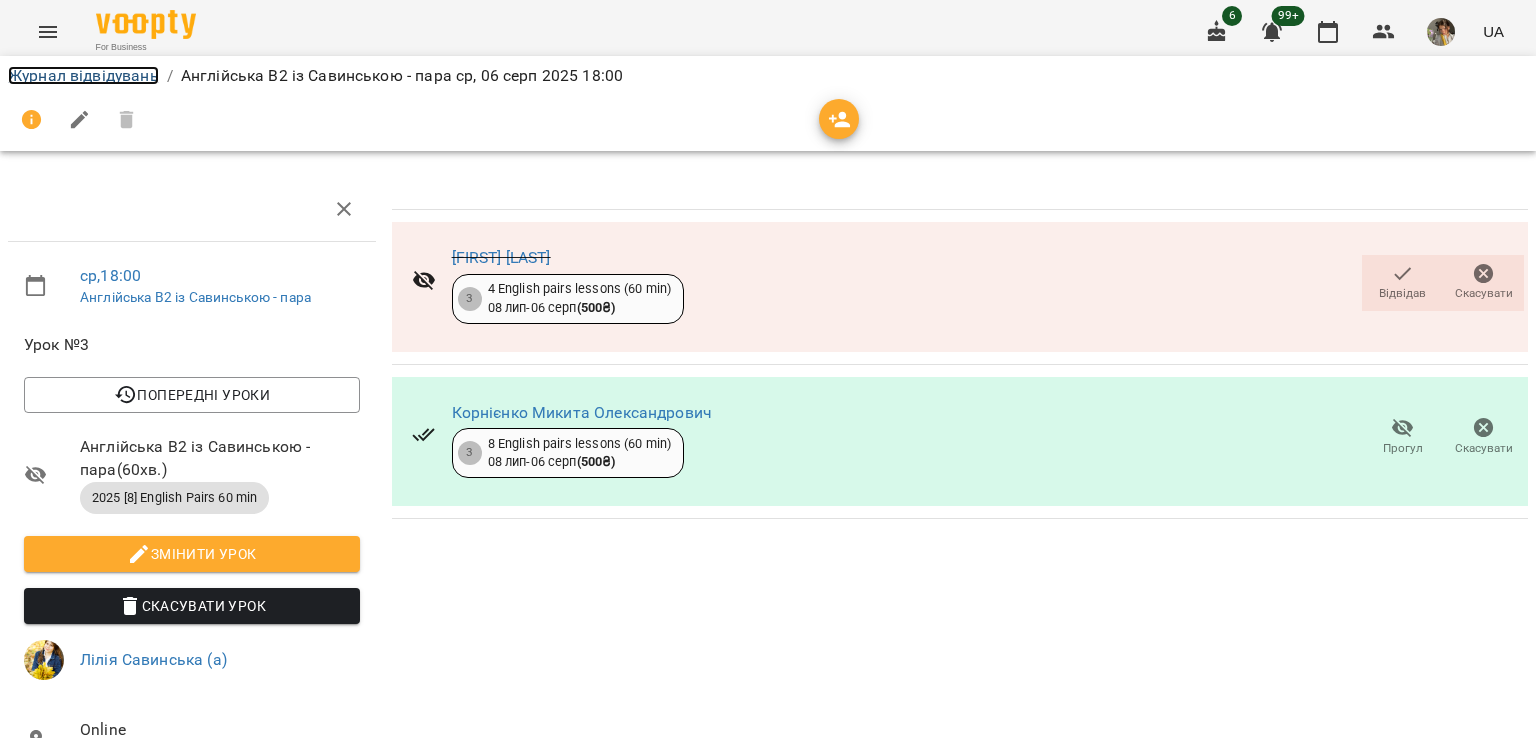 click on "Журнал відвідувань" at bounding box center (83, 75) 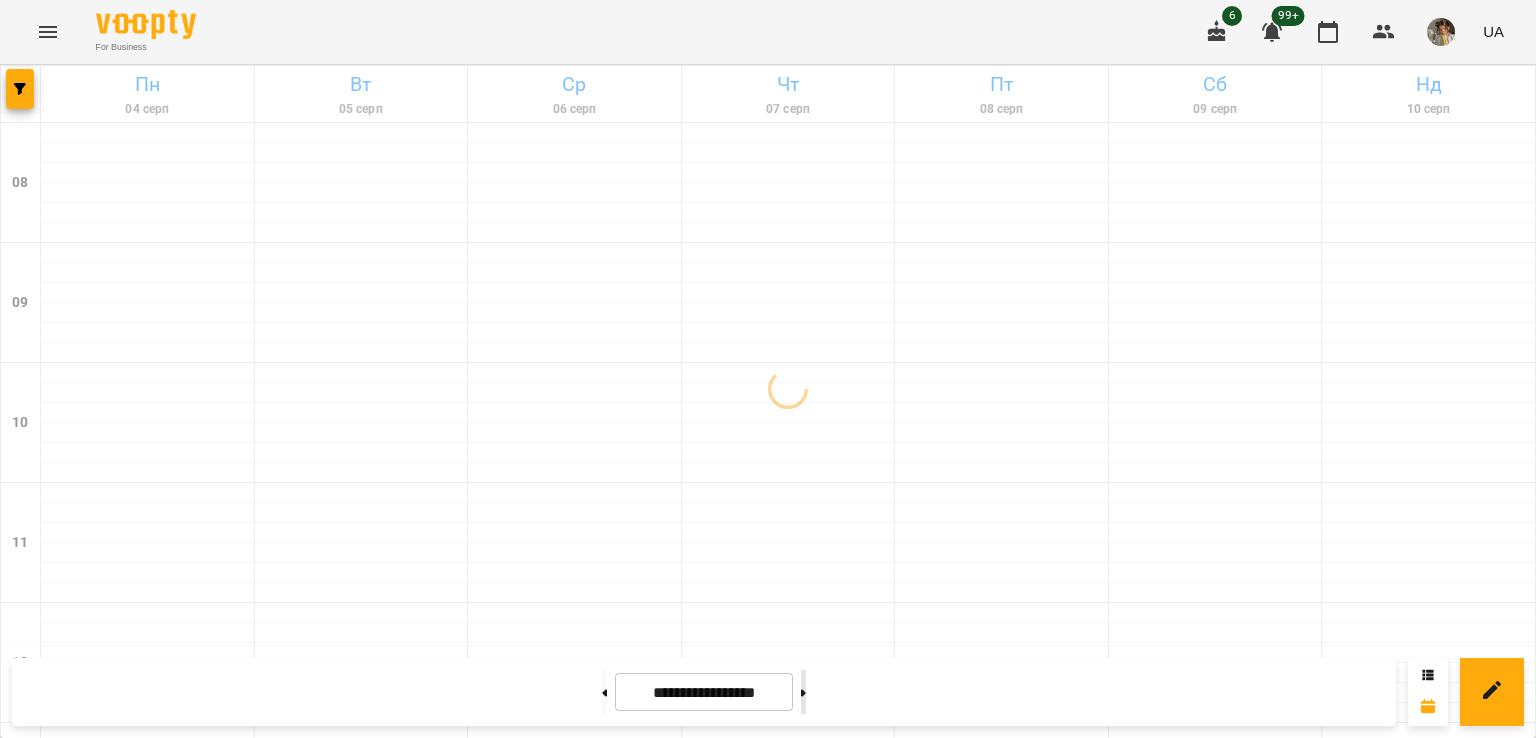 click 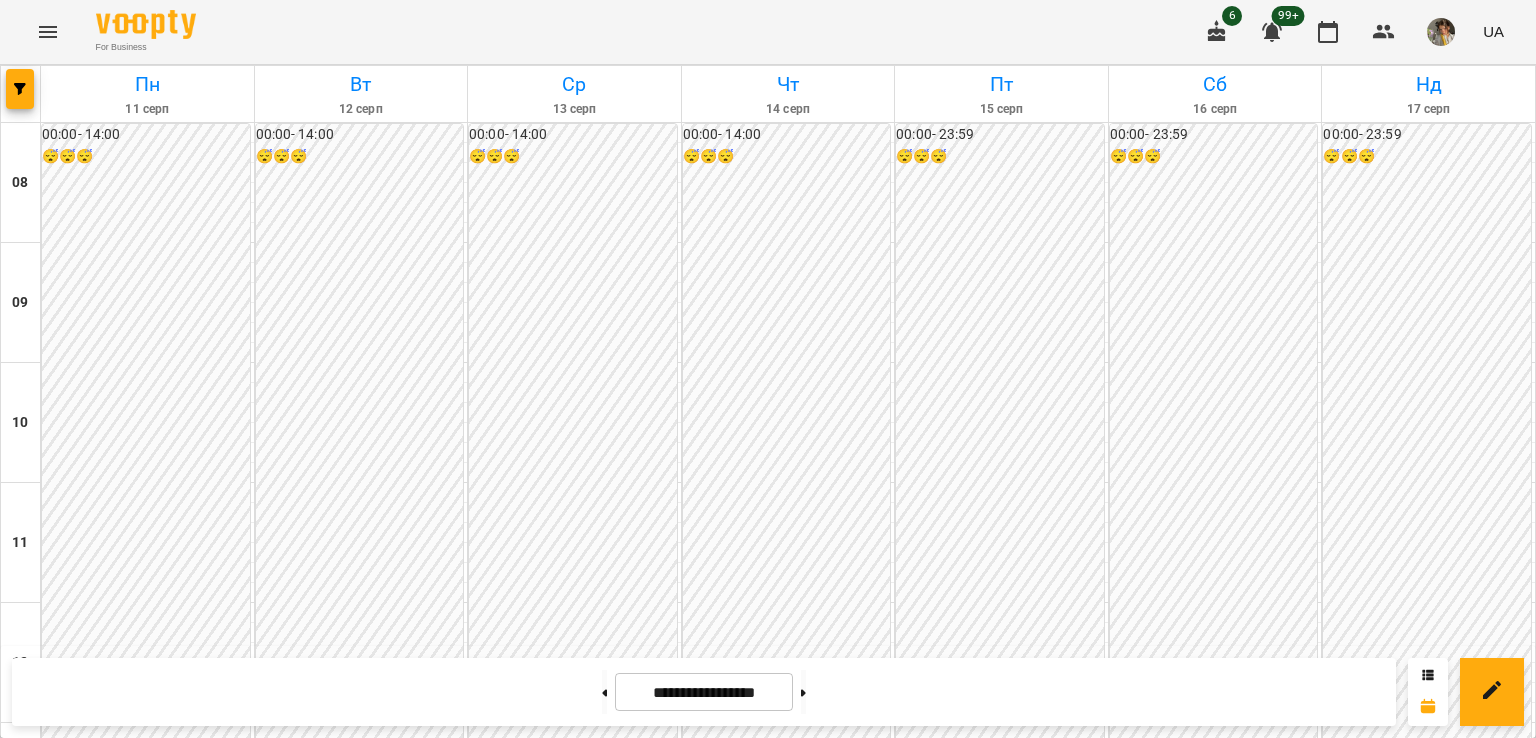 scroll, scrollTop: 1068, scrollLeft: 0, axis: vertical 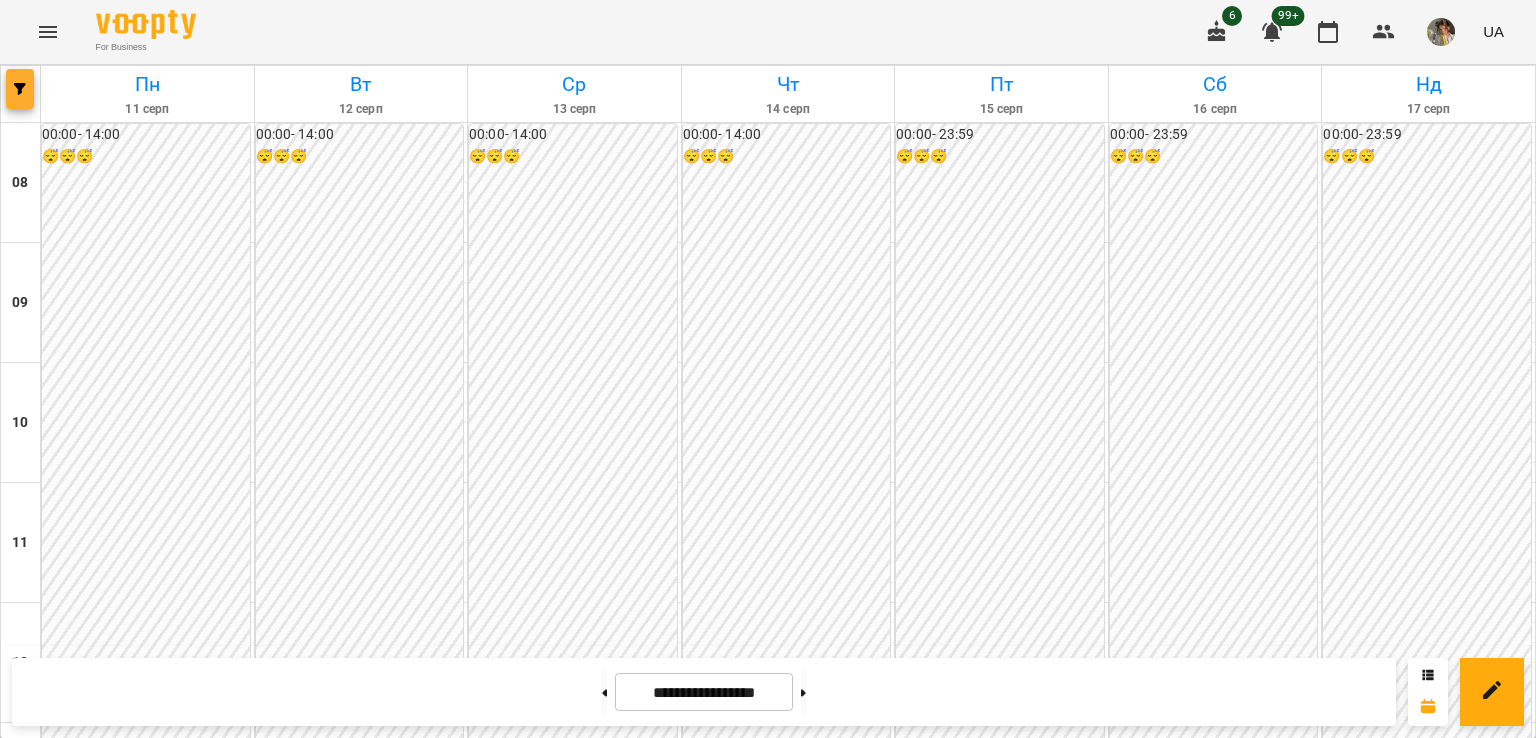click at bounding box center [20, 89] 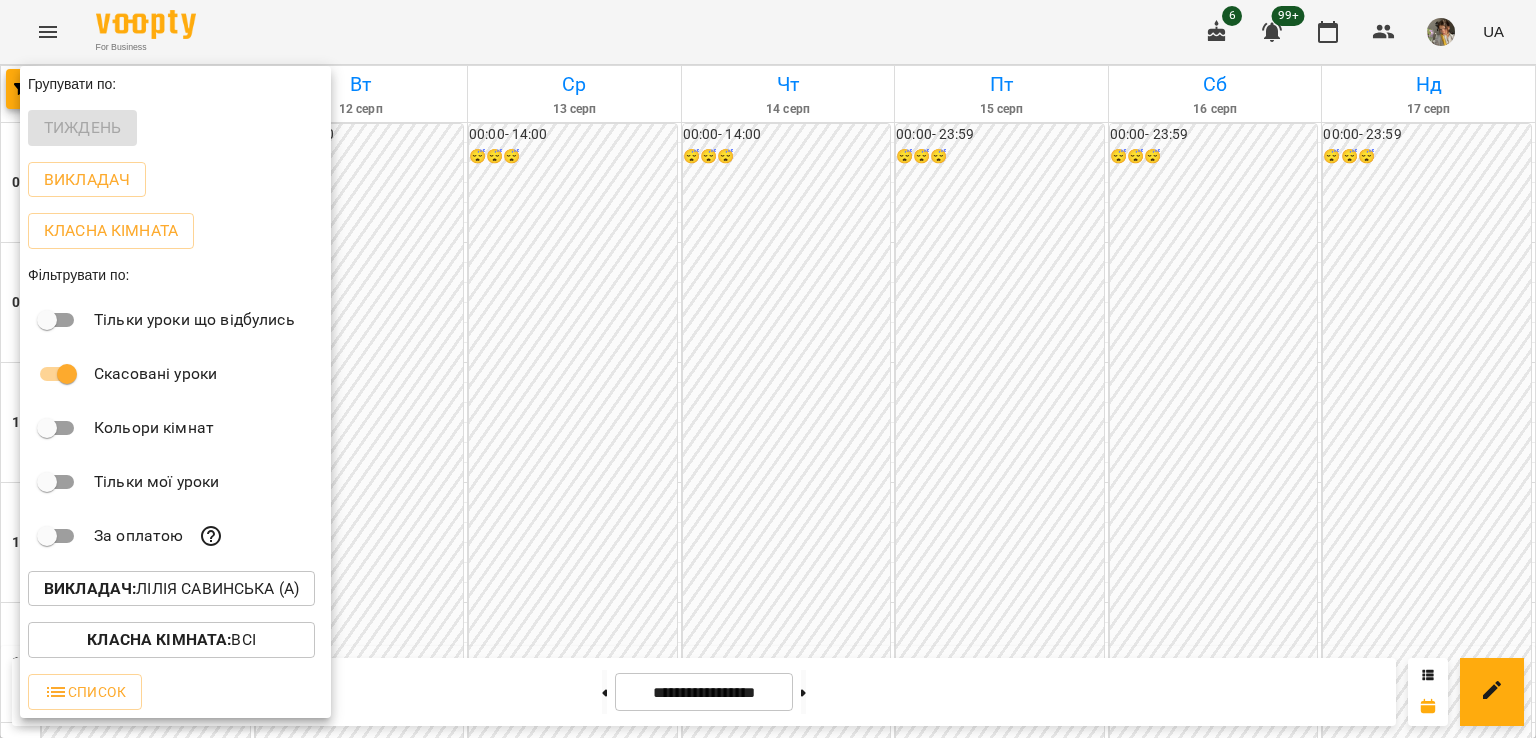 click on "Викладач :  Лілія Савинська (а)" at bounding box center (171, 589) 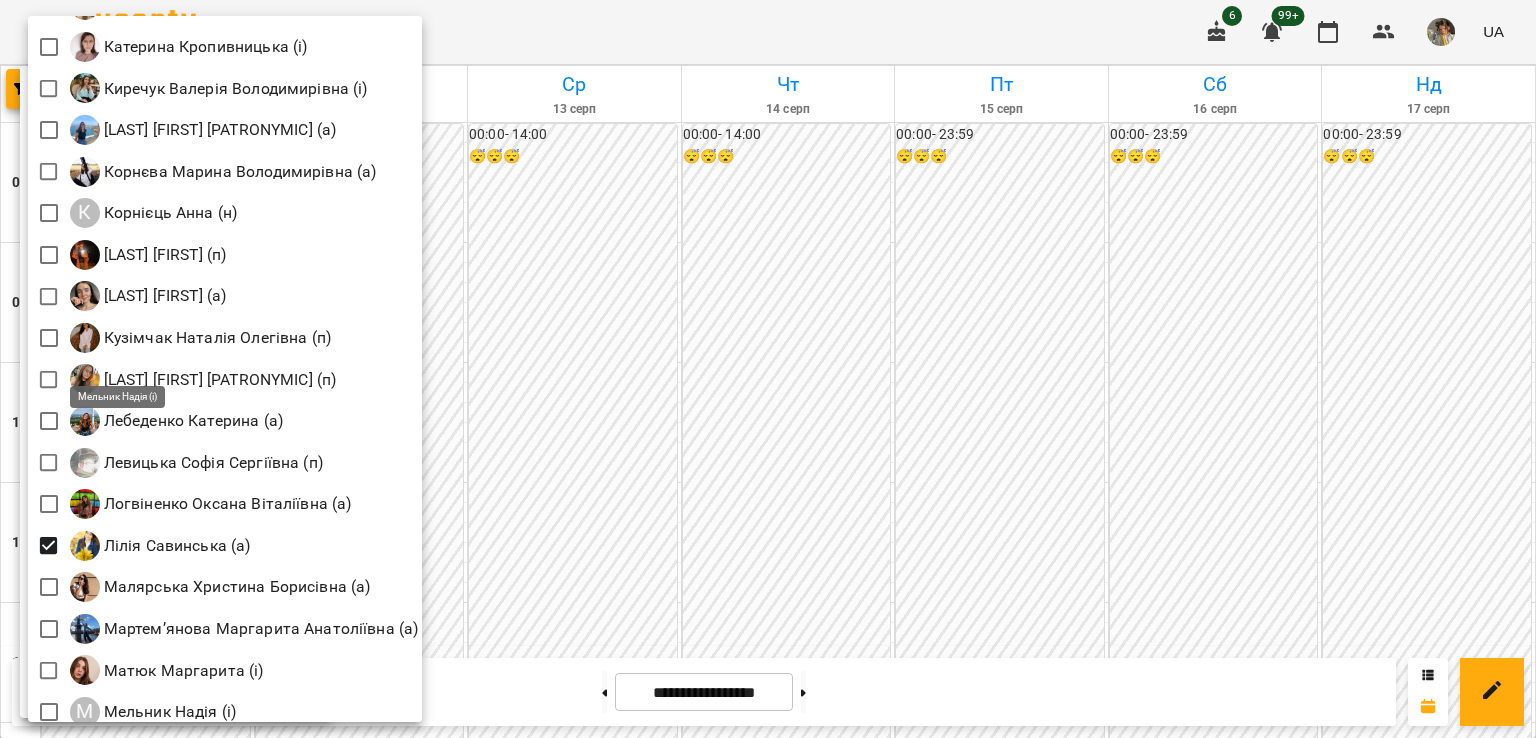 scroll, scrollTop: 1677, scrollLeft: 0, axis: vertical 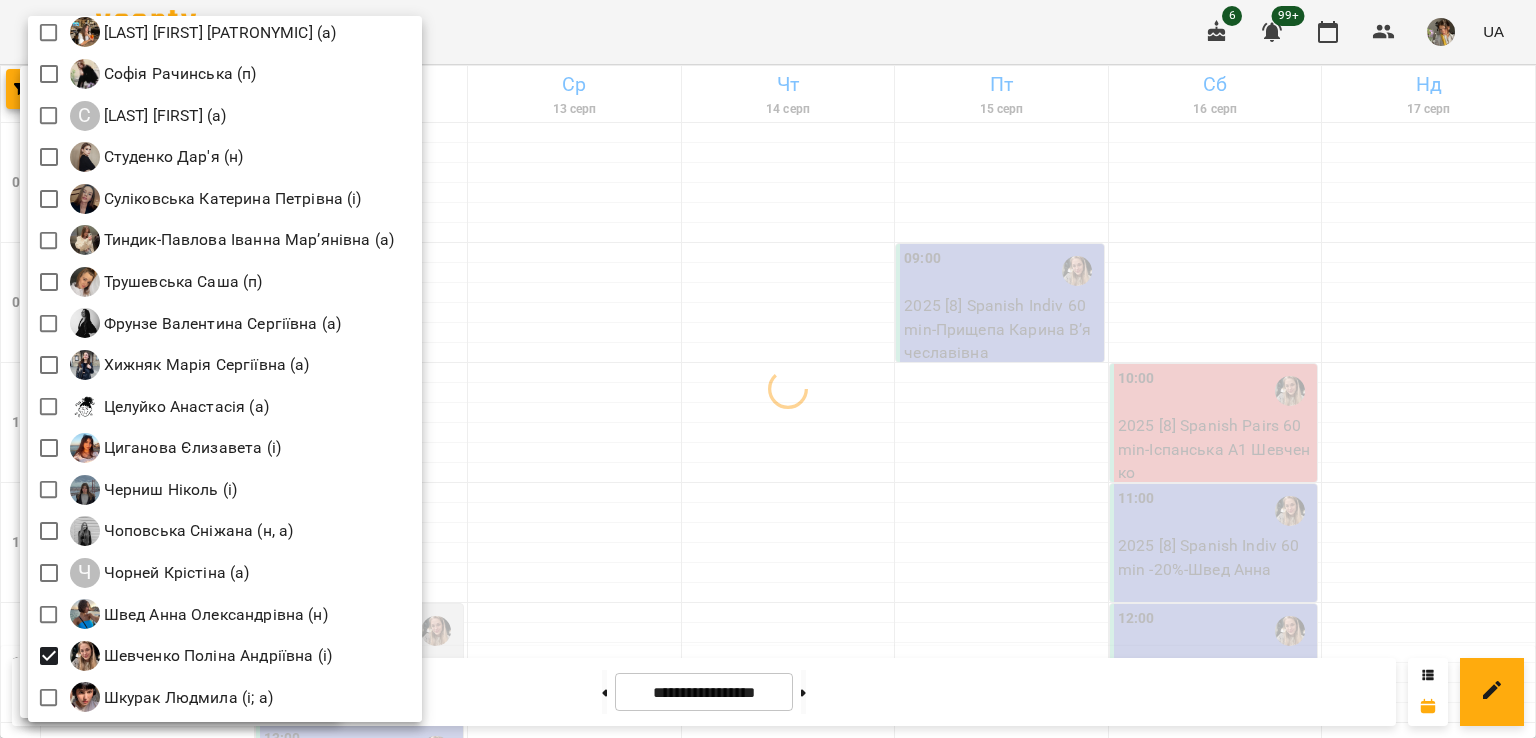 click at bounding box center (768, 369) 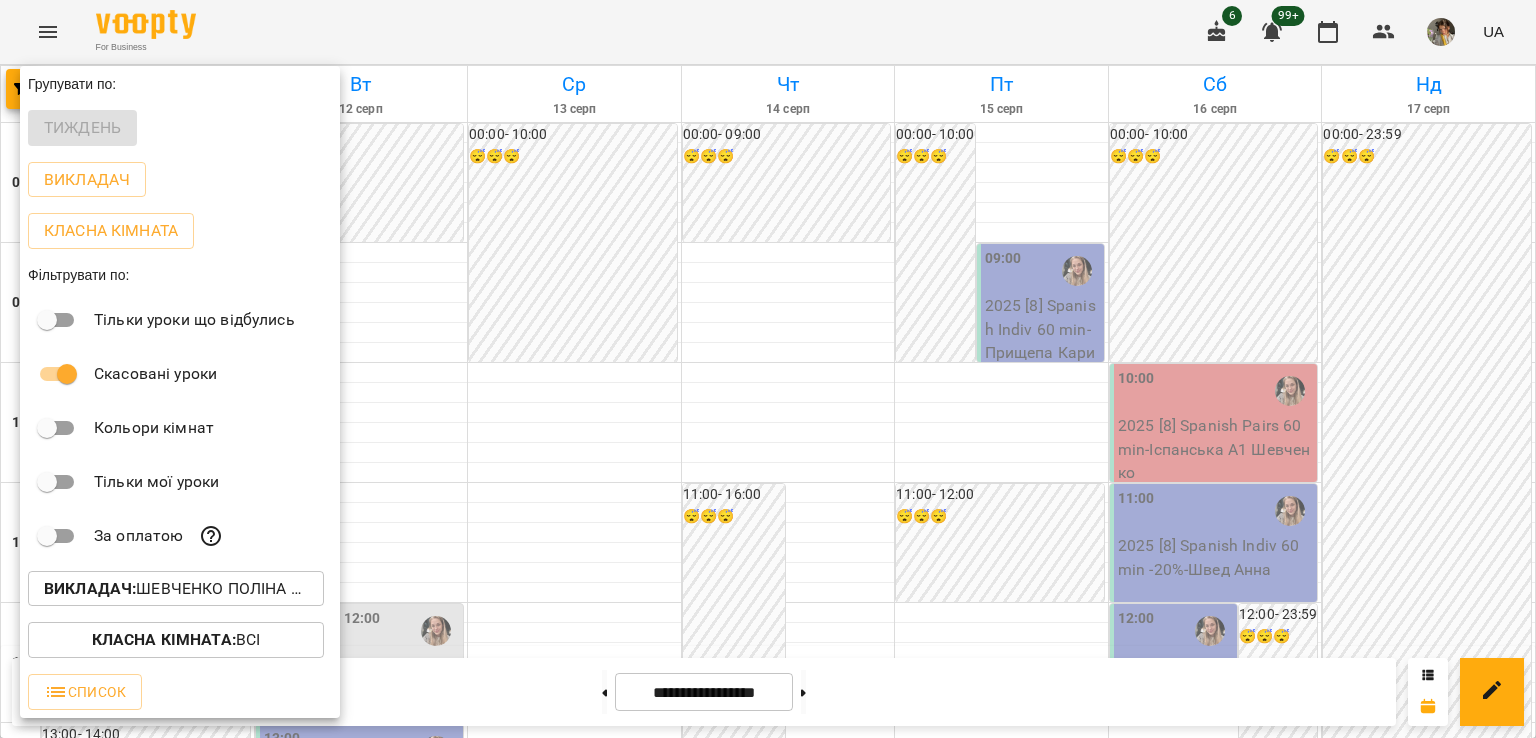 click at bounding box center (768, 369) 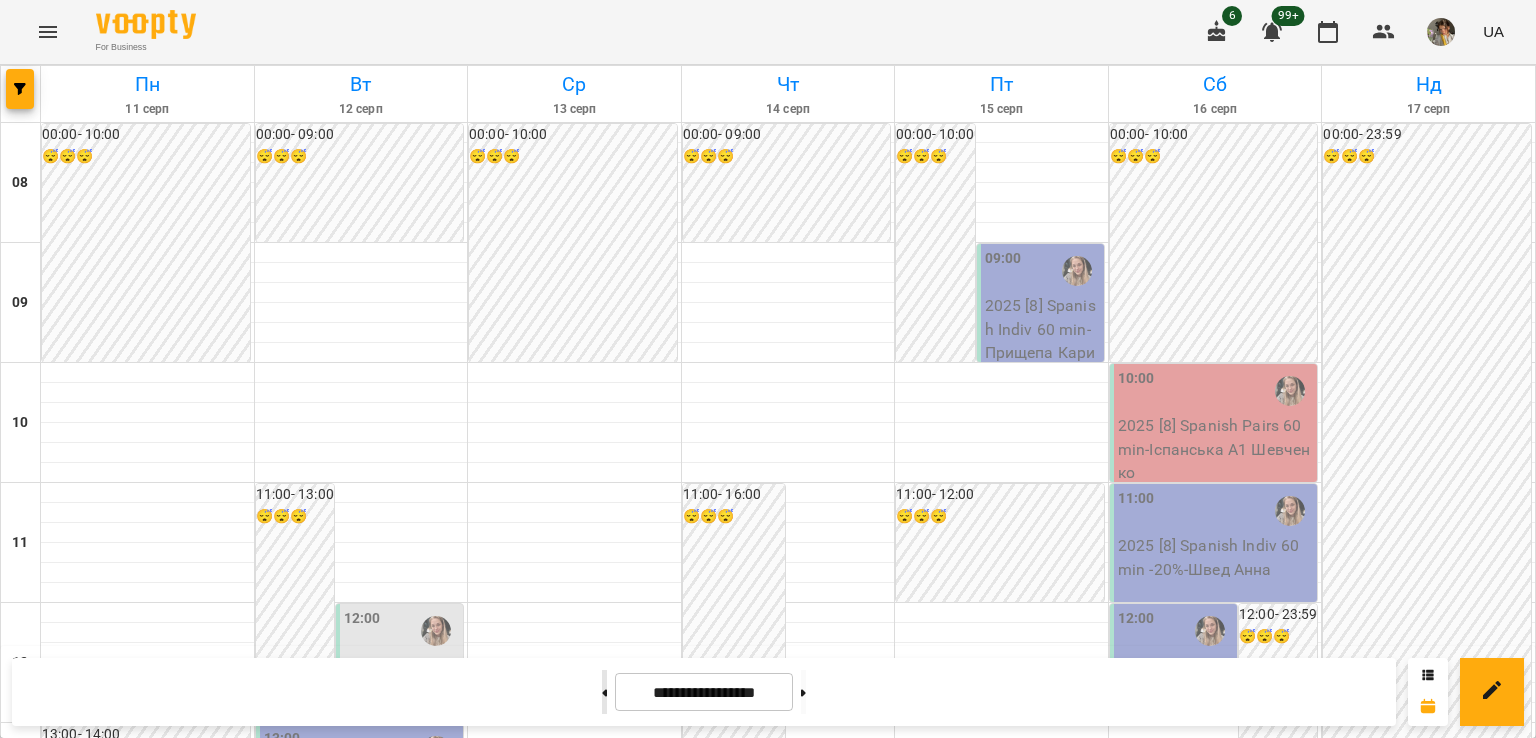 click at bounding box center (604, 692) 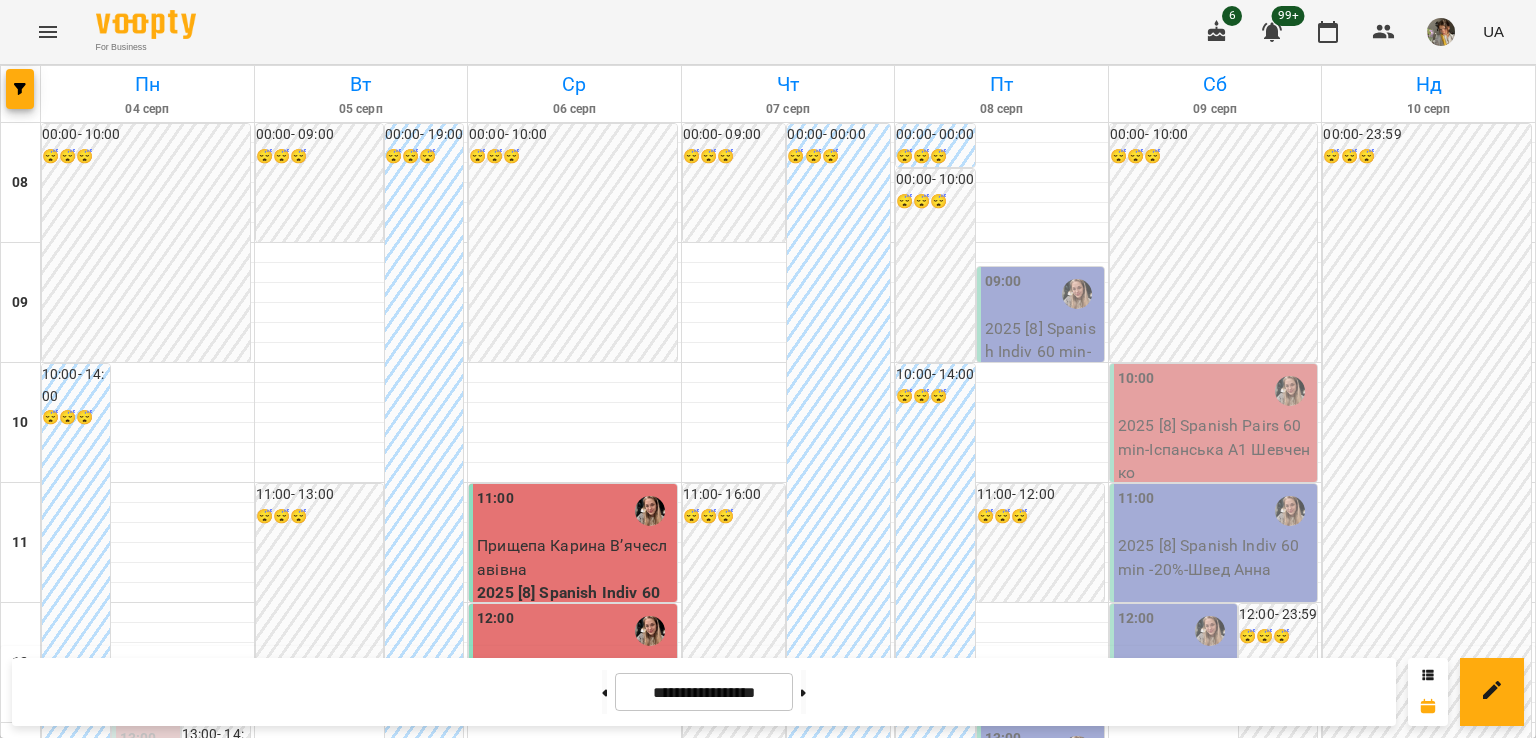 scroll, scrollTop: 159, scrollLeft: 0, axis: vertical 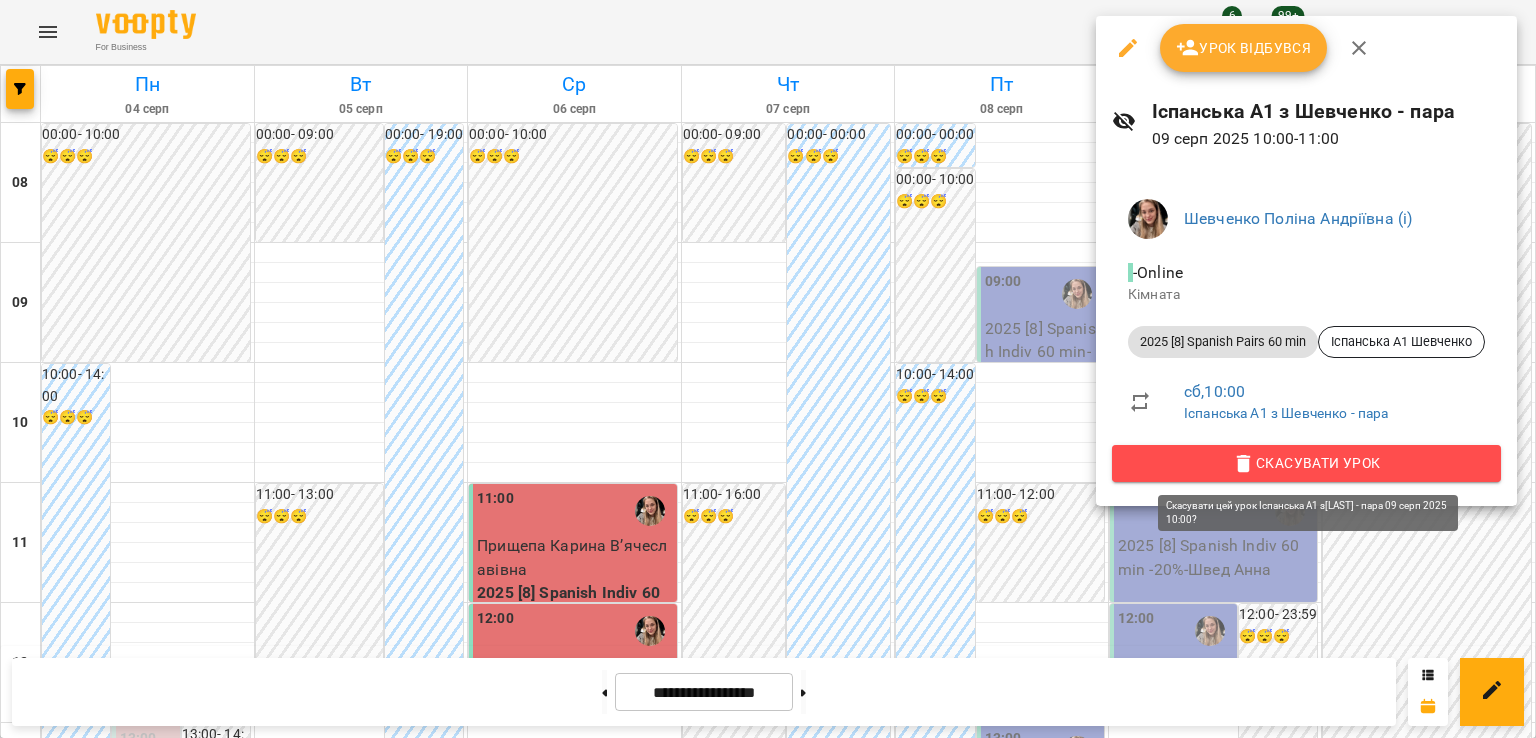 click on "Скасувати Урок" at bounding box center (1306, 463) 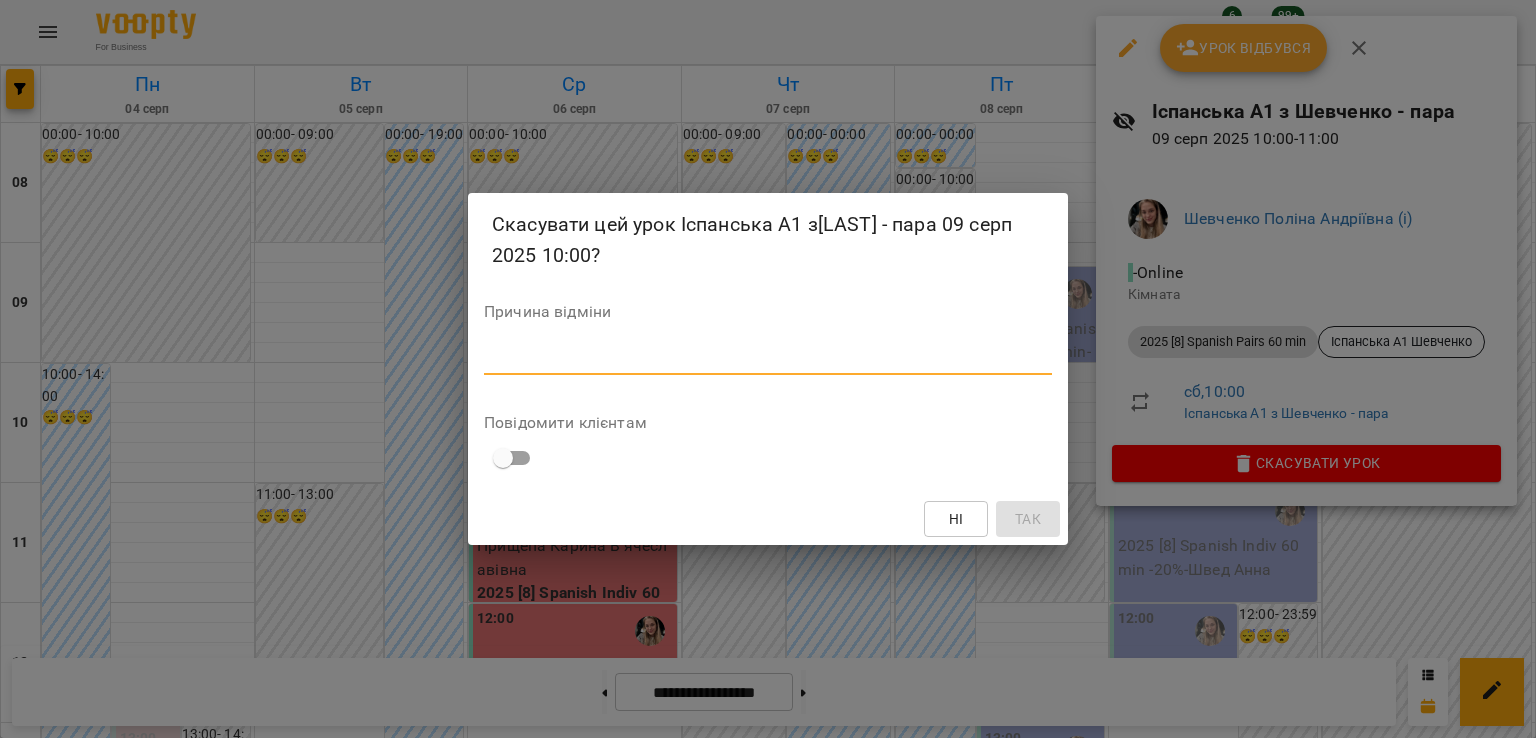 click at bounding box center (768, 358) 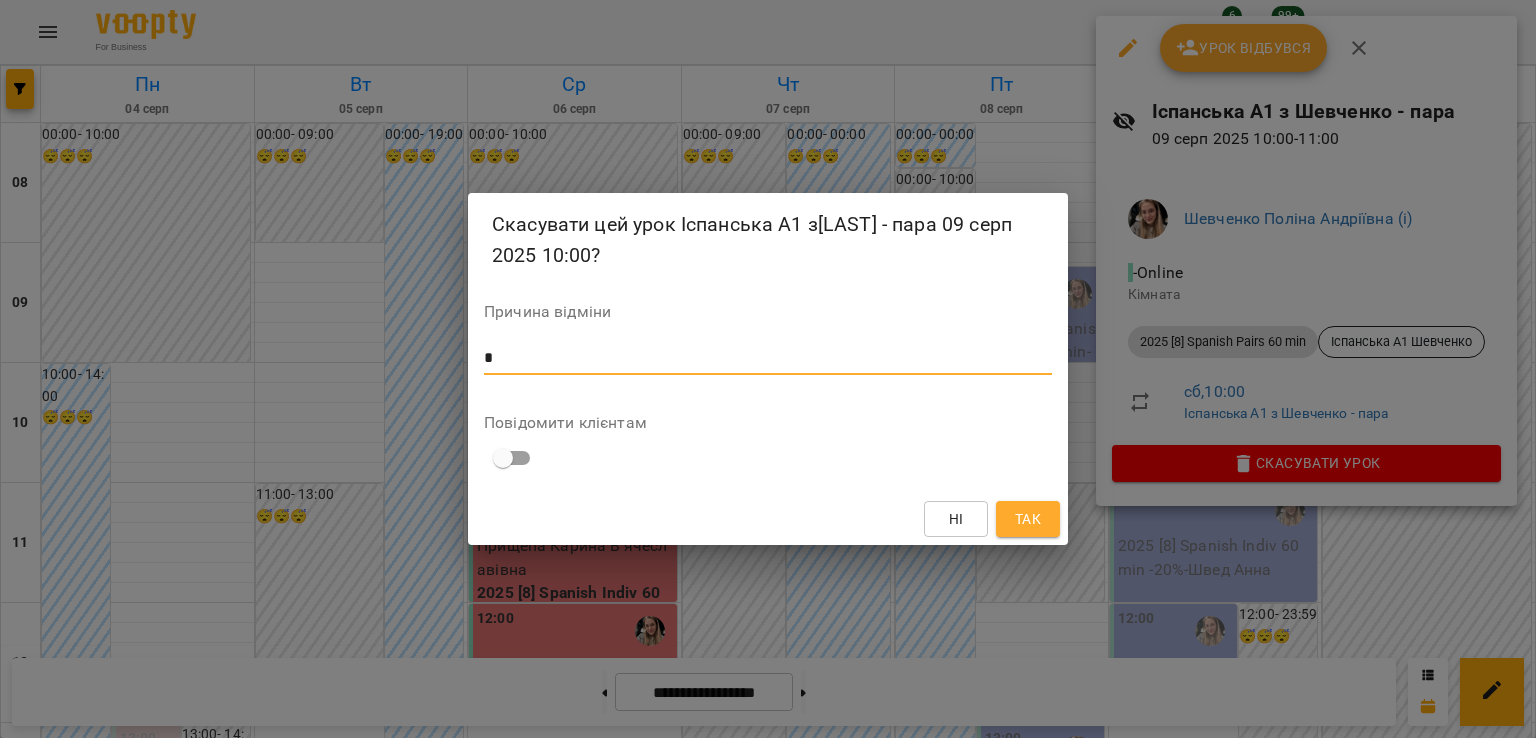 type on "*" 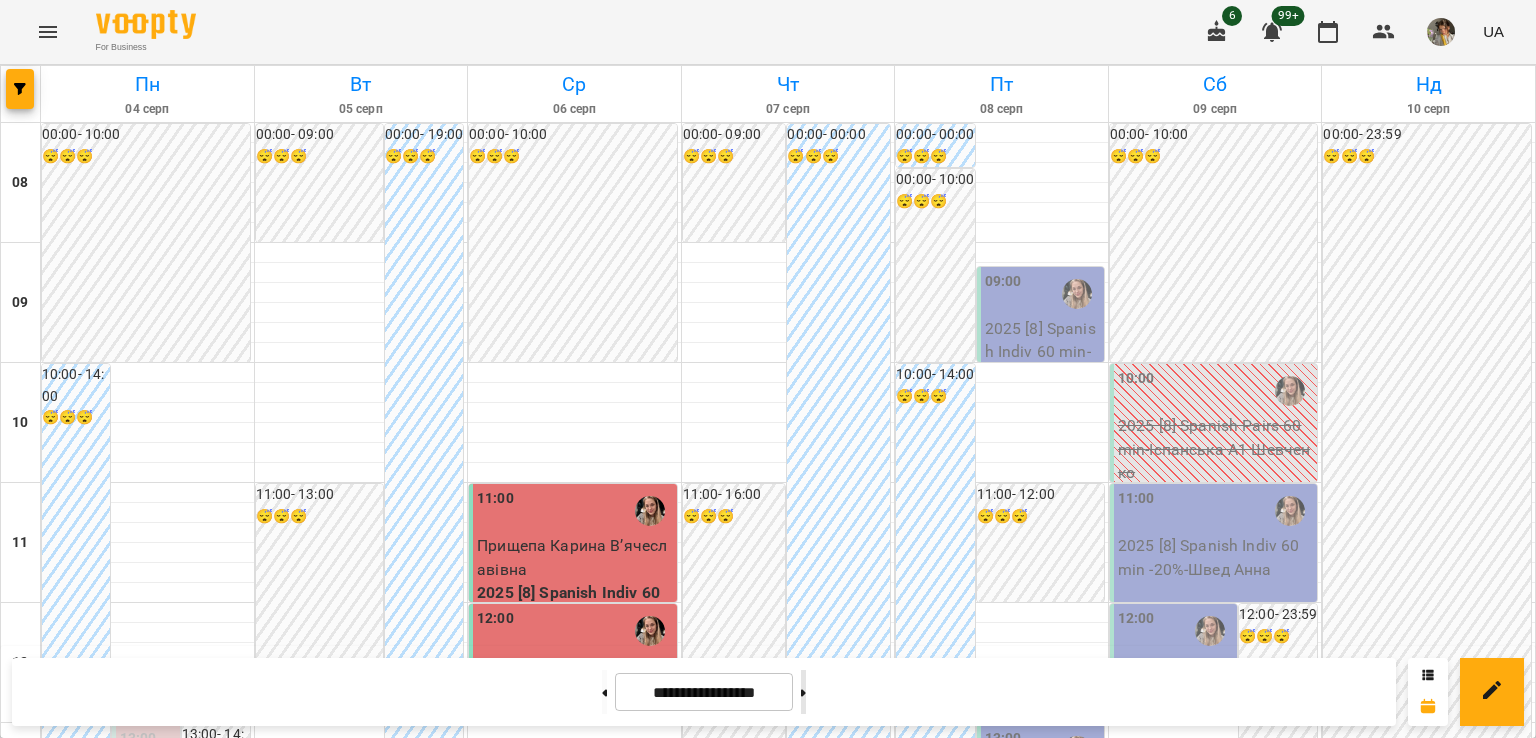 click at bounding box center (803, 692) 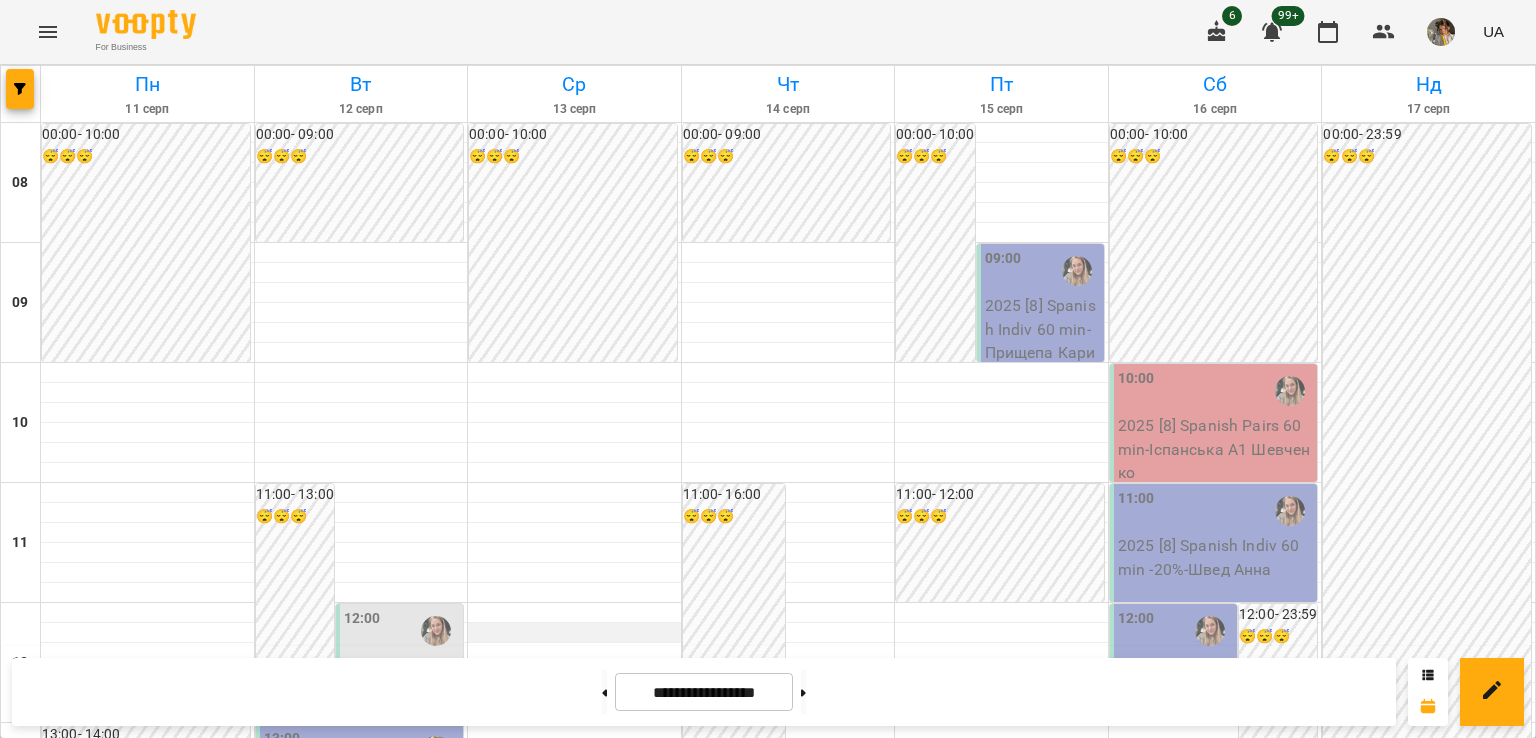 scroll, scrollTop: 1215, scrollLeft: 0, axis: vertical 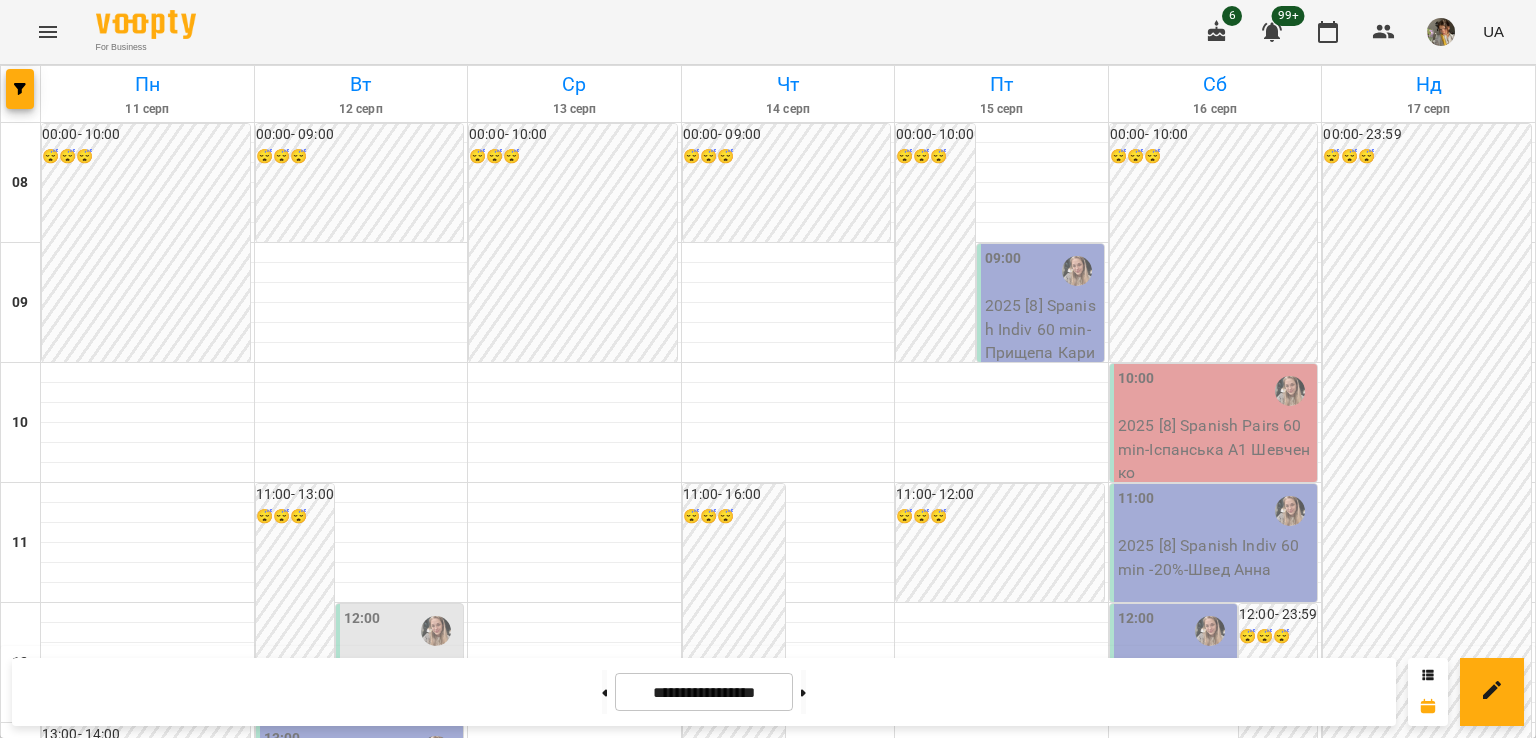 click on "2025 [8] Spanish Pairs 60 min - Іспанська А1 Шевченко" at bounding box center [575, 1649] 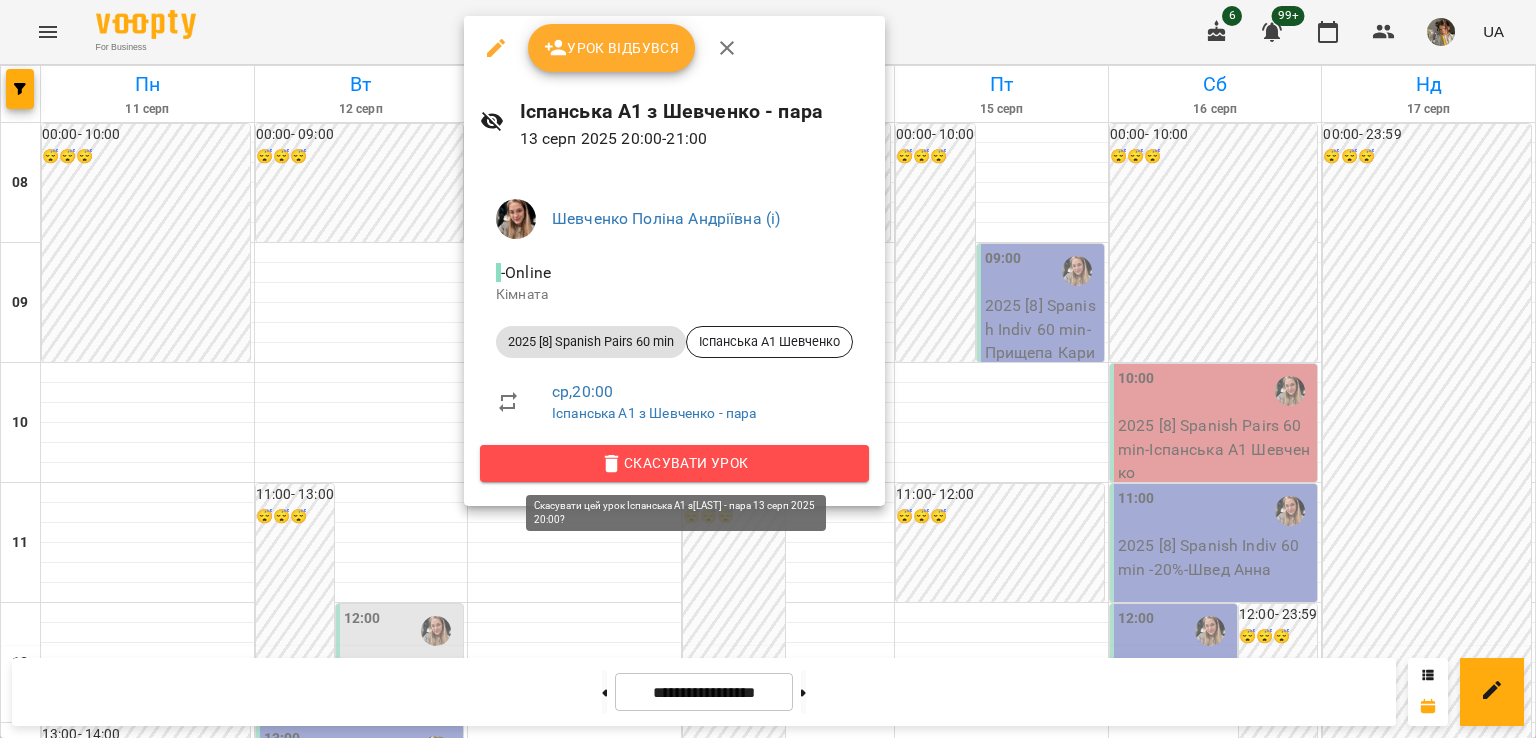 click on "Скасувати Урок" at bounding box center (674, 463) 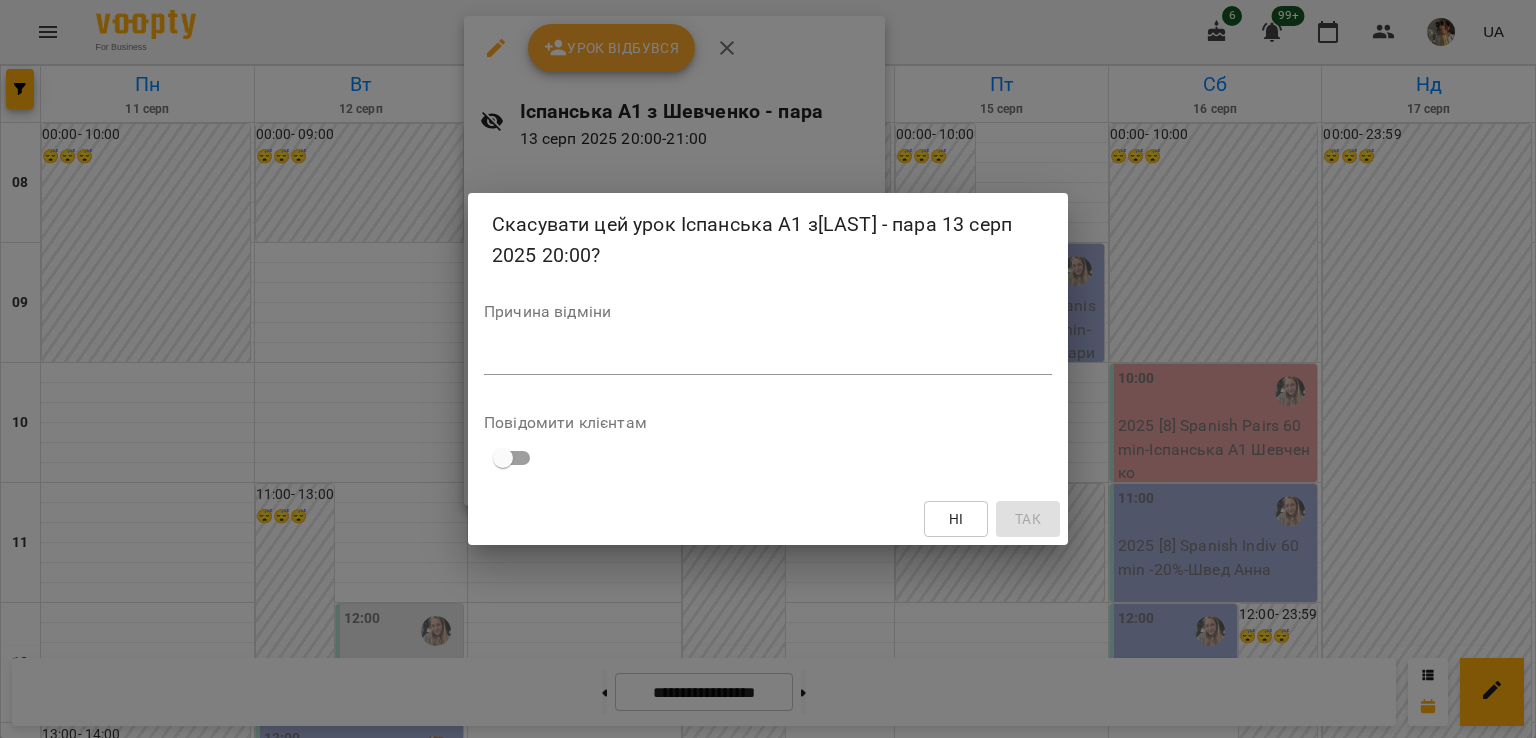 click at bounding box center [768, 358] 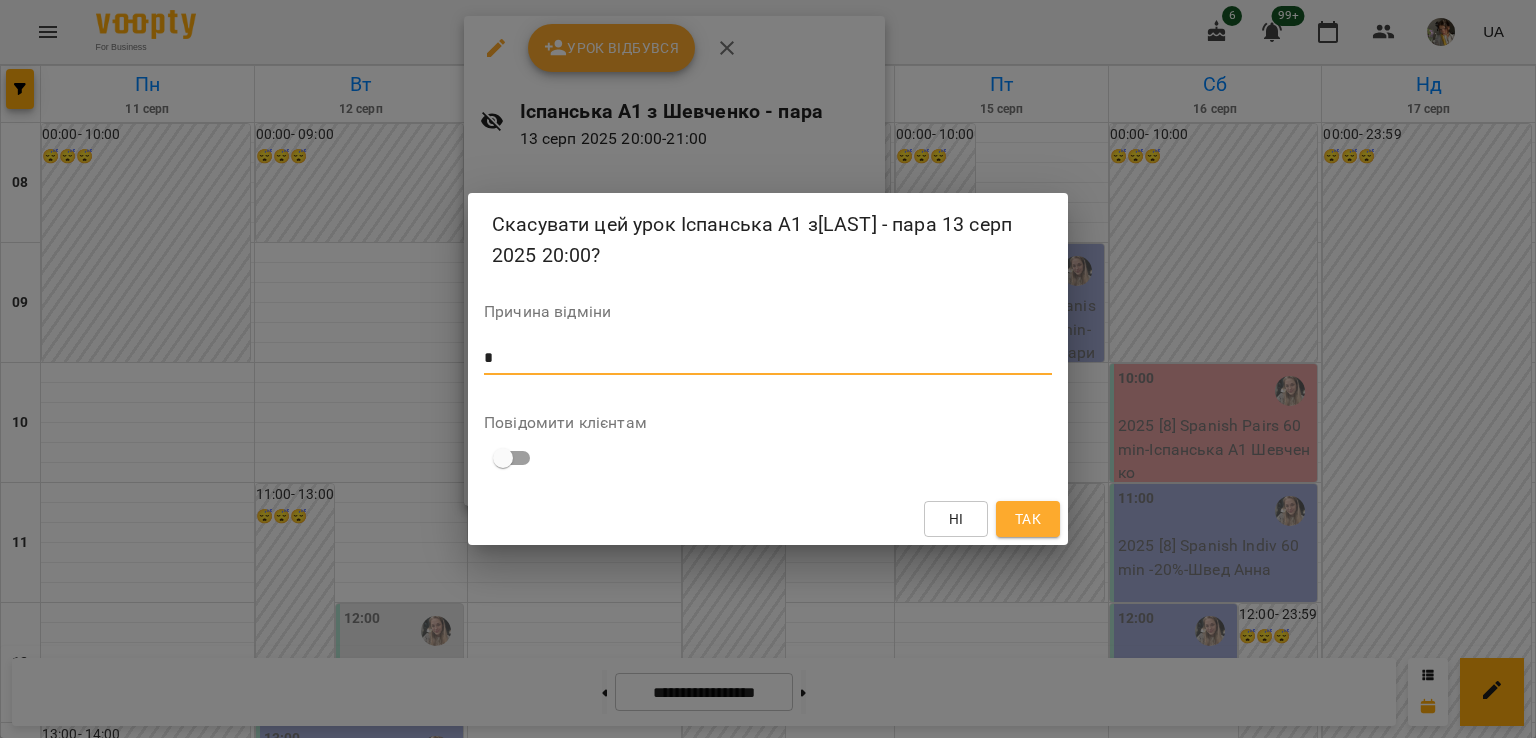 type on "*" 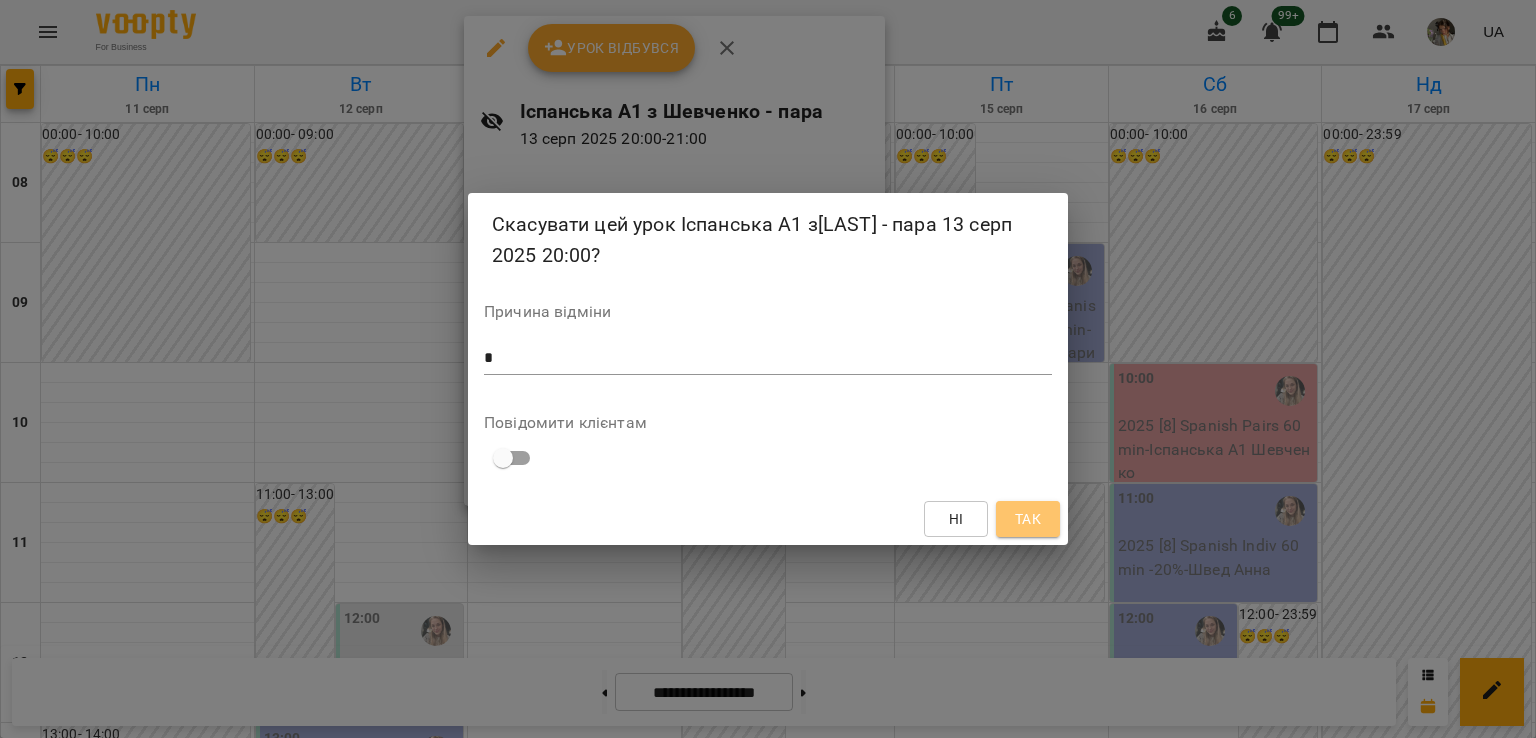 click on "Так" at bounding box center [1028, 519] 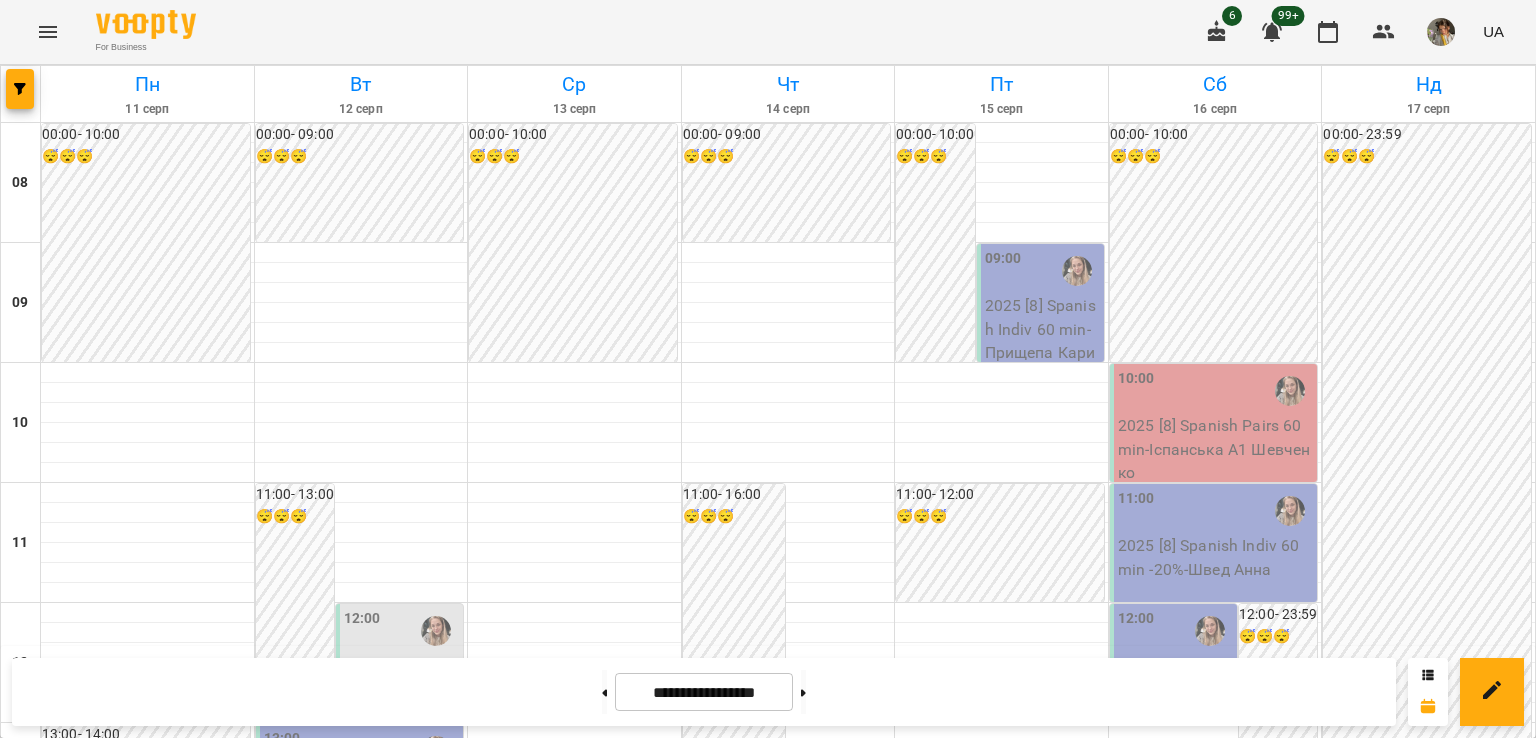 scroll, scrollTop: 0, scrollLeft: 0, axis: both 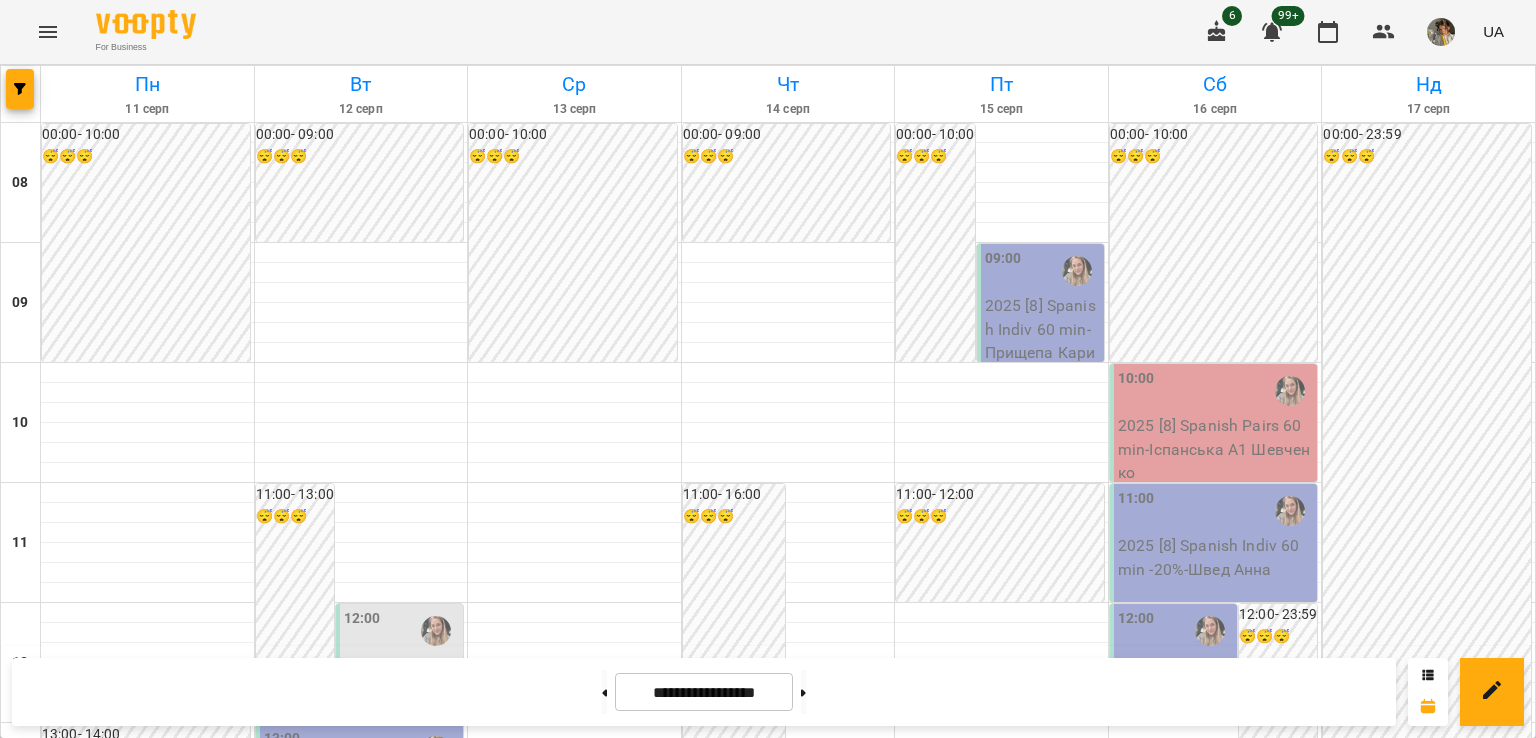 click on "2025 [8] Spanish Pairs 60 min - Іспанська А1 Шевченко" at bounding box center (1216, 449) 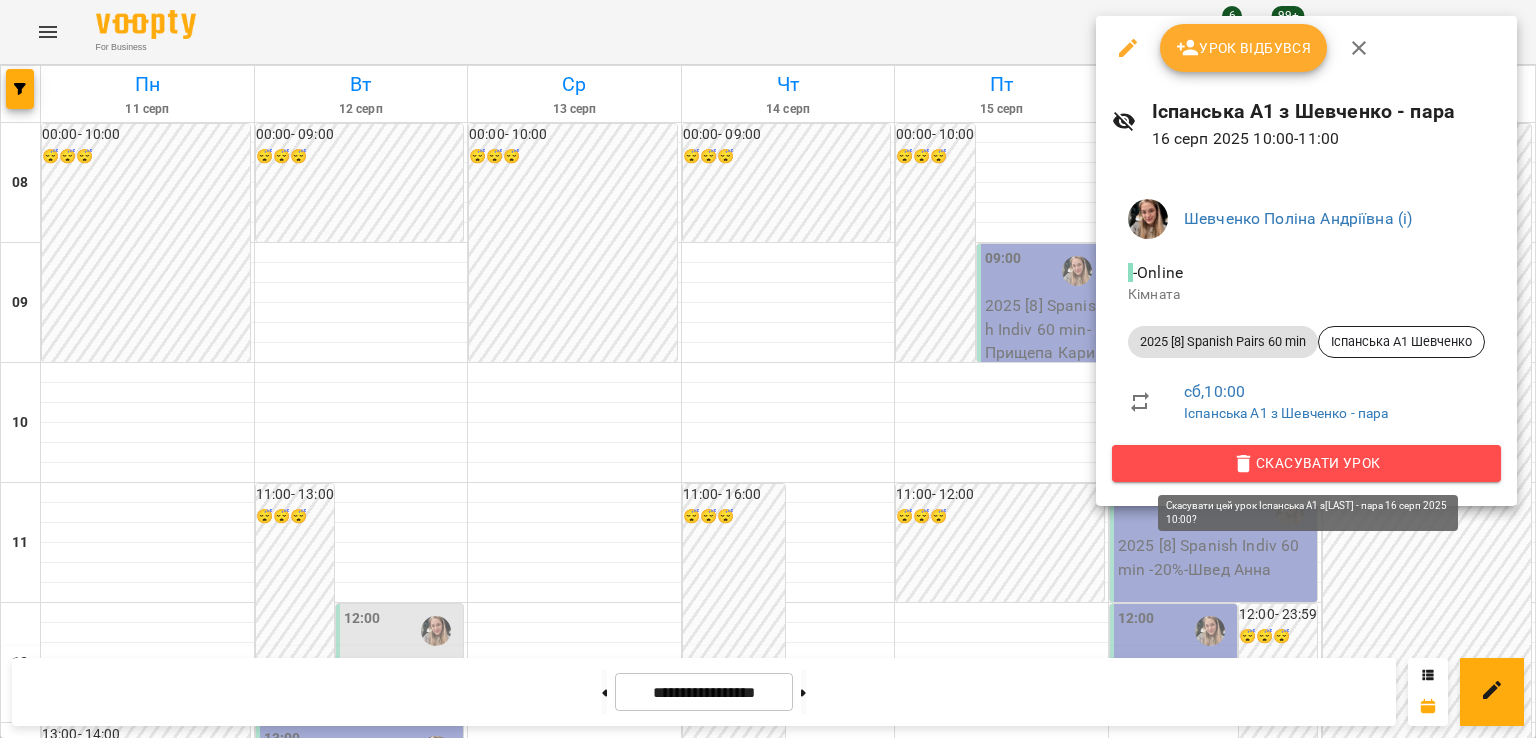 click on "Скасувати Урок" at bounding box center (1306, 463) 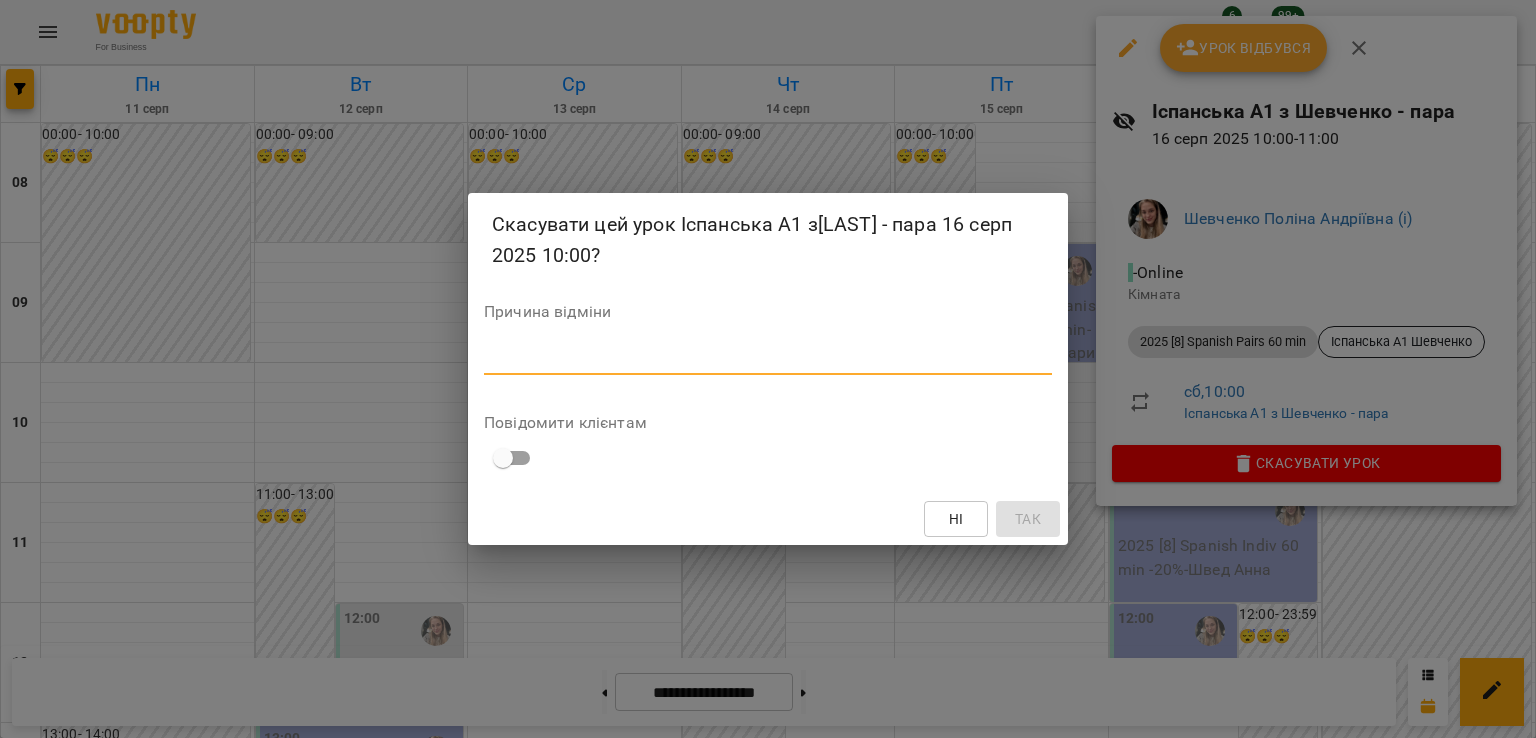 click at bounding box center [768, 358] 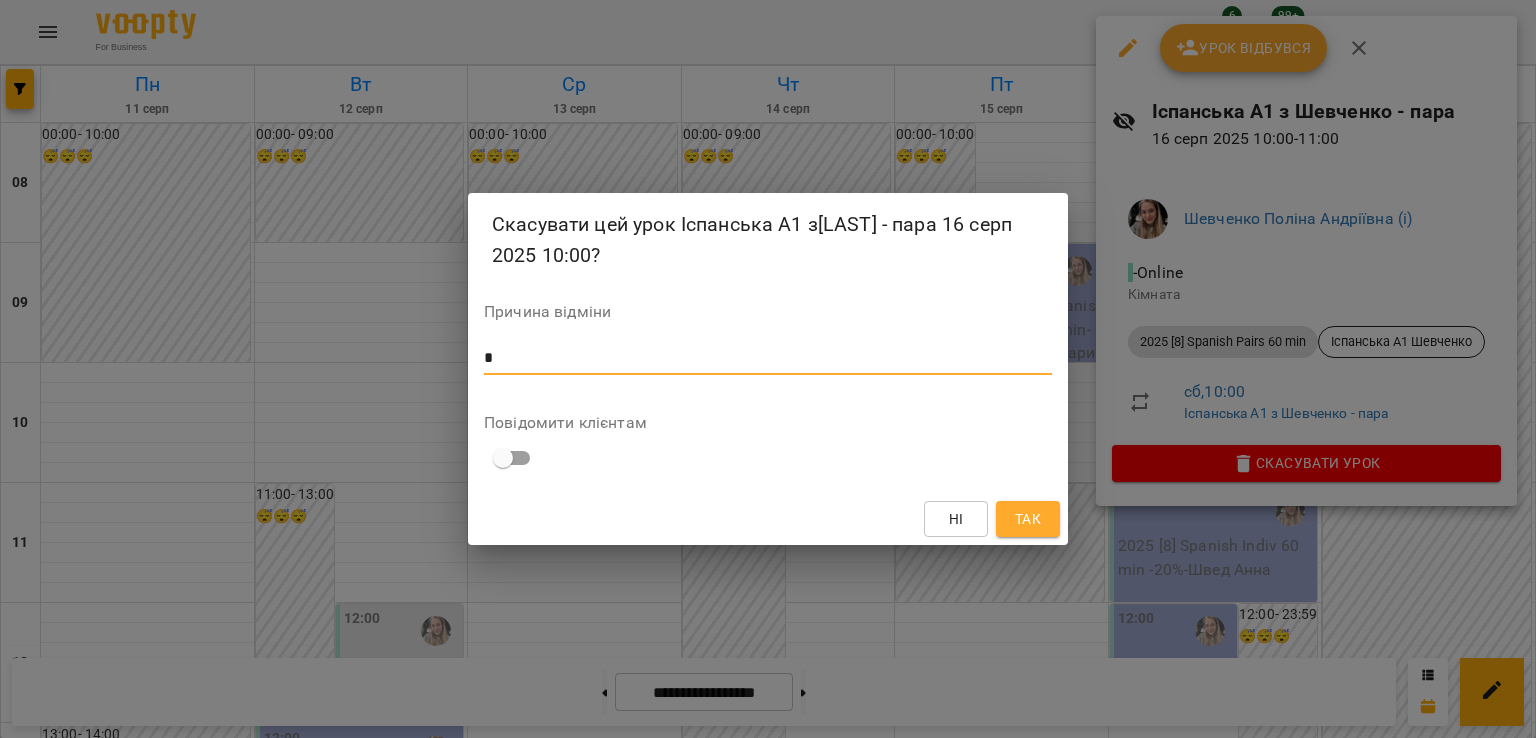 type on "*" 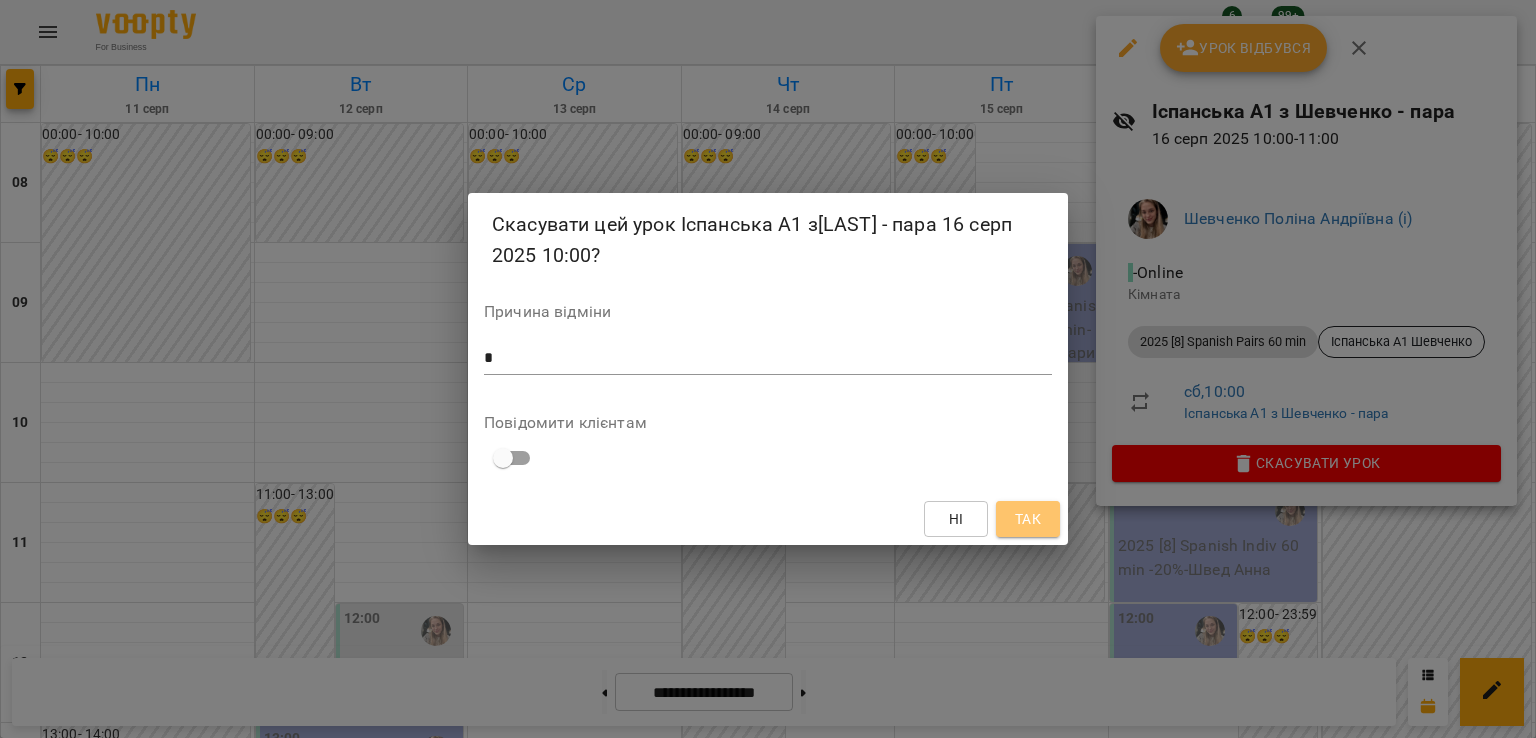 click on "Так" at bounding box center (1028, 519) 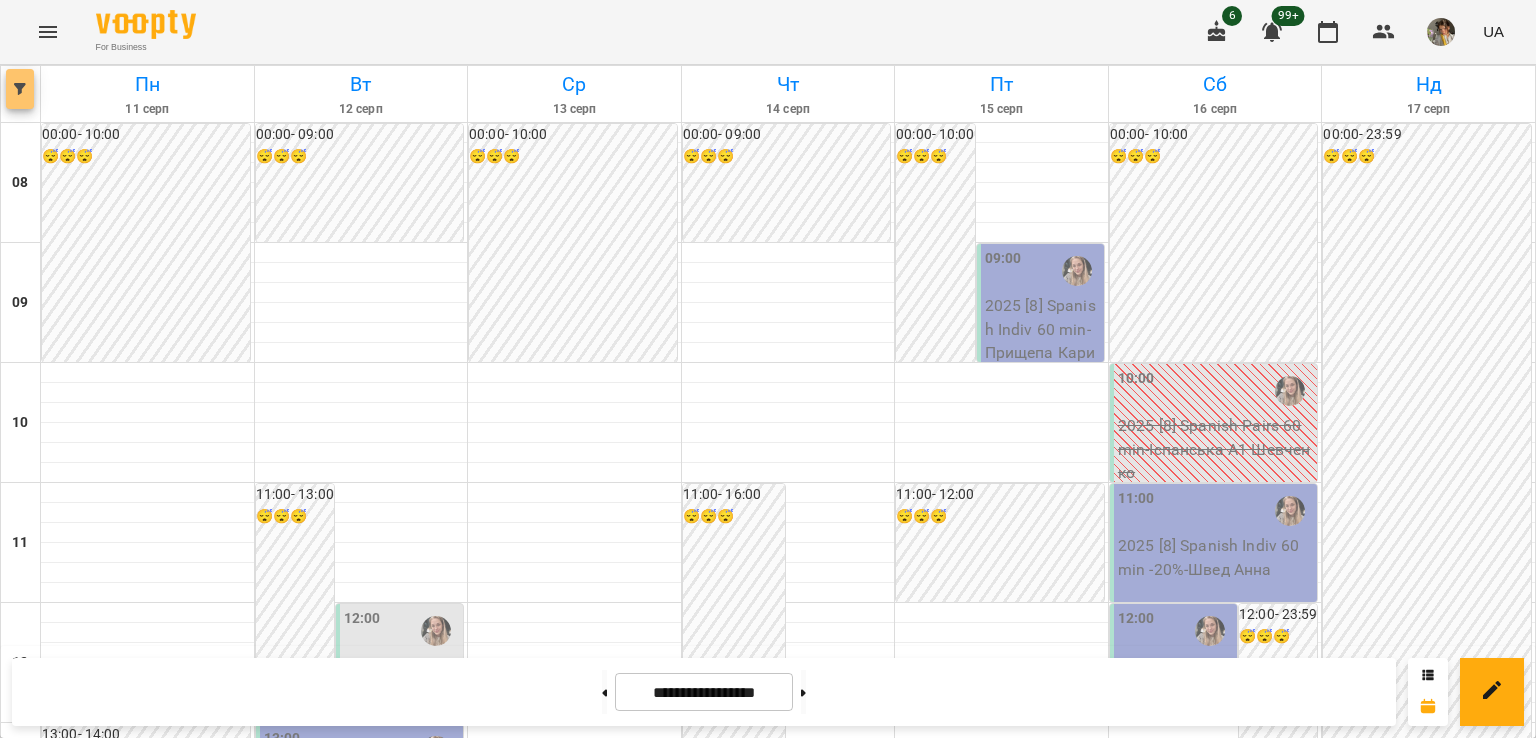 click at bounding box center (20, 89) 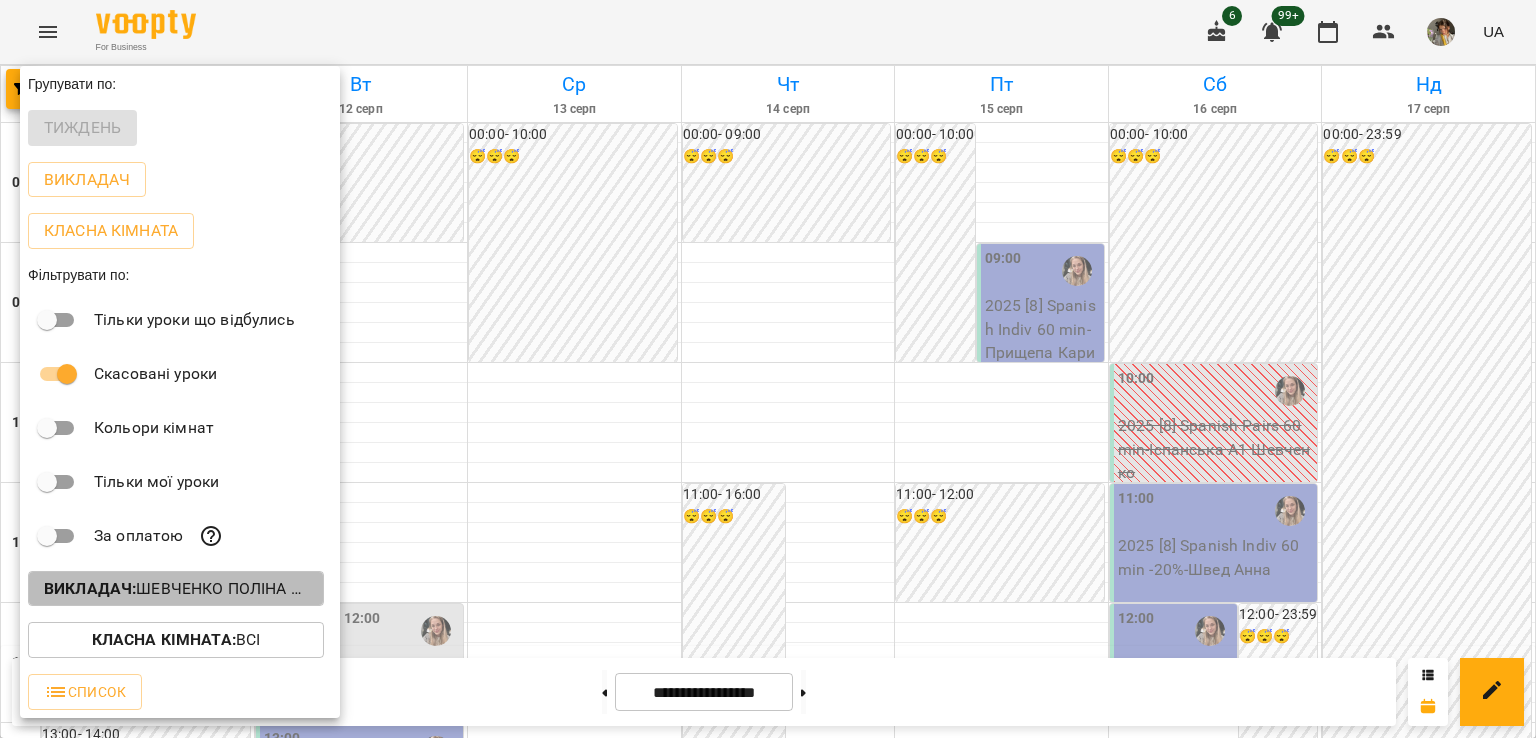 click on "Викладач :  Шевченко Поліна Андріївна (і)" at bounding box center (176, 589) 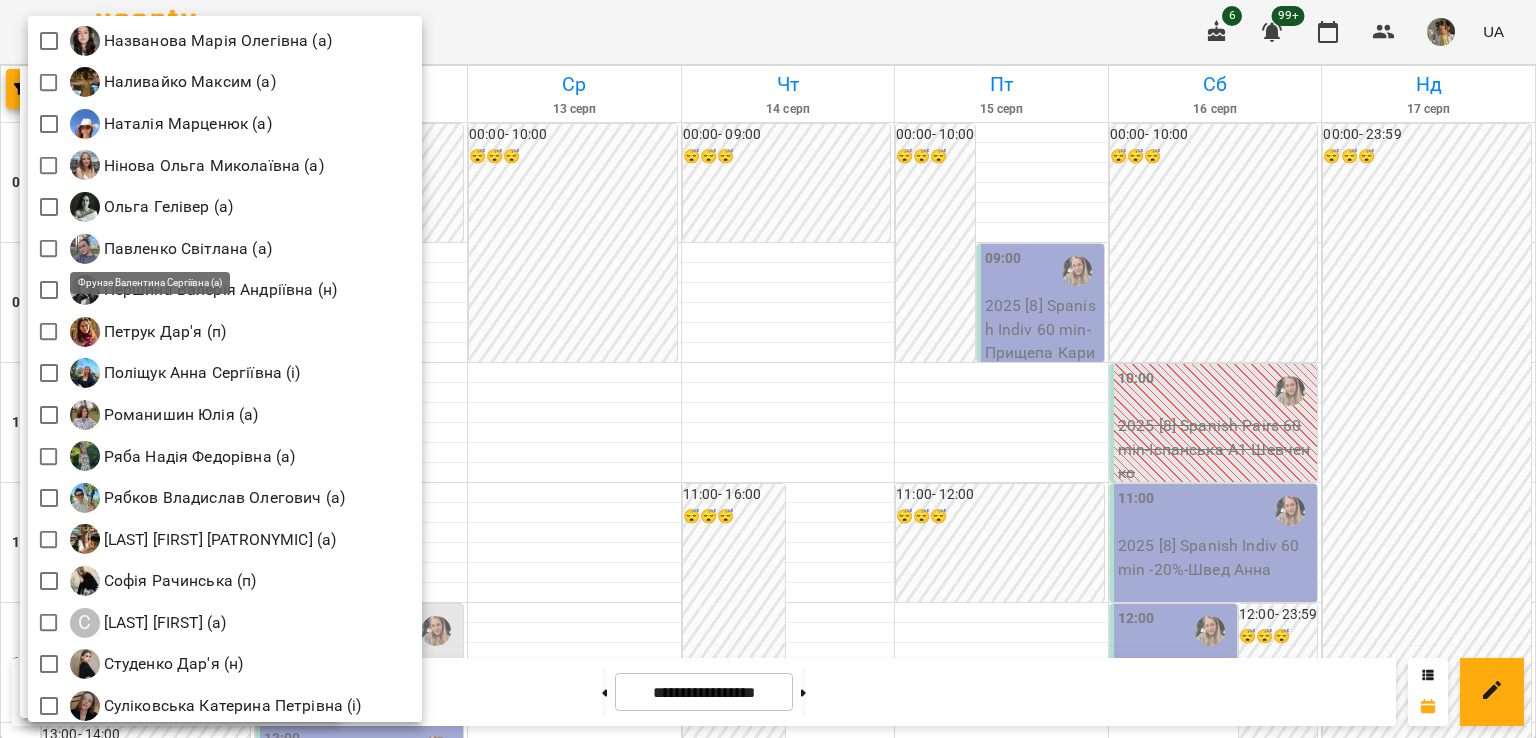 scroll, scrollTop: 2789, scrollLeft: 0, axis: vertical 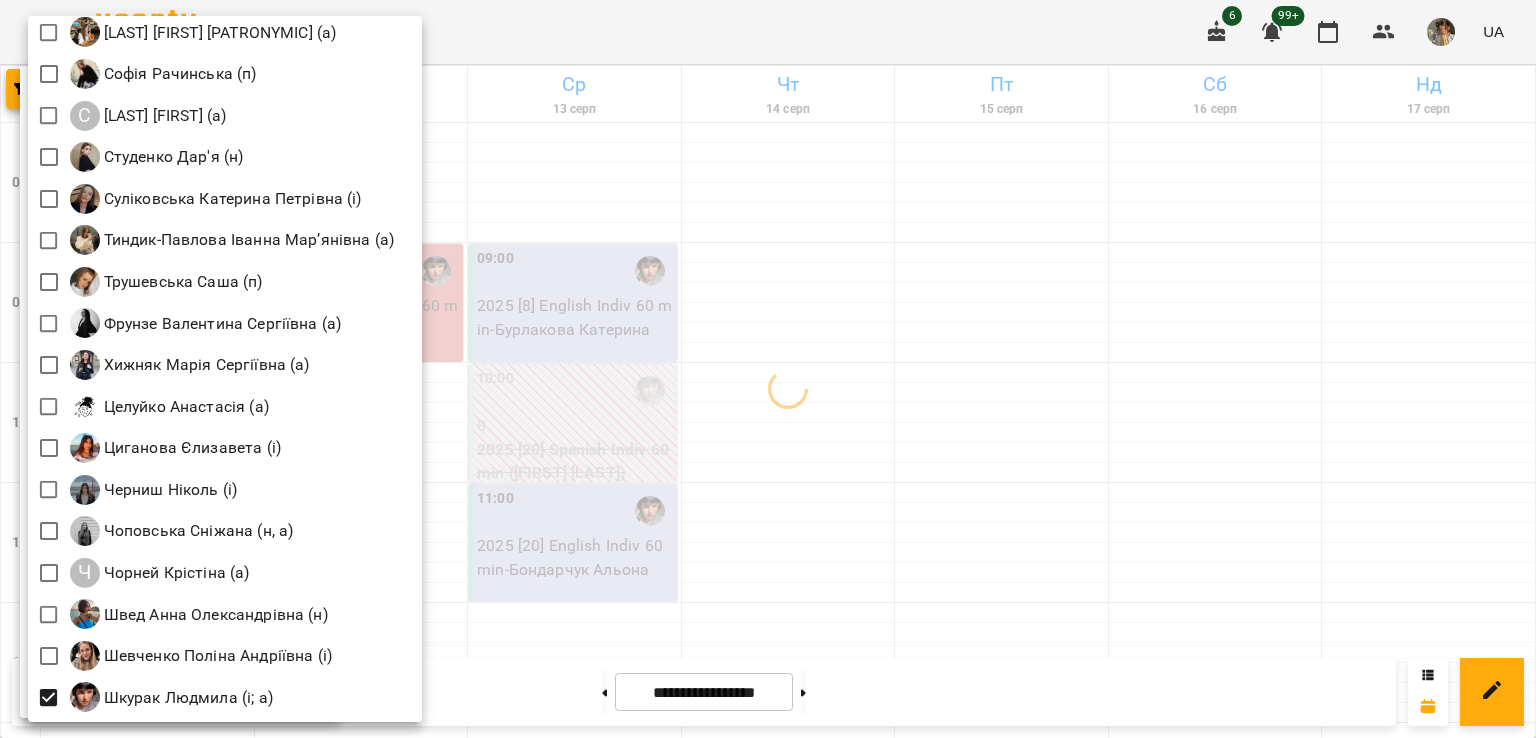 click at bounding box center (768, 369) 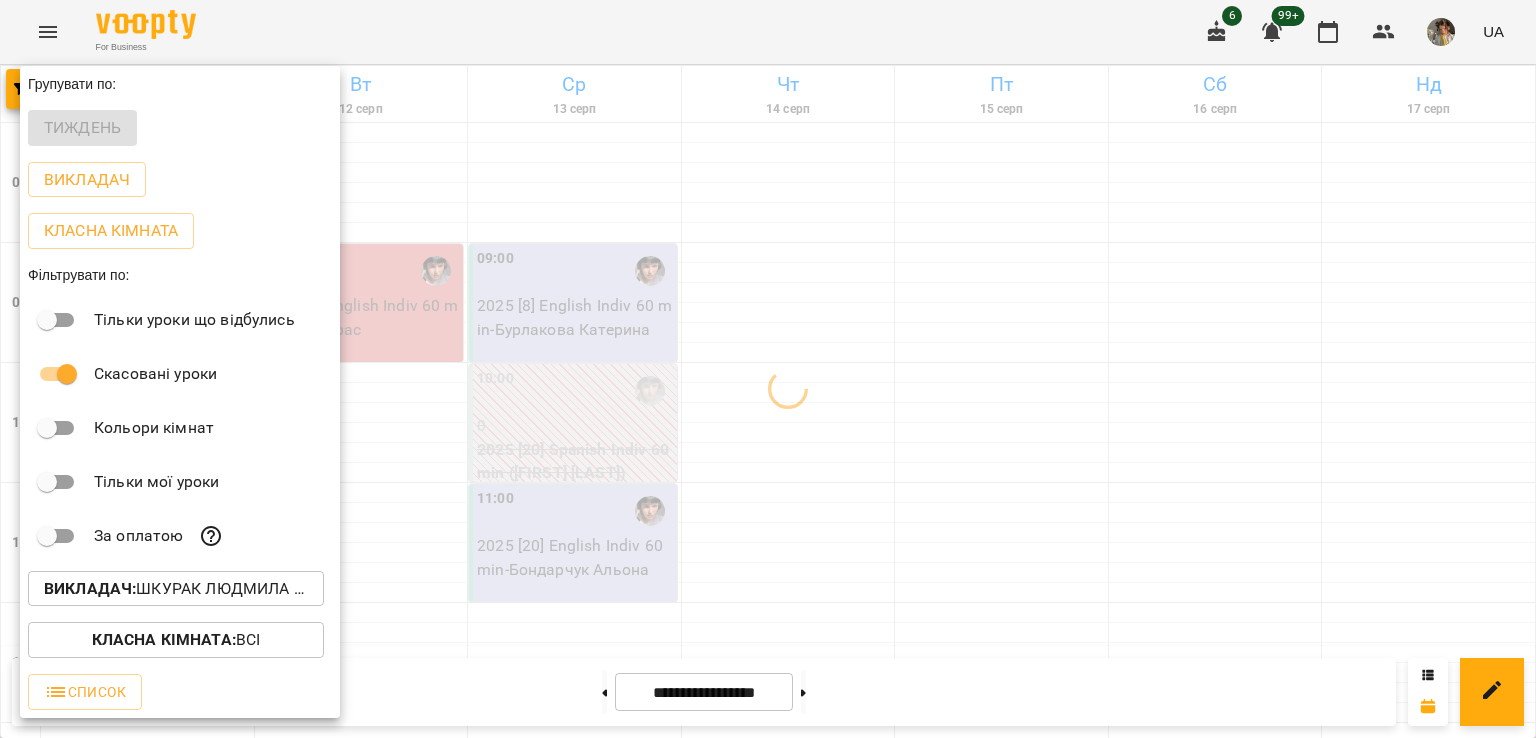 click at bounding box center (768, 369) 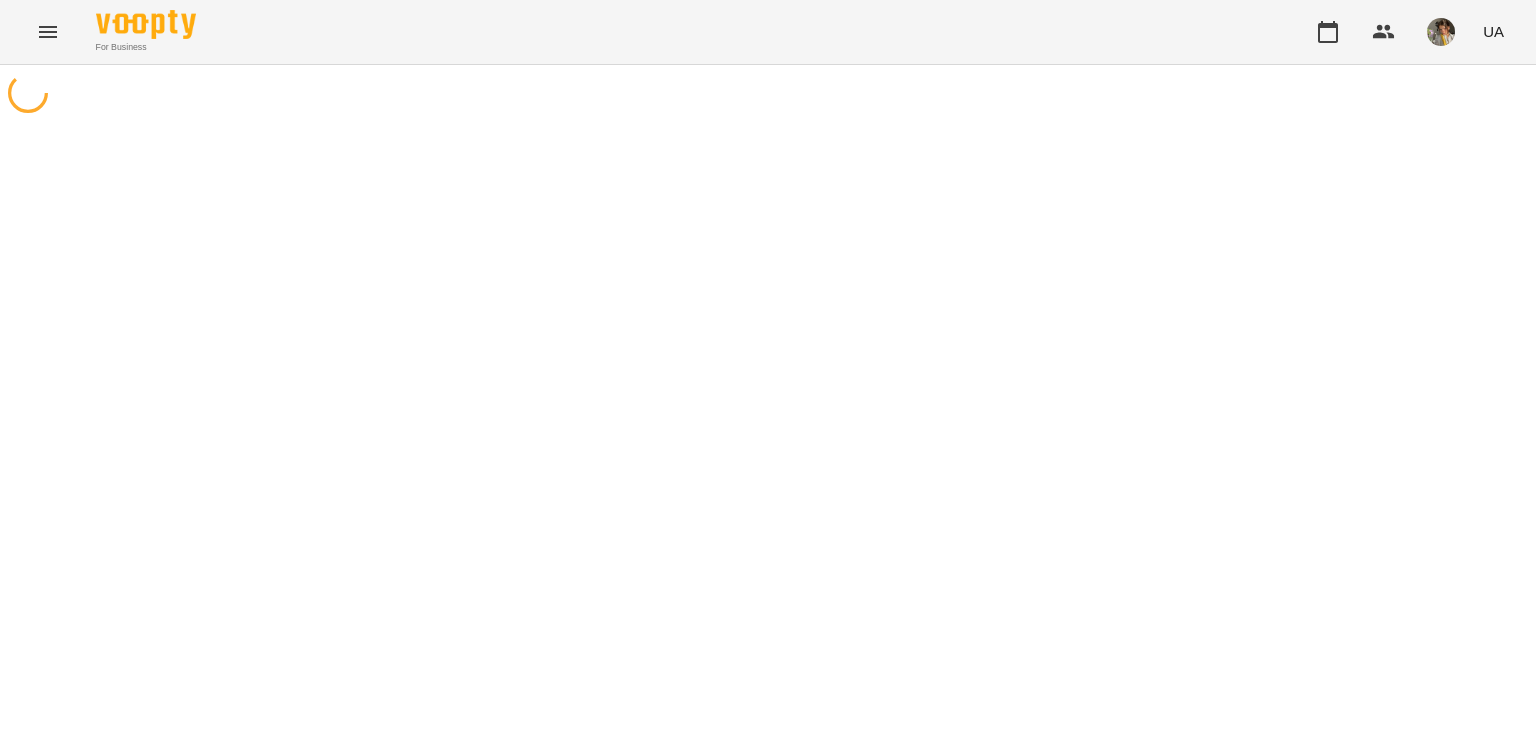 scroll, scrollTop: 0, scrollLeft: 0, axis: both 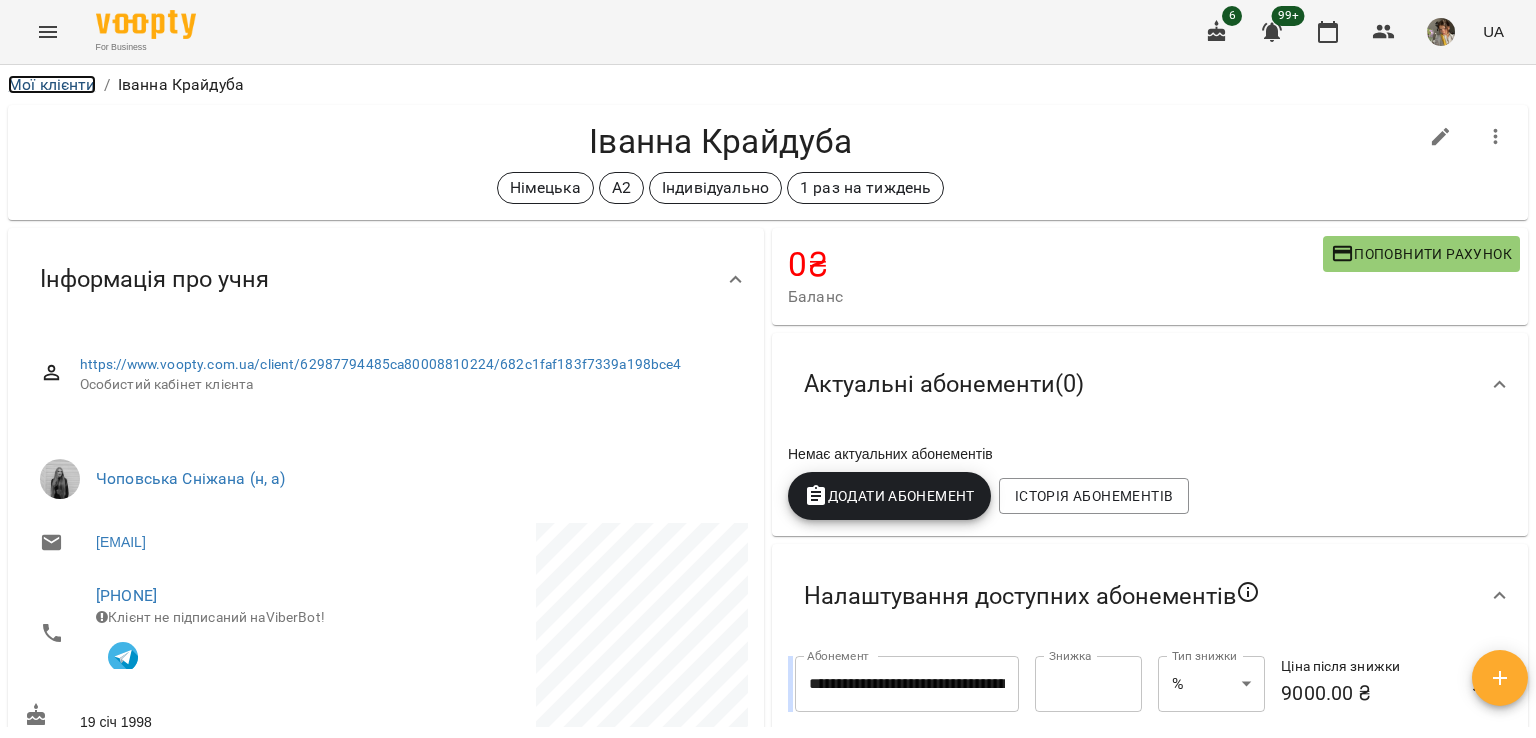 click on "Мої клієнти" at bounding box center (52, 84) 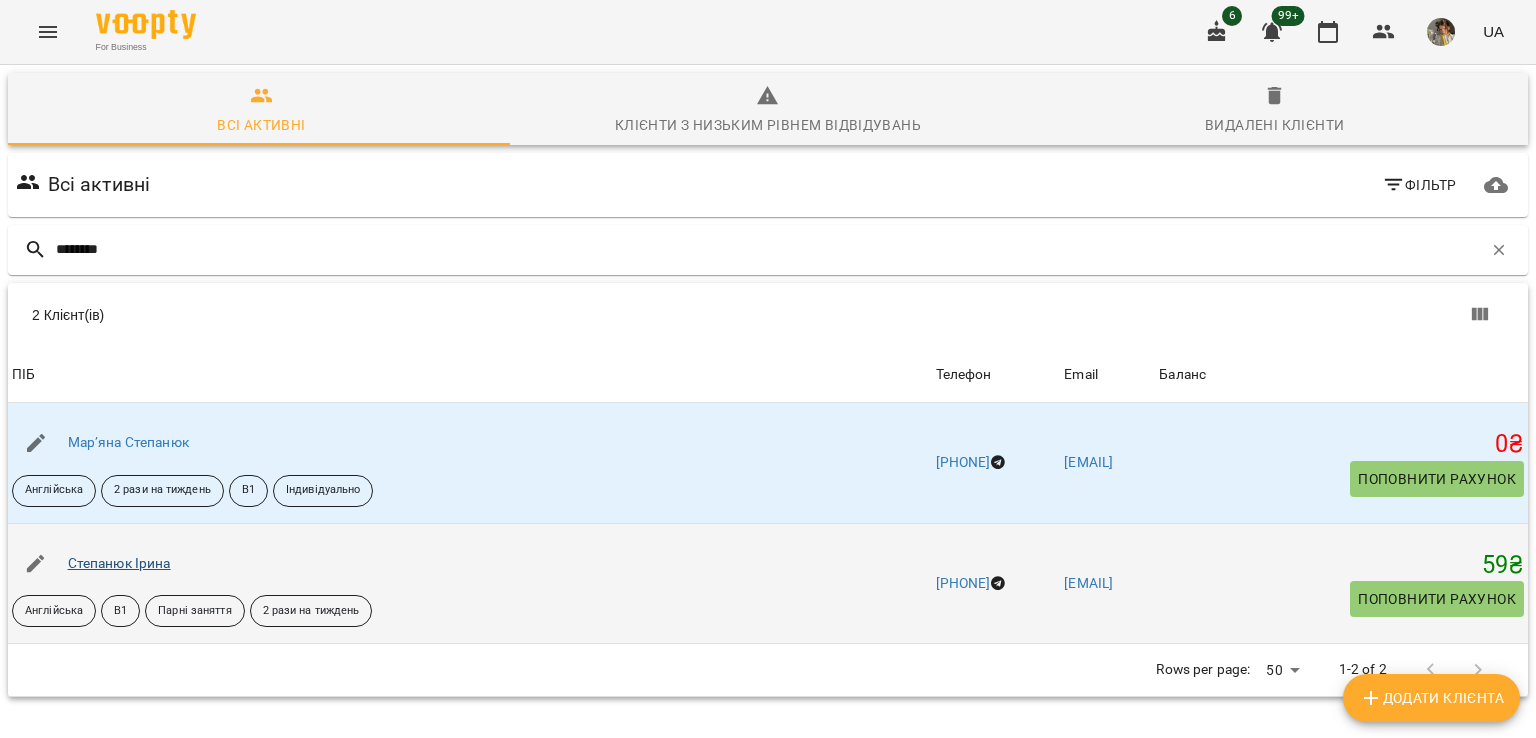 type on "********" 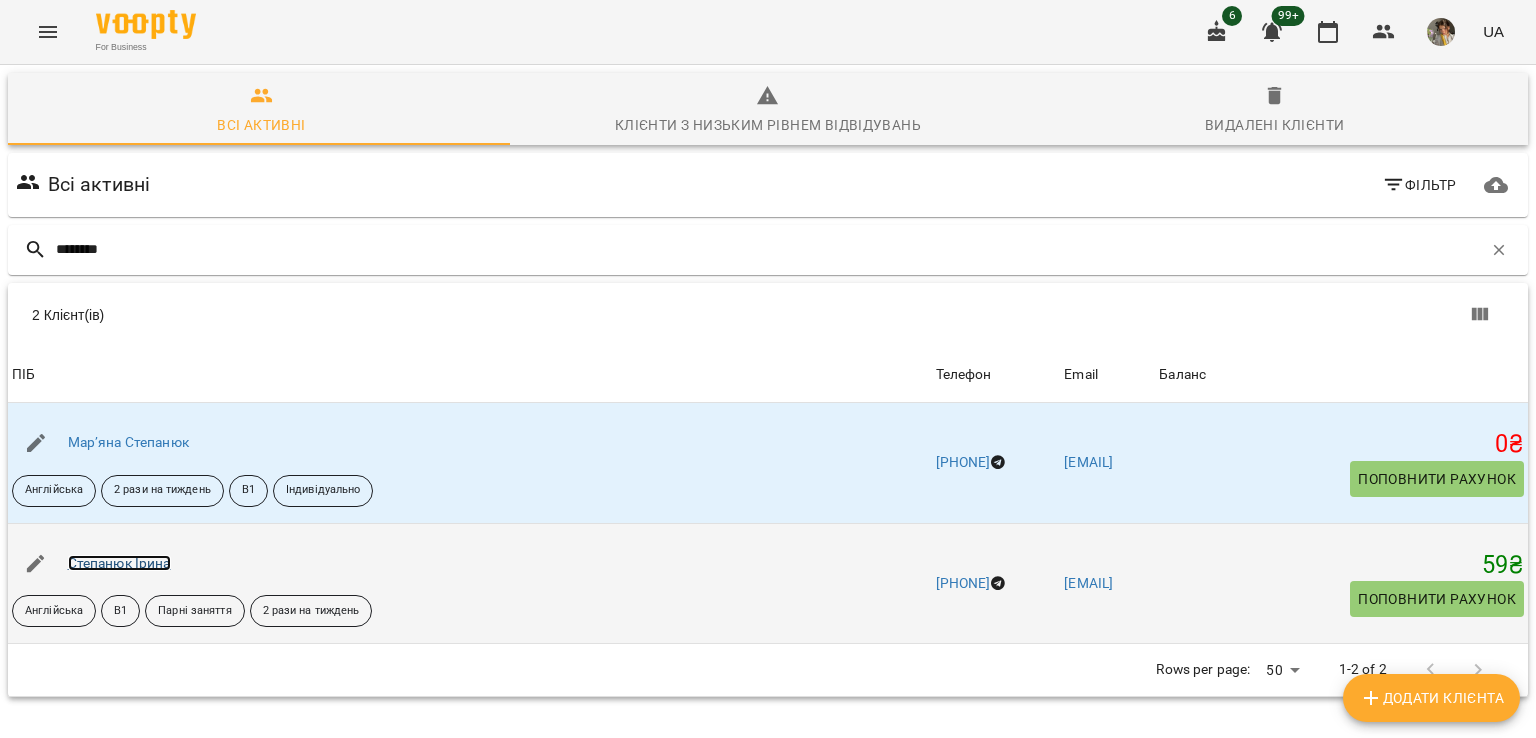 click on "Степанюк Ірина" at bounding box center (119, 563) 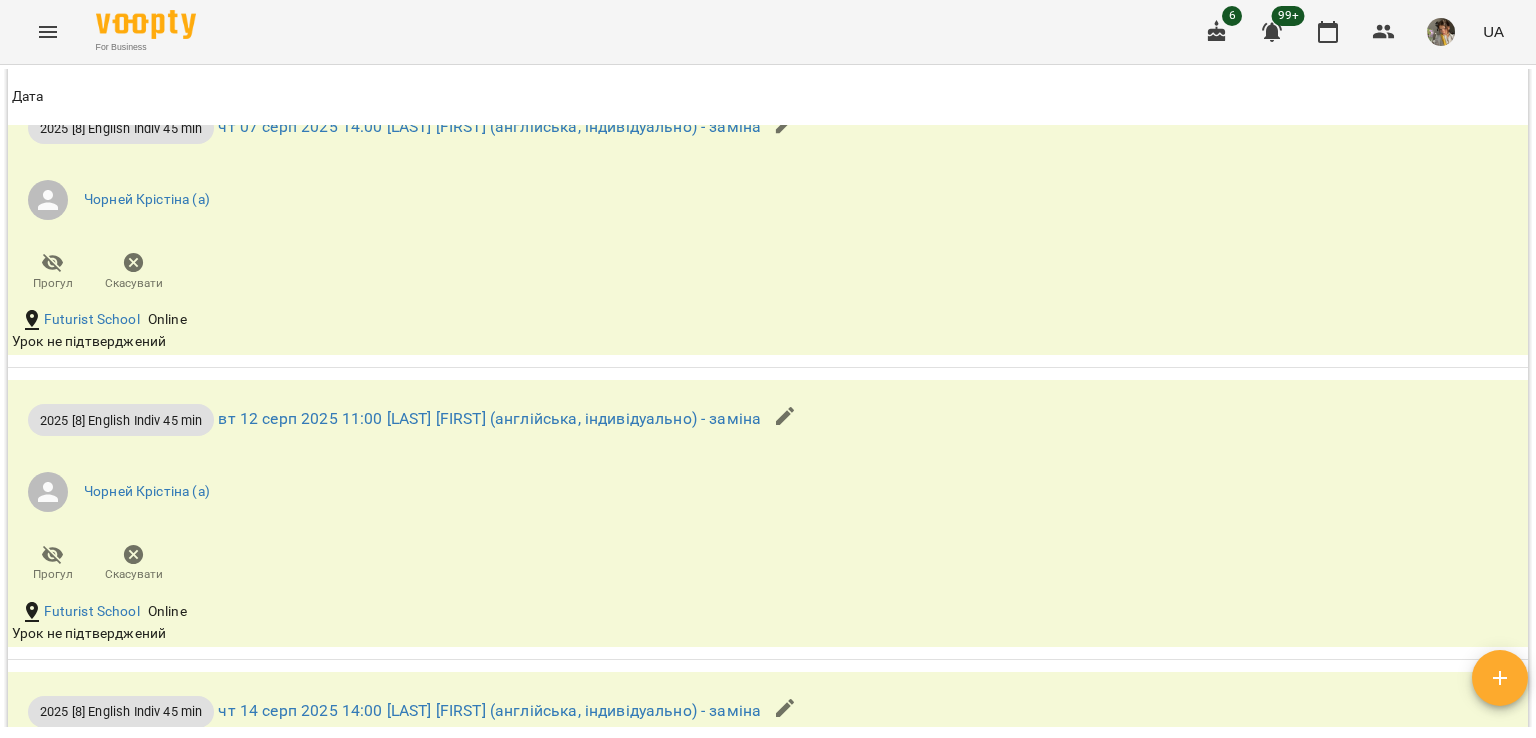 scroll, scrollTop: 2380, scrollLeft: 0, axis: vertical 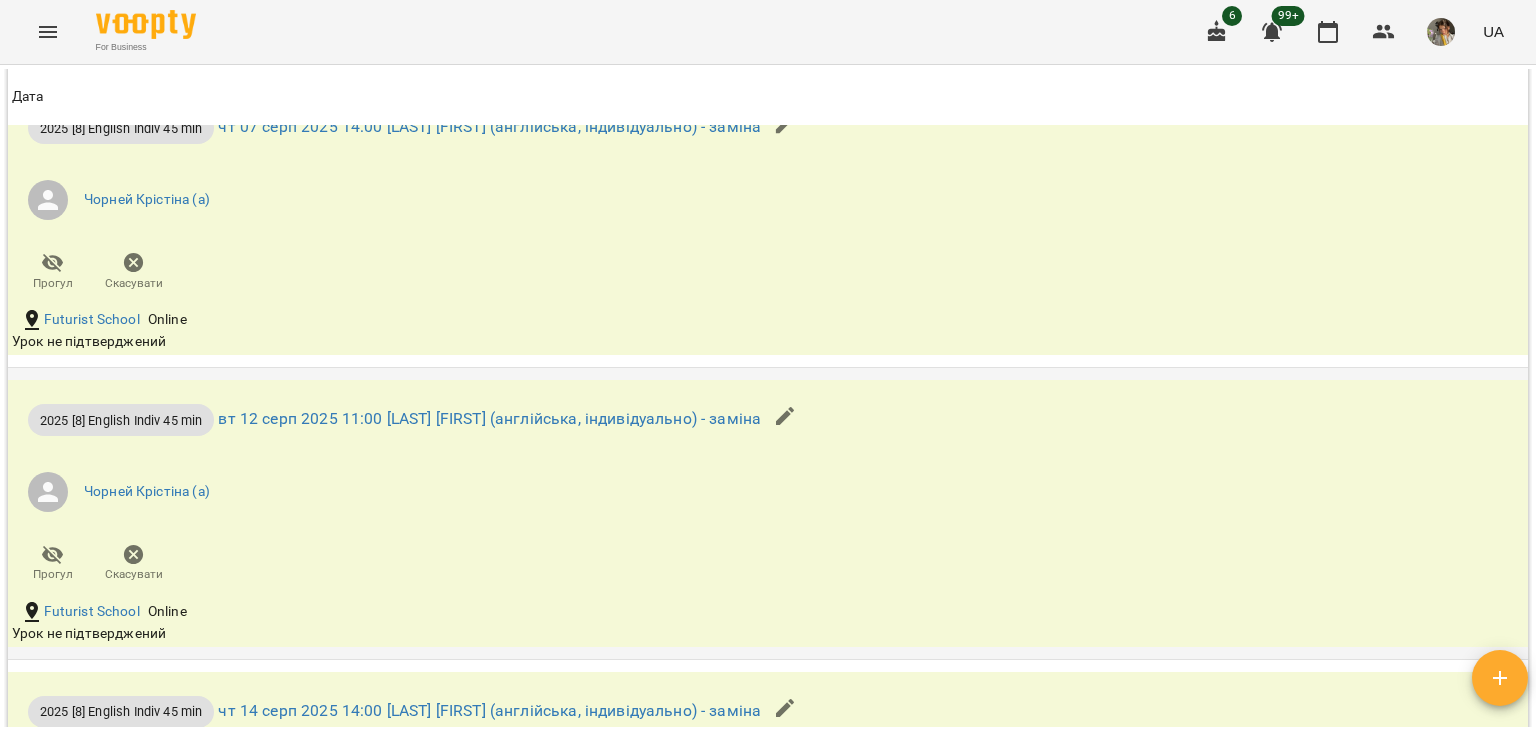 click 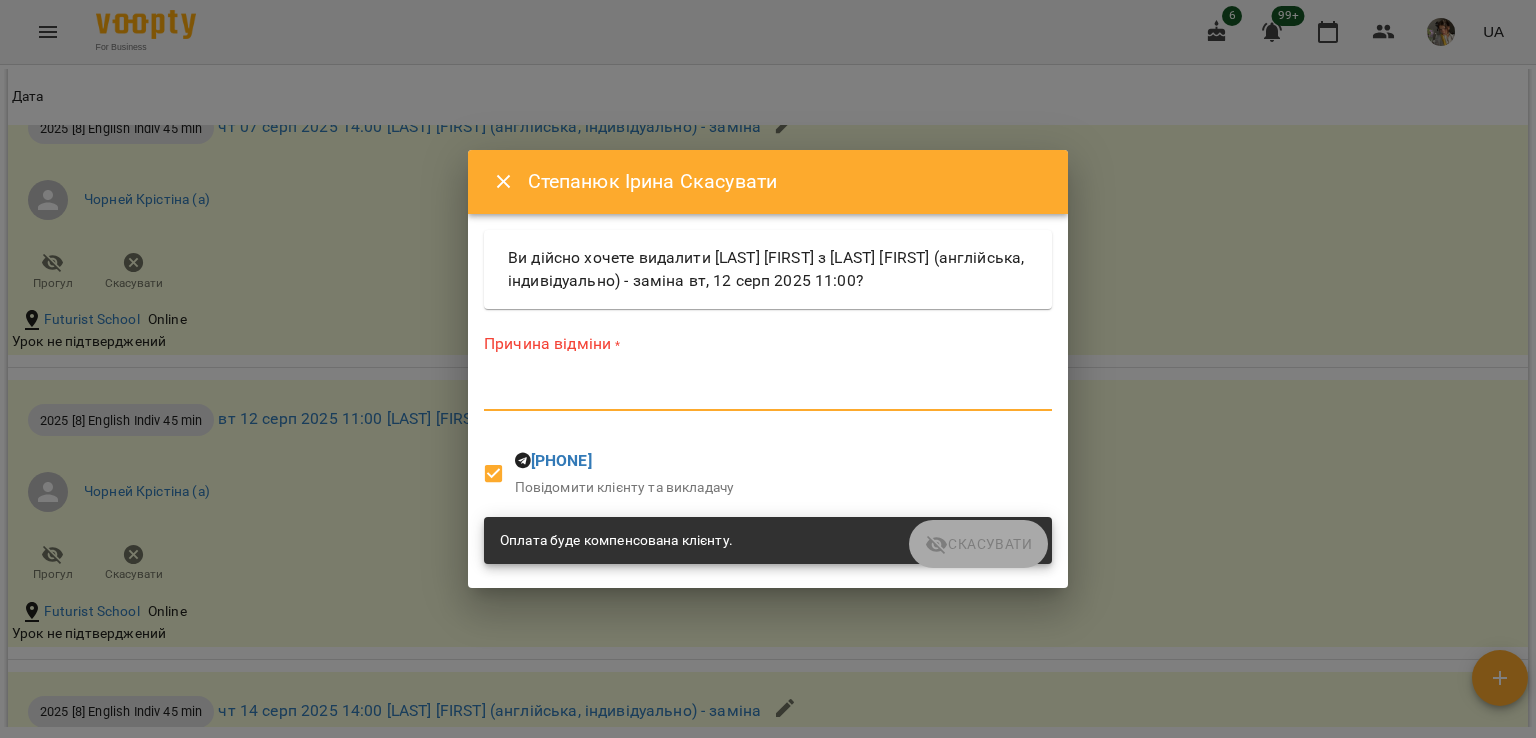 click at bounding box center (768, 394) 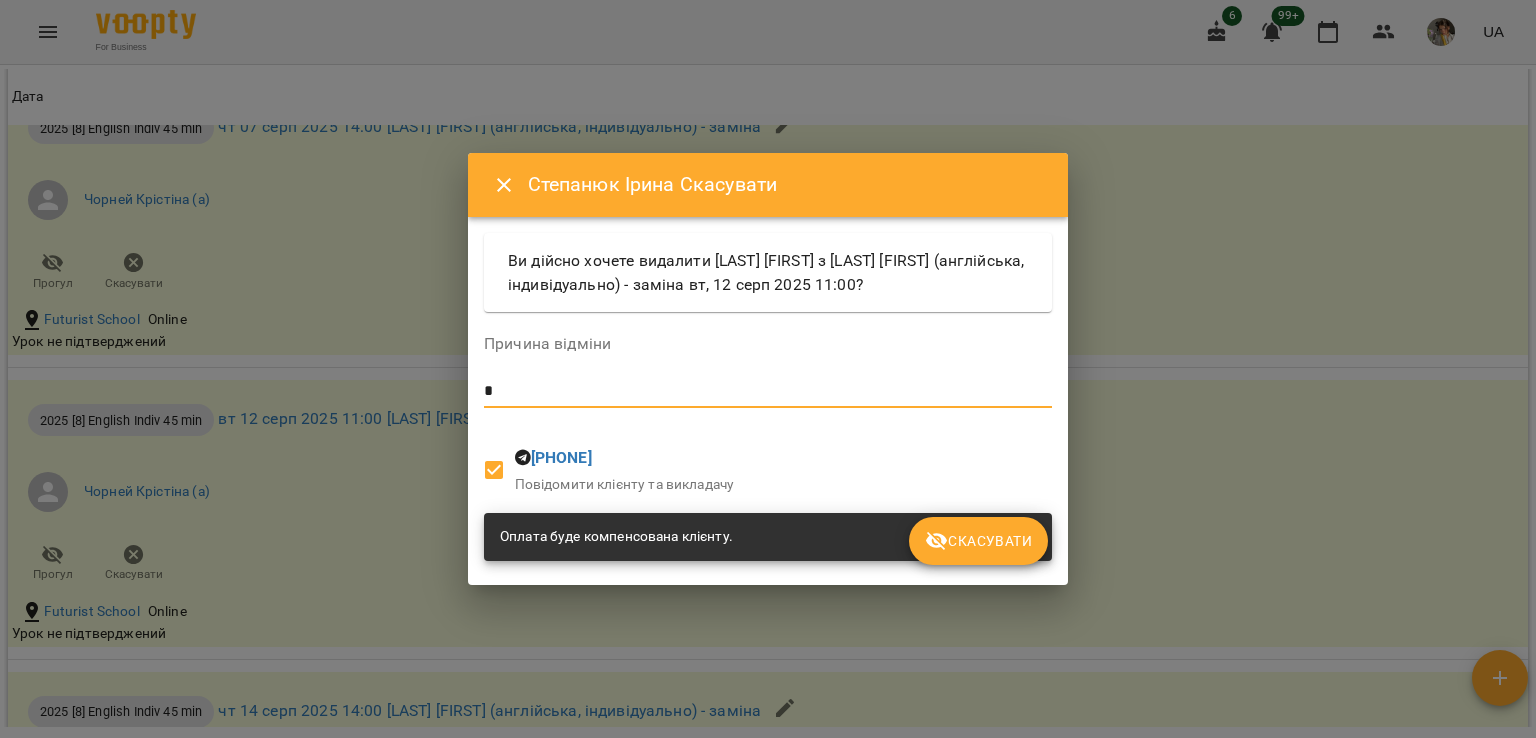 type on "*" 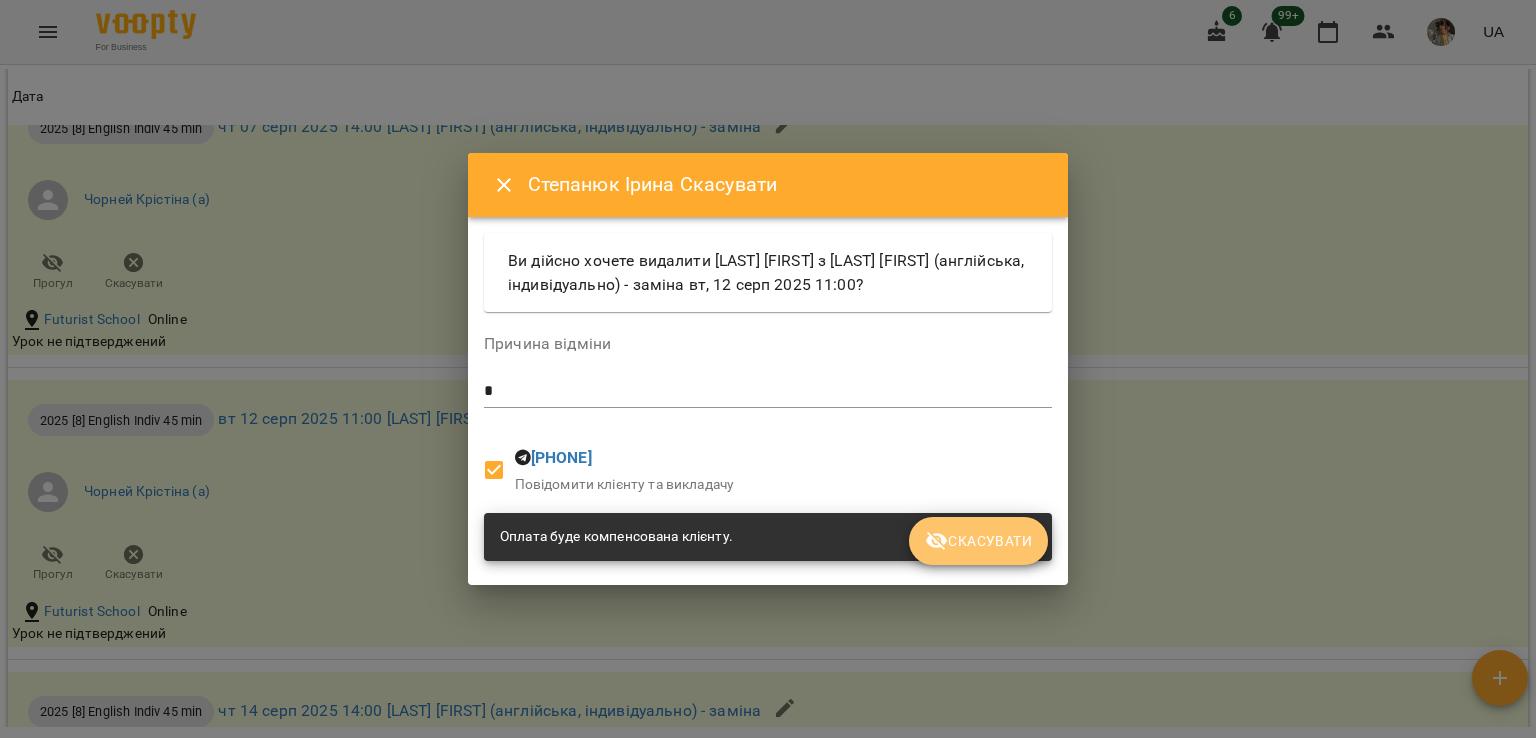click 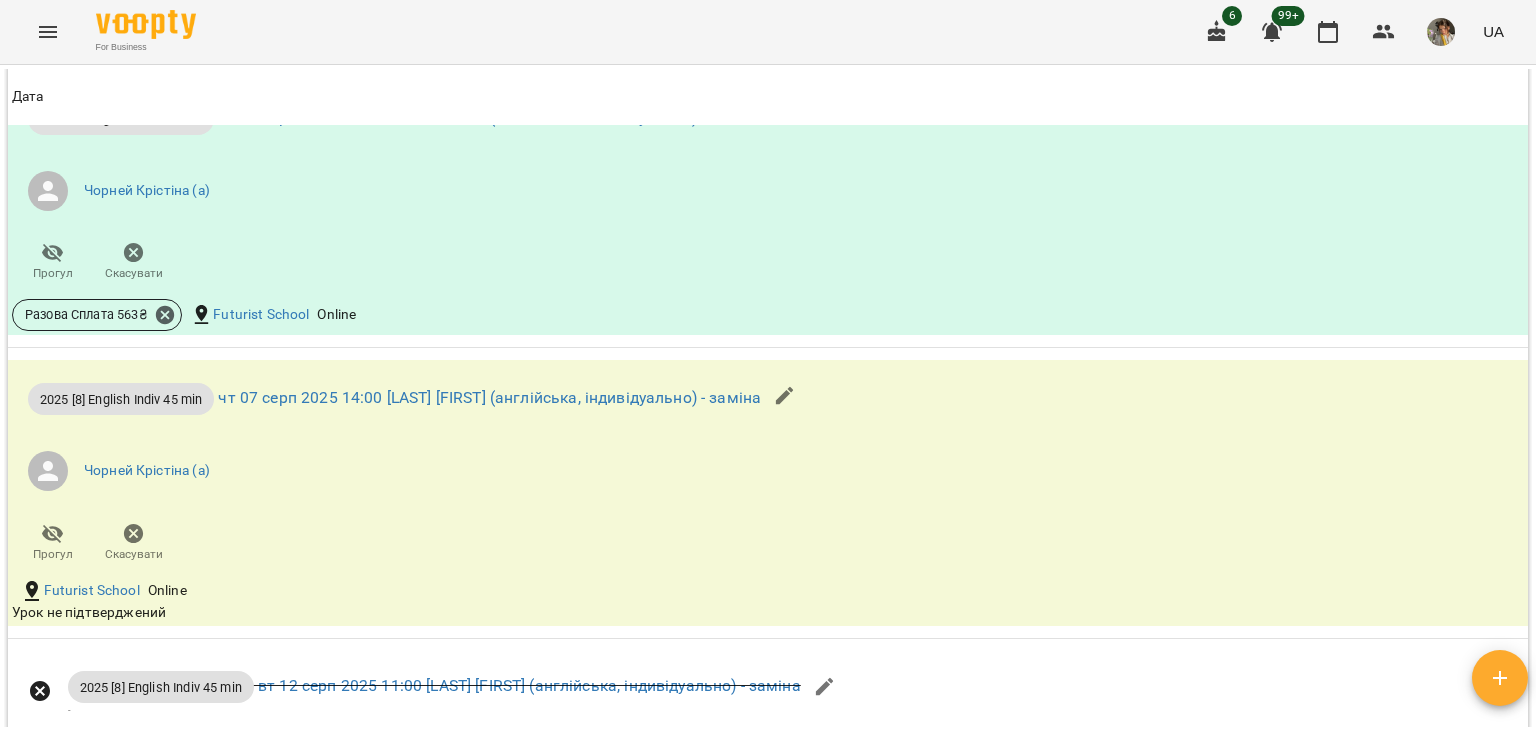 scroll, scrollTop: 2108, scrollLeft: 0, axis: vertical 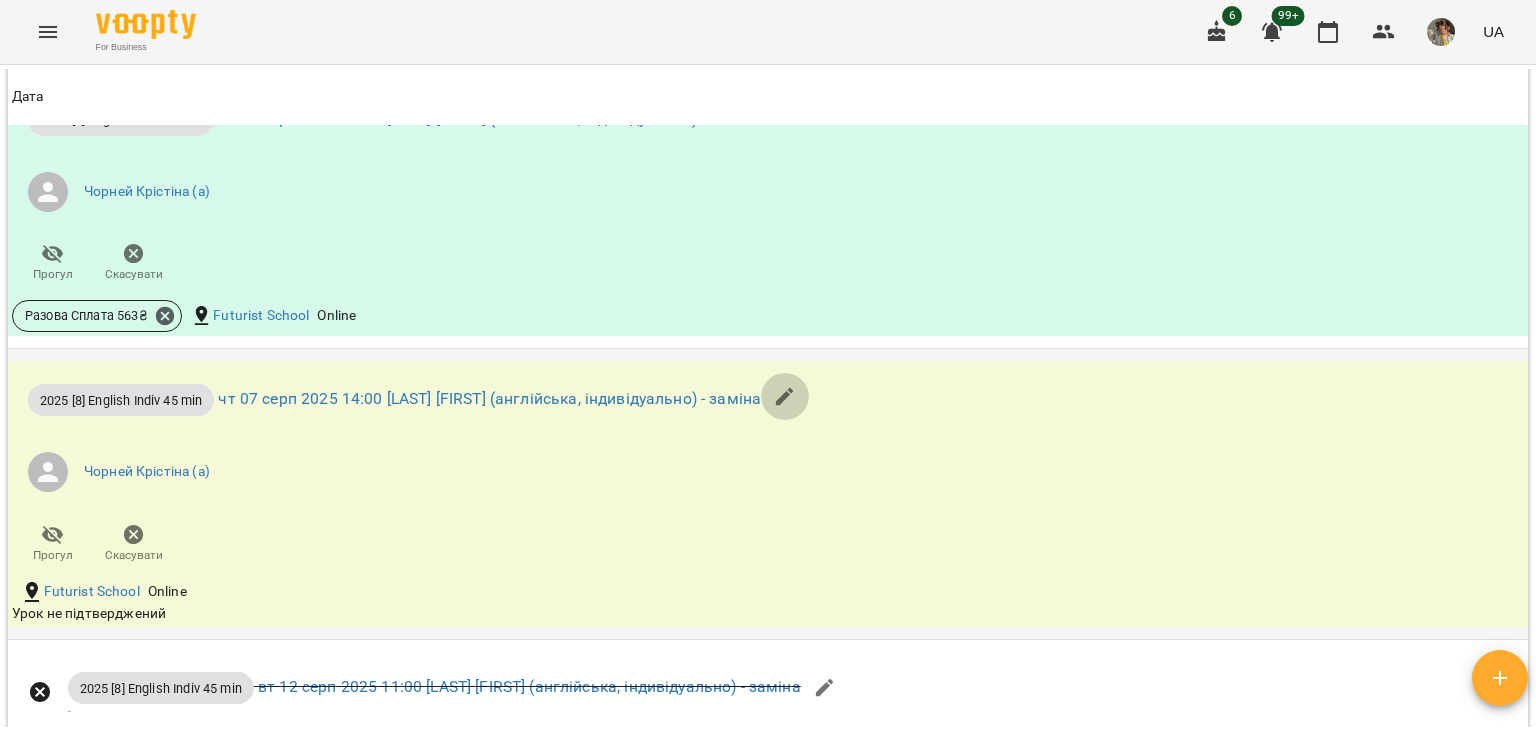 click 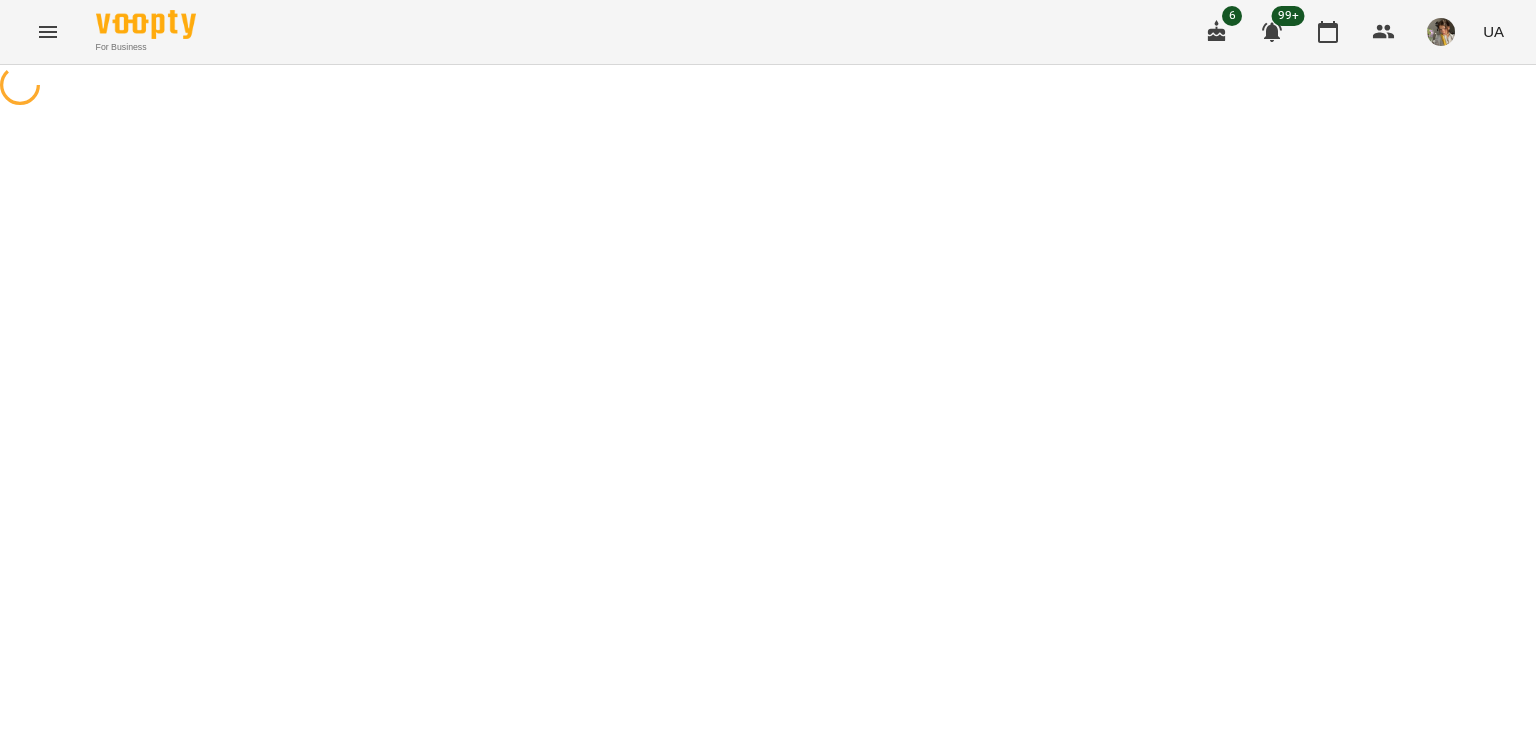 select on "**********" 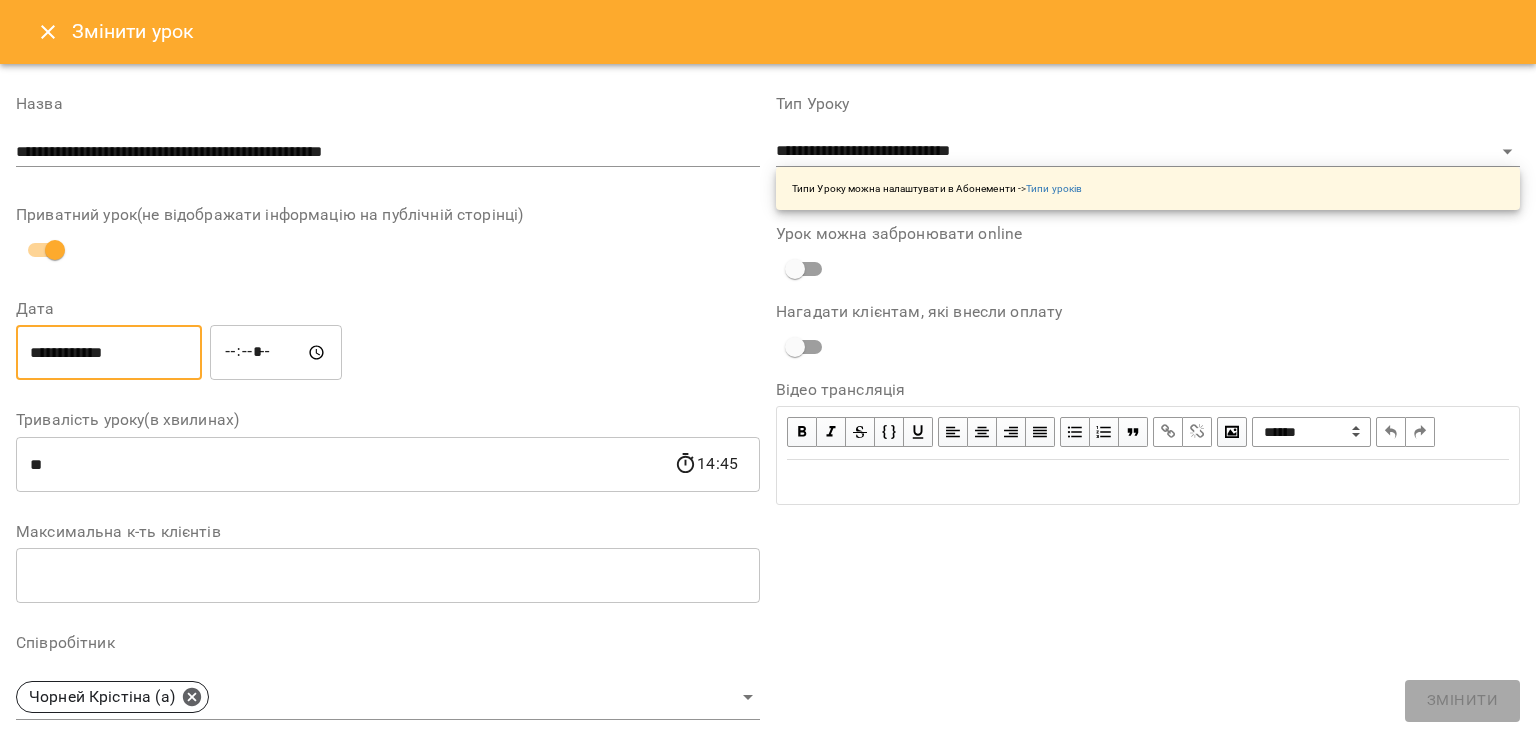 click on "**********" at bounding box center (109, 353) 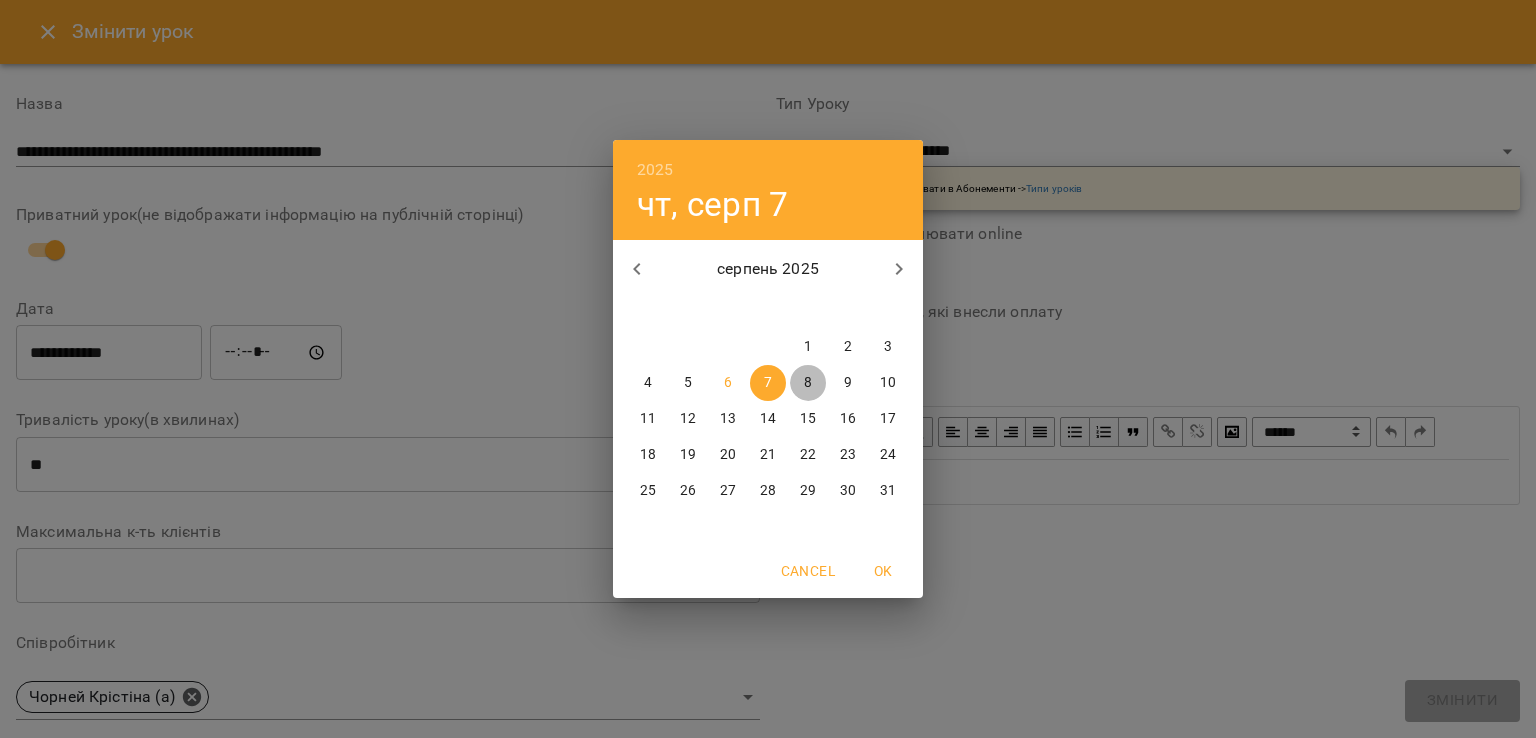 click on "8" at bounding box center [808, 383] 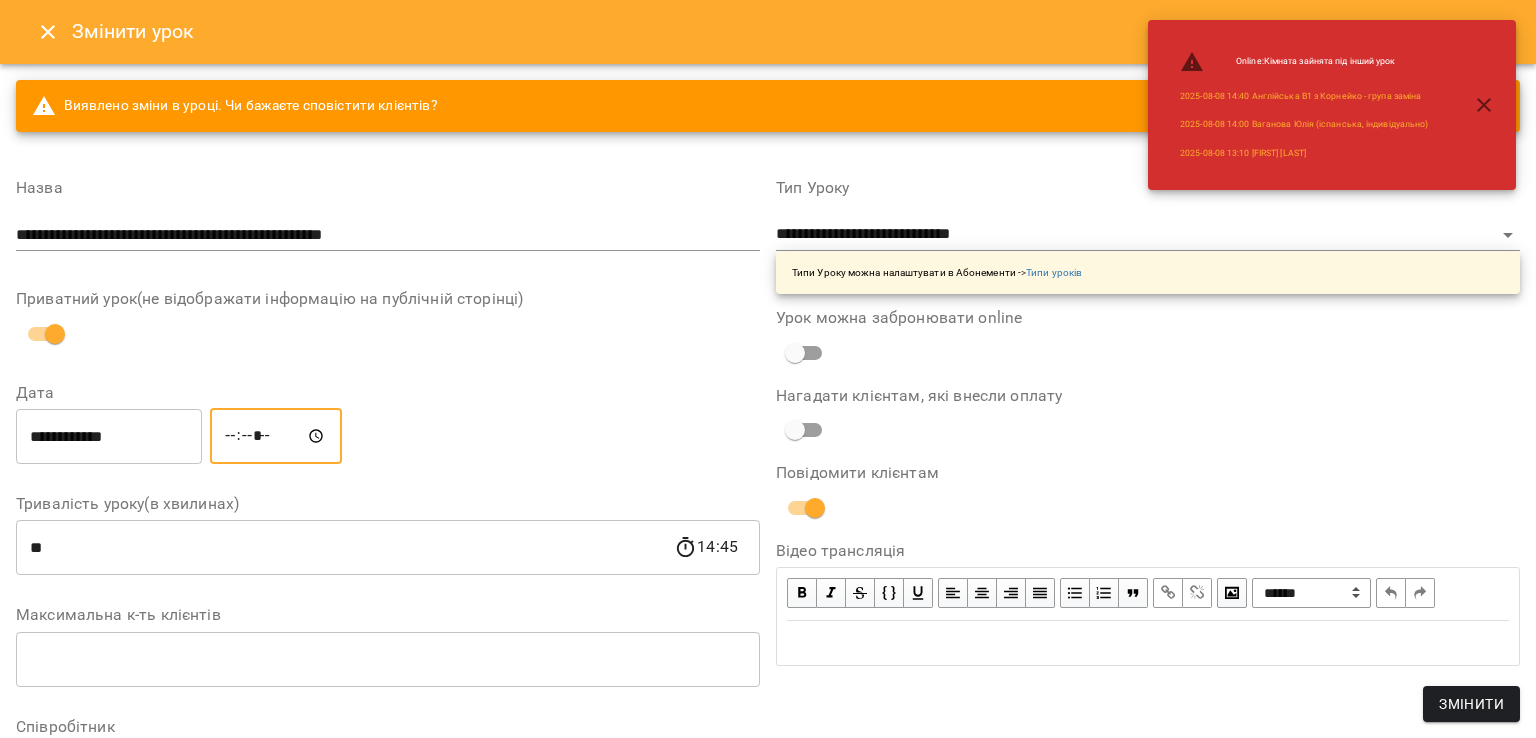 click on "*****" at bounding box center [276, 436] 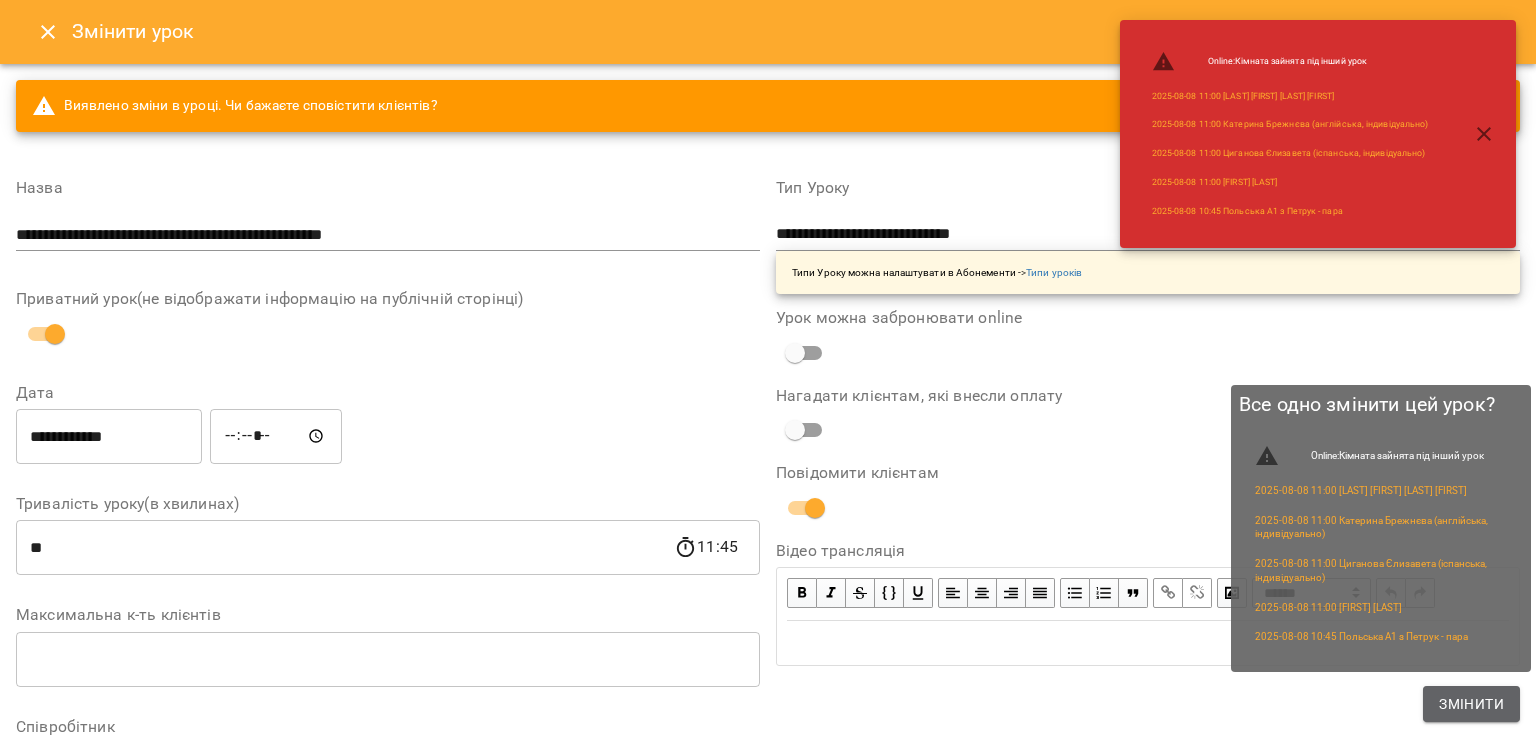 click on "Змінити" at bounding box center (1471, 704) 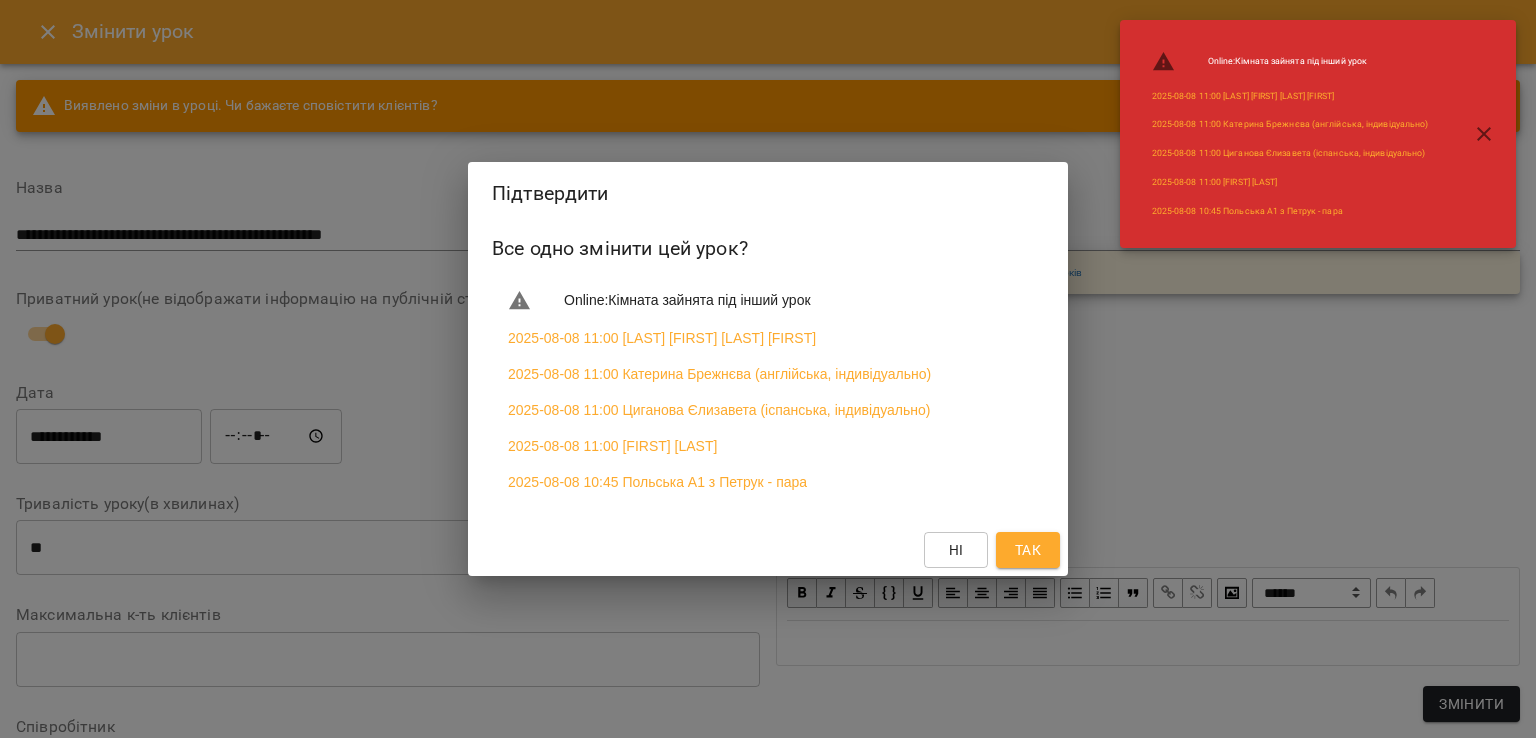 click on "Так" at bounding box center [1028, 550] 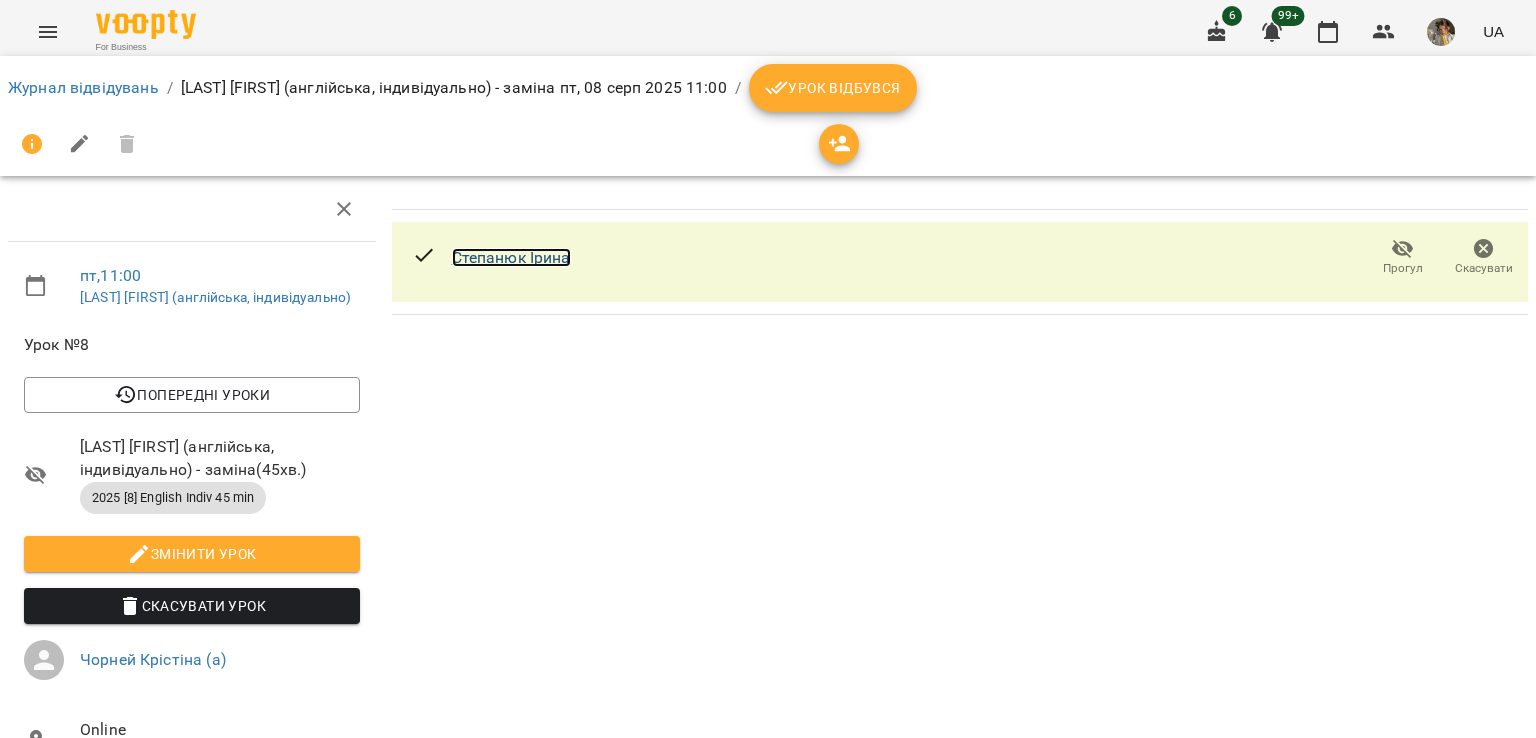 click on "Степанюк Ірина" at bounding box center (511, 257) 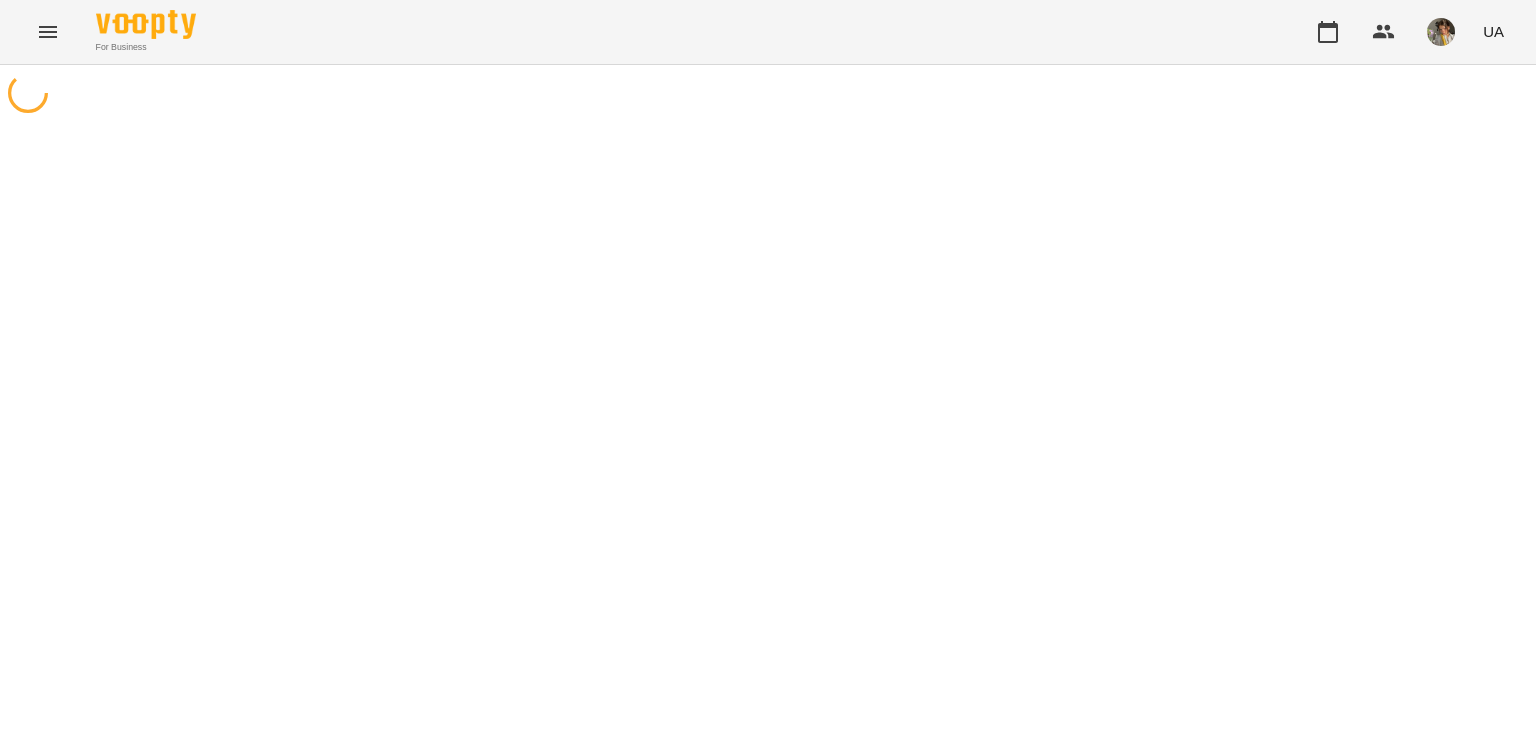 scroll, scrollTop: 0, scrollLeft: 0, axis: both 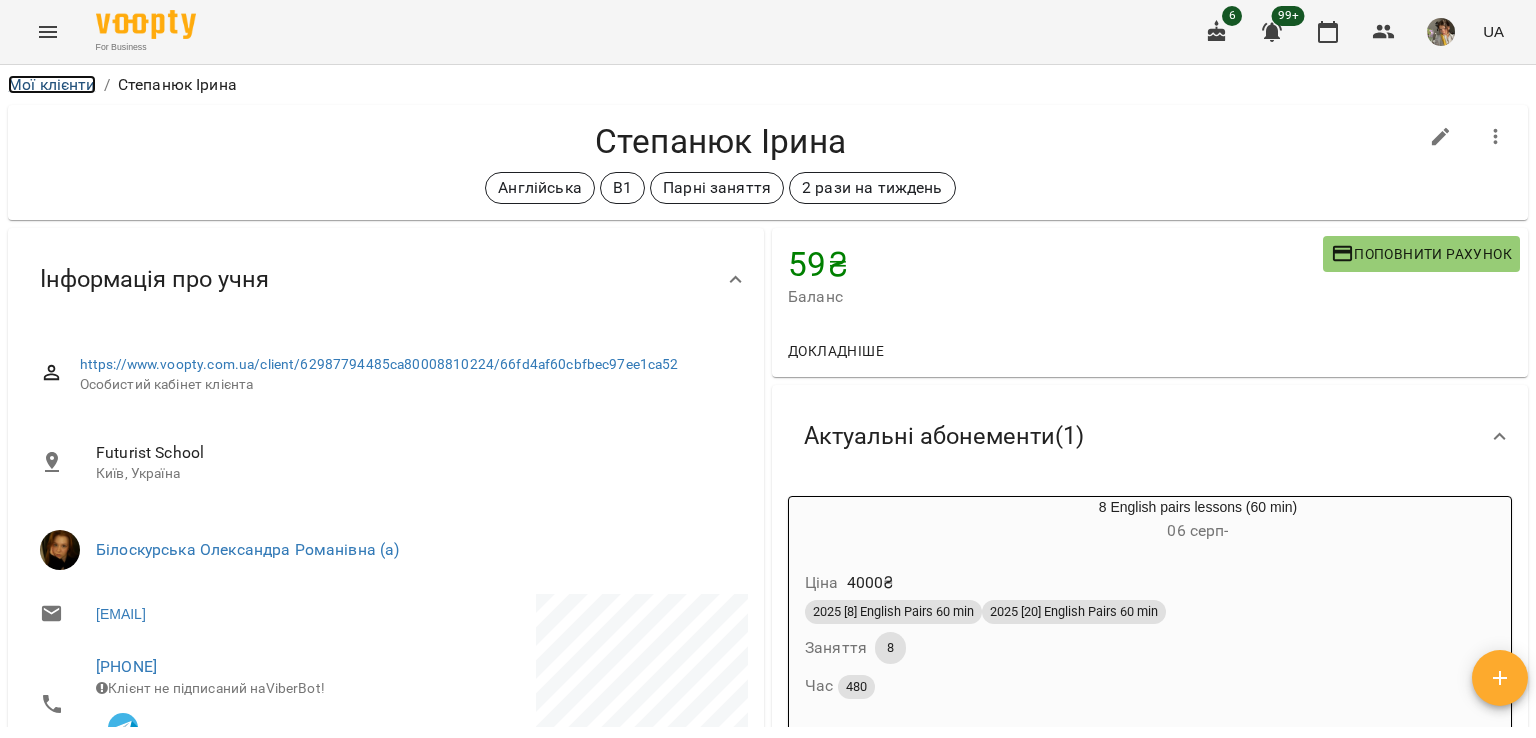 click on "Мої клієнти" at bounding box center [52, 84] 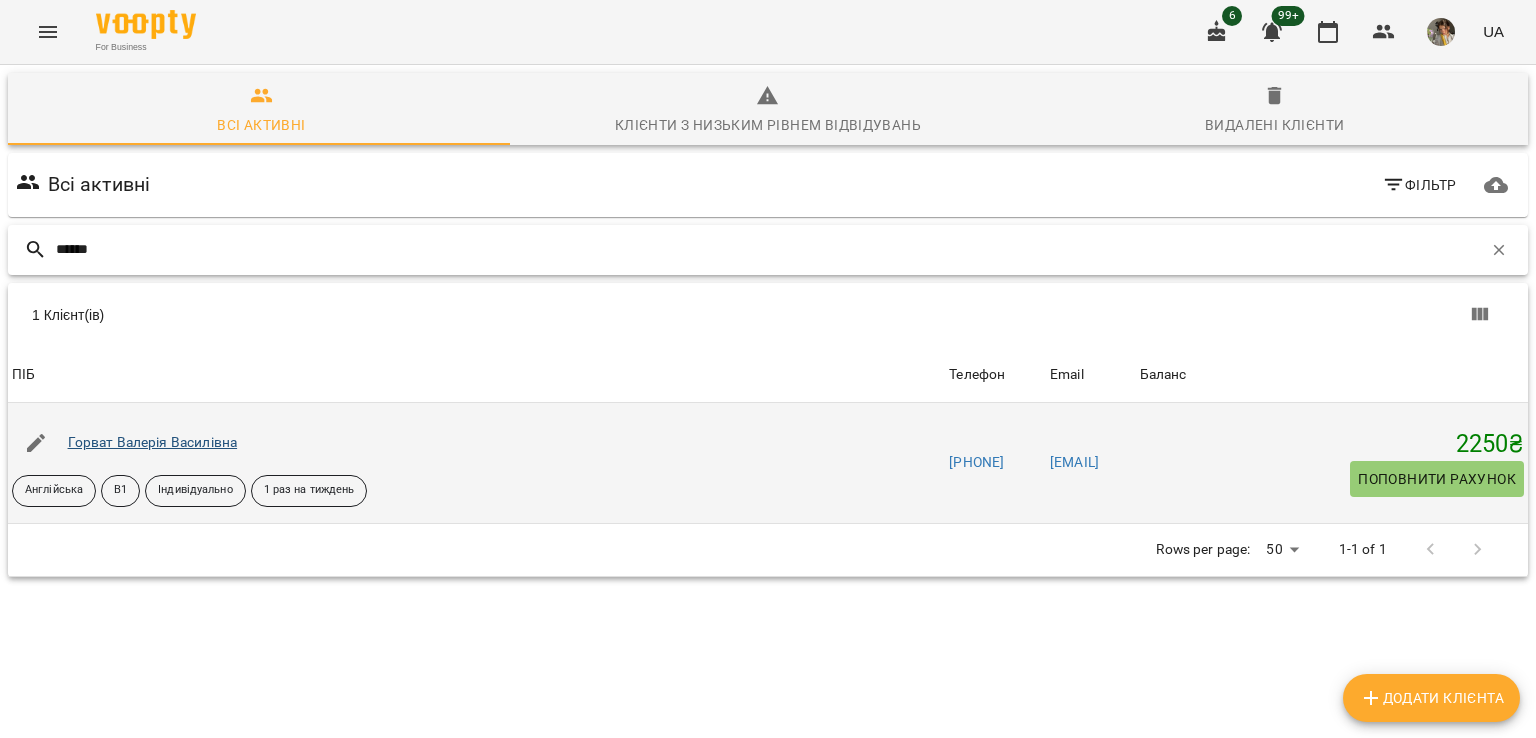 type on "******" 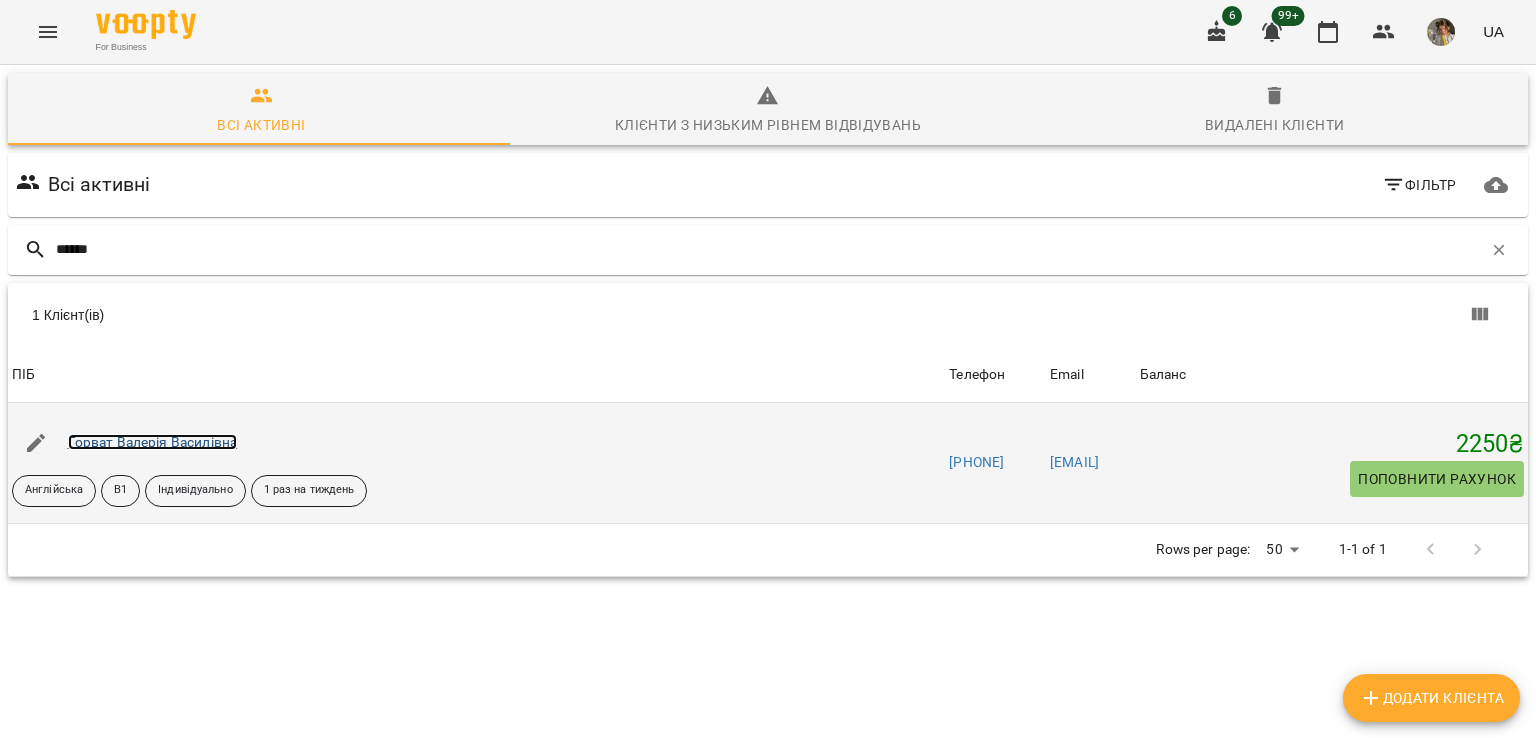 click on "Горват Валерія Василівна" at bounding box center (153, 442) 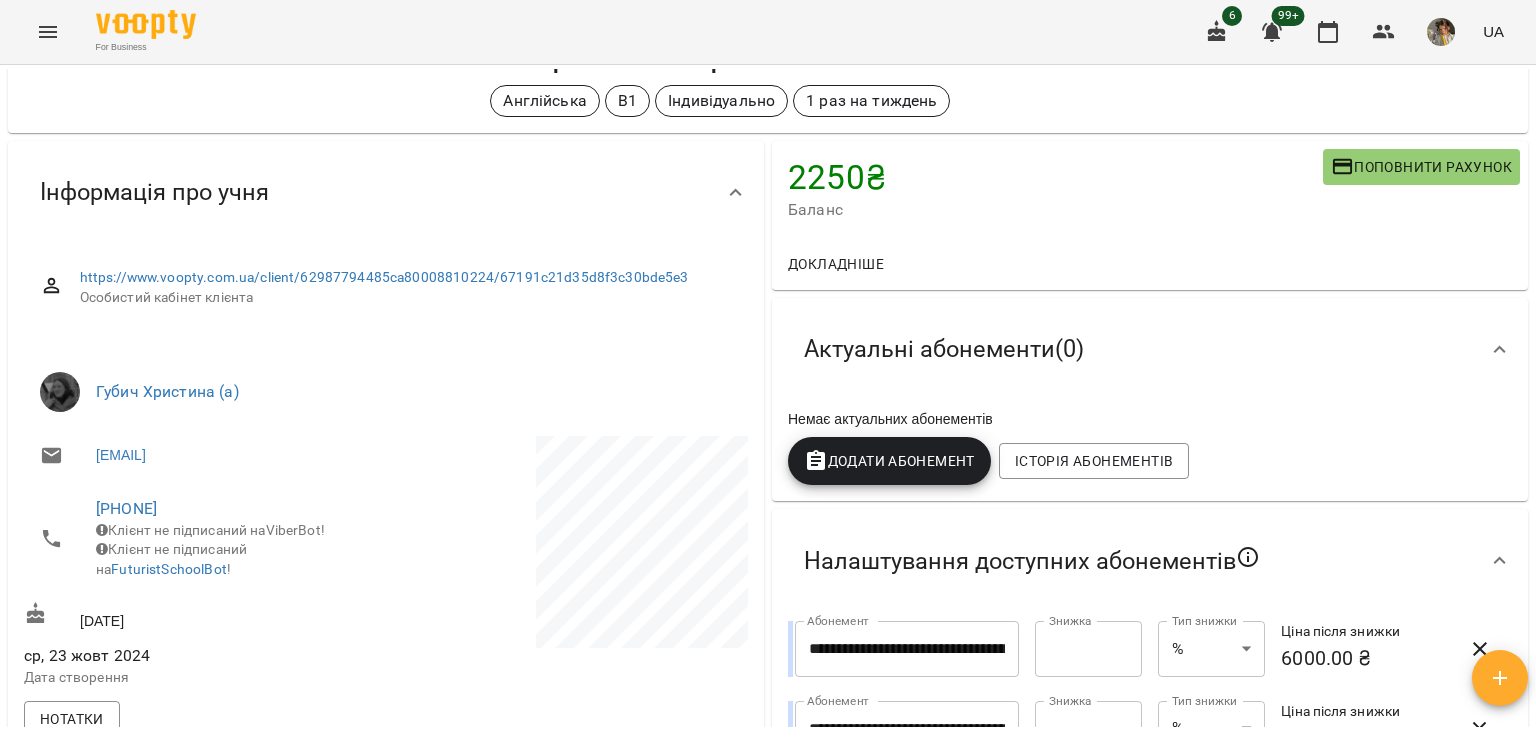 scroll, scrollTop: 0, scrollLeft: 0, axis: both 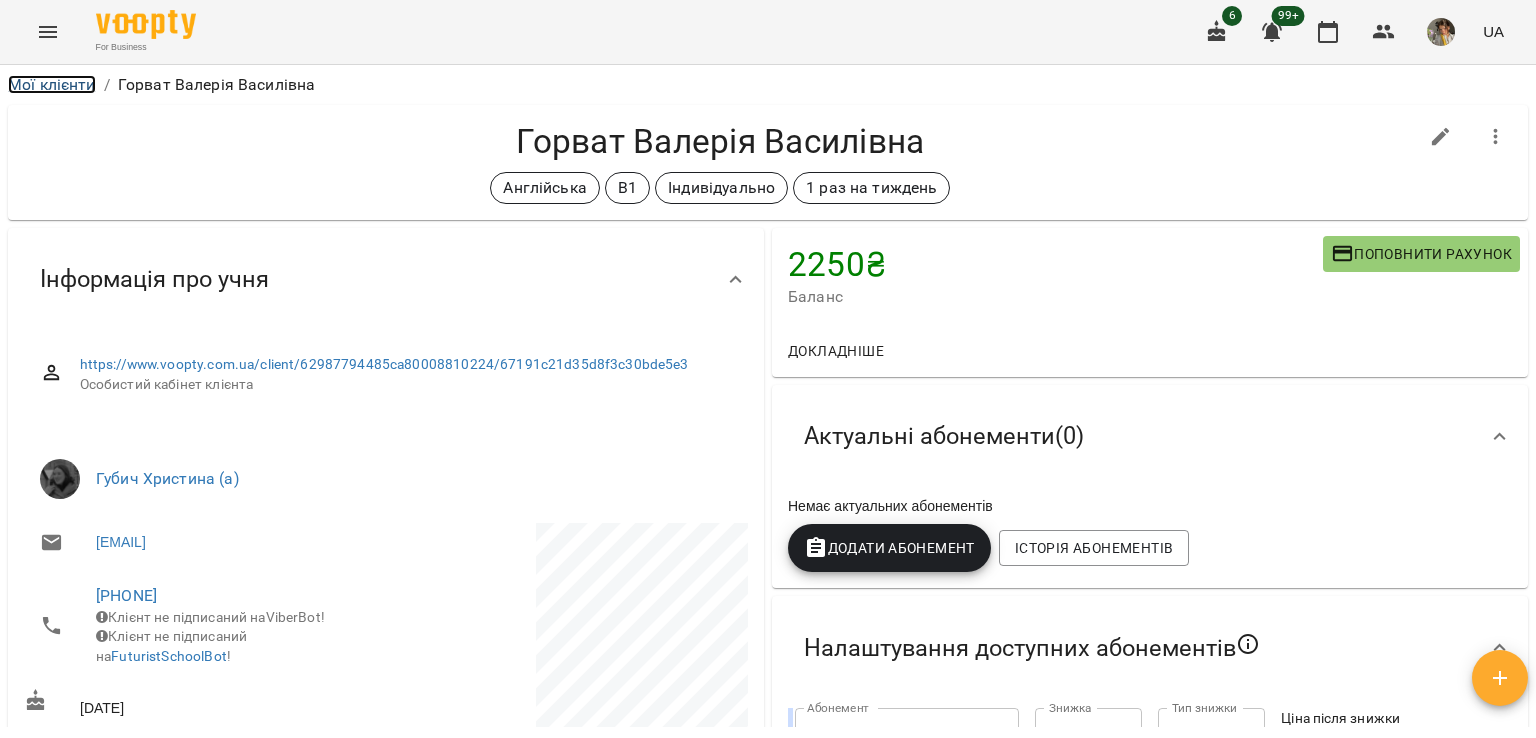click on "Мої клієнти" at bounding box center [52, 84] 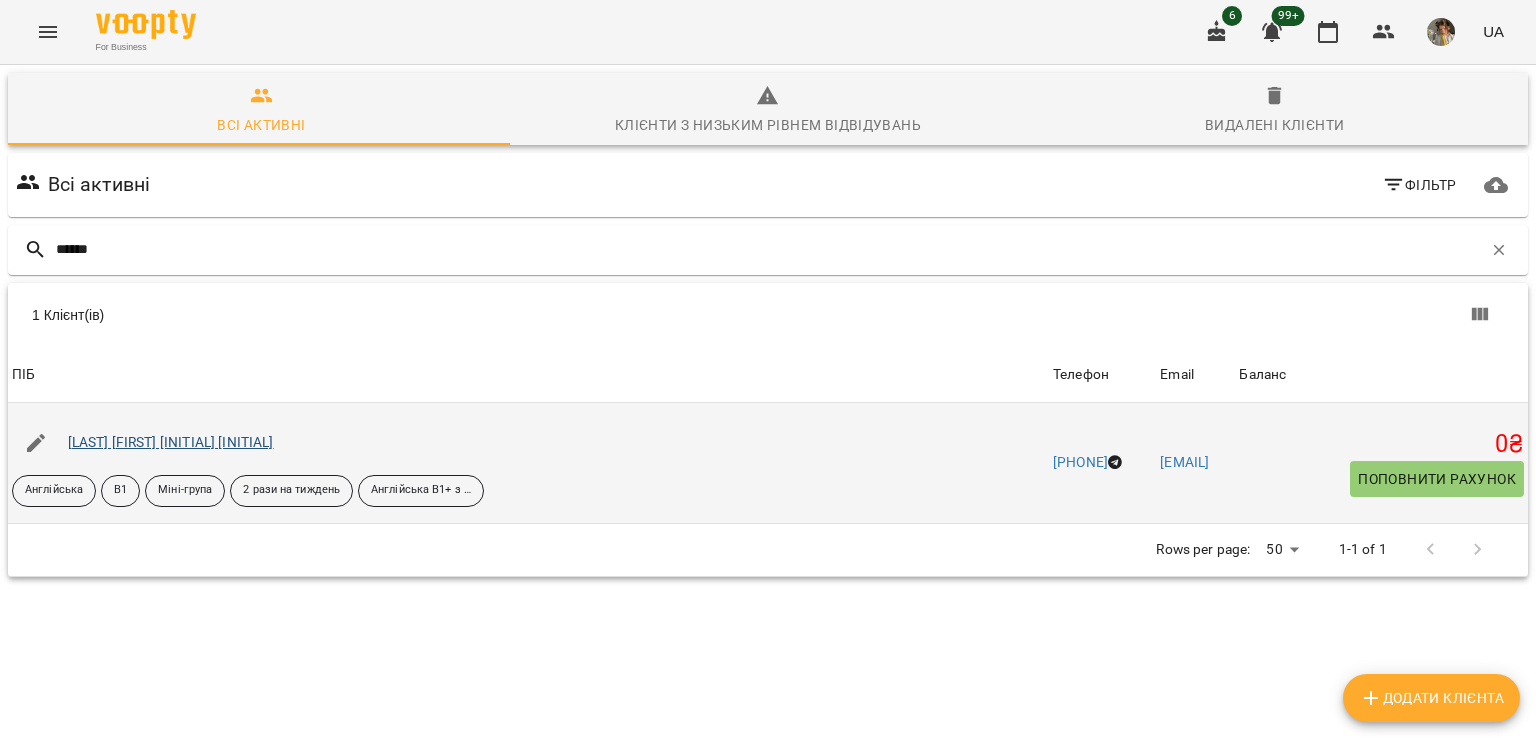 type on "******" 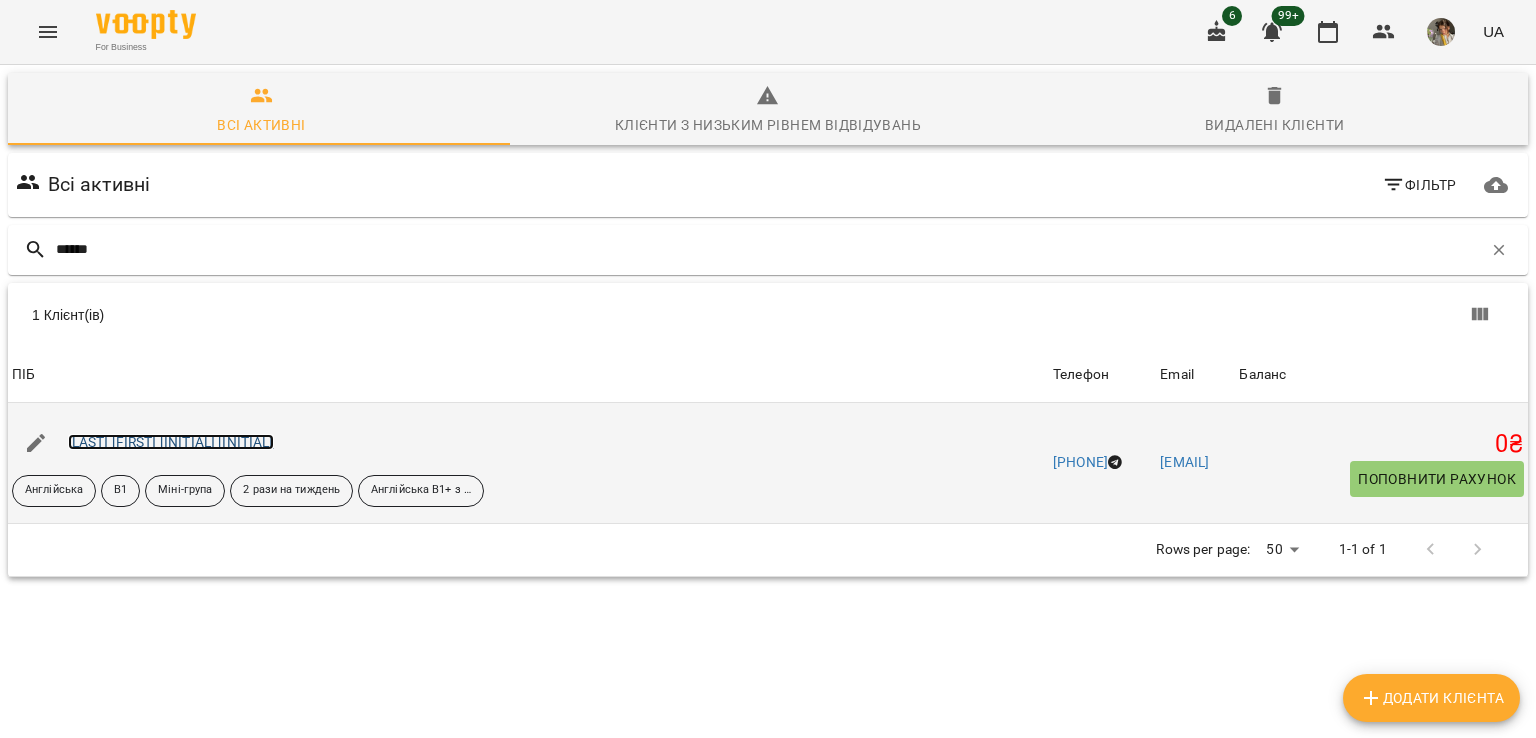 click on "Нукало Наталія Андріївна" at bounding box center (171, 442) 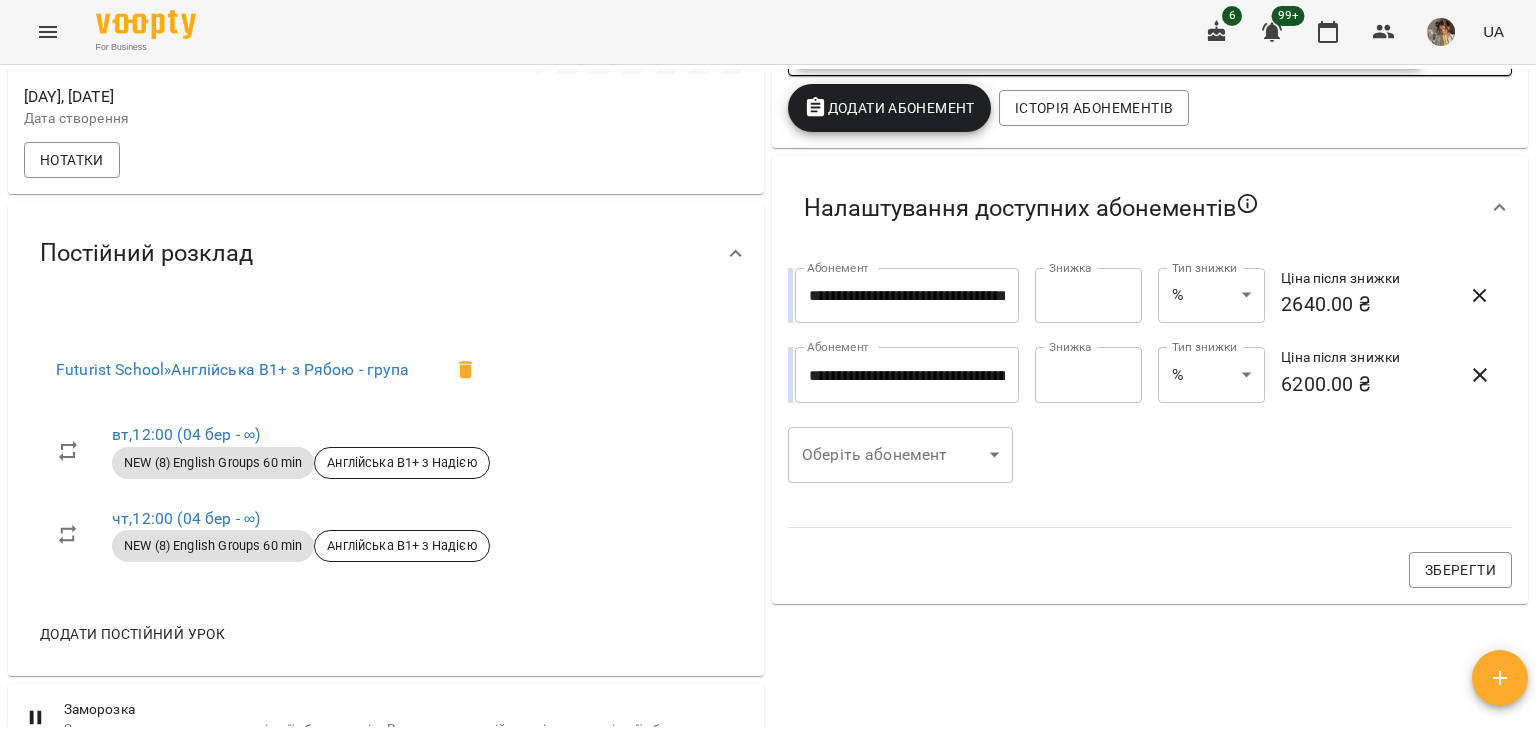 scroll, scrollTop: 750, scrollLeft: 0, axis: vertical 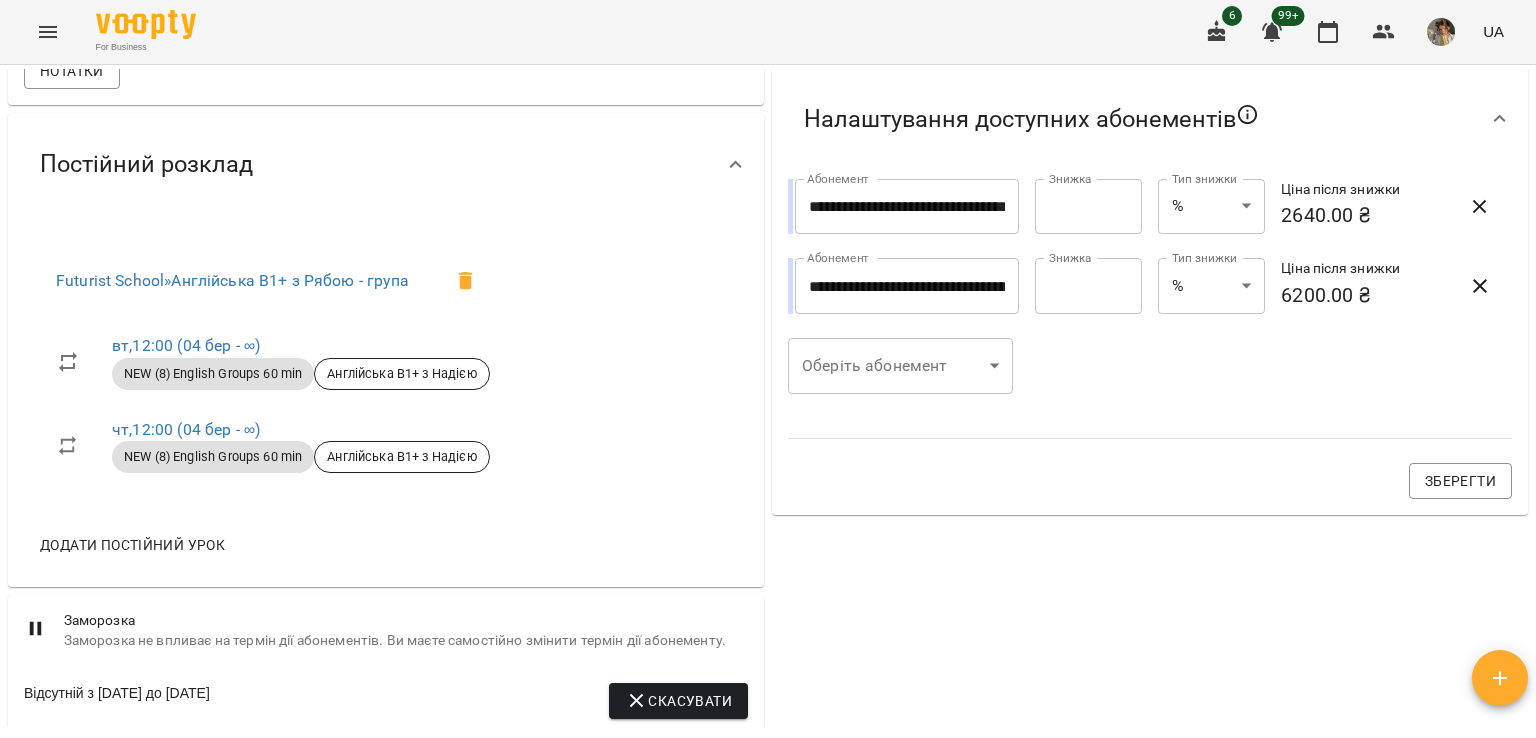 click on "**********" at bounding box center [768, 401] 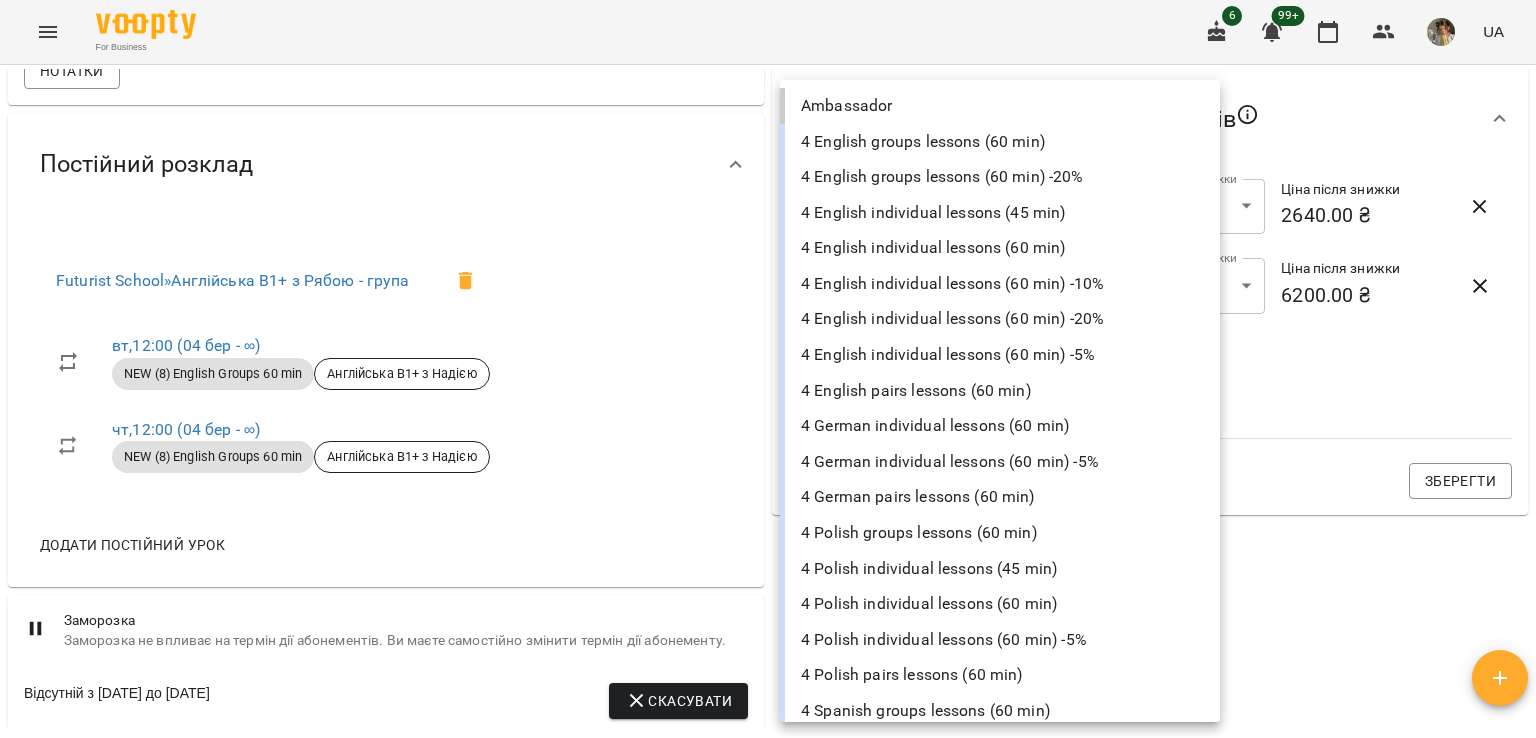 click at bounding box center [768, 369] 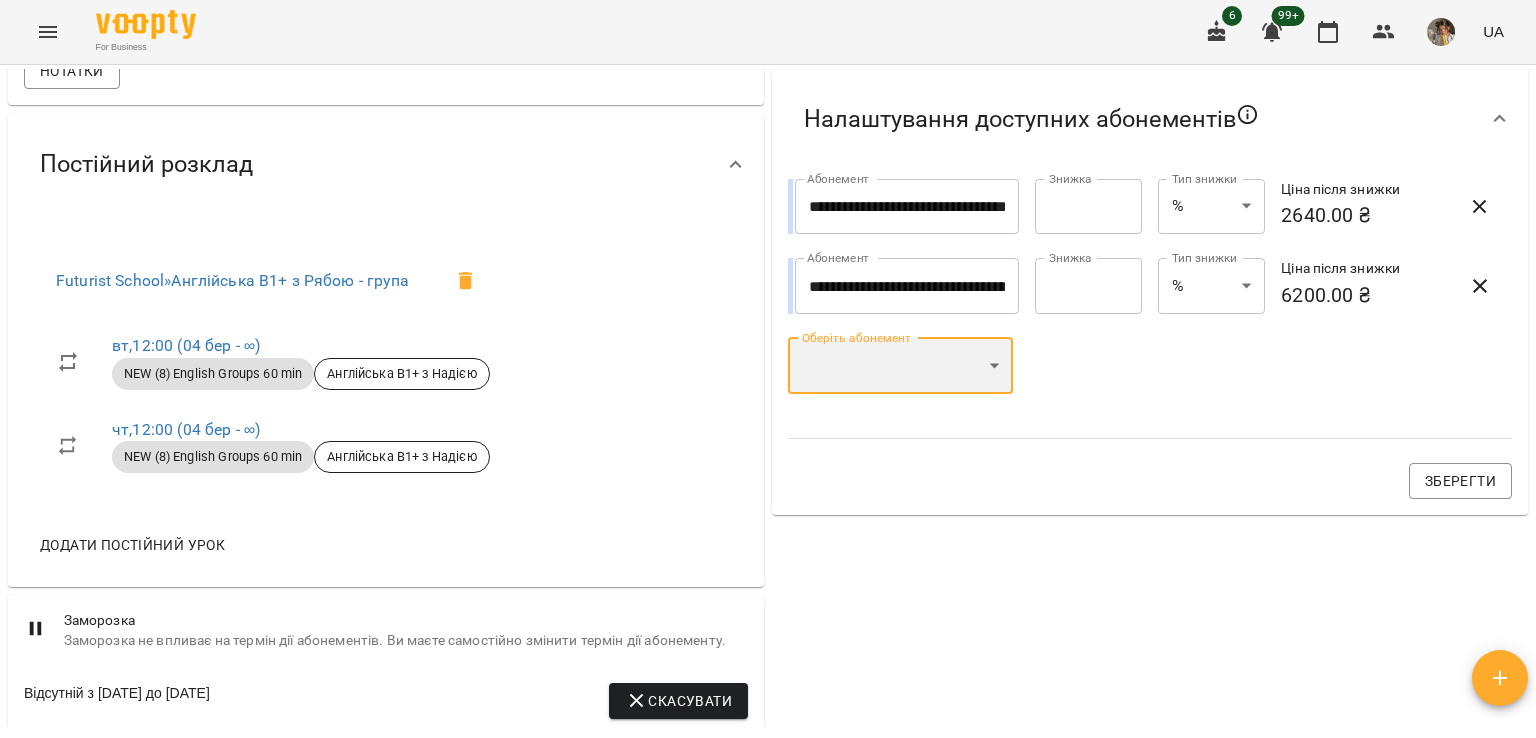 scroll, scrollTop: 0, scrollLeft: 56, axis: horizontal 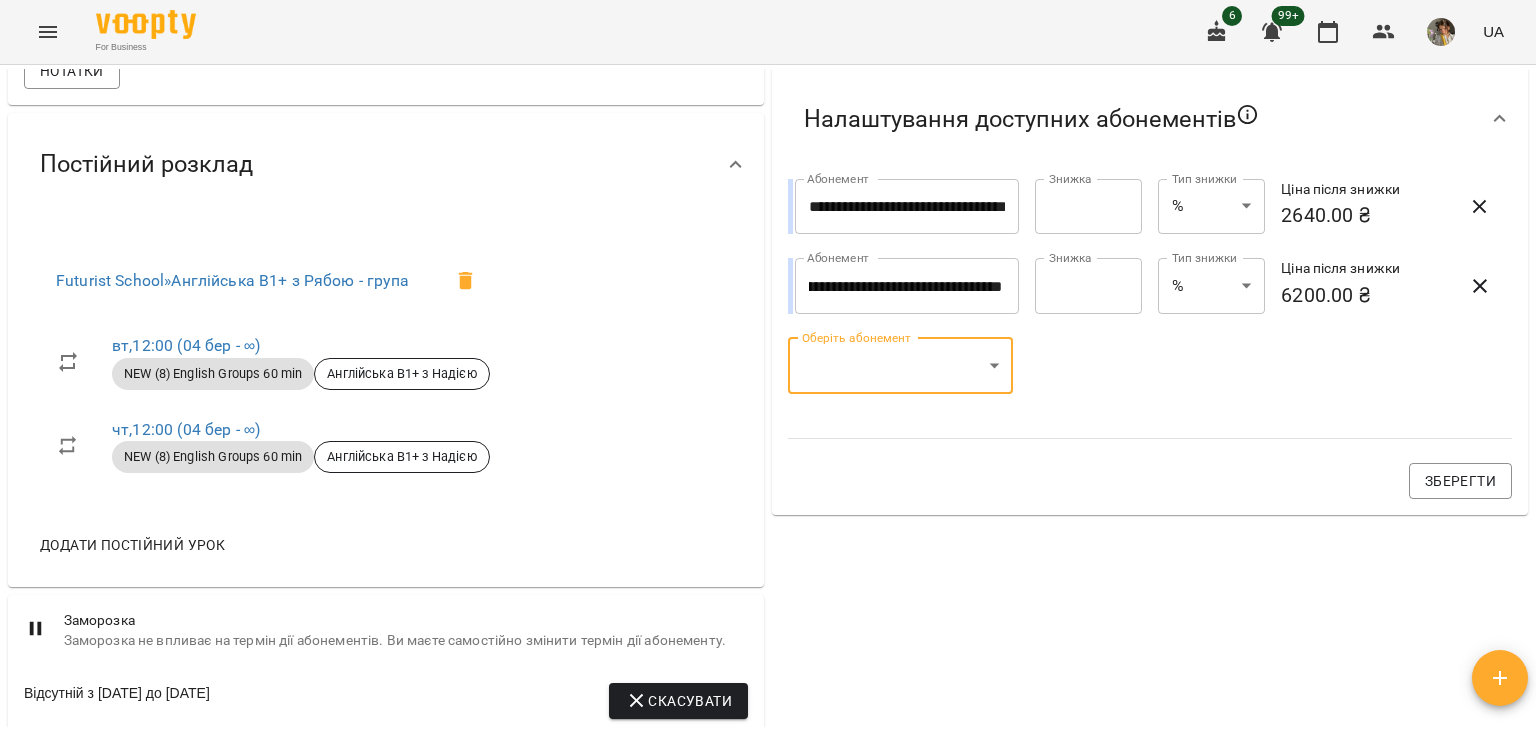 click on "**********" at bounding box center (768, 401) 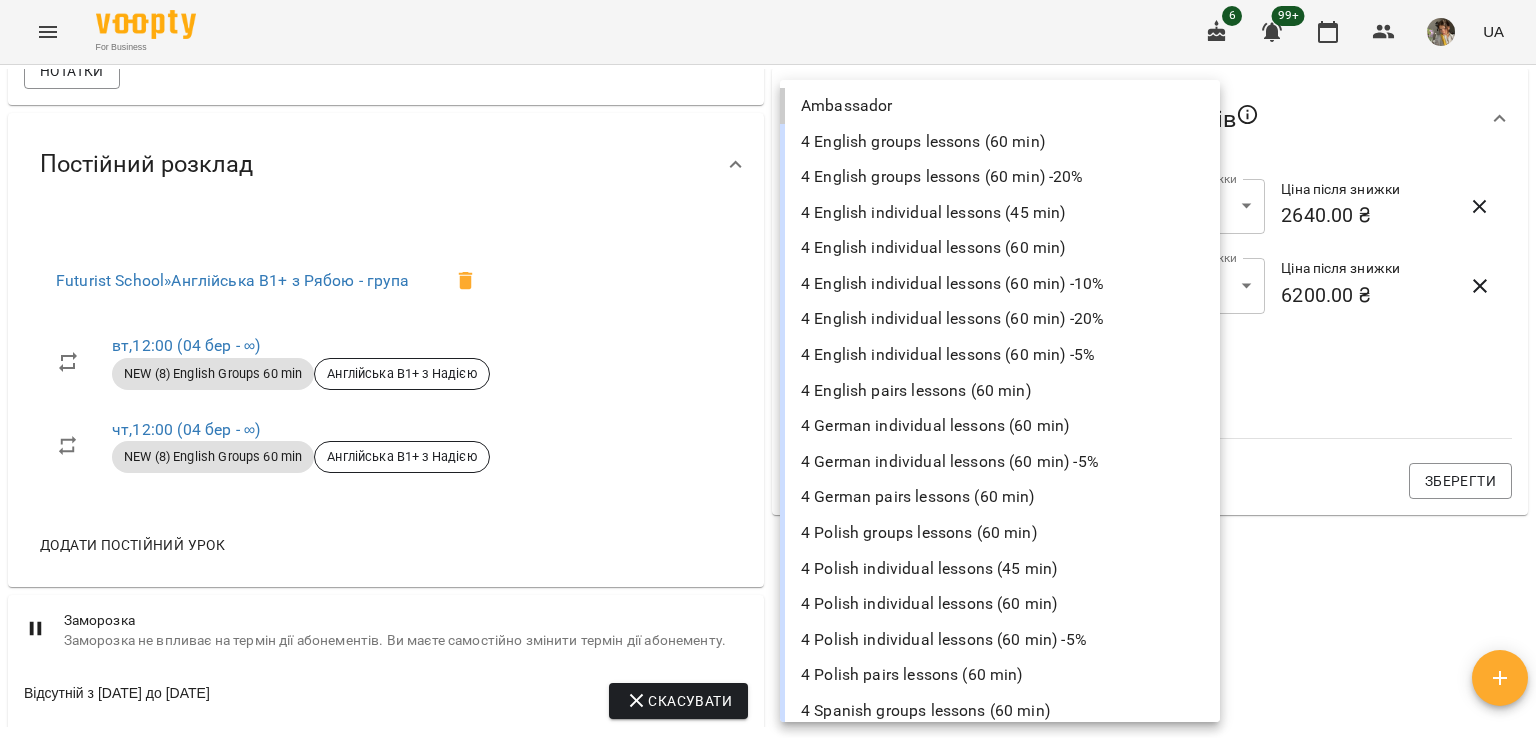 click on "4 English groups lessons (60 min)" at bounding box center [1000, 142] 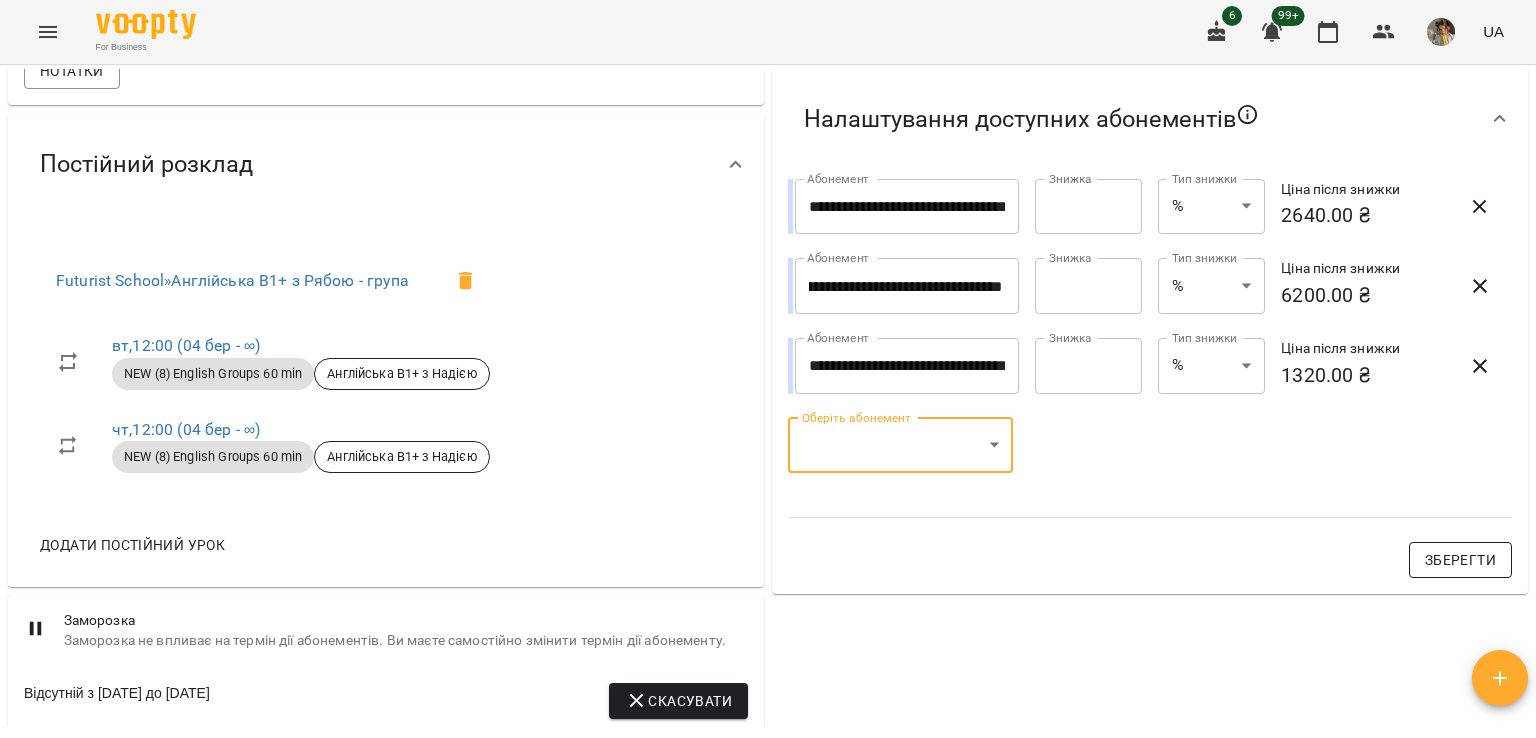 click on "Зберегти" at bounding box center [1460, 560] 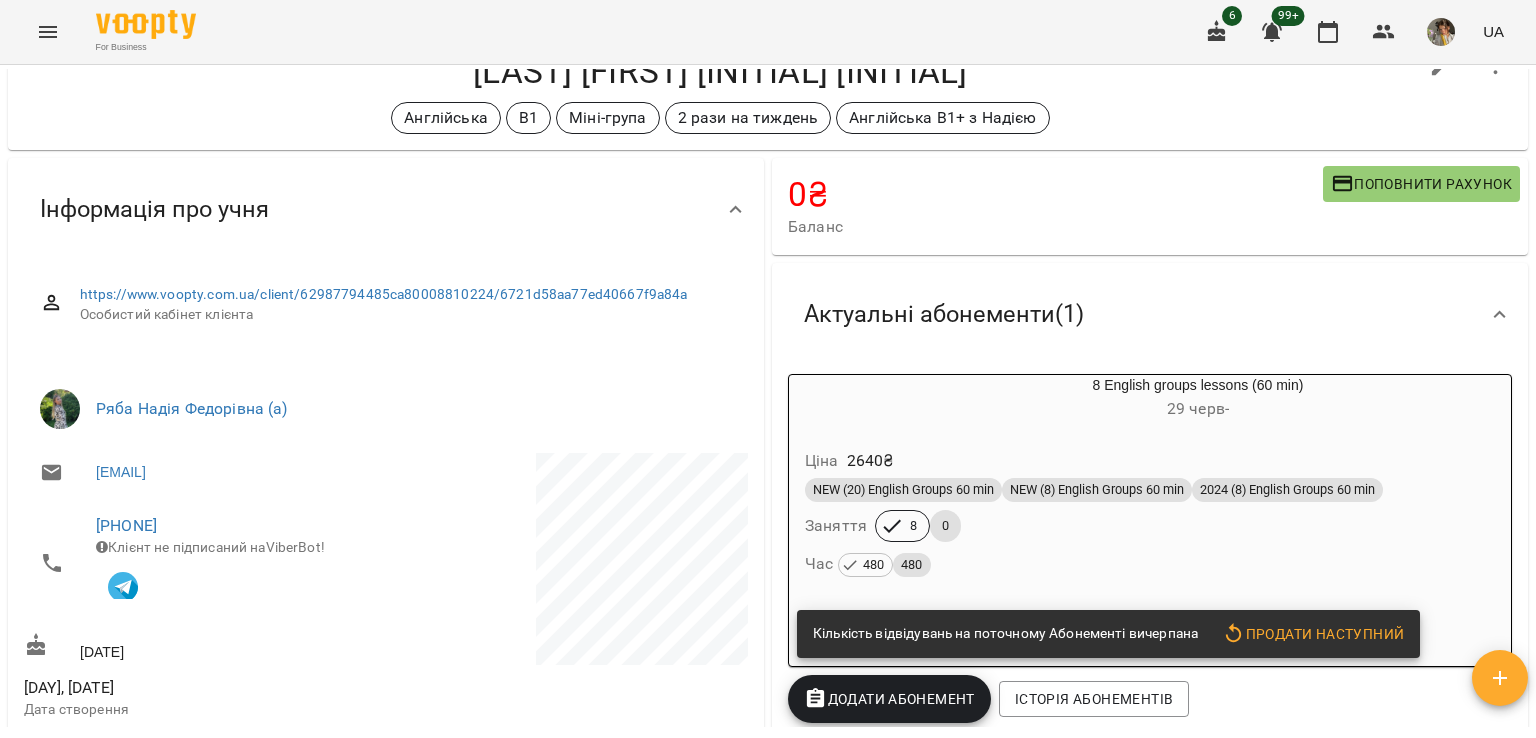 scroll, scrollTop: 0, scrollLeft: 0, axis: both 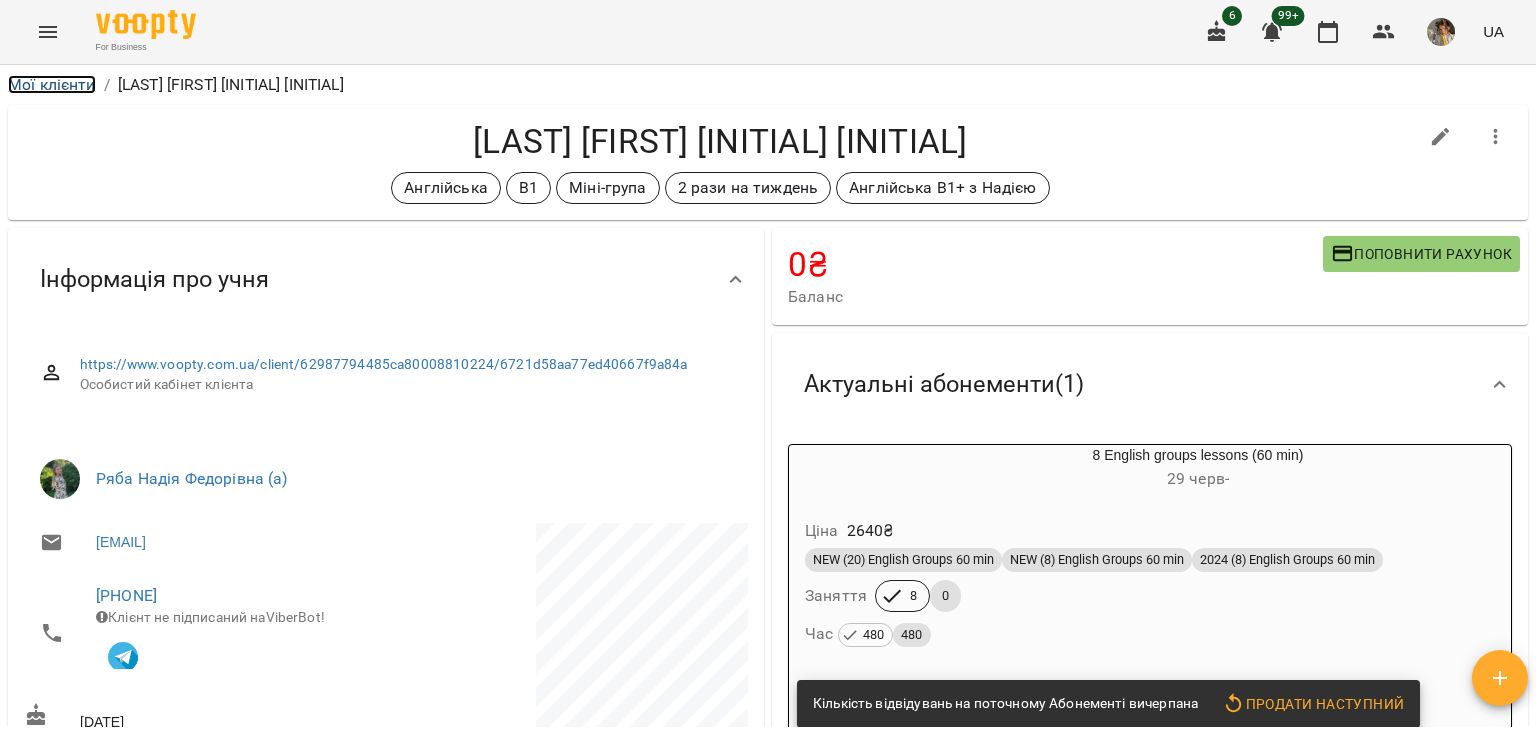 click on "Мої клієнти" at bounding box center [52, 84] 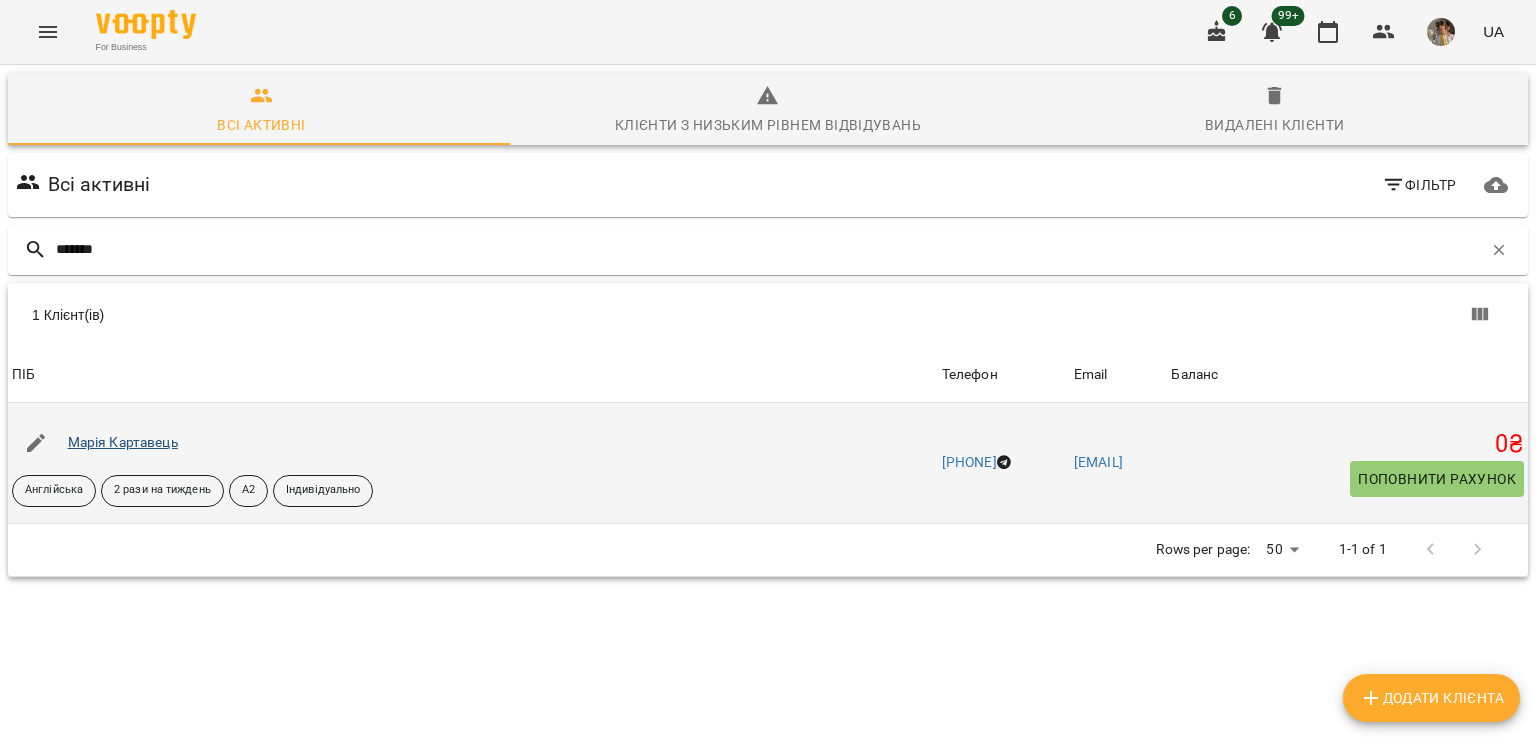 type on "*******" 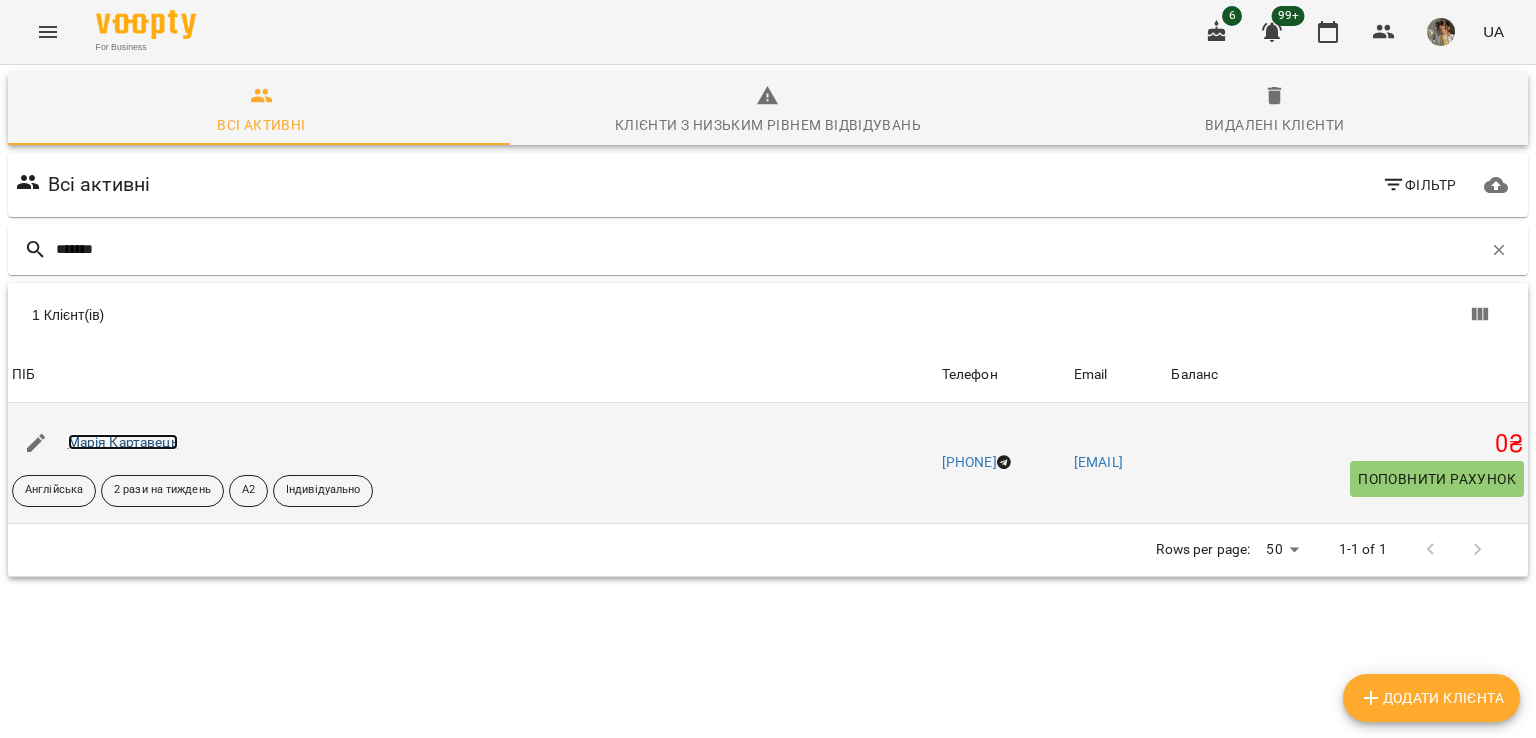click on "Марія Картавець" at bounding box center [123, 442] 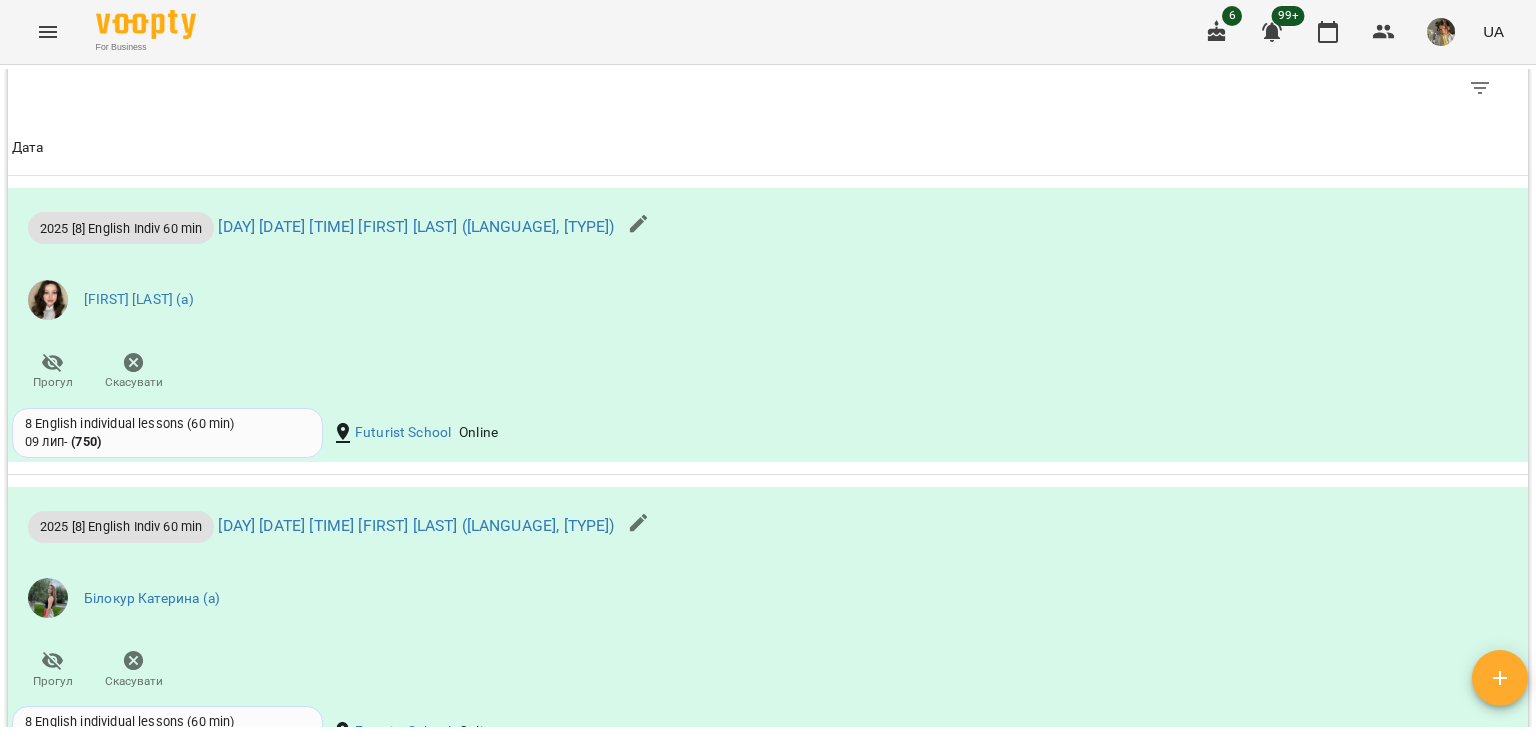 scroll, scrollTop: 1691, scrollLeft: 0, axis: vertical 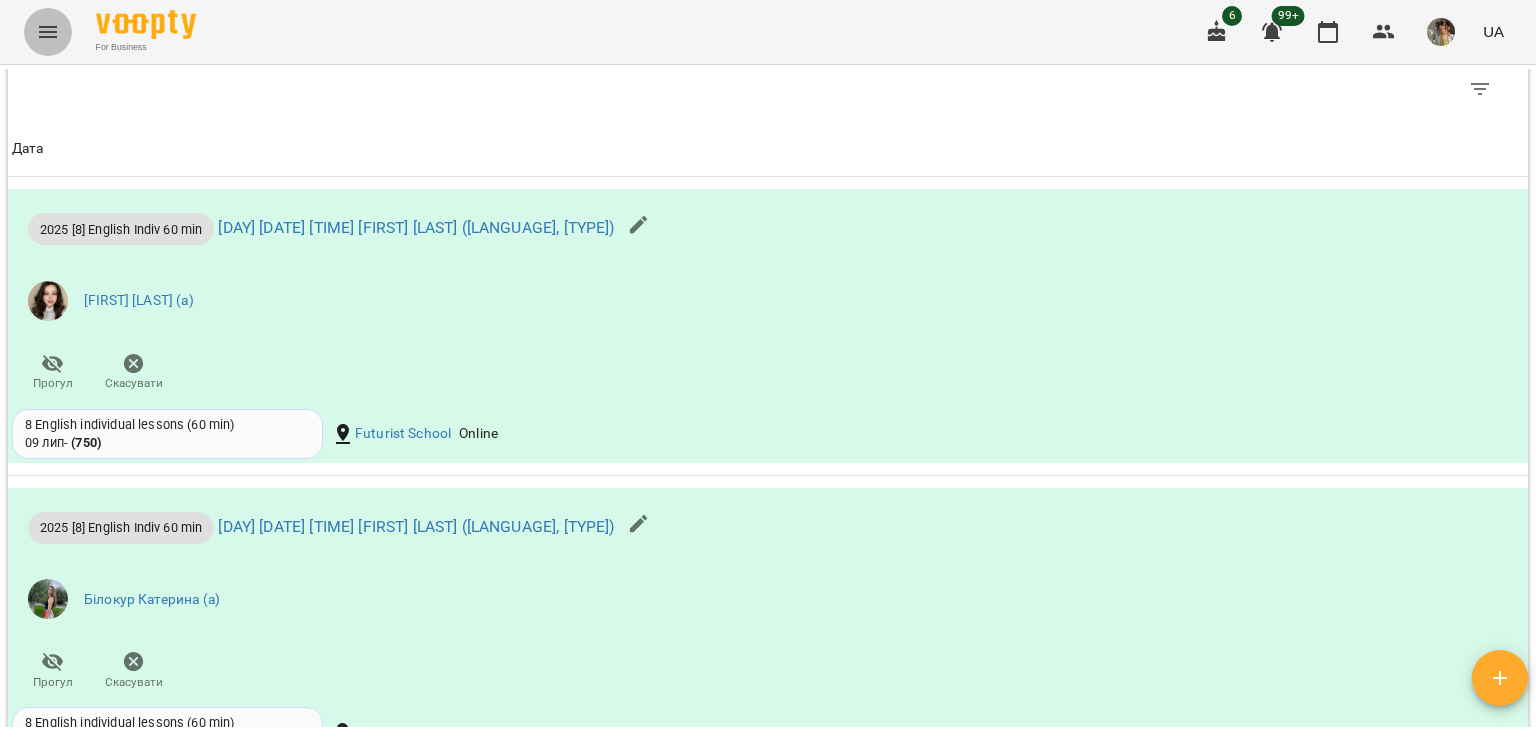 click 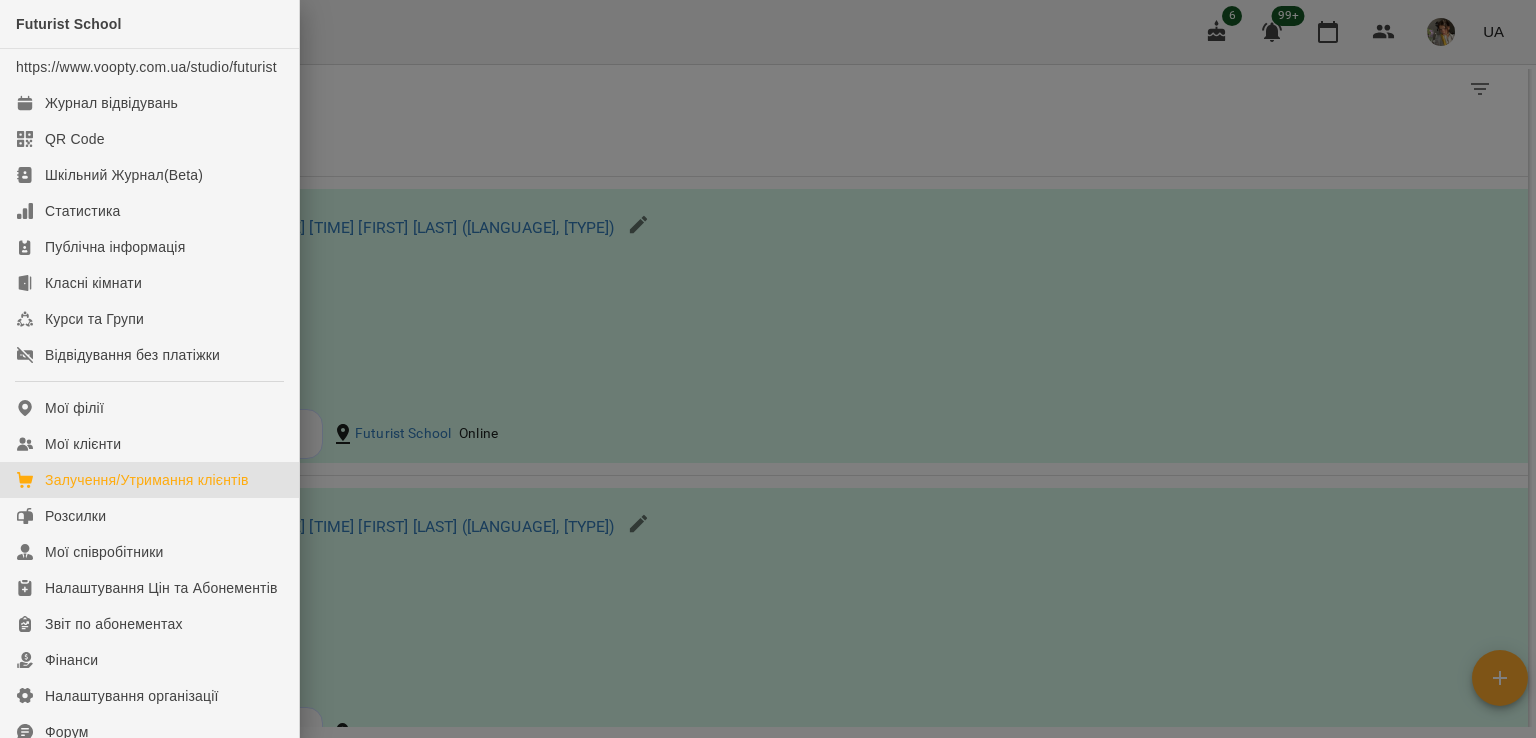 click on "Залучення/Утримання клієнтів" at bounding box center [147, 480] 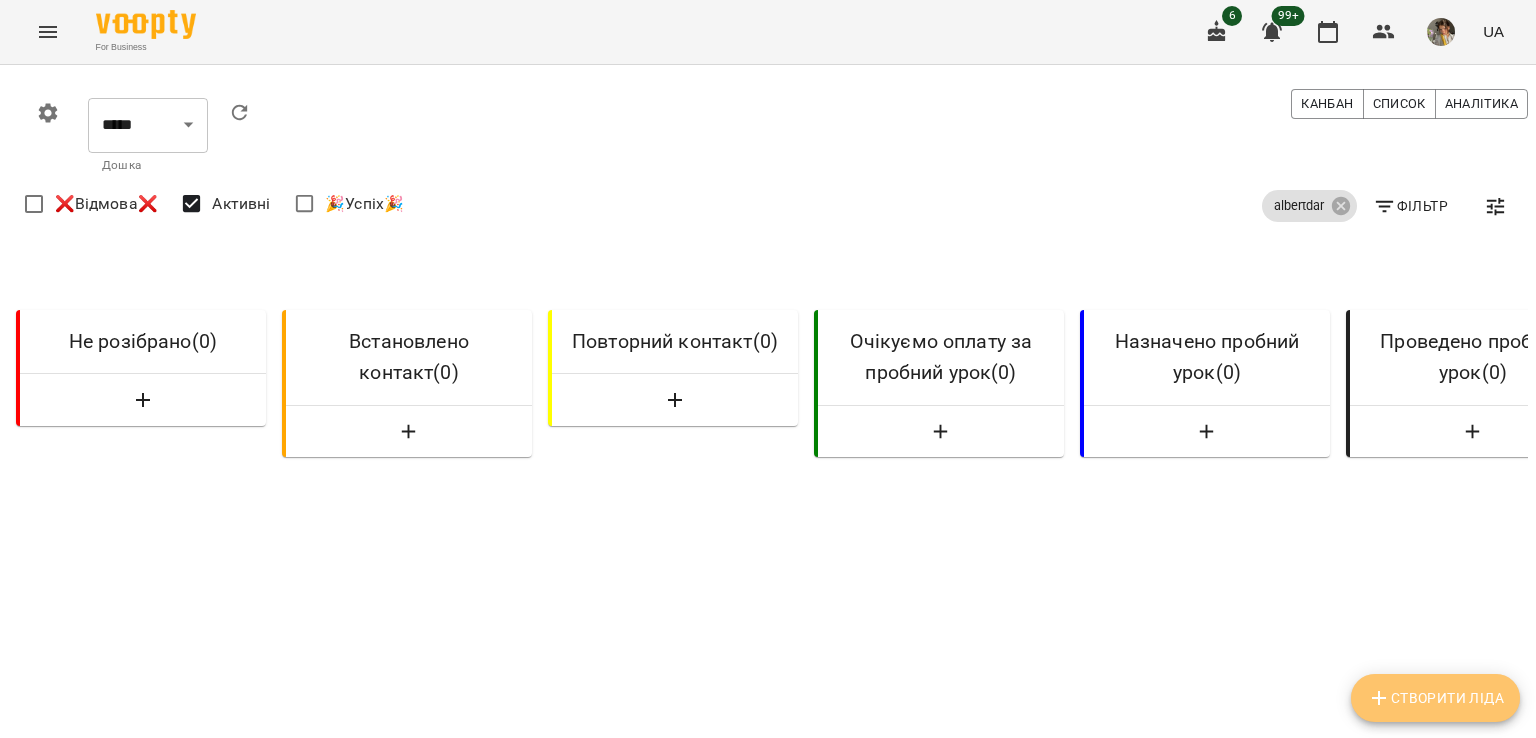click on "Створити Ліда" at bounding box center (1435, 698) 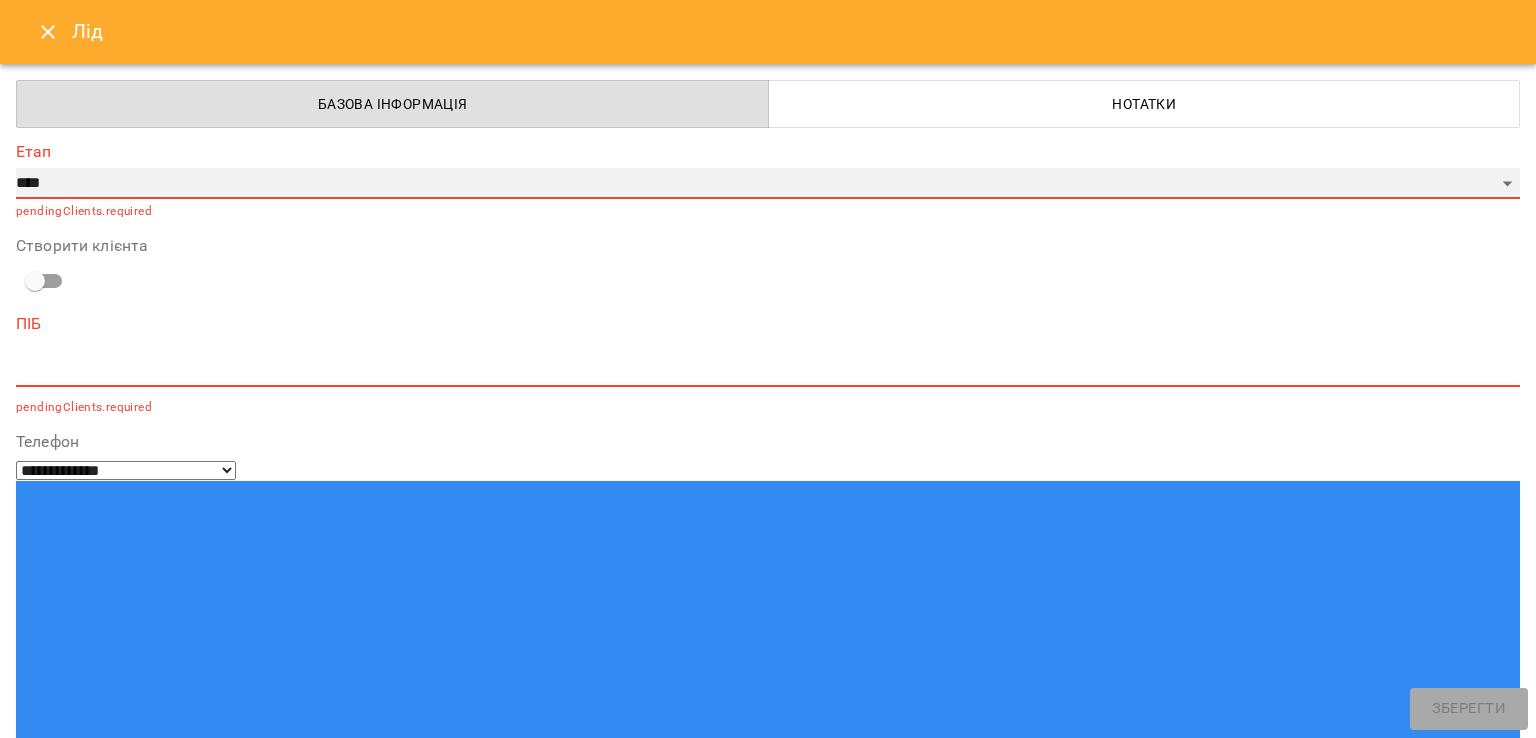 click on "**********" at bounding box center [768, 184] 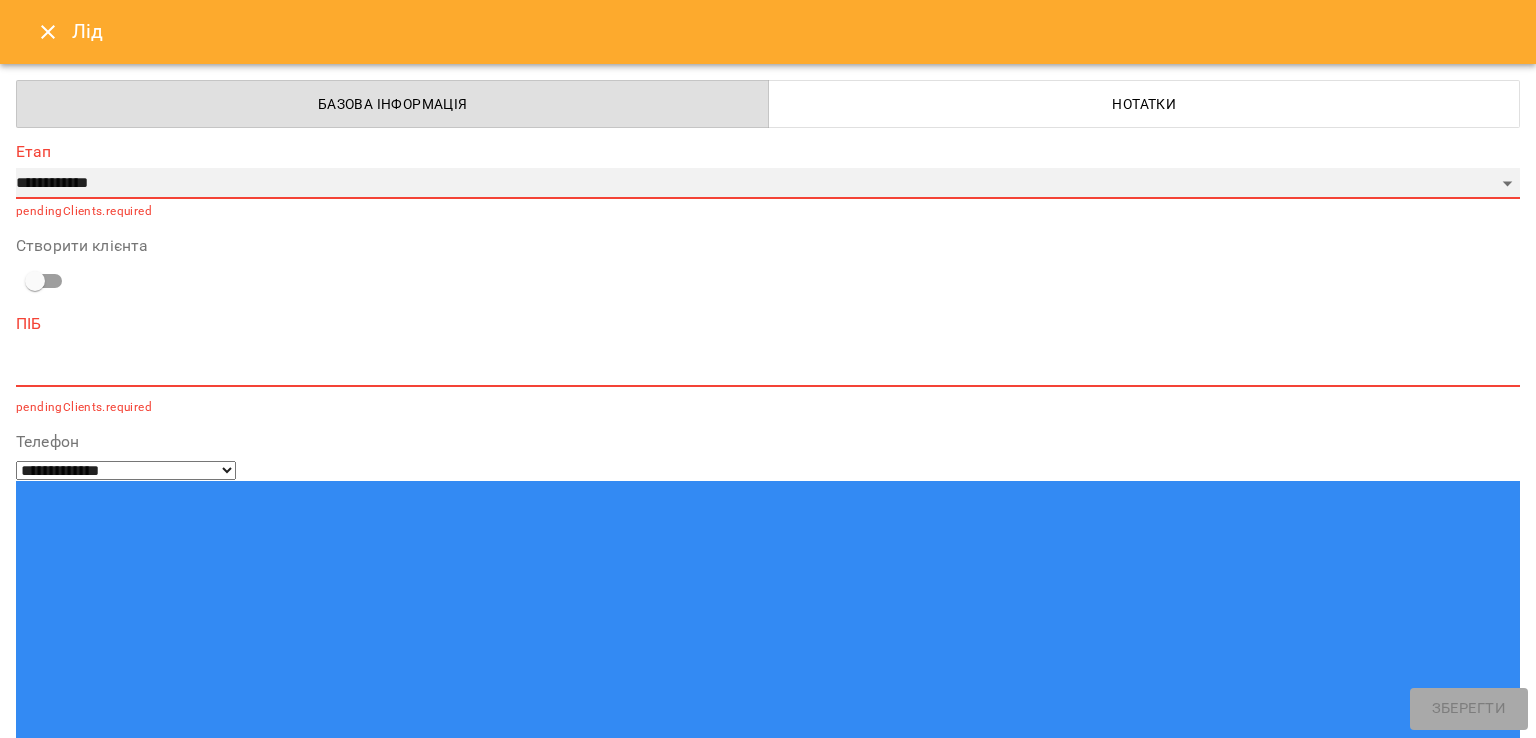 click on "**********" at bounding box center [768, 184] 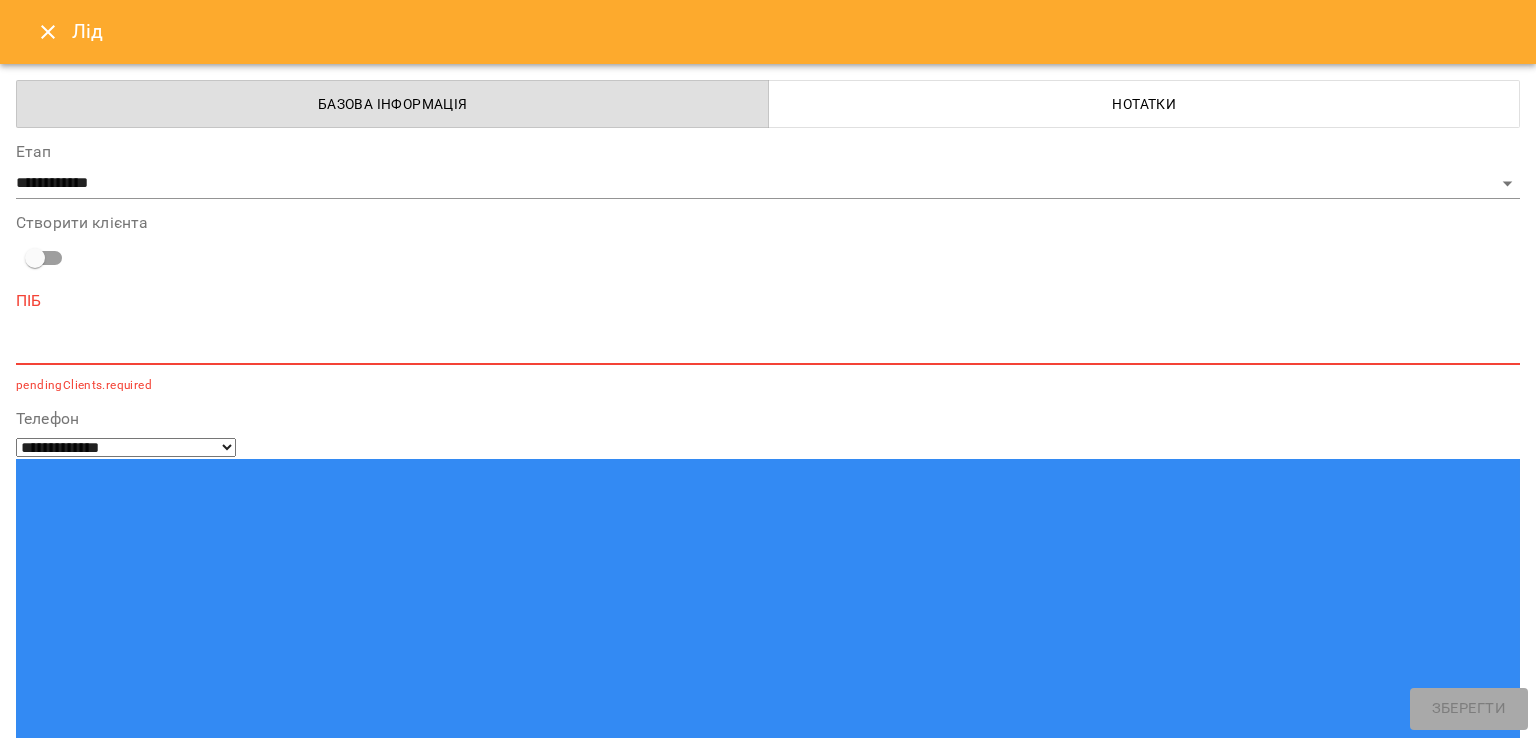 click at bounding box center (768, 348) 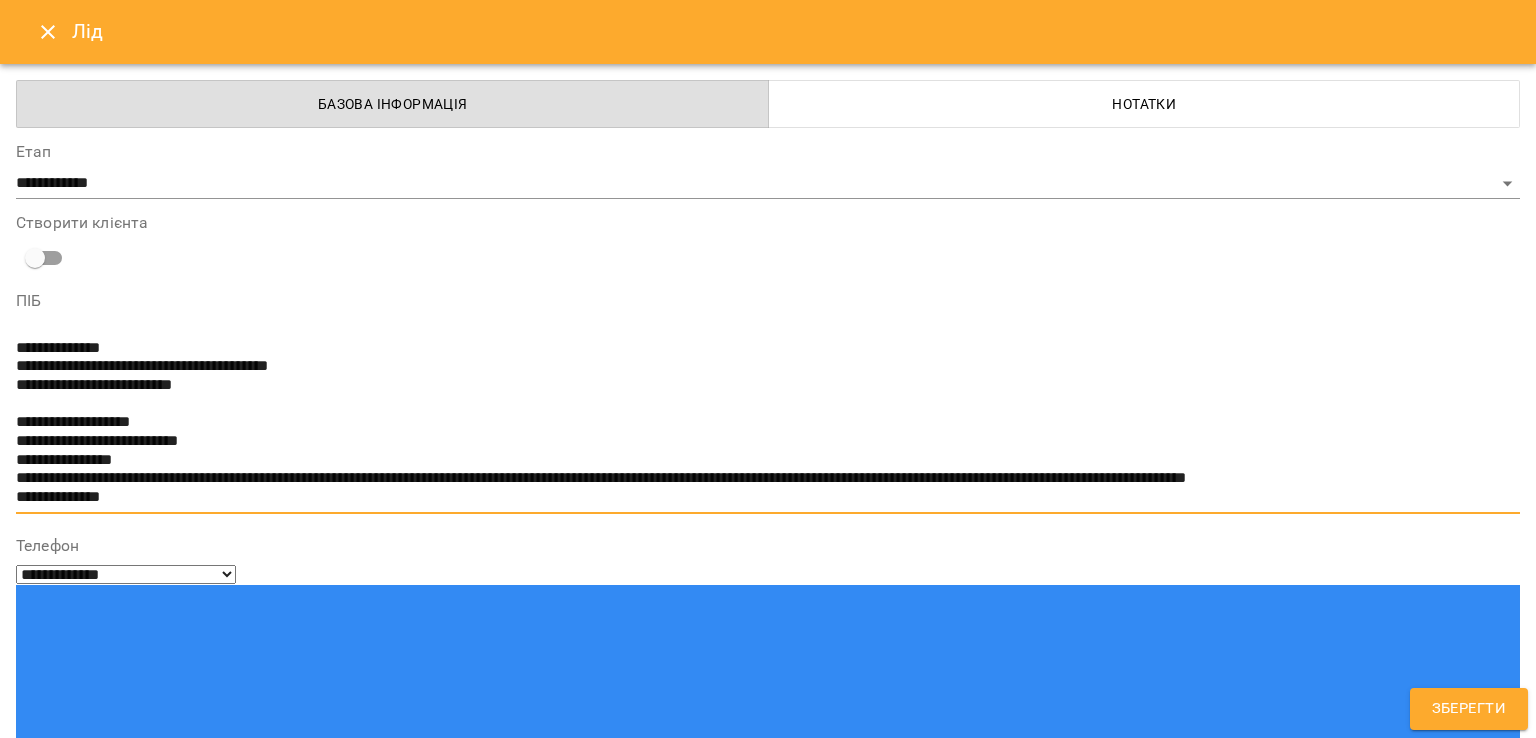 click on "**********" at bounding box center (760, 423) 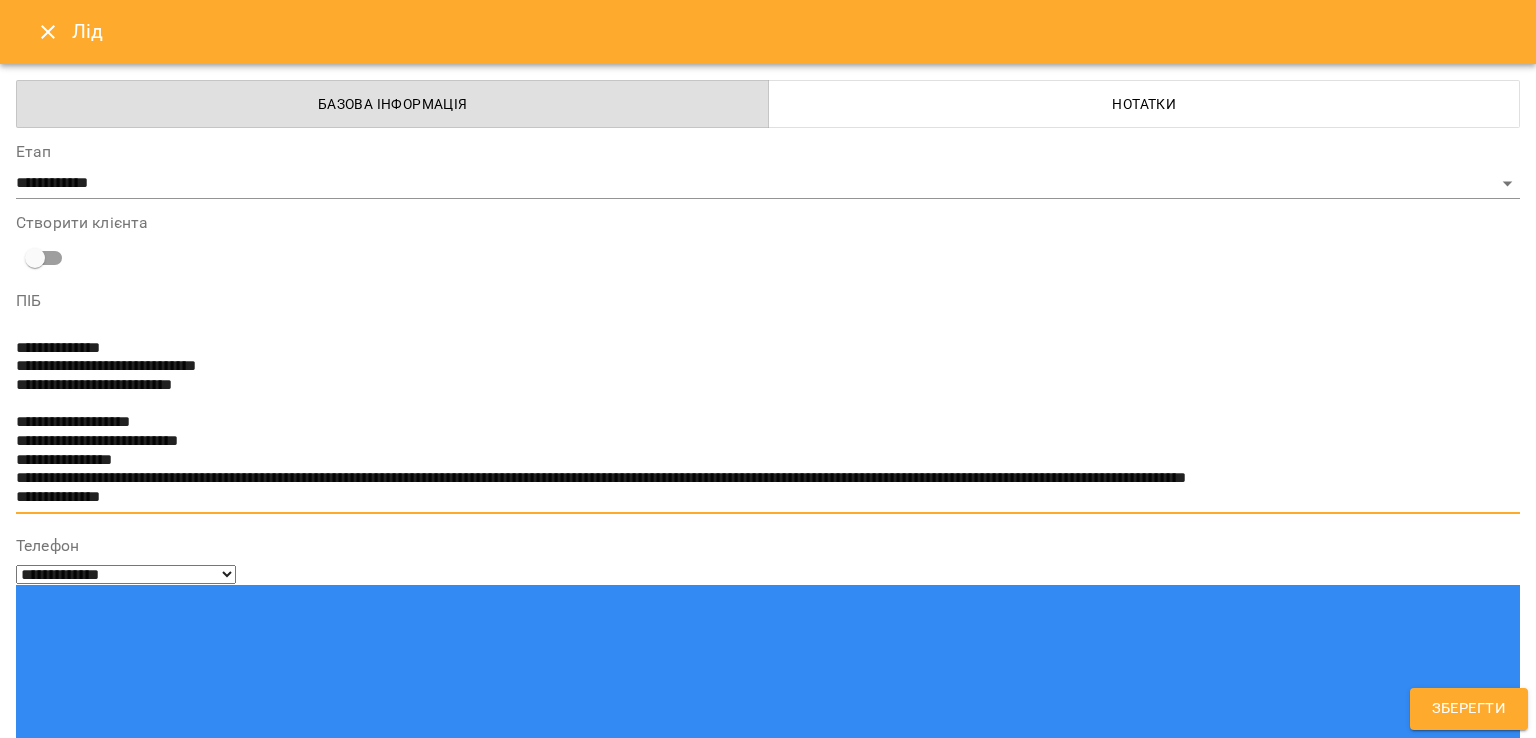 type on "**********" 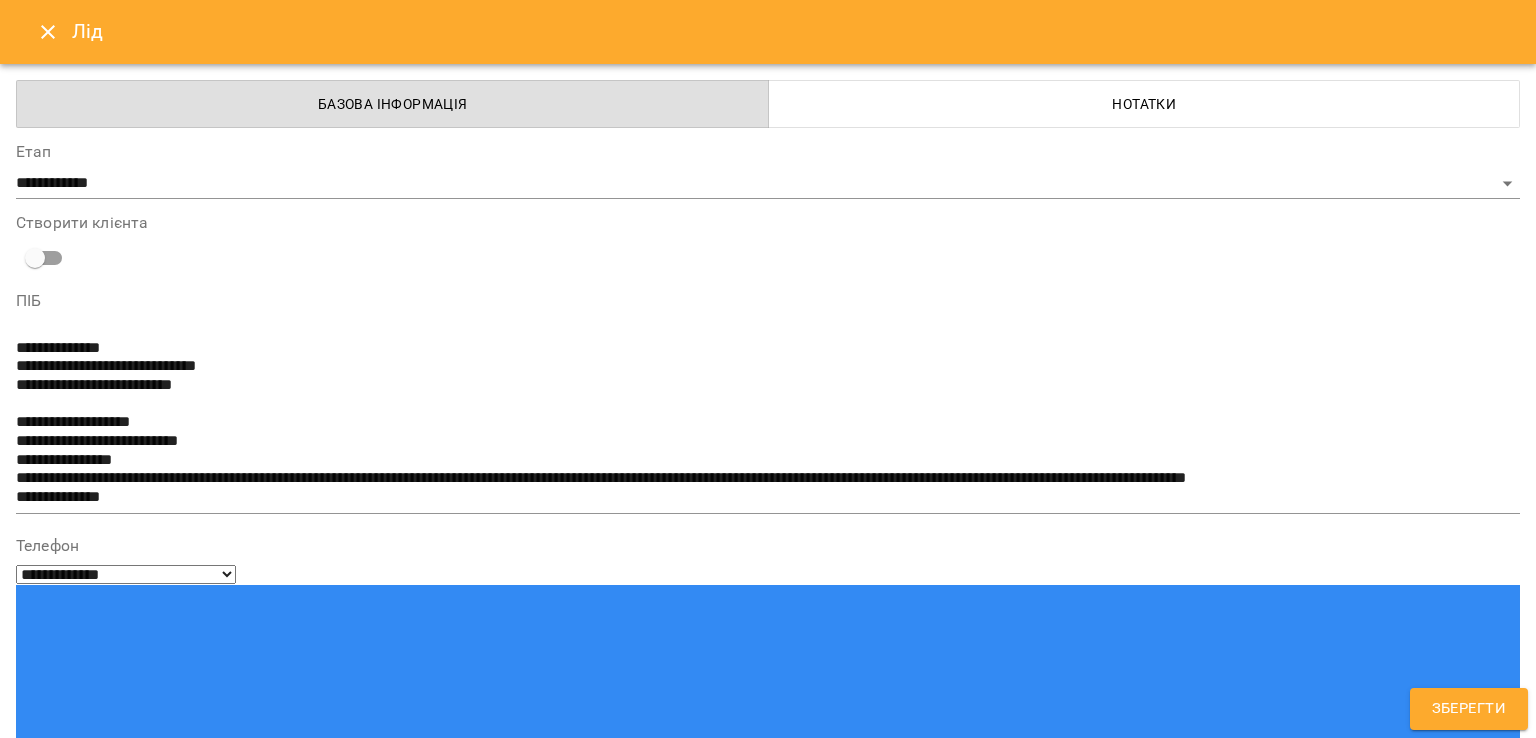 click at bounding box center (99, 1603) 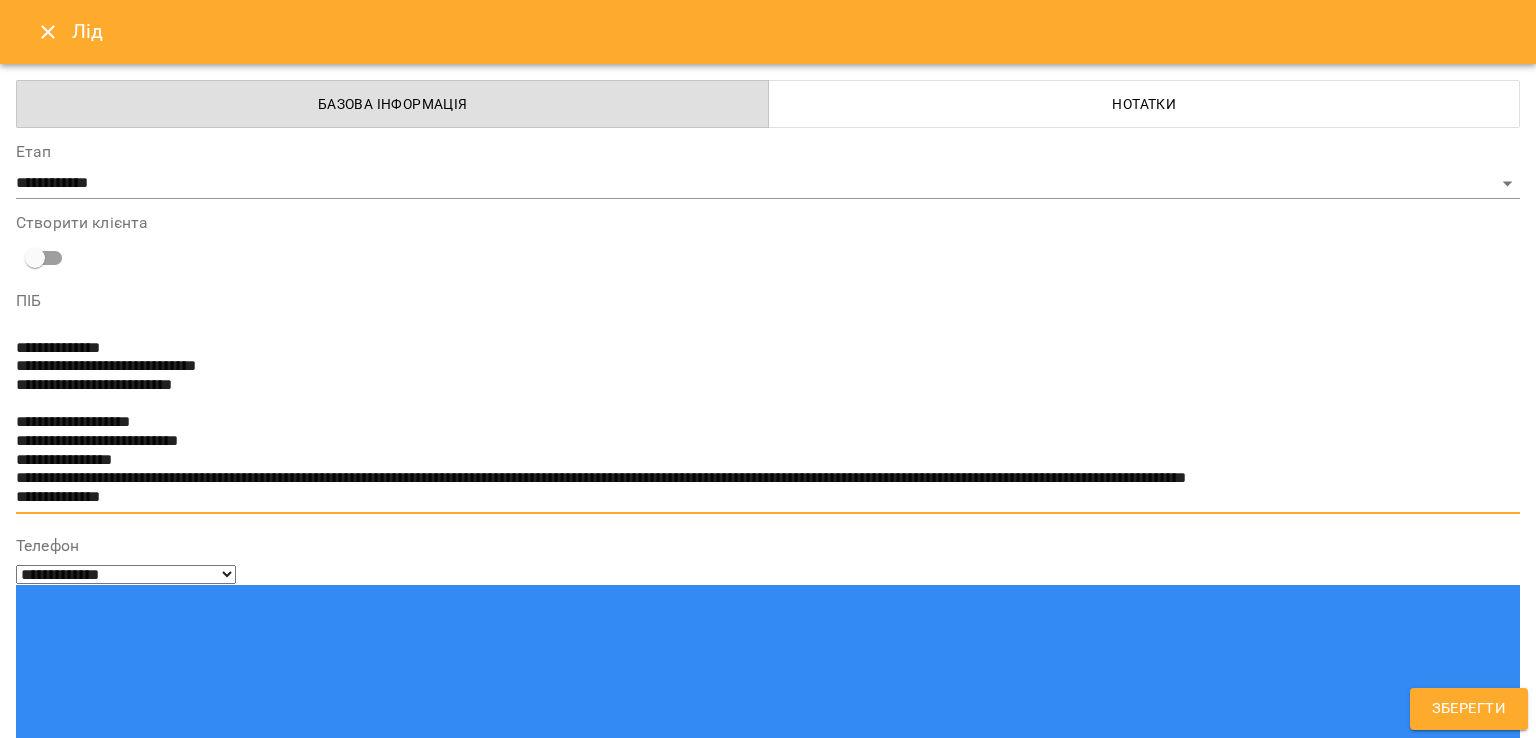drag, startPoint x: 214, startPoint y: 389, endPoint x: 76, endPoint y: 387, distance: 138.0145 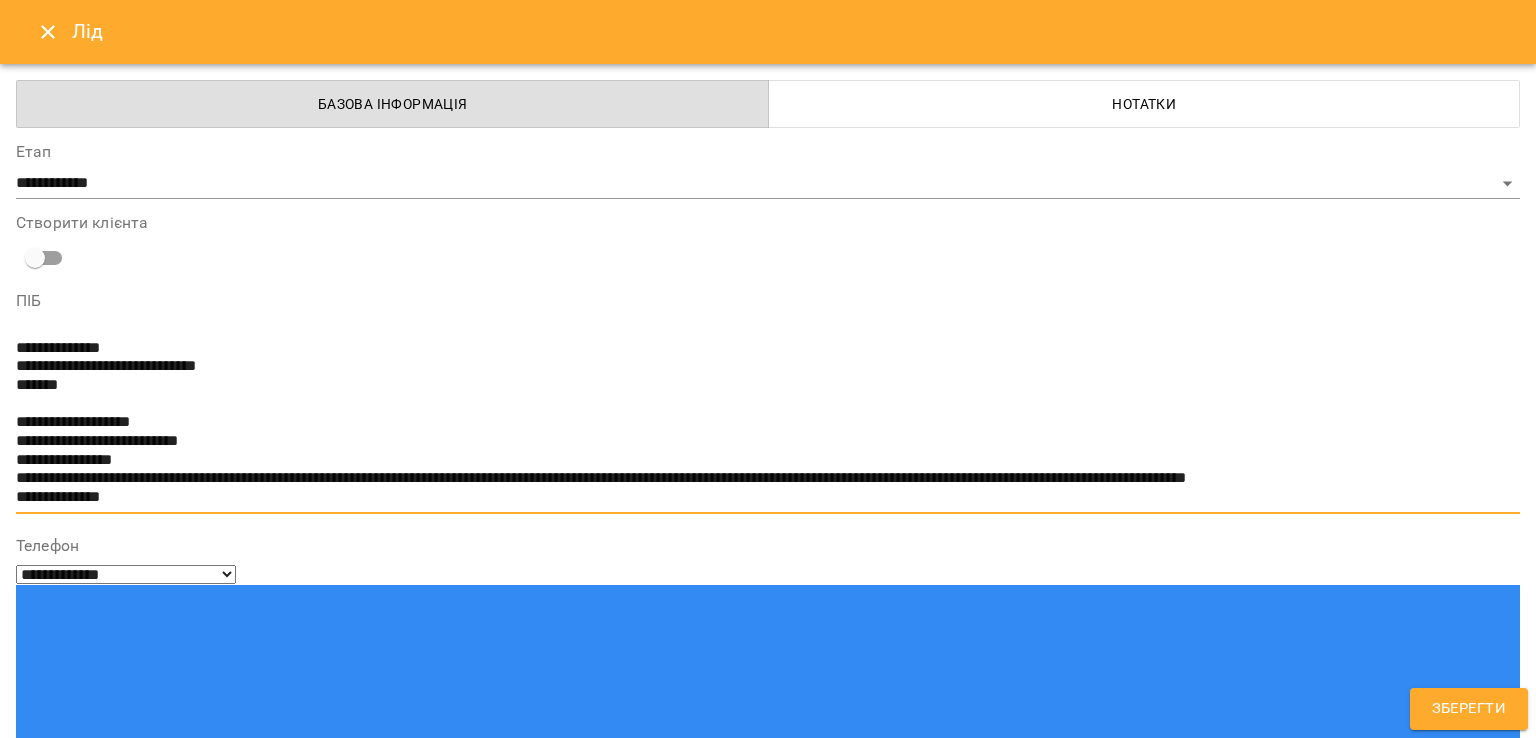 type on "**********" 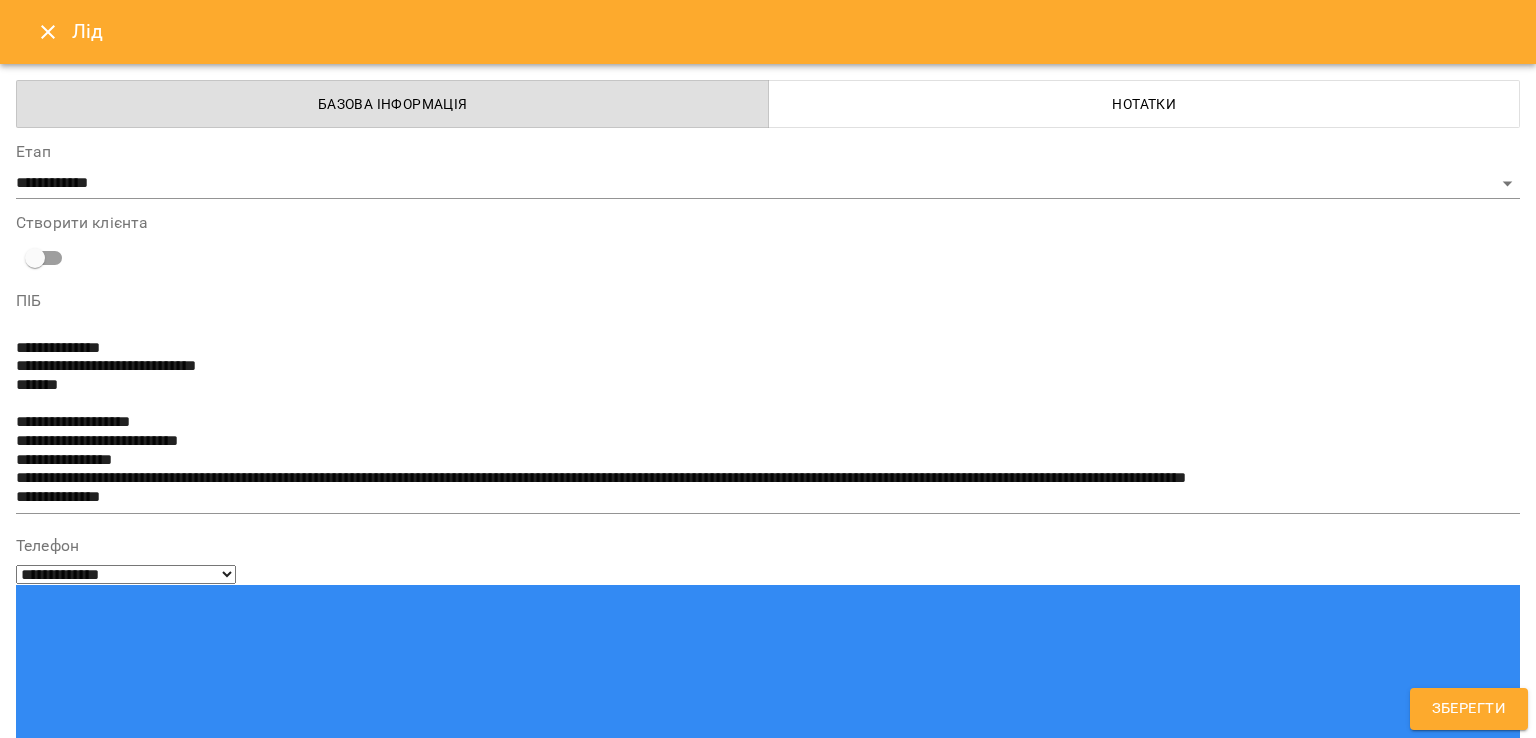 click at bounding box center (768, 1673) 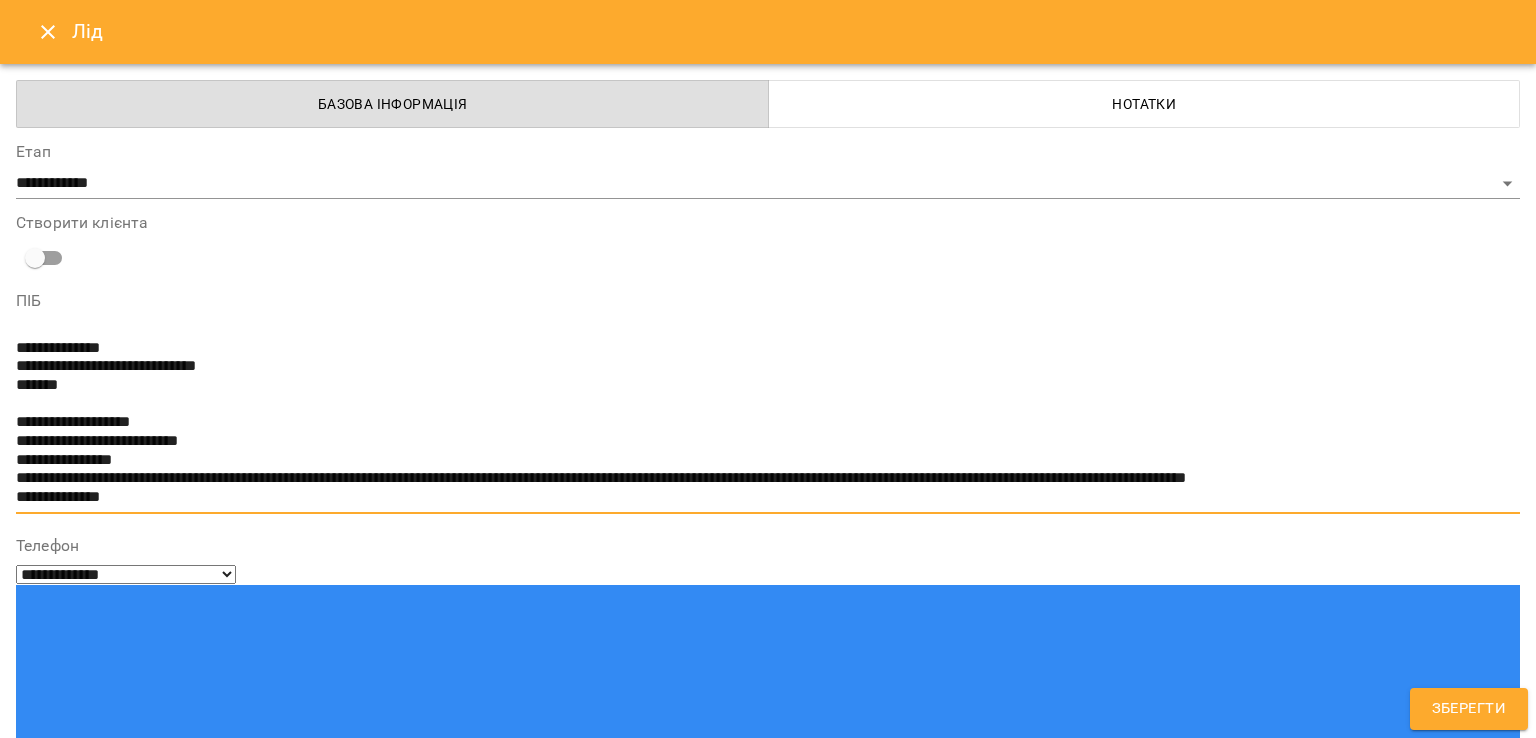 drag, startPoint x: 140, startPoint y: 495, endPoint x: 12, endPoint y: 445, distance: 137.41907 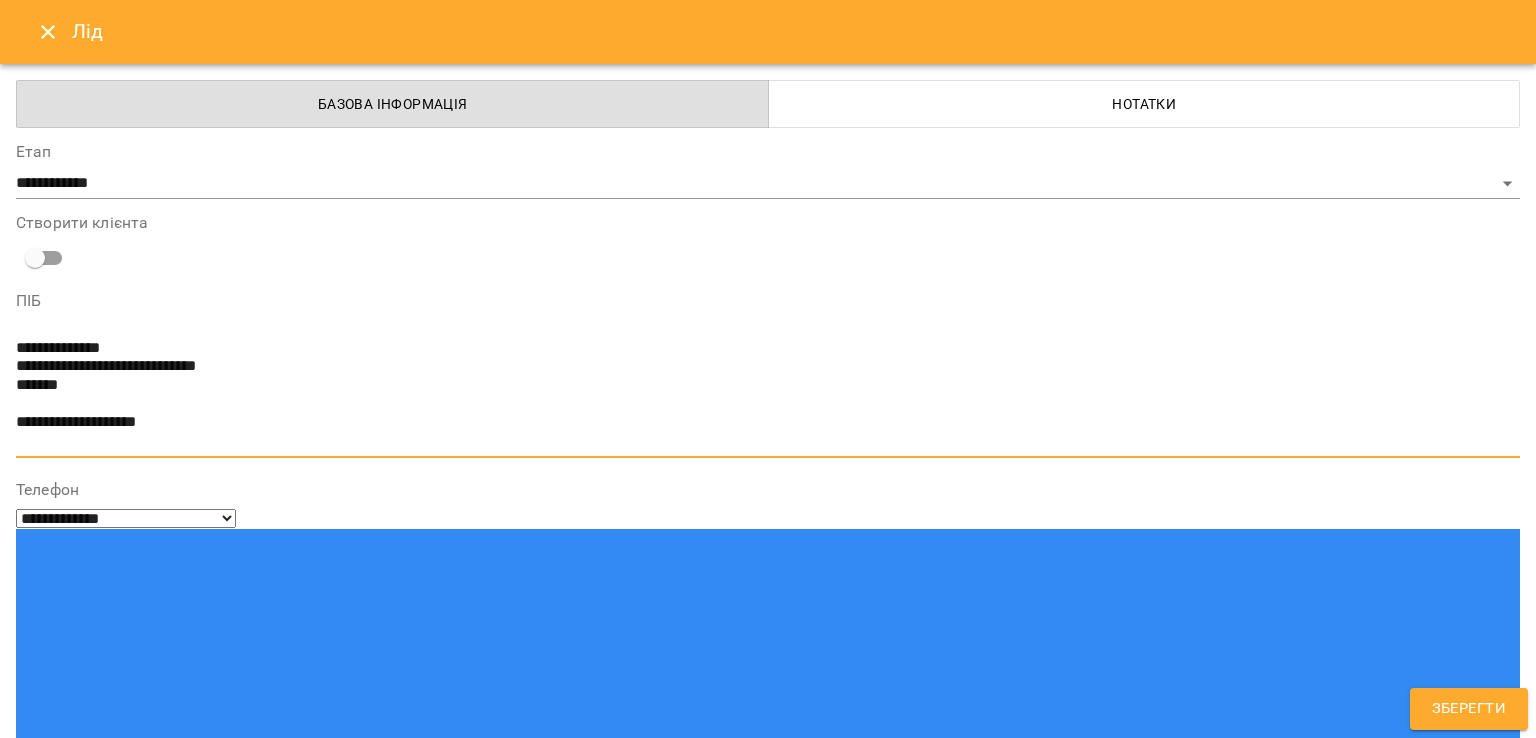 drag, startPoint x: 36, startPoint y: 445, endPoint x: 0, endPoint y: 369, distance: 84.095184 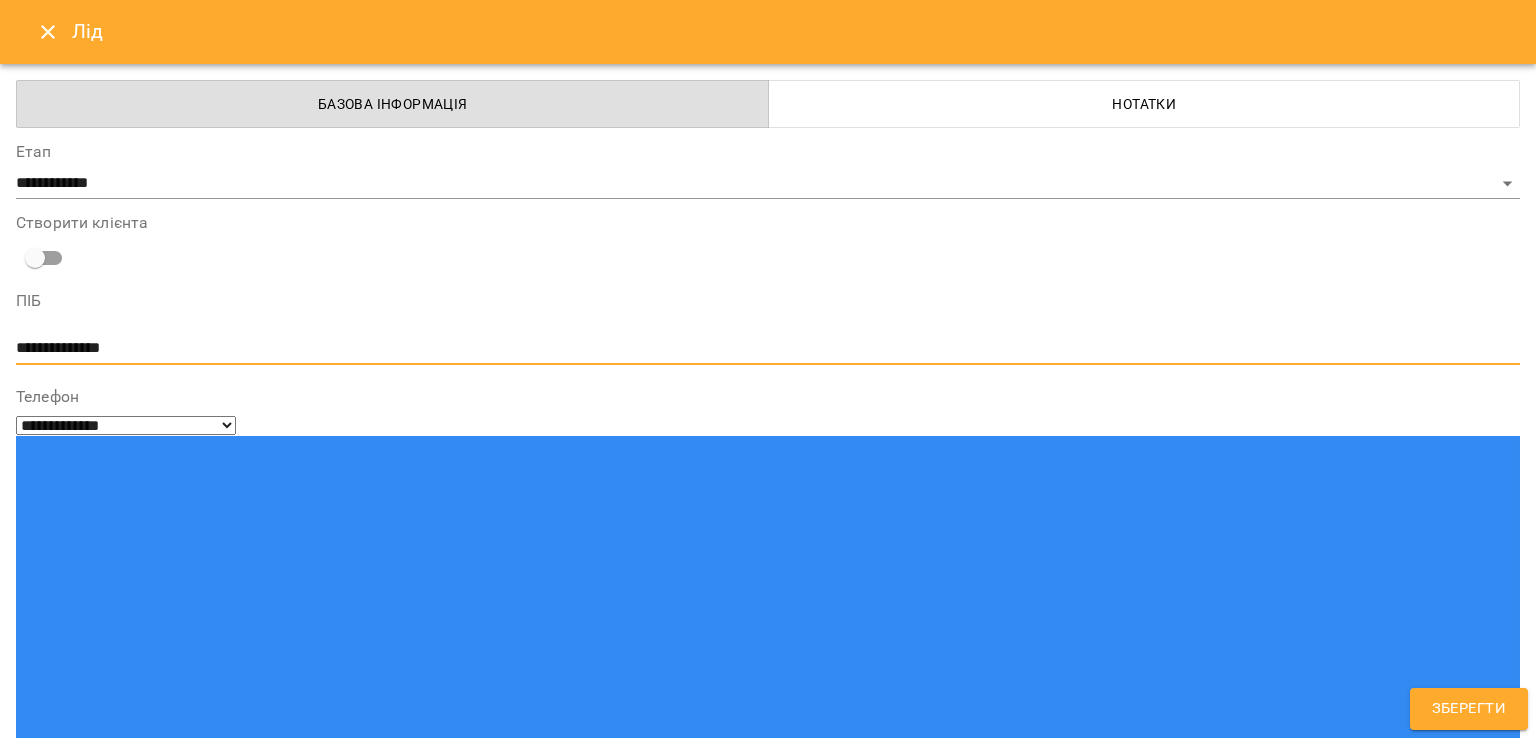 type on "**********" 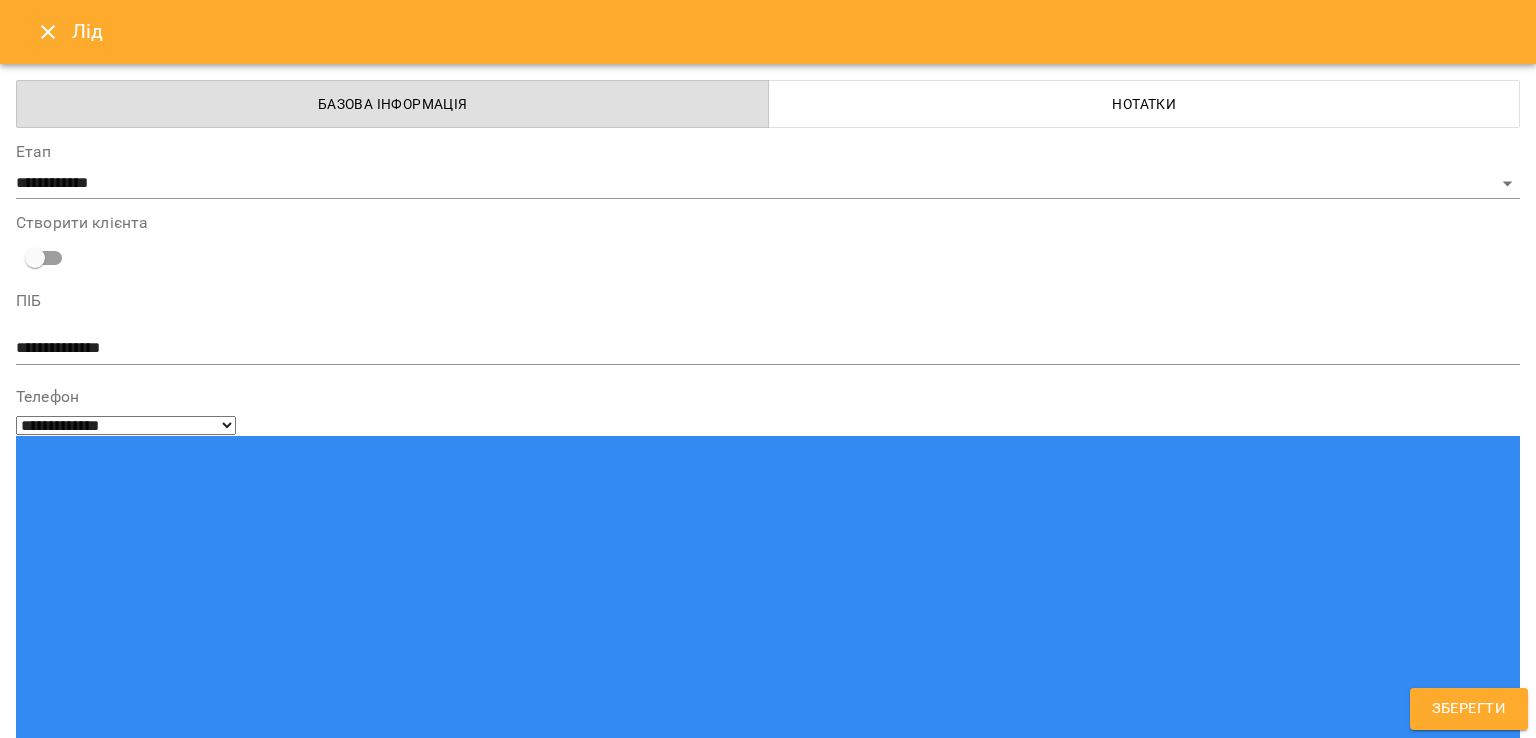 scroll, scrollTop: 188, scrollLeft: 0, axis: vertical 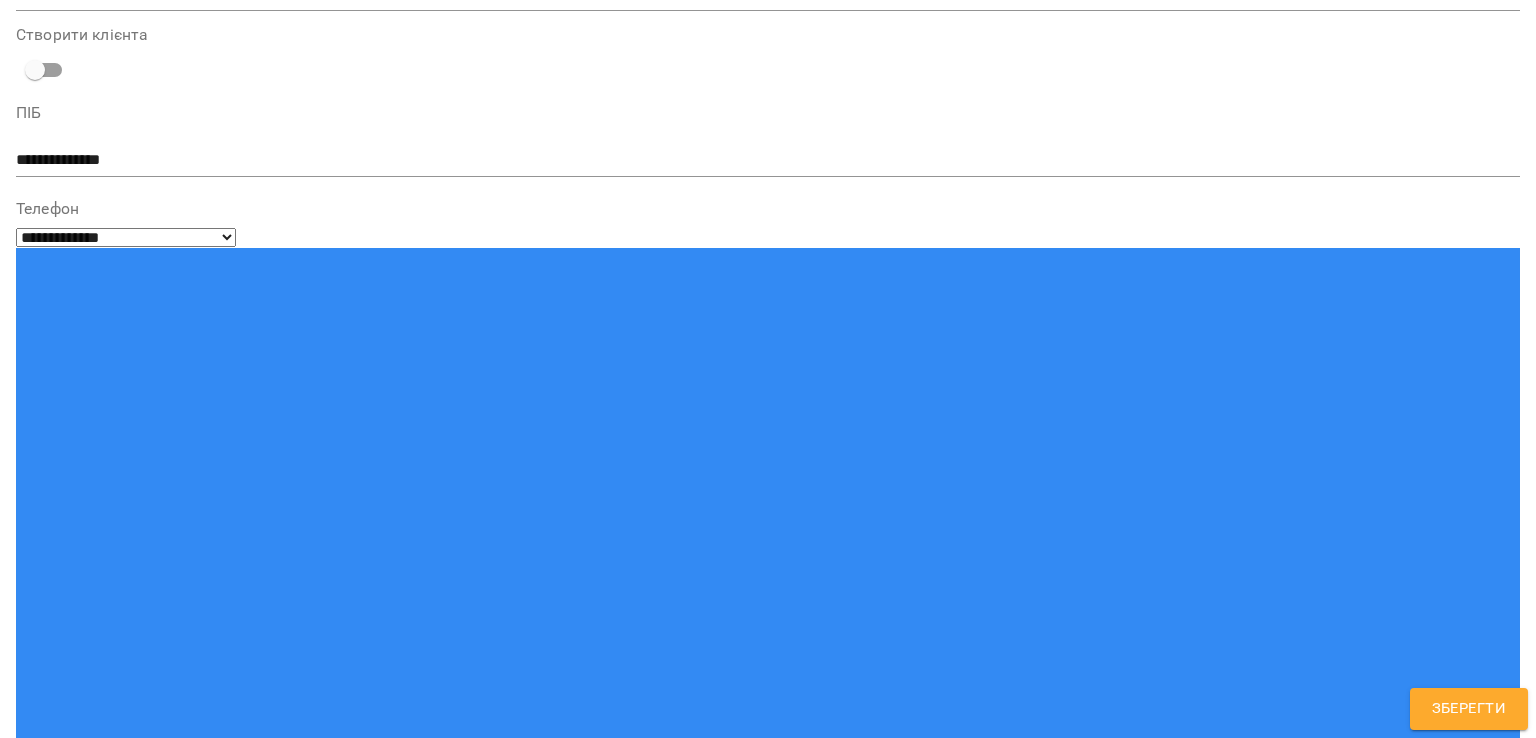 type on "**" 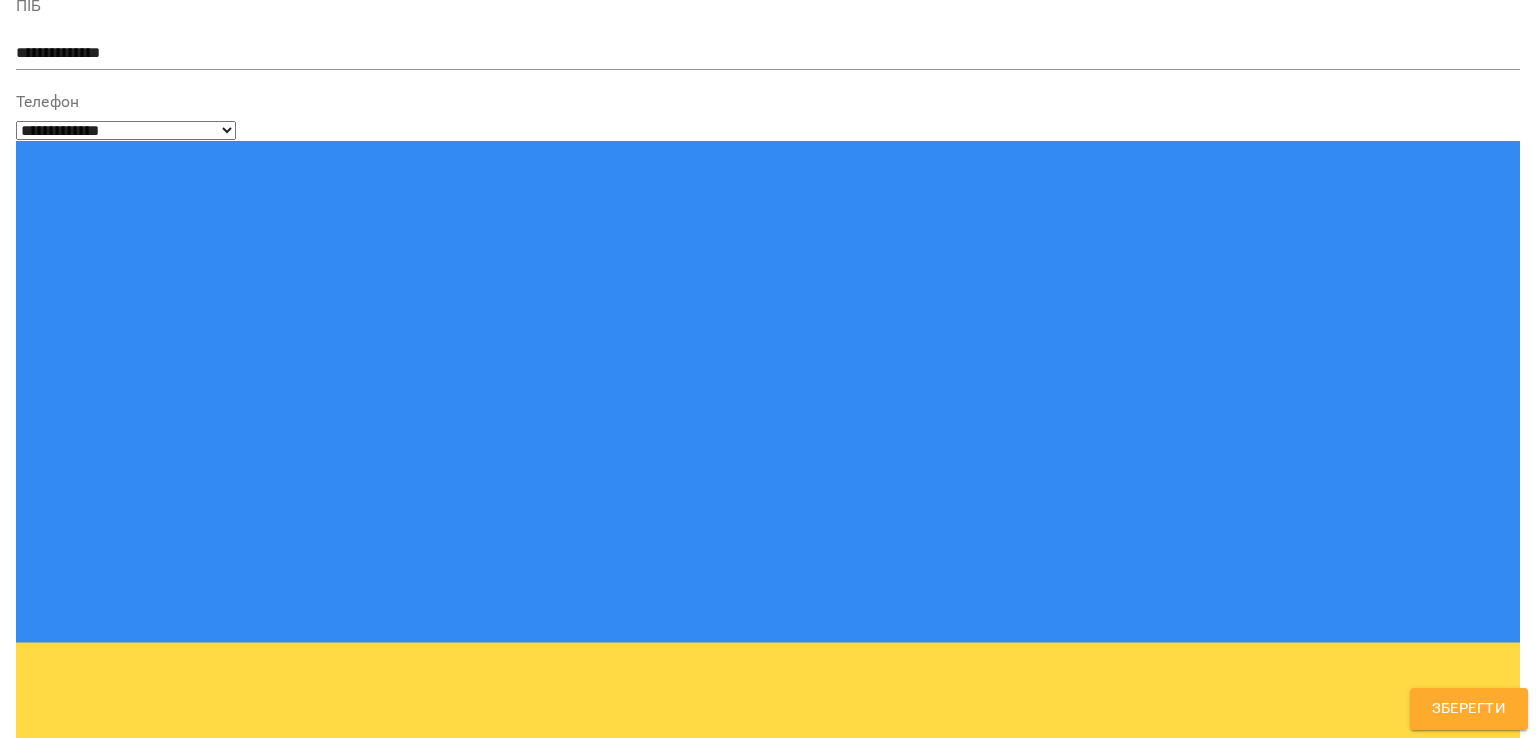 scroll, scrollTop: 301, scrollLeft: 0, axis: vertical 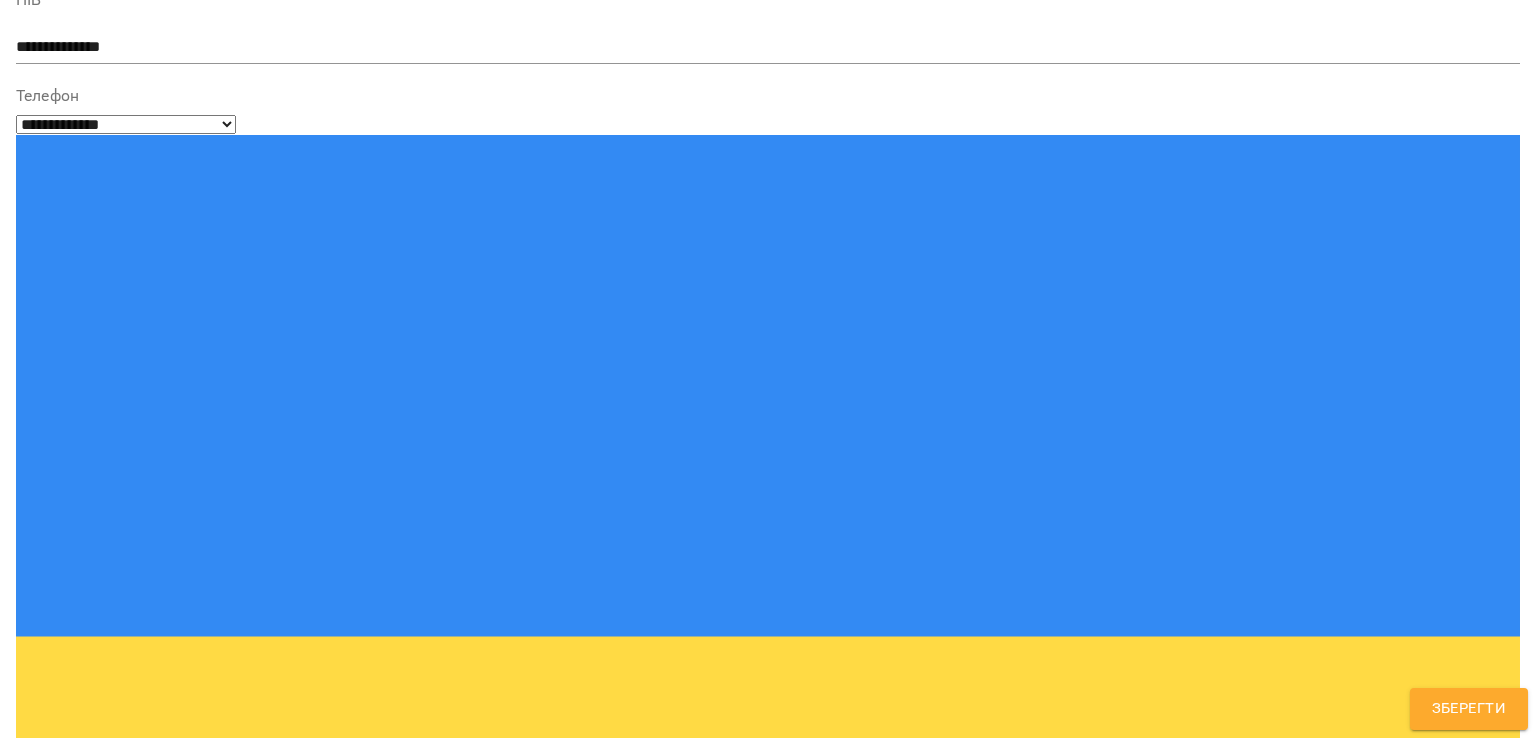 click at bounding box center [768, 1637] 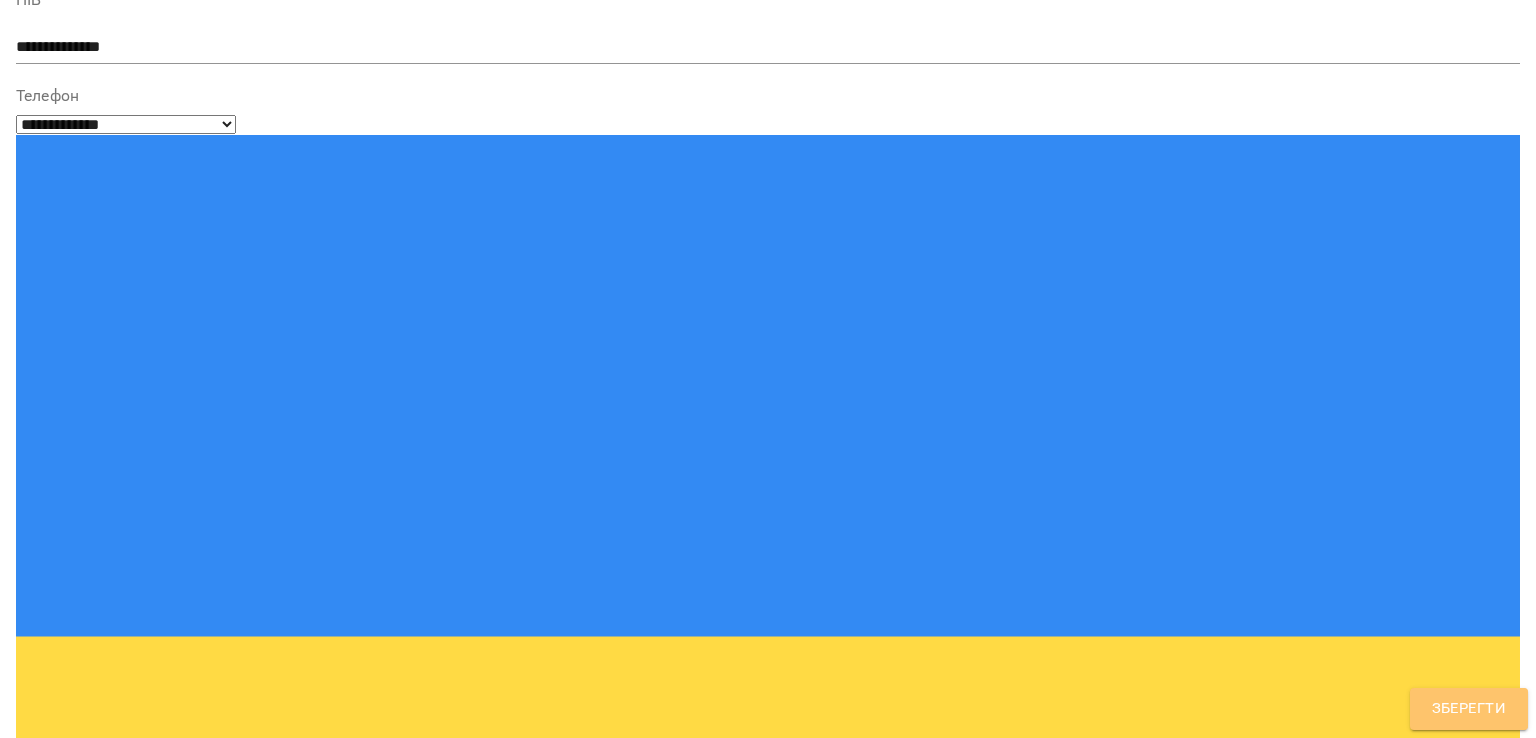 click on "Зберегти" at bounding box center [1469, 709] 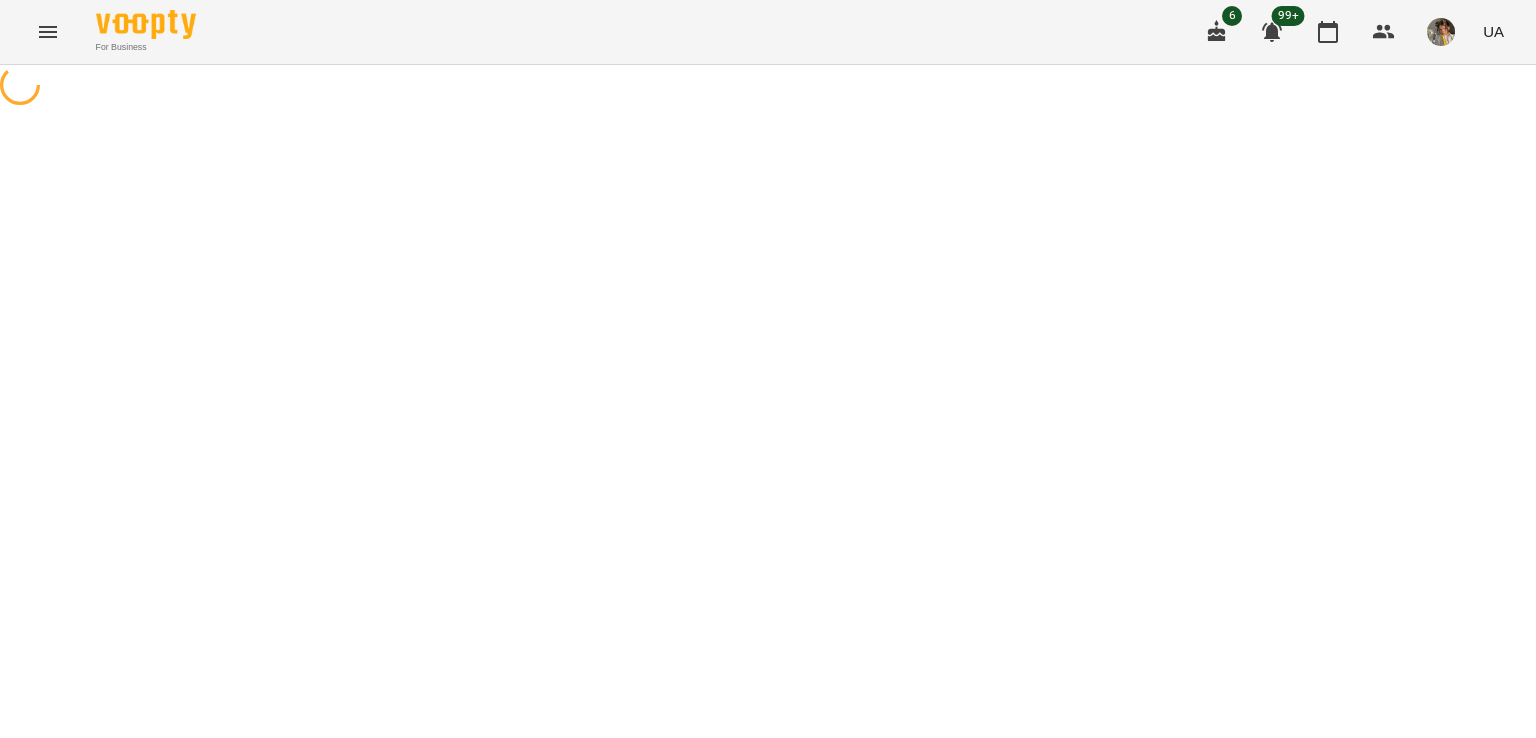 scroll, scrollTop: 0, scrollLeft: 0, axis: both 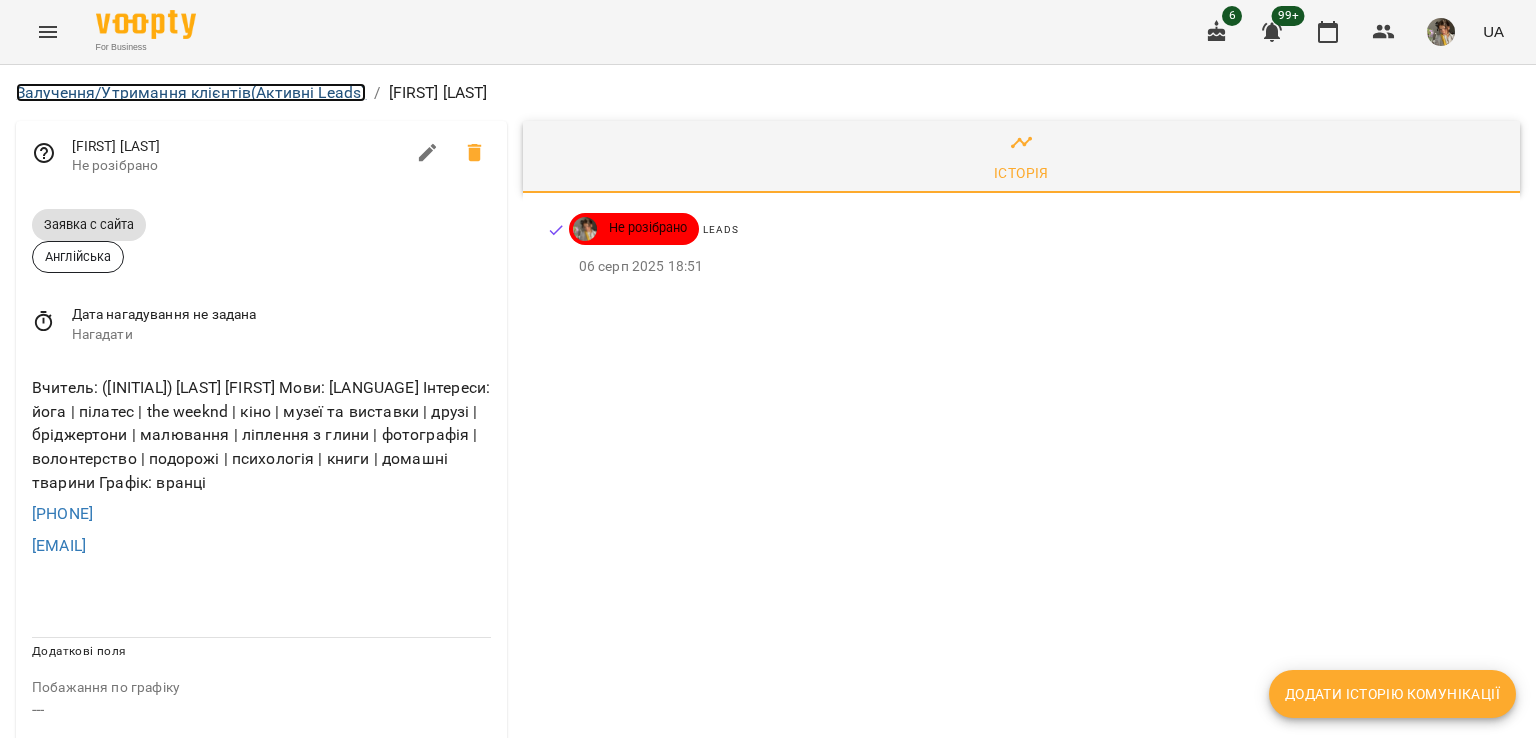 click on "Залучення/Утримання клієнтів (Активні Leads)" at bounding box center [191, 92] 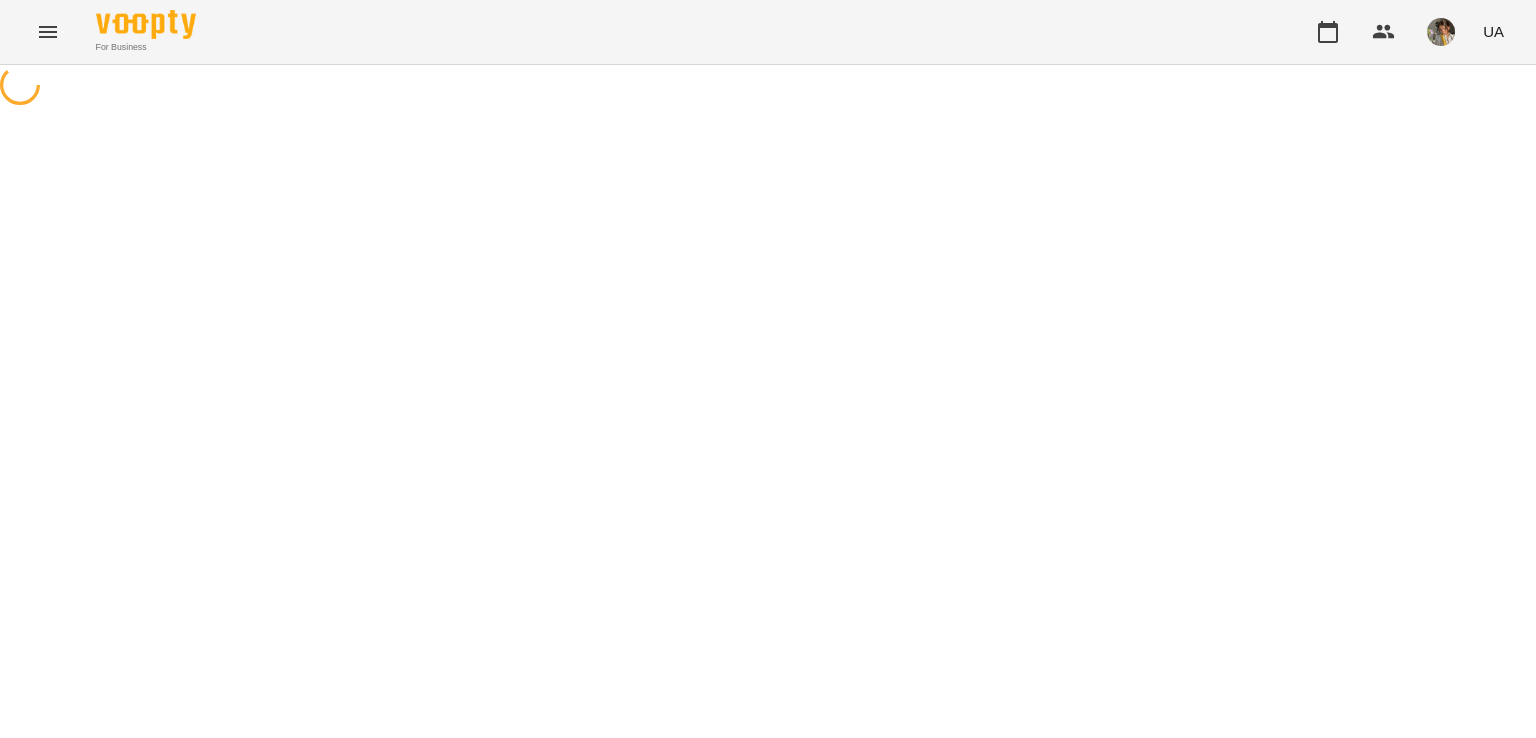 scroll, scrollTop: 0, scrollLeft: 0, axis: both 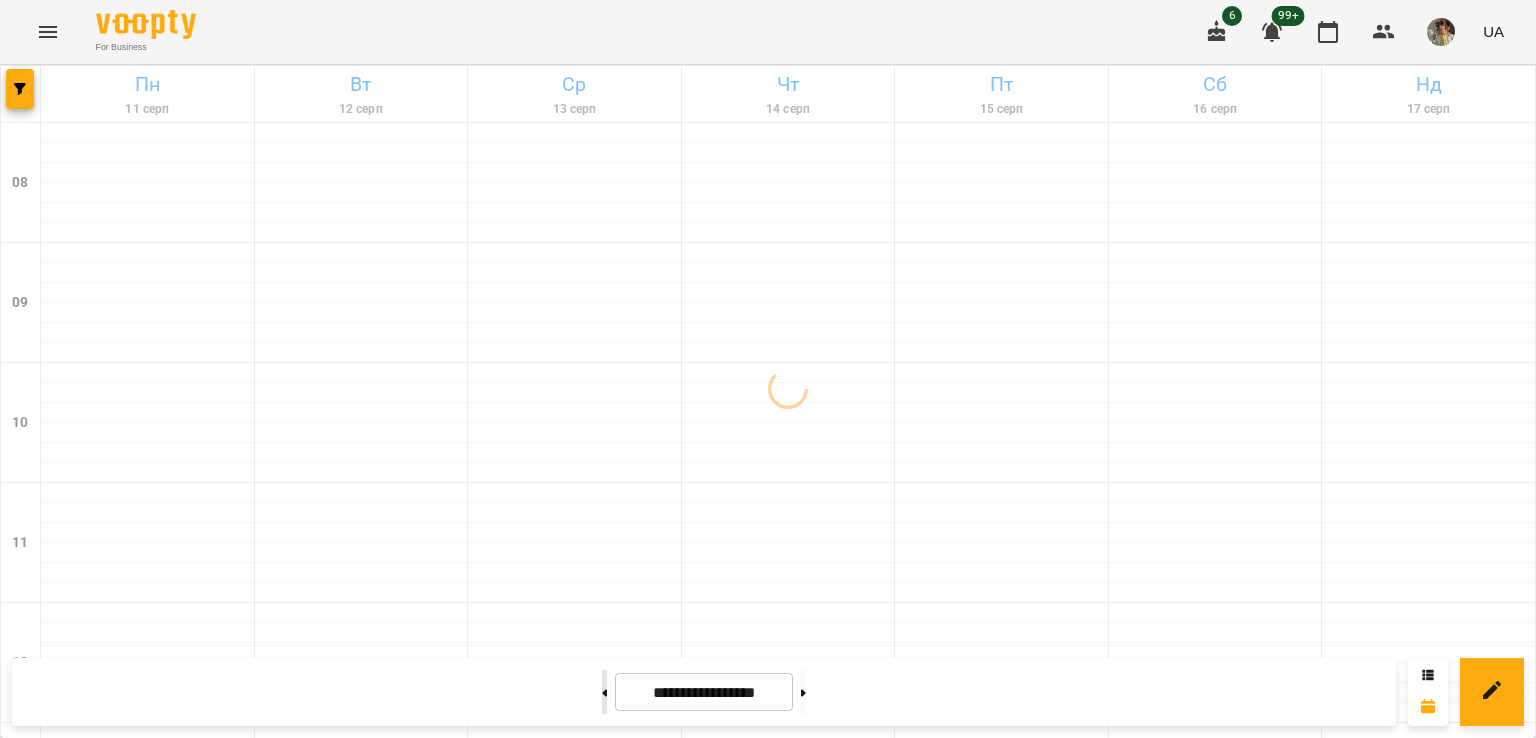 click at bounding box center (604, 692) 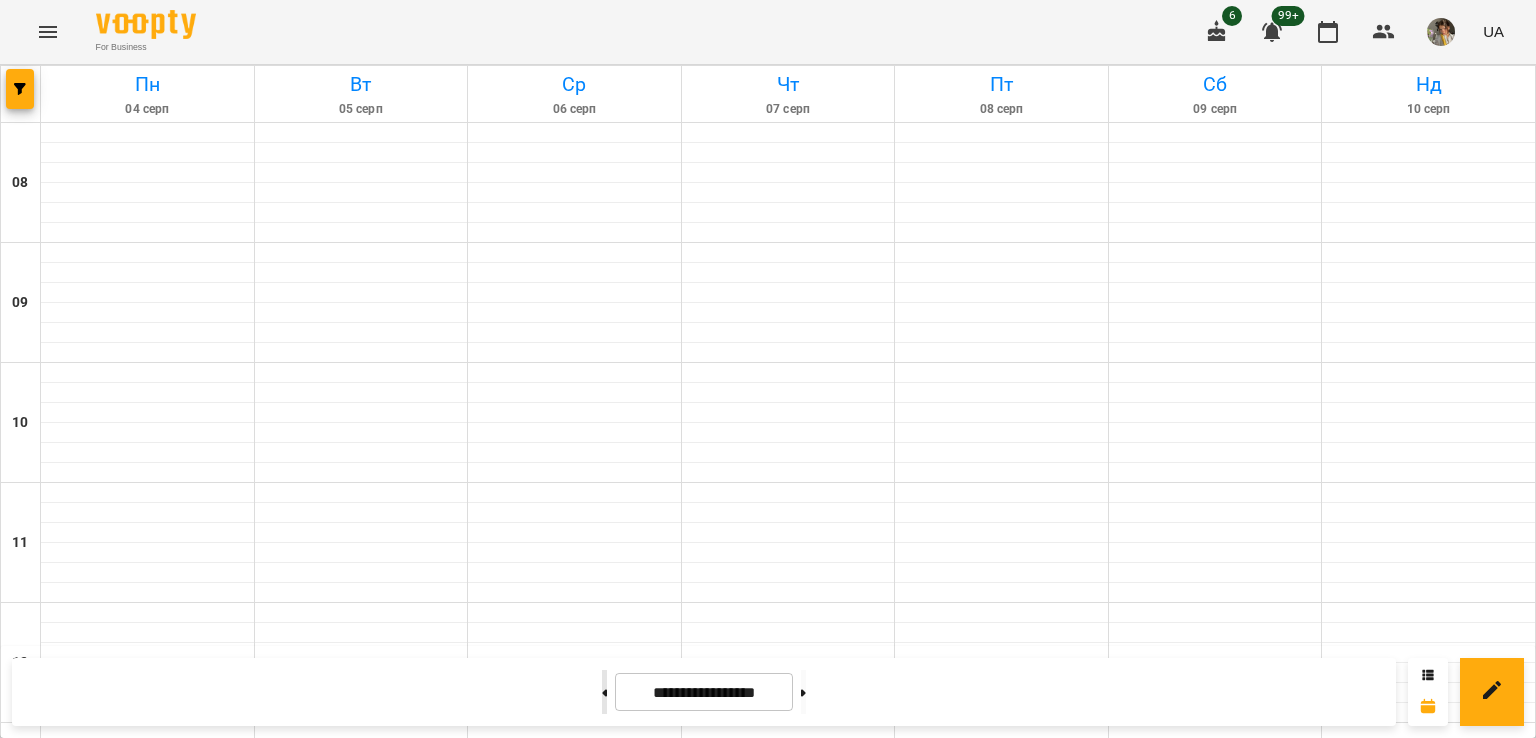type on "**********" 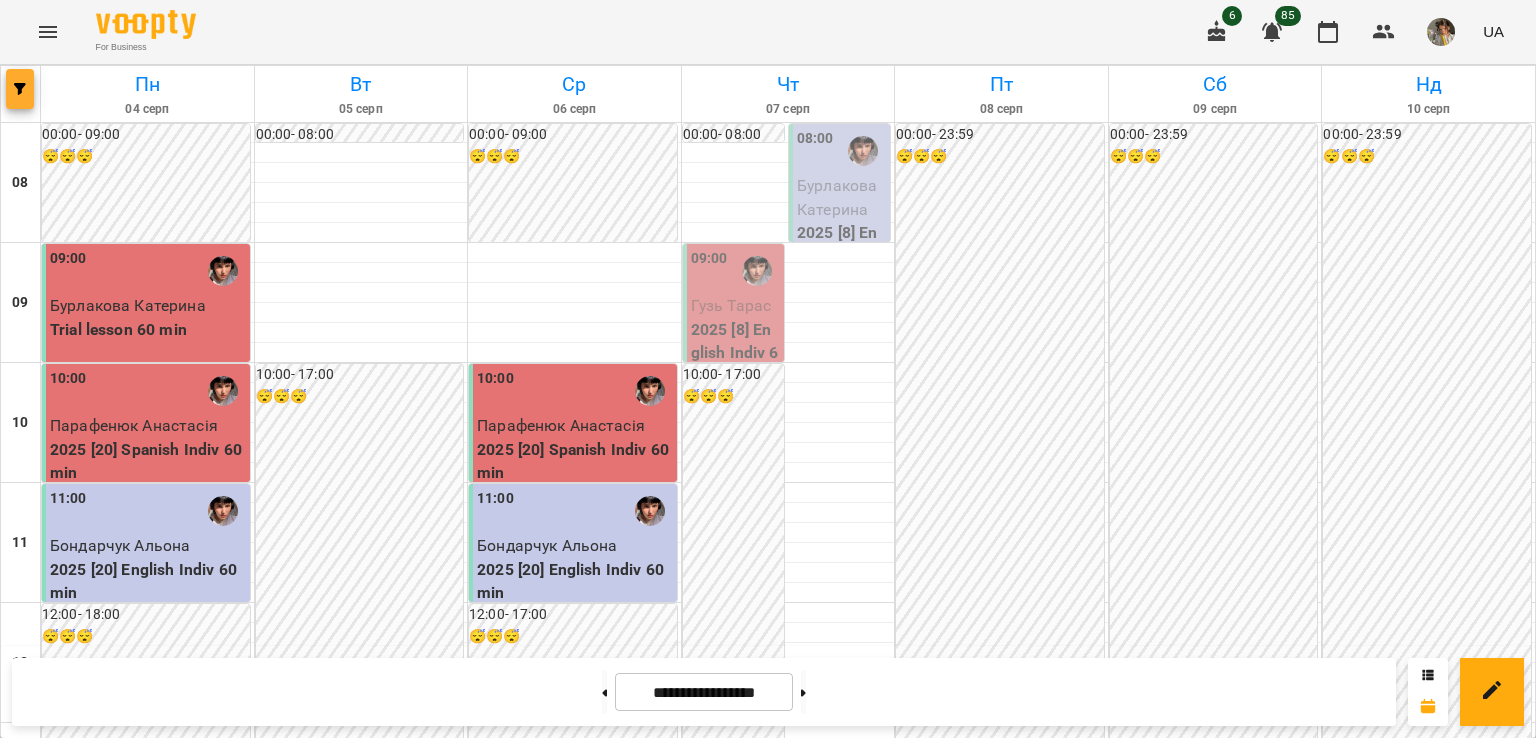 click 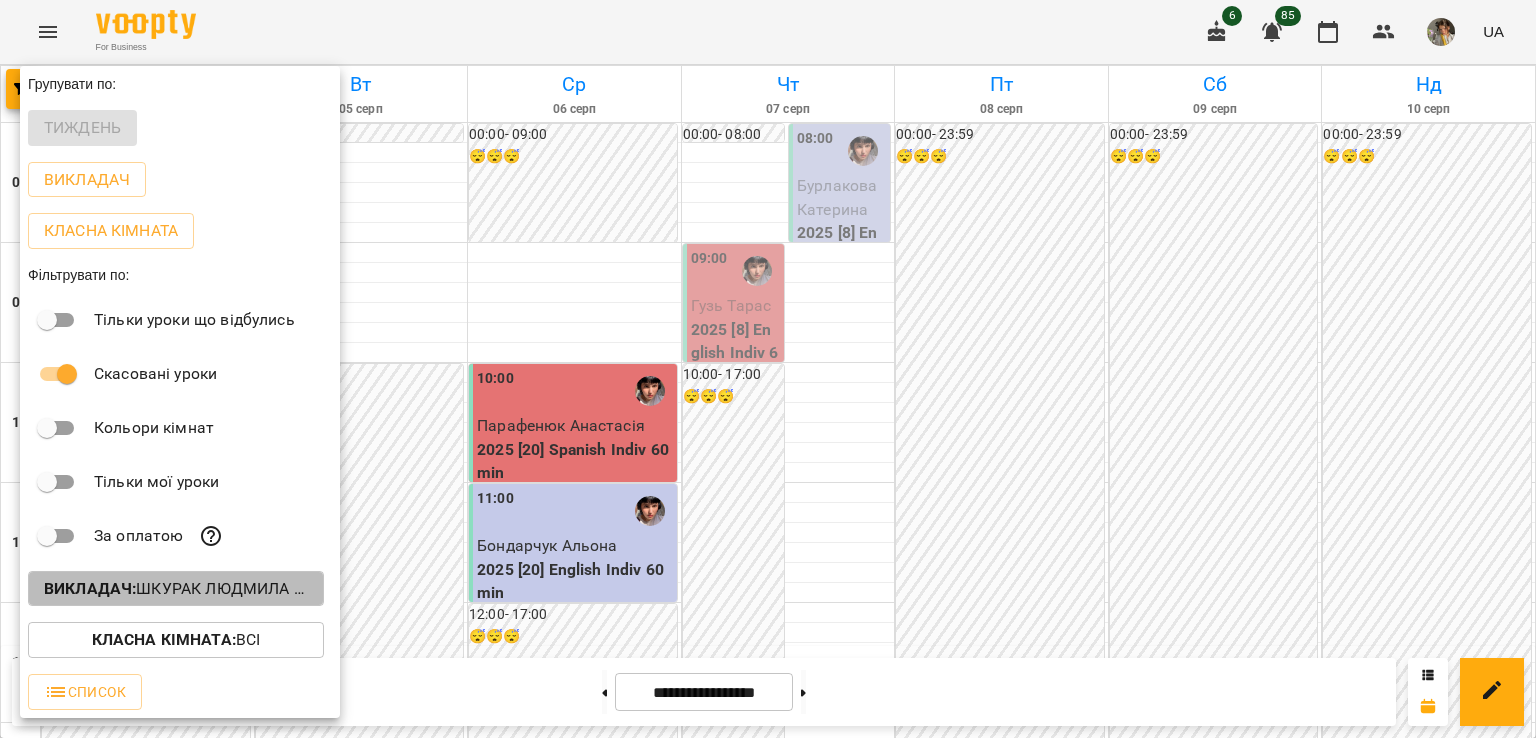 click on "Викладач :  Шкурак Людмила (і; а)" at bounding box center (176, 589) 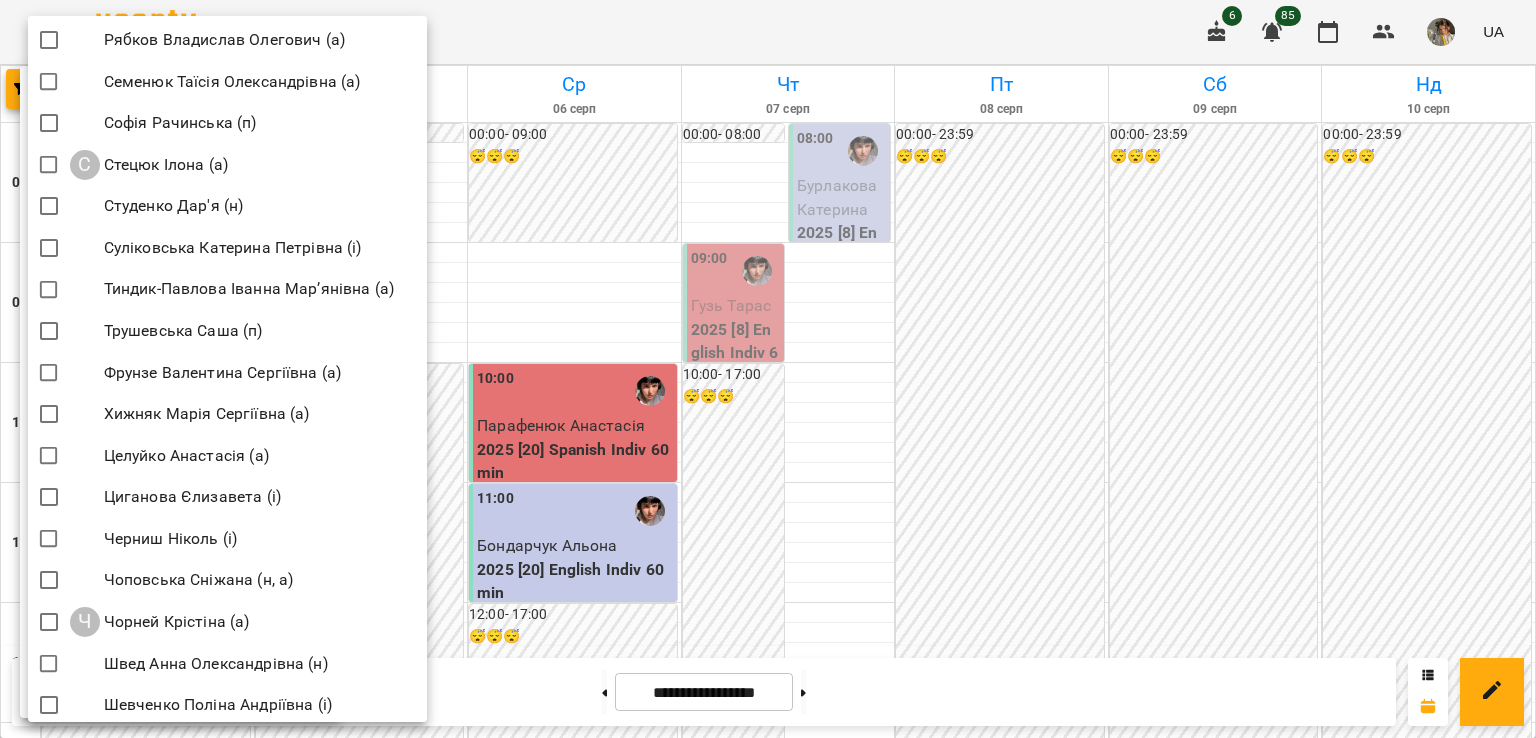 scroll, scrollTop: 2789, scrollLeft: 0, axis: vertical 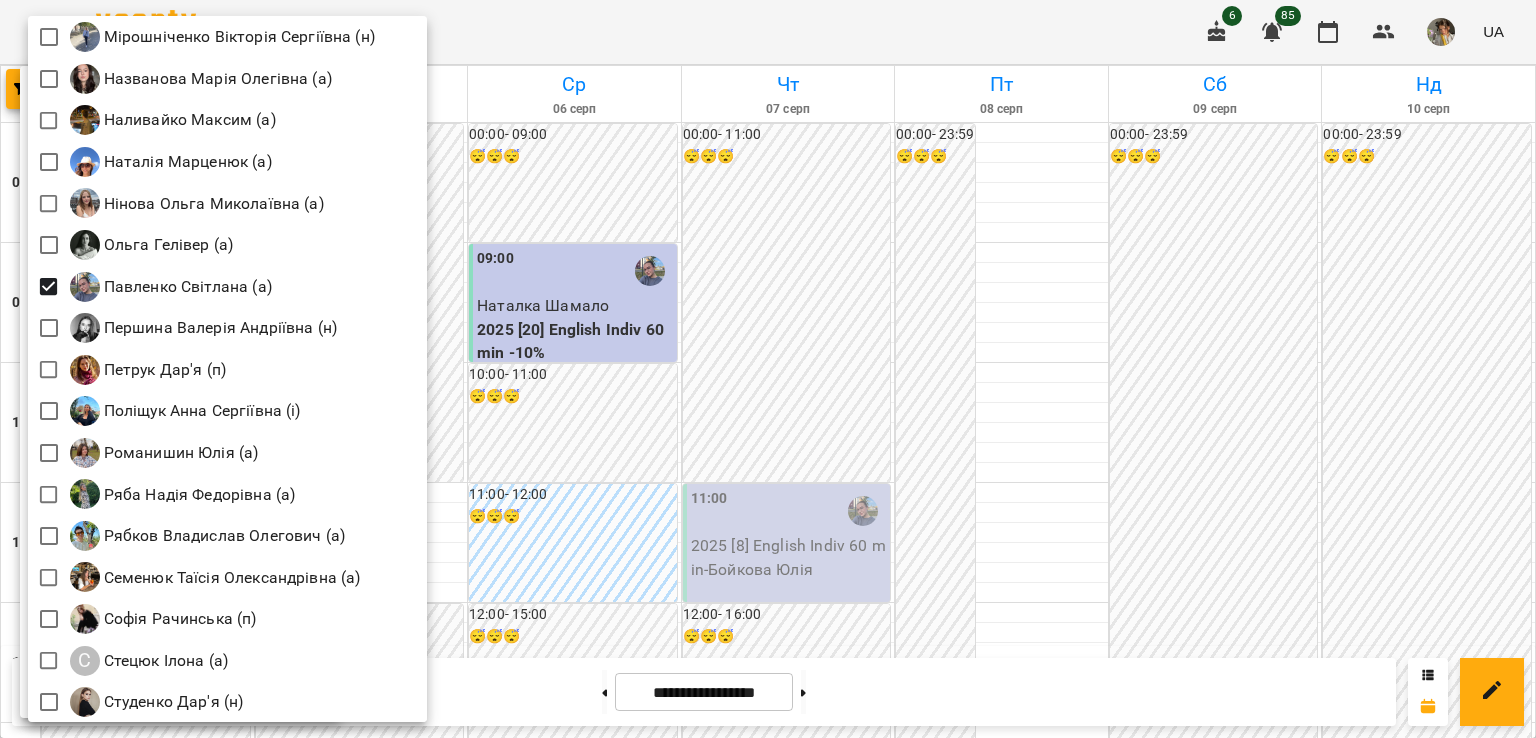 click at bounding box center (768, 369) 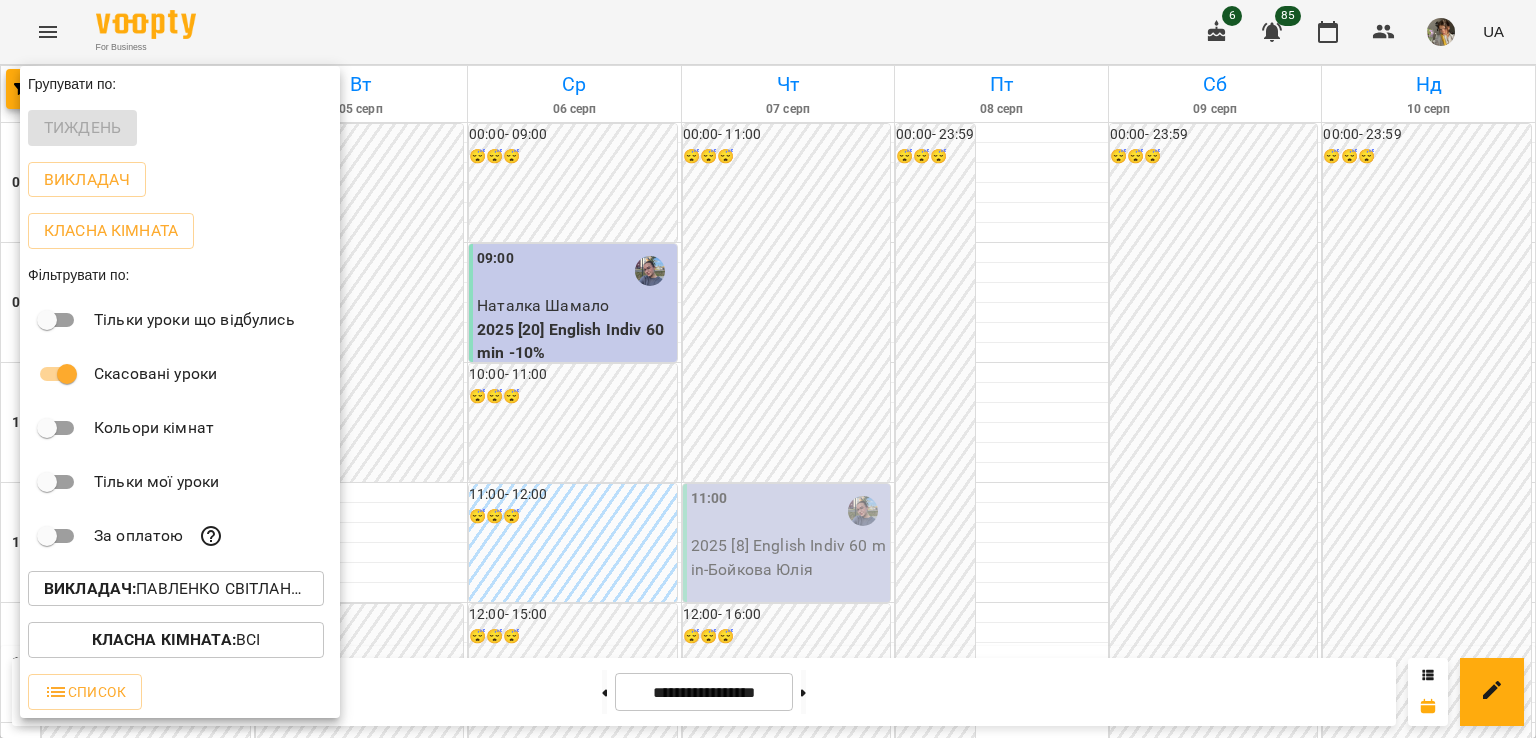 click at bounding box center (768, 369) 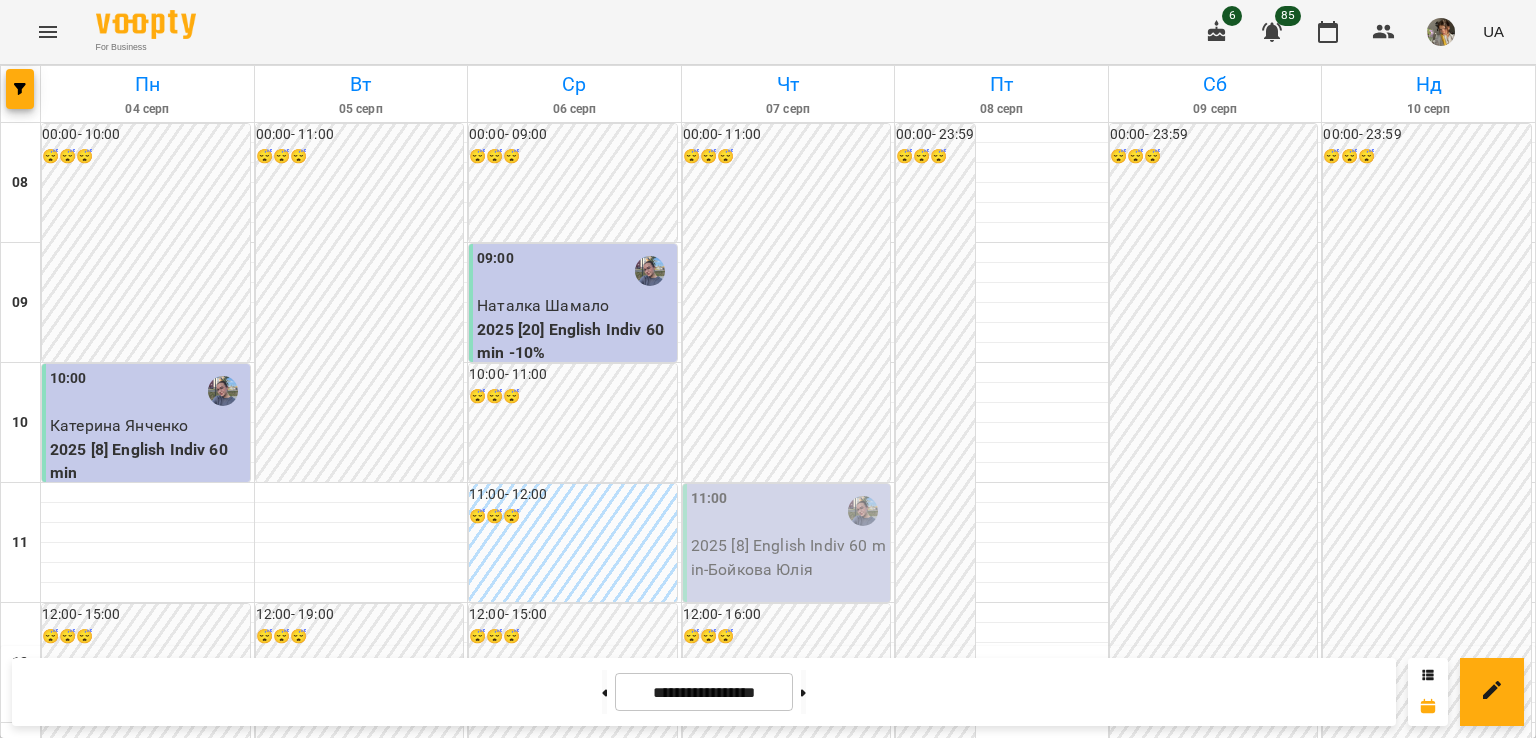 scroll, scrollTop: 1188, scrollLeft: 0, axis: vertical 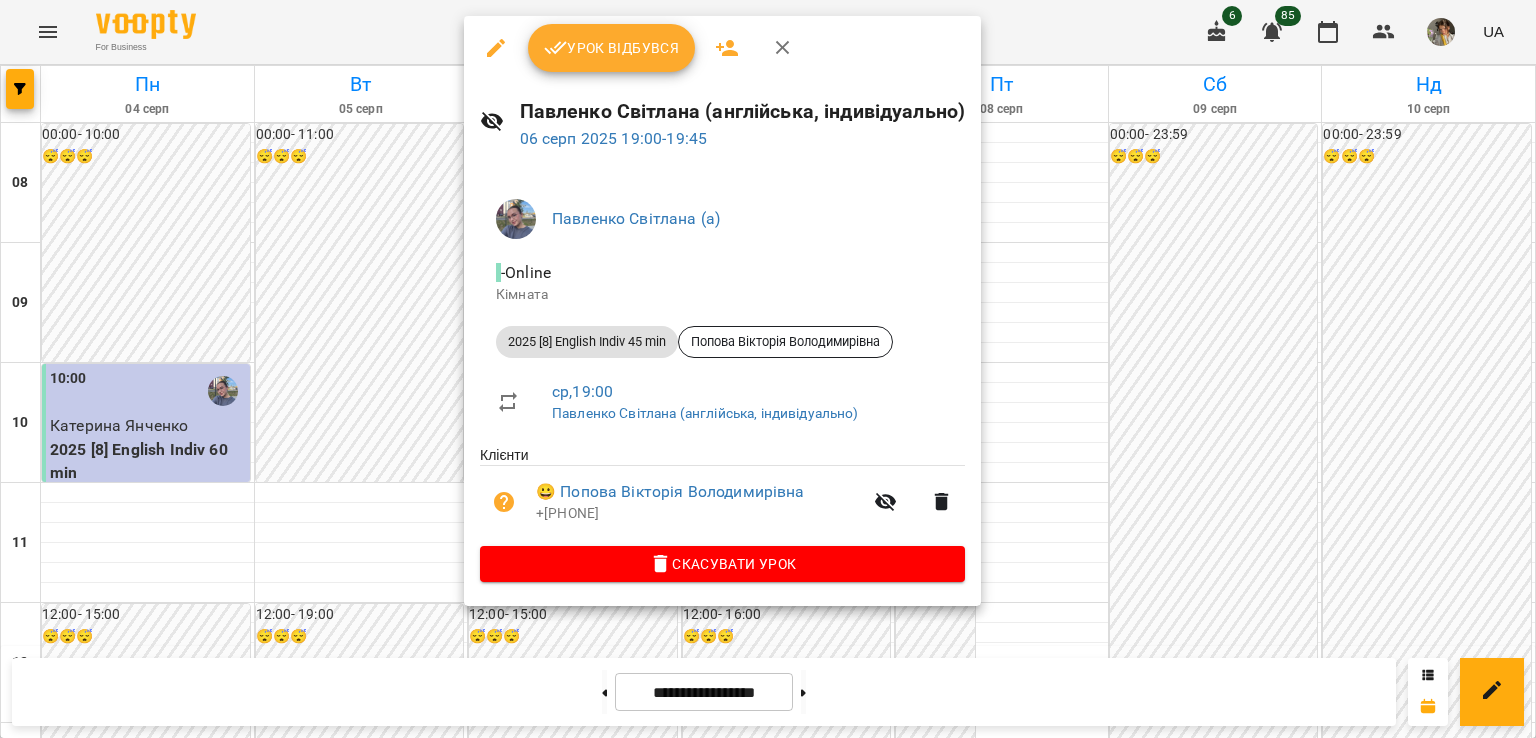 click at bounding box center (768, 369) 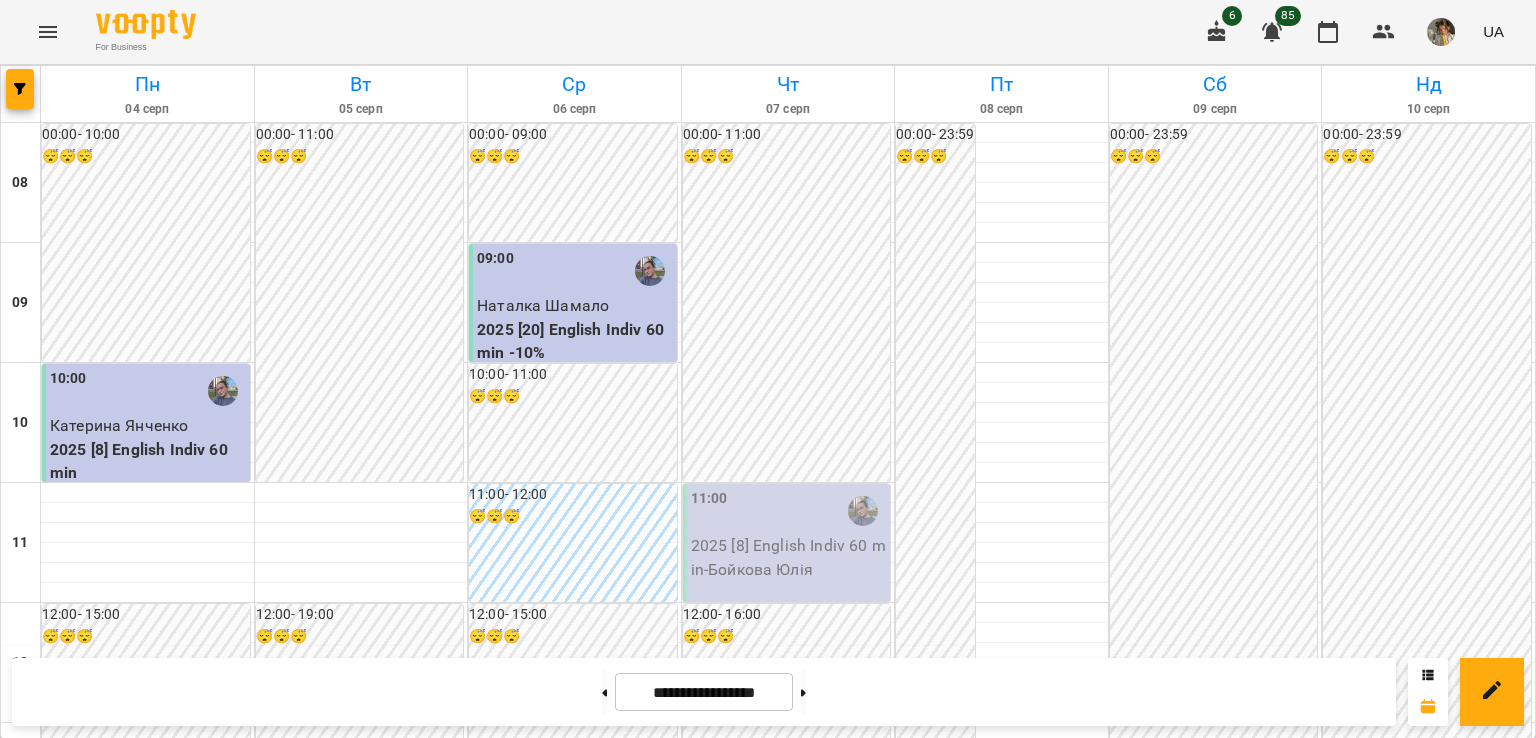scroll, scrollTop: 0, scrollLeft: 0, axis: both 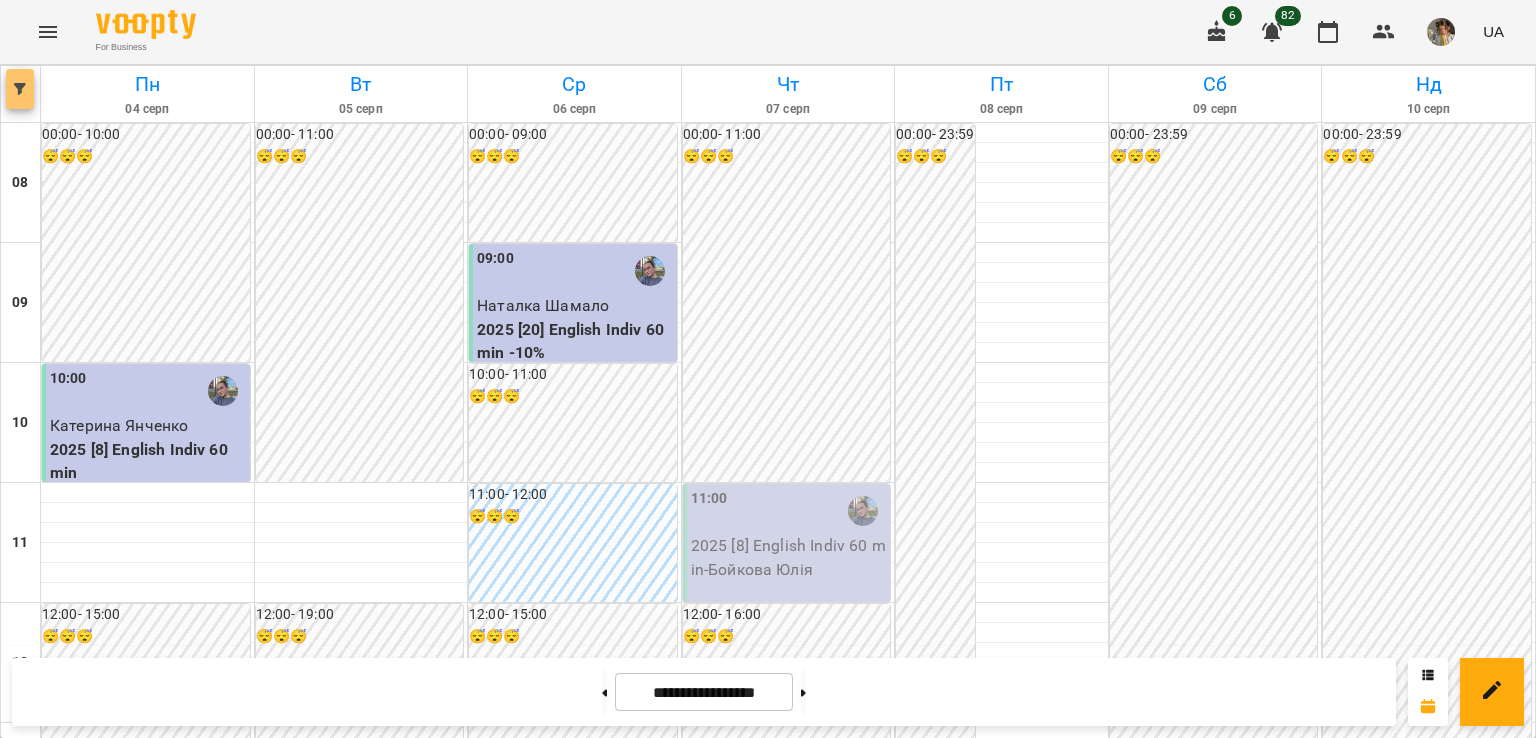click 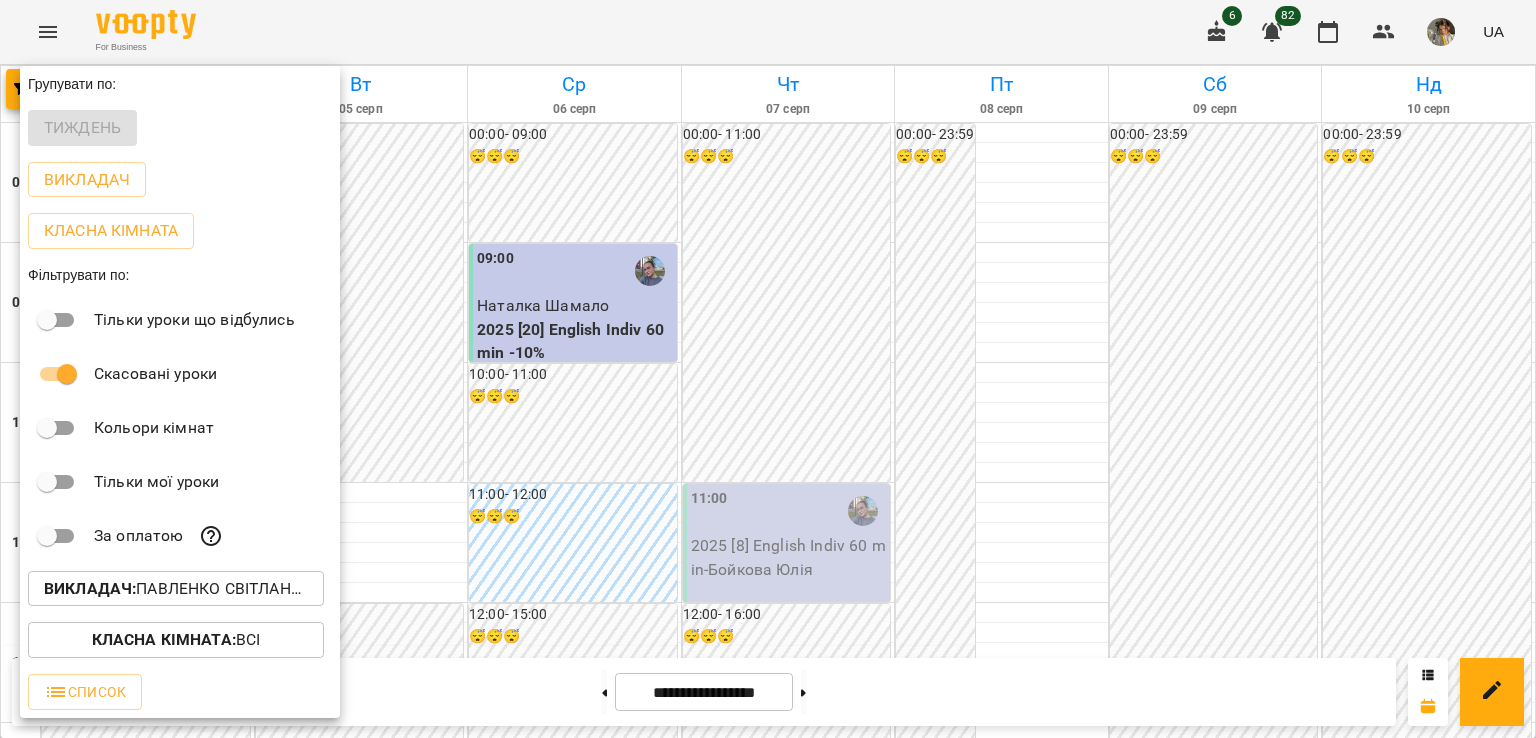 click on "Викладач :  Павленко Світлана (а)" at bounding box center (176, 589) 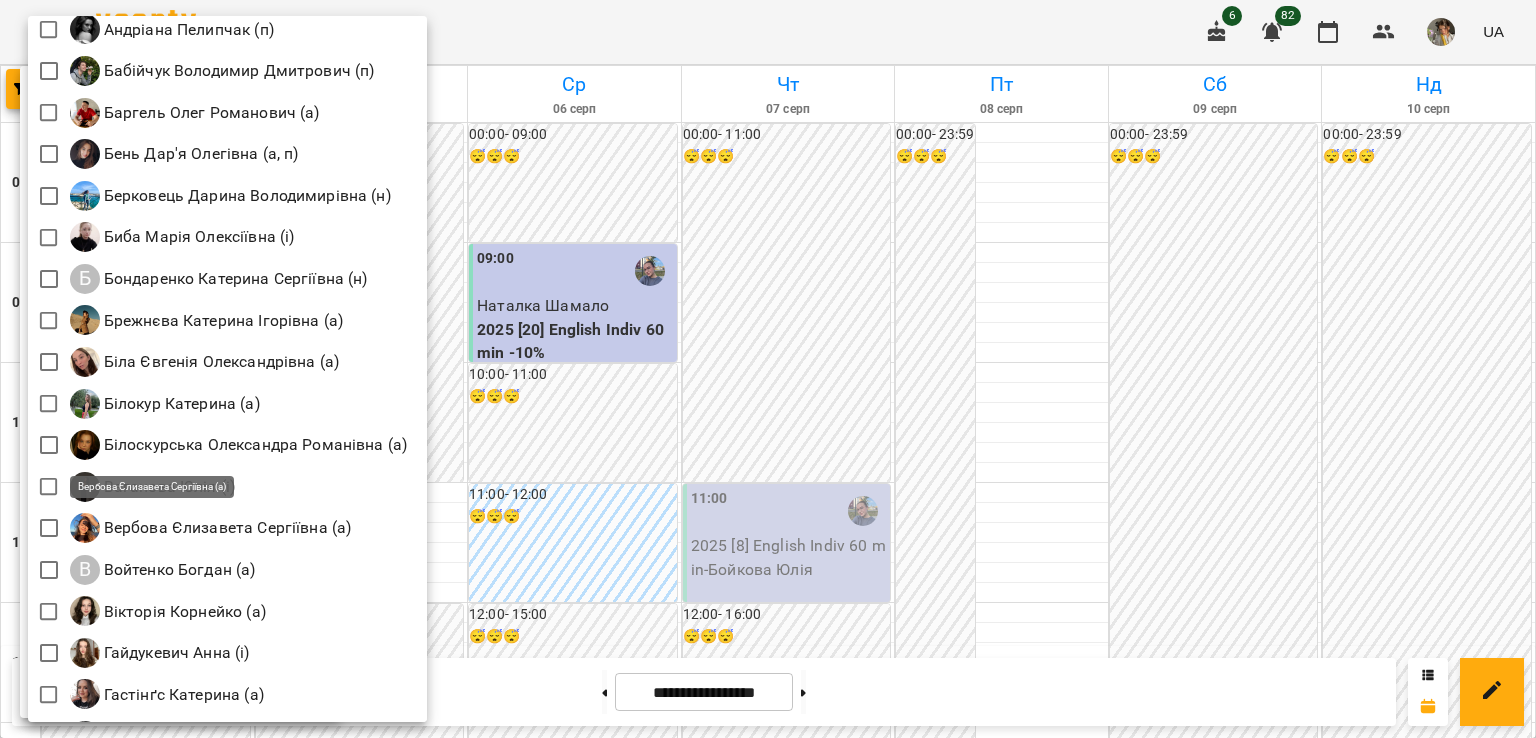 scroll, scrollTop: 97, scrollLeft: 0, axis: vertical 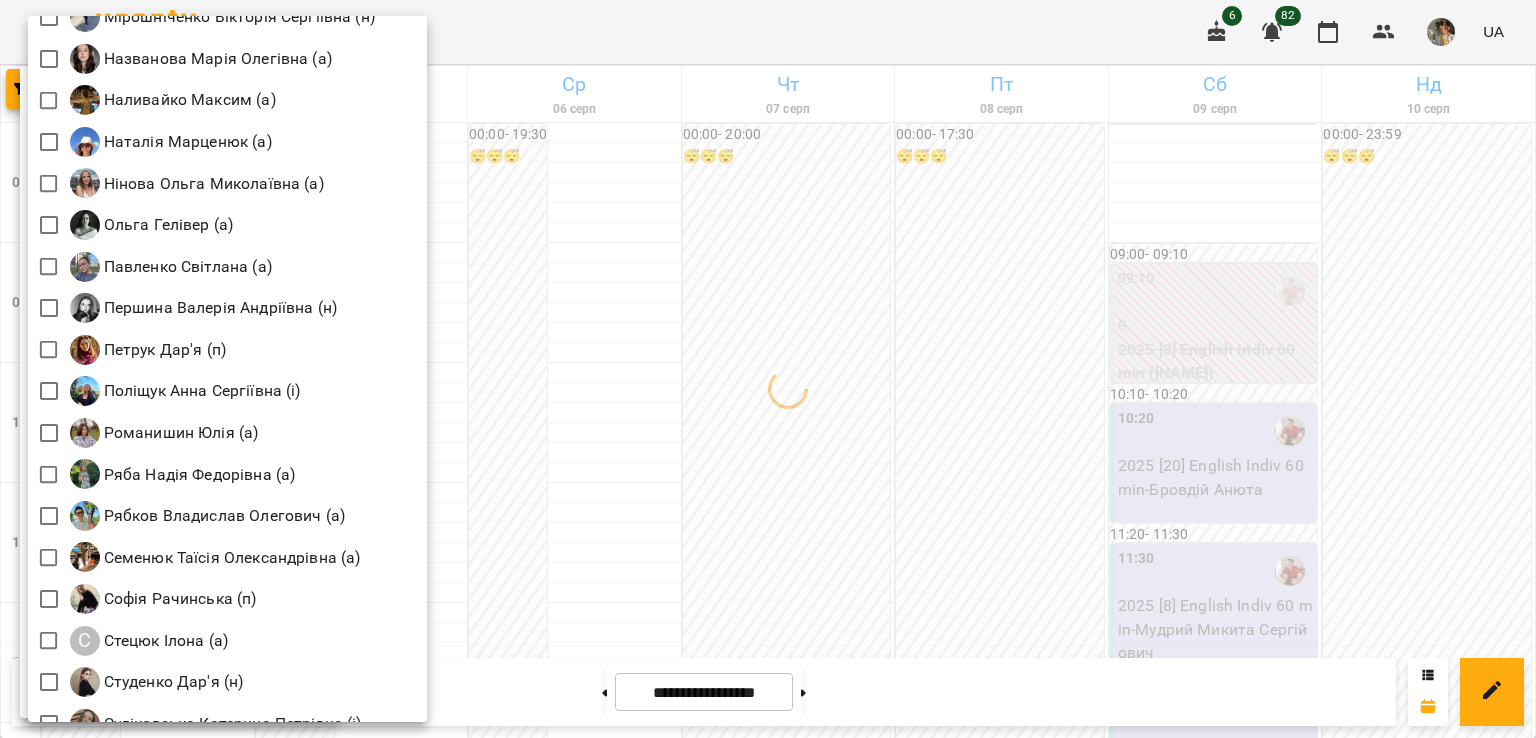 click at bounding box center (768, 369) 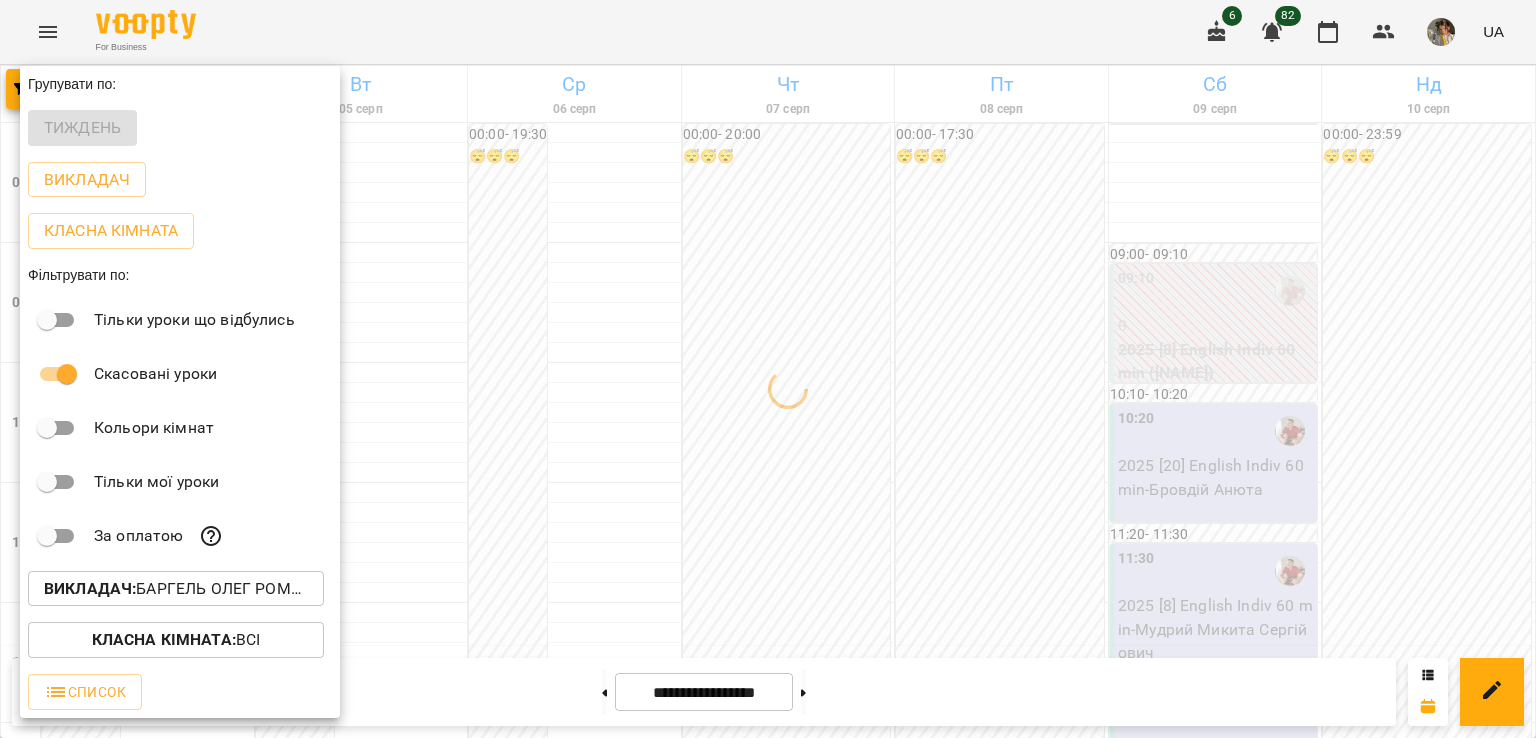 click at bounding box center [768, 369] 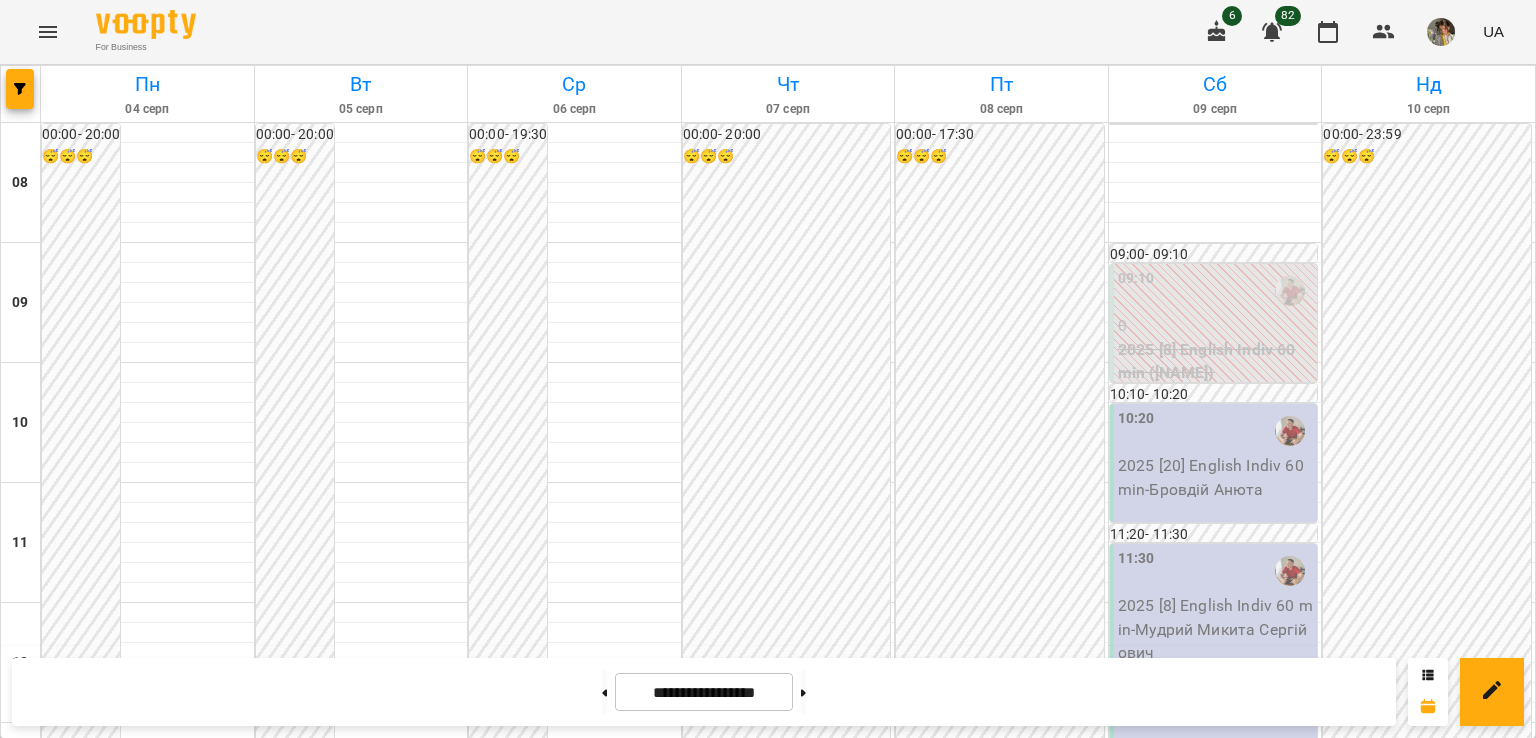 scroll, scrollTop: 1275, scrollLeft: 0, axis: vertical 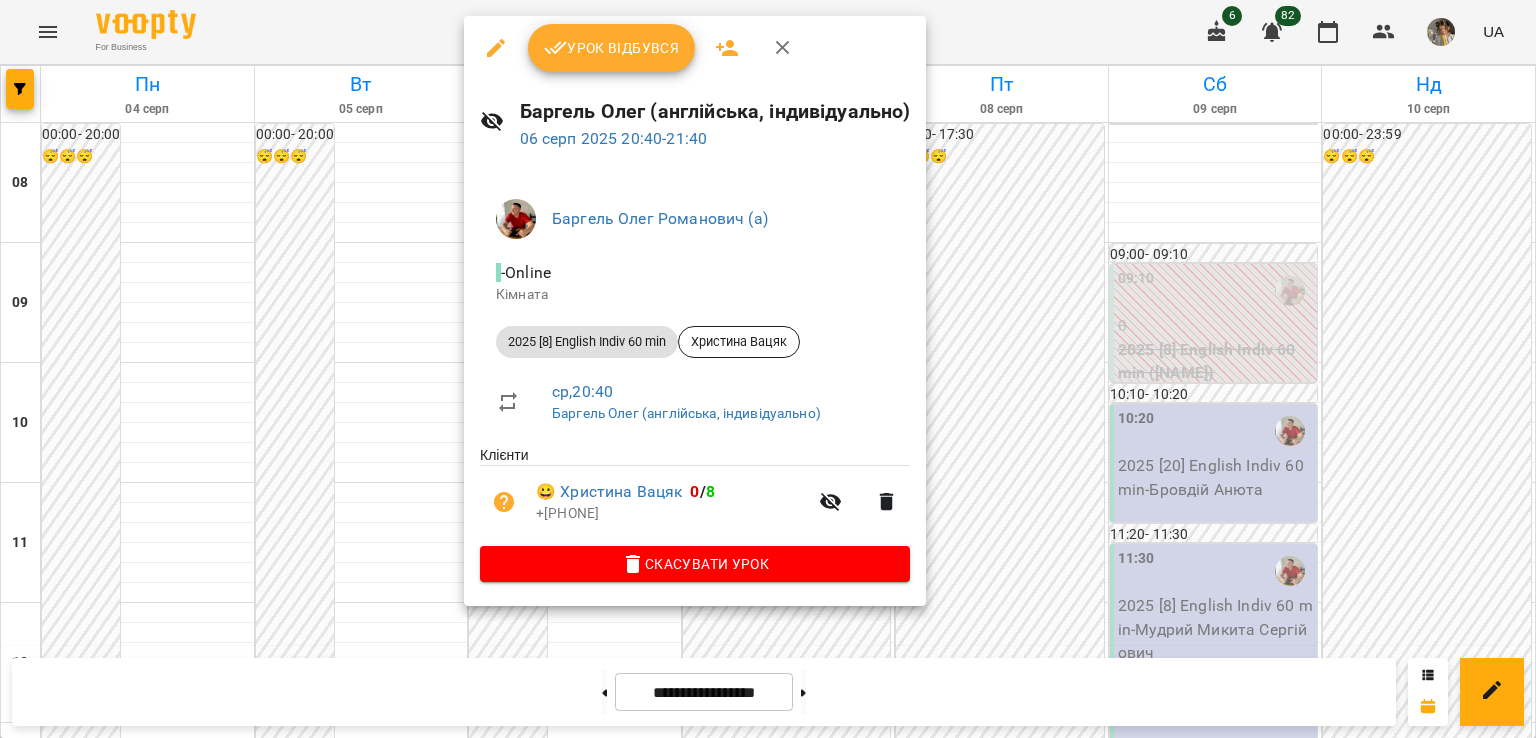 click at bounding box center [768, 369] 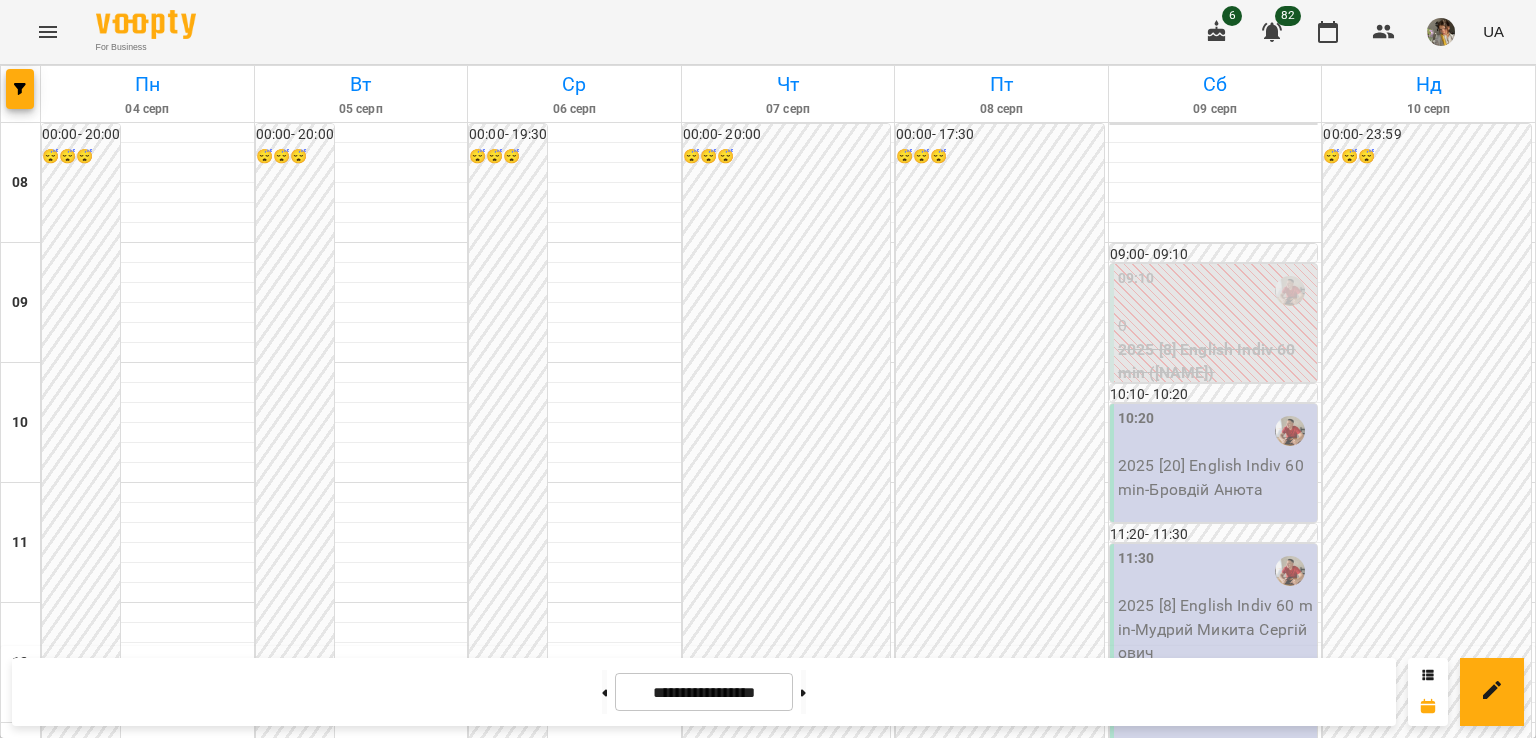 click on "19:30" at bounding box center [575, 1531] 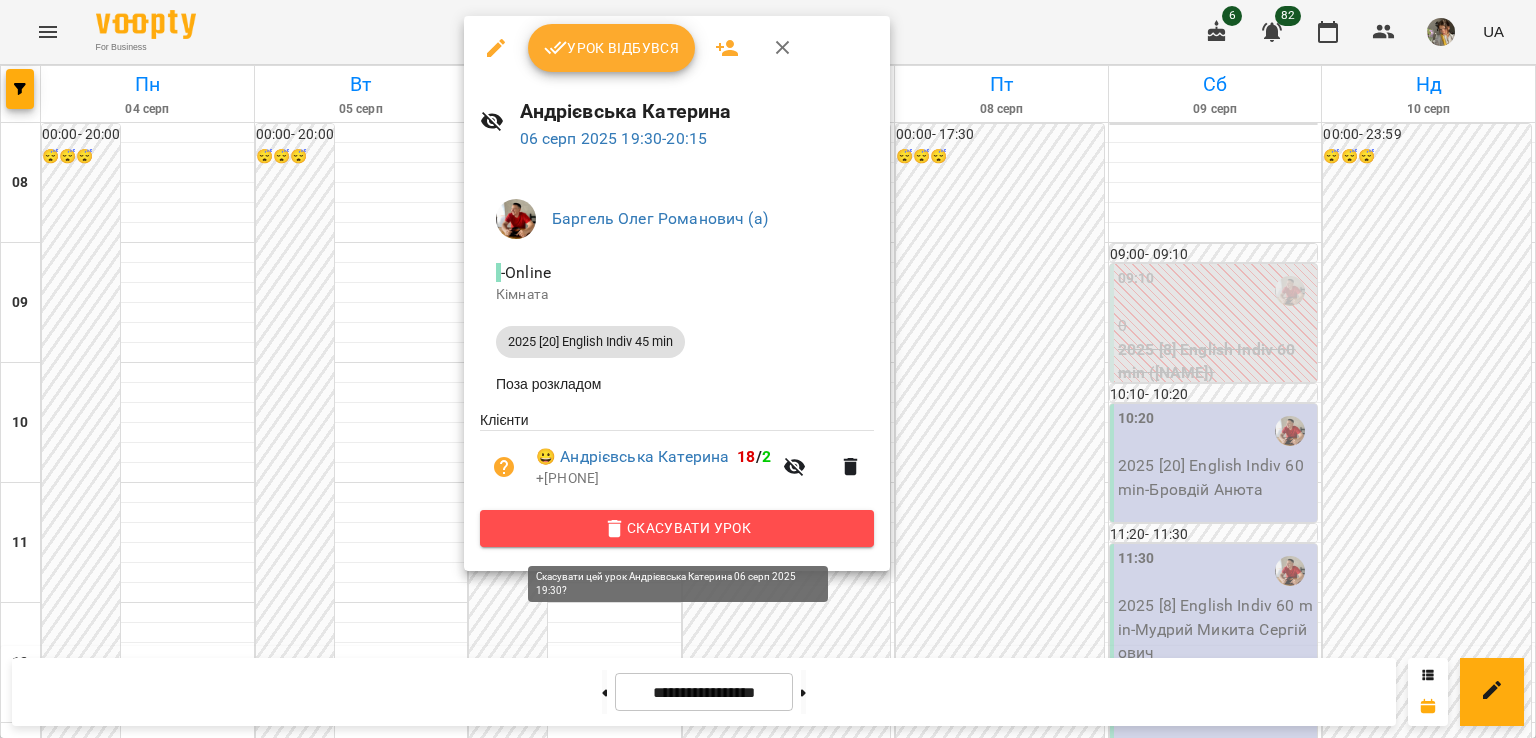 click 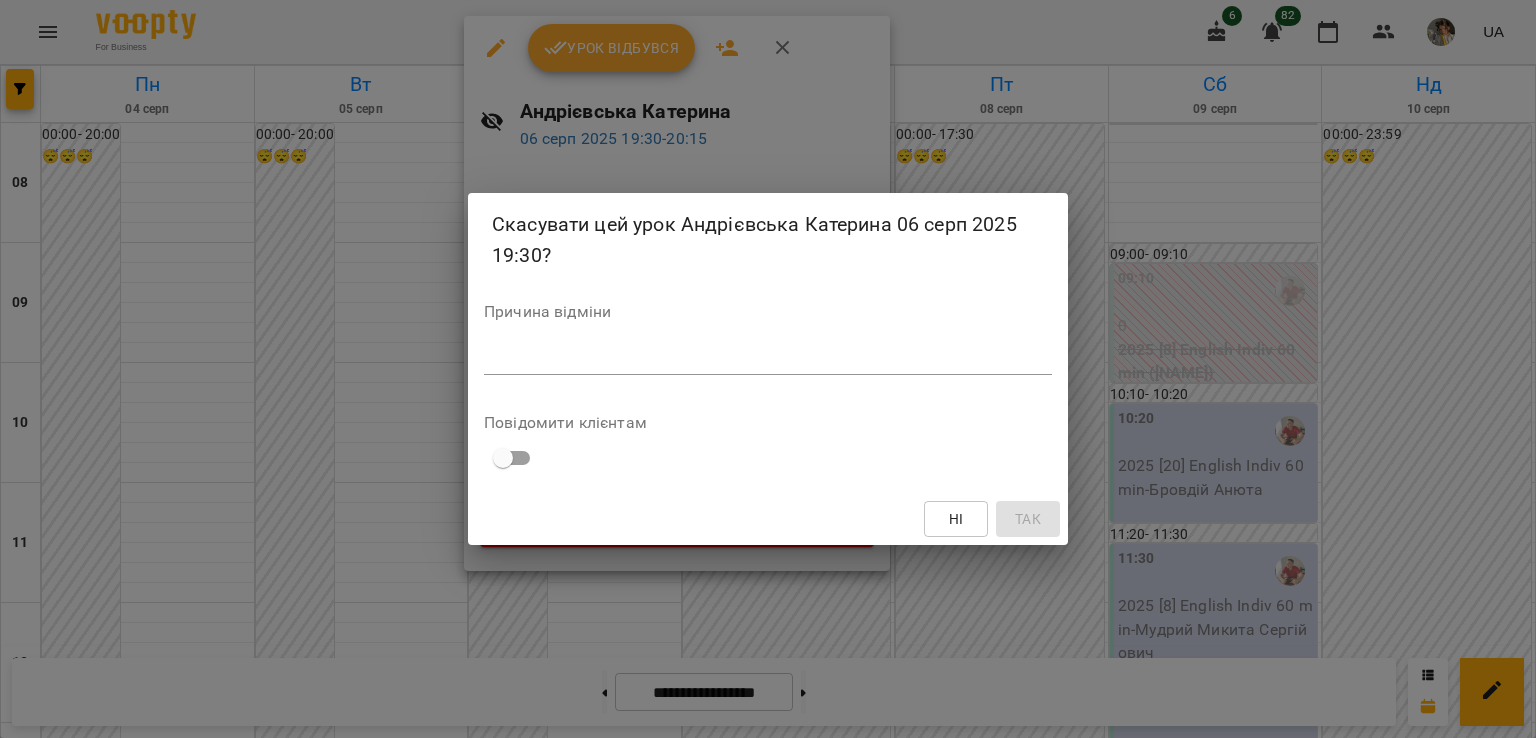 click on "*" at bounding box center (768, 359) 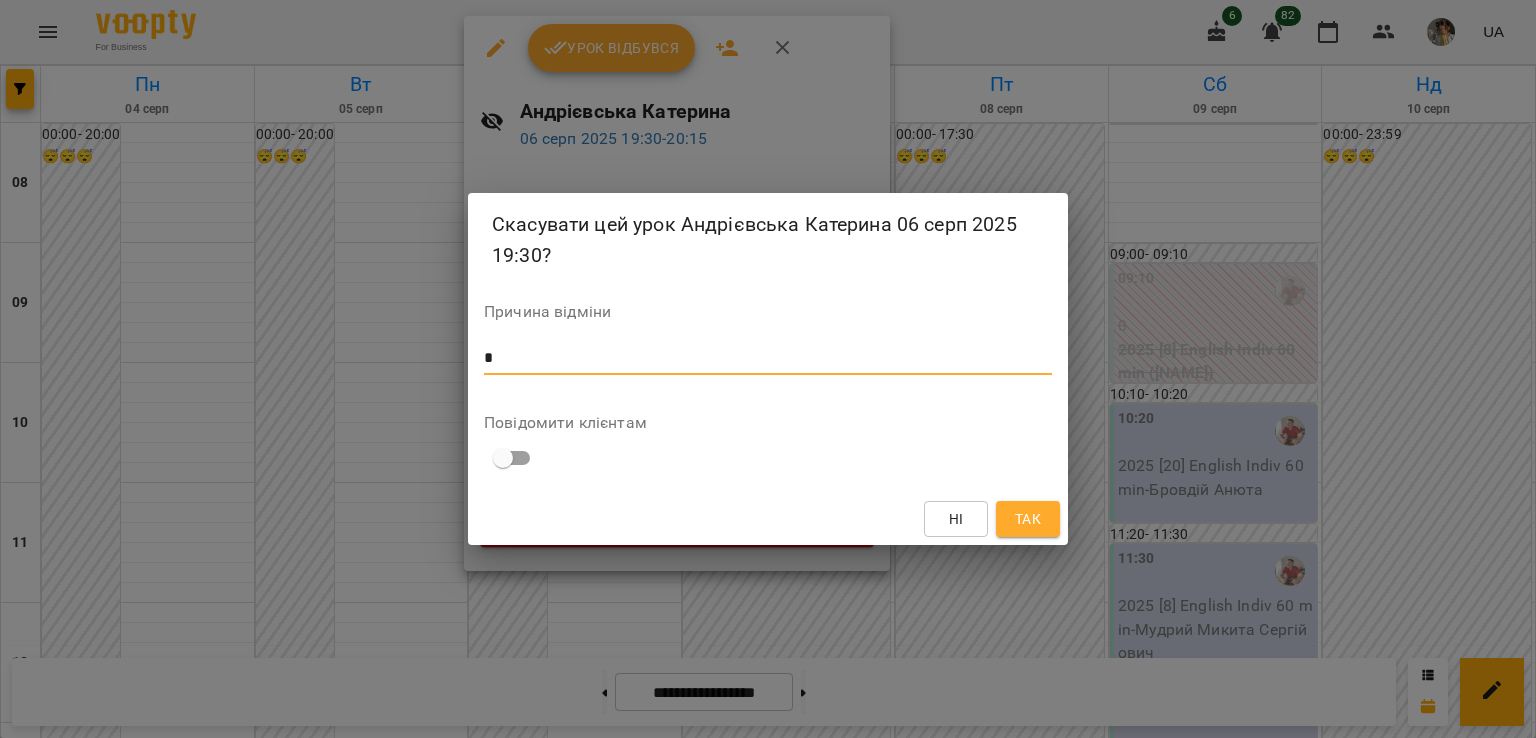 type on "*" 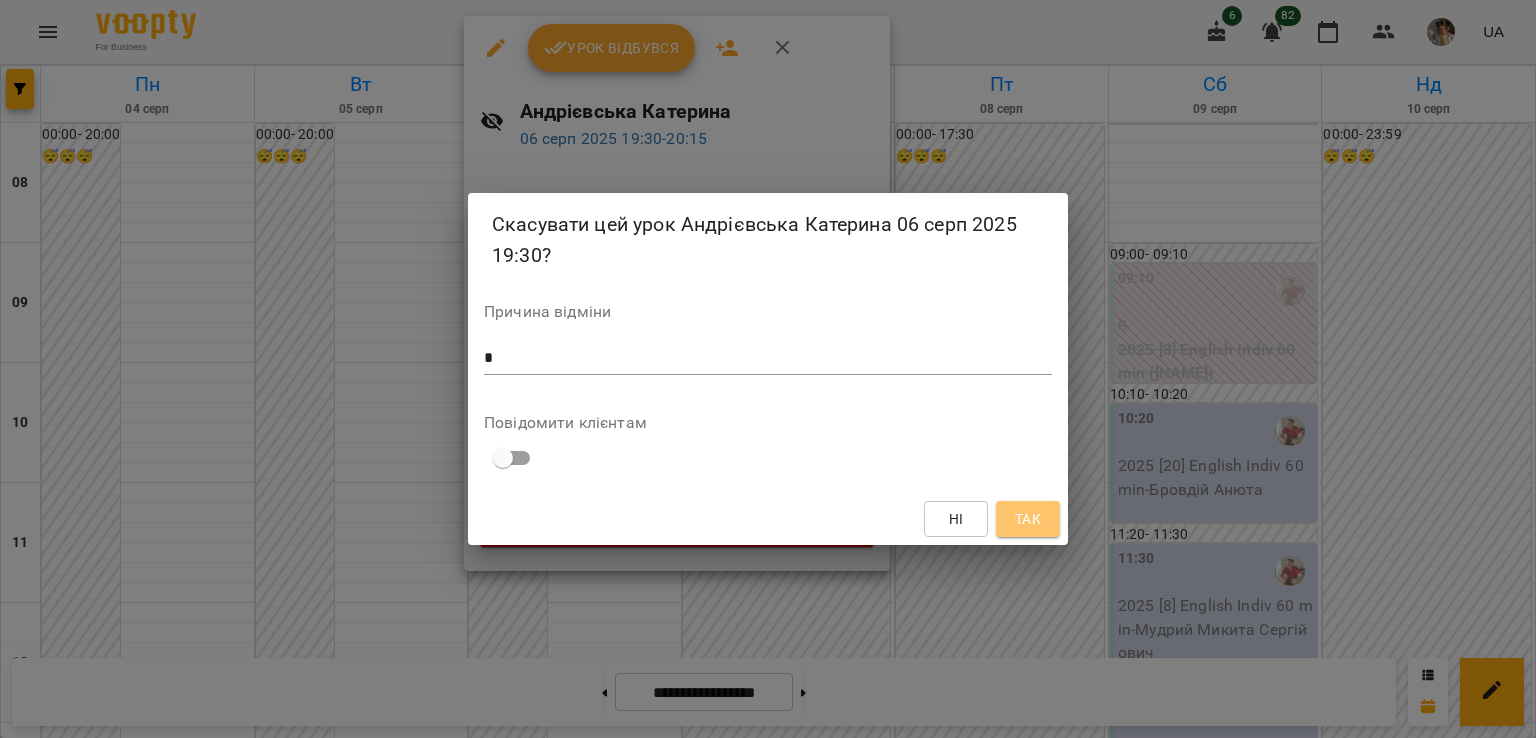 click on "Так" at bounding box center [1028, 519] 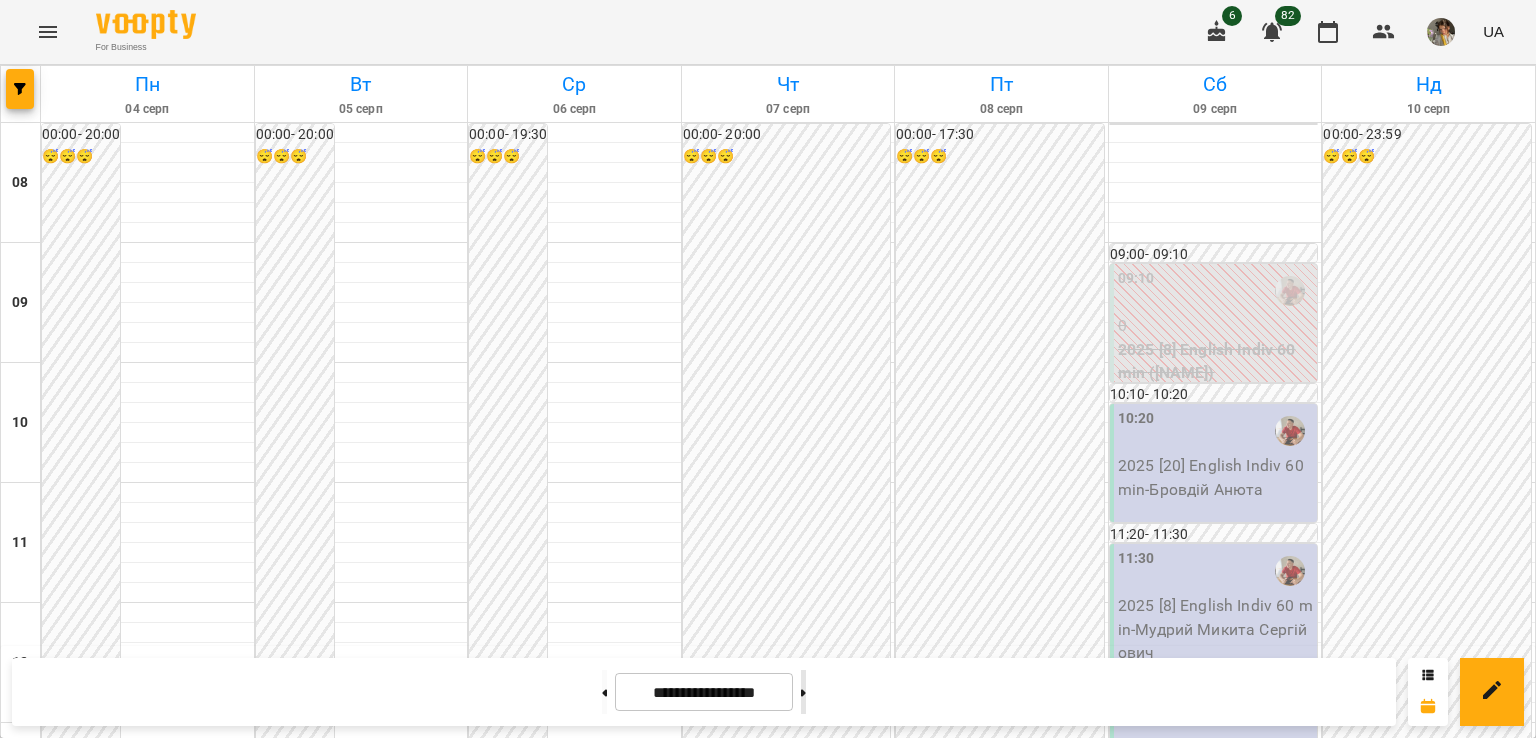 click at bounding box center [803, 692] 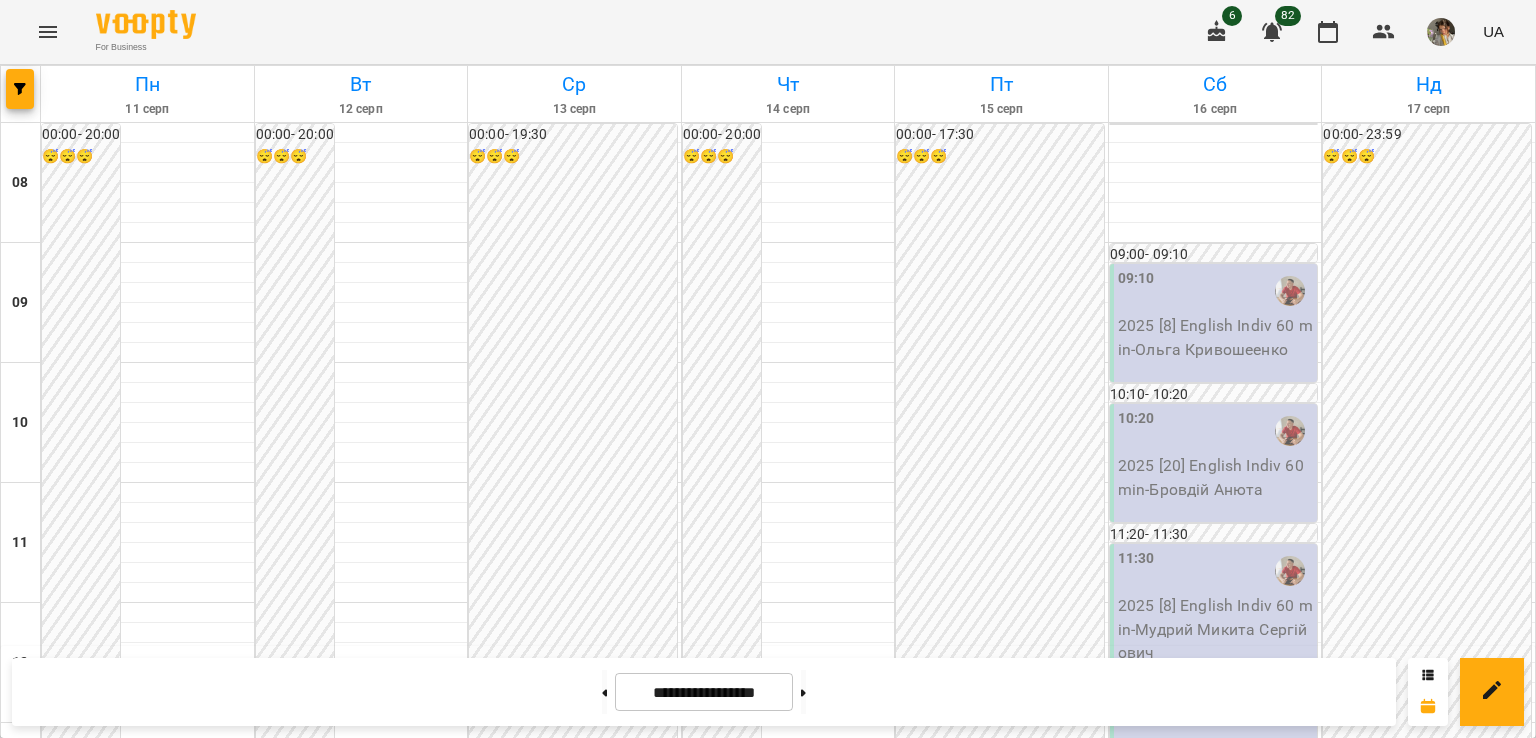 scroll, scrollTop: 428, scrollLeft: 0, axis: vertical 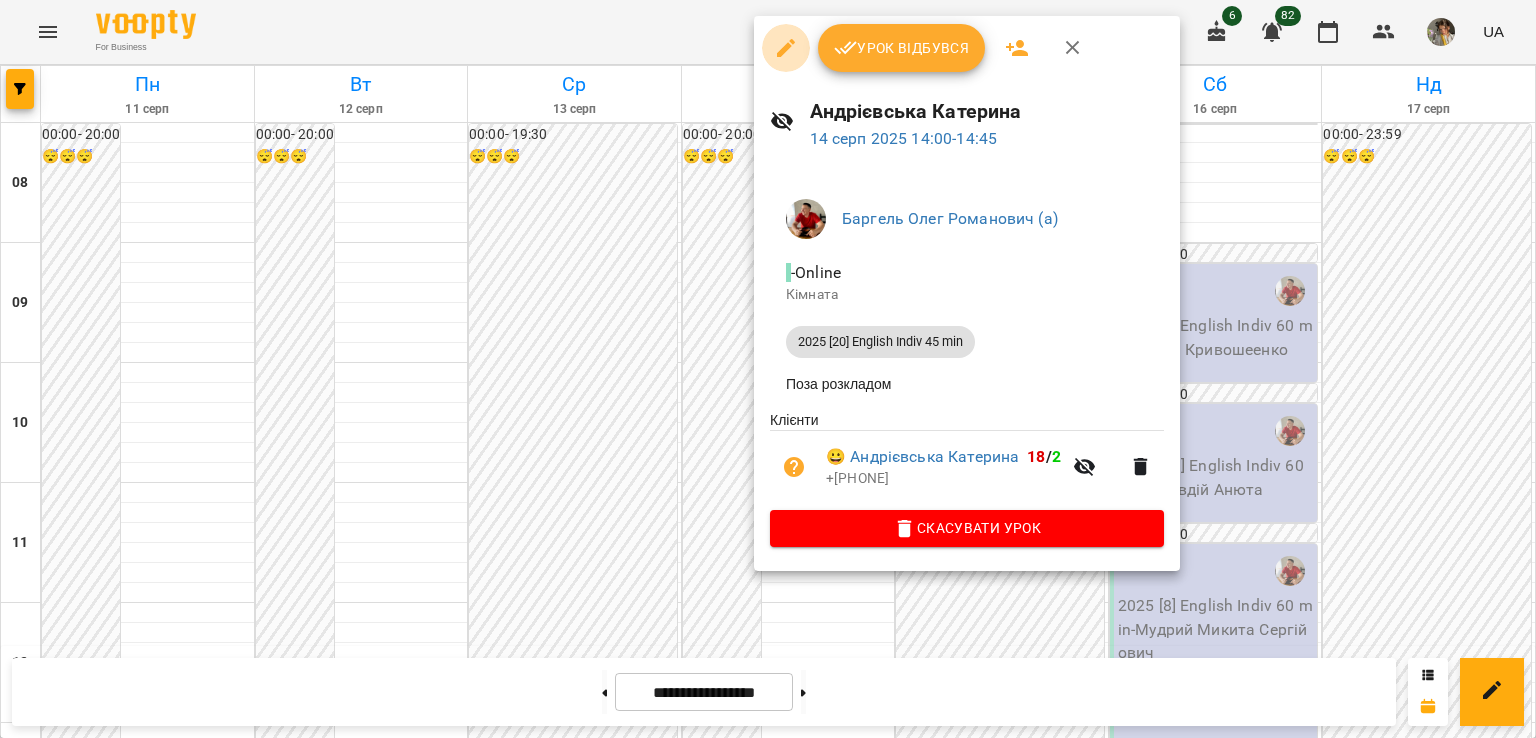 click 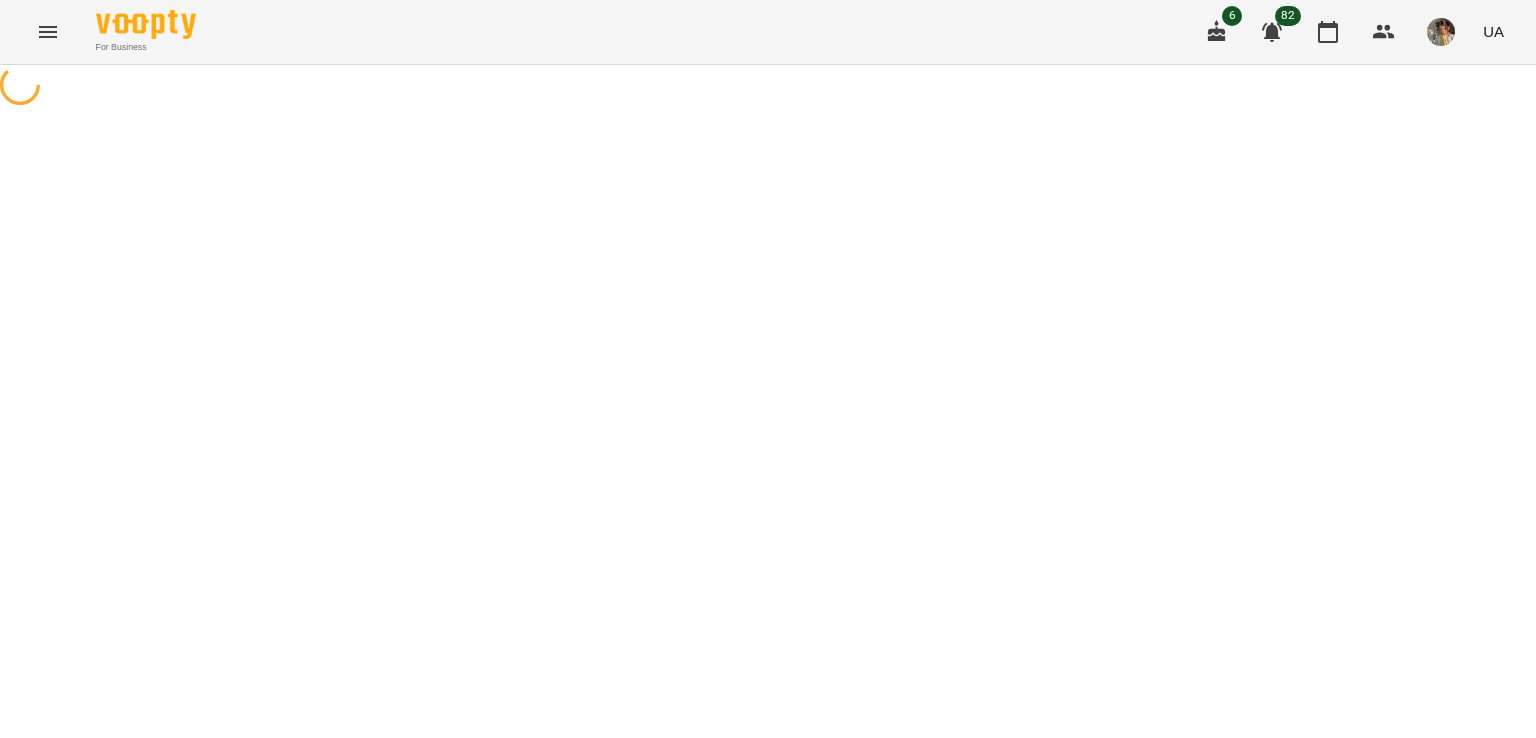 select on "**********" 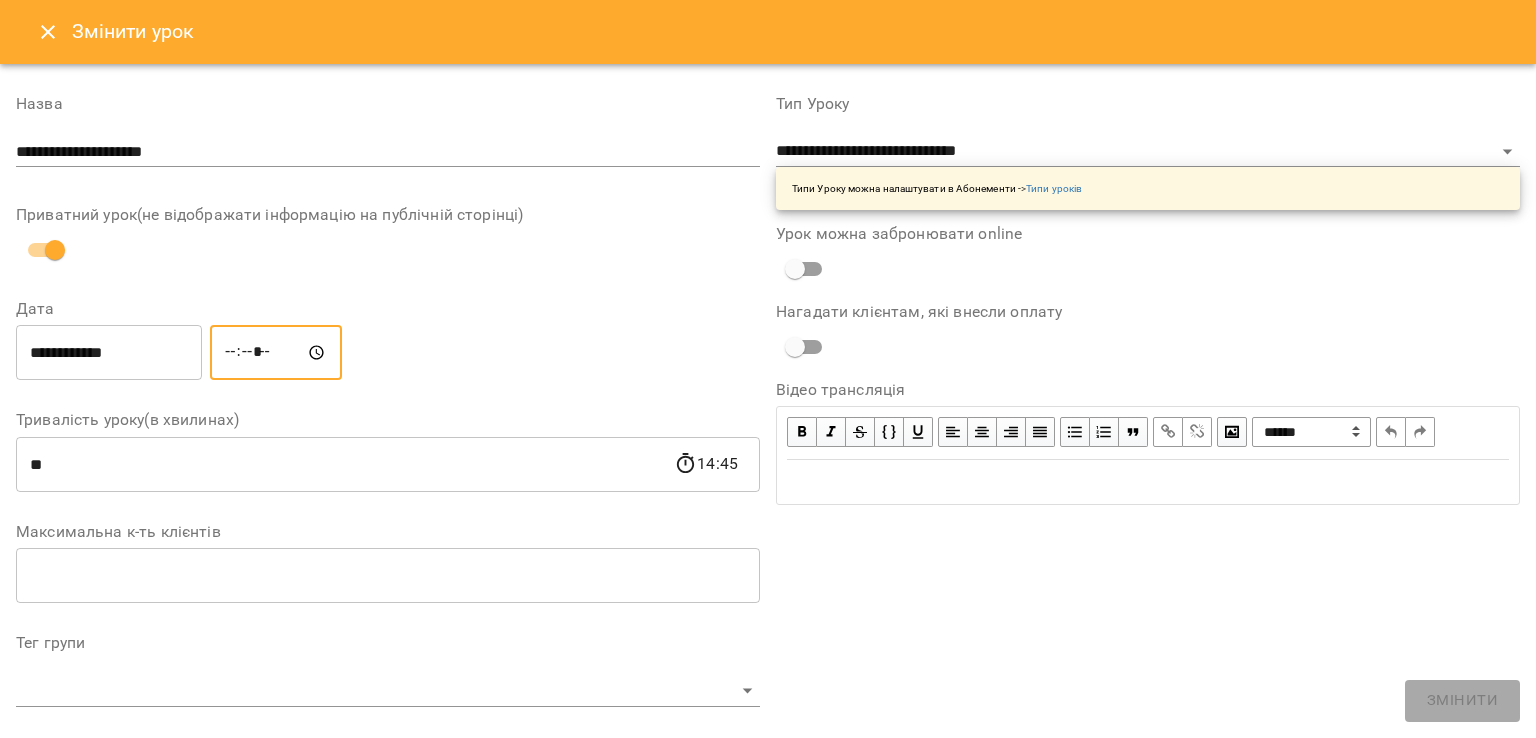 click on "*****" at bounding box center (276, 353) 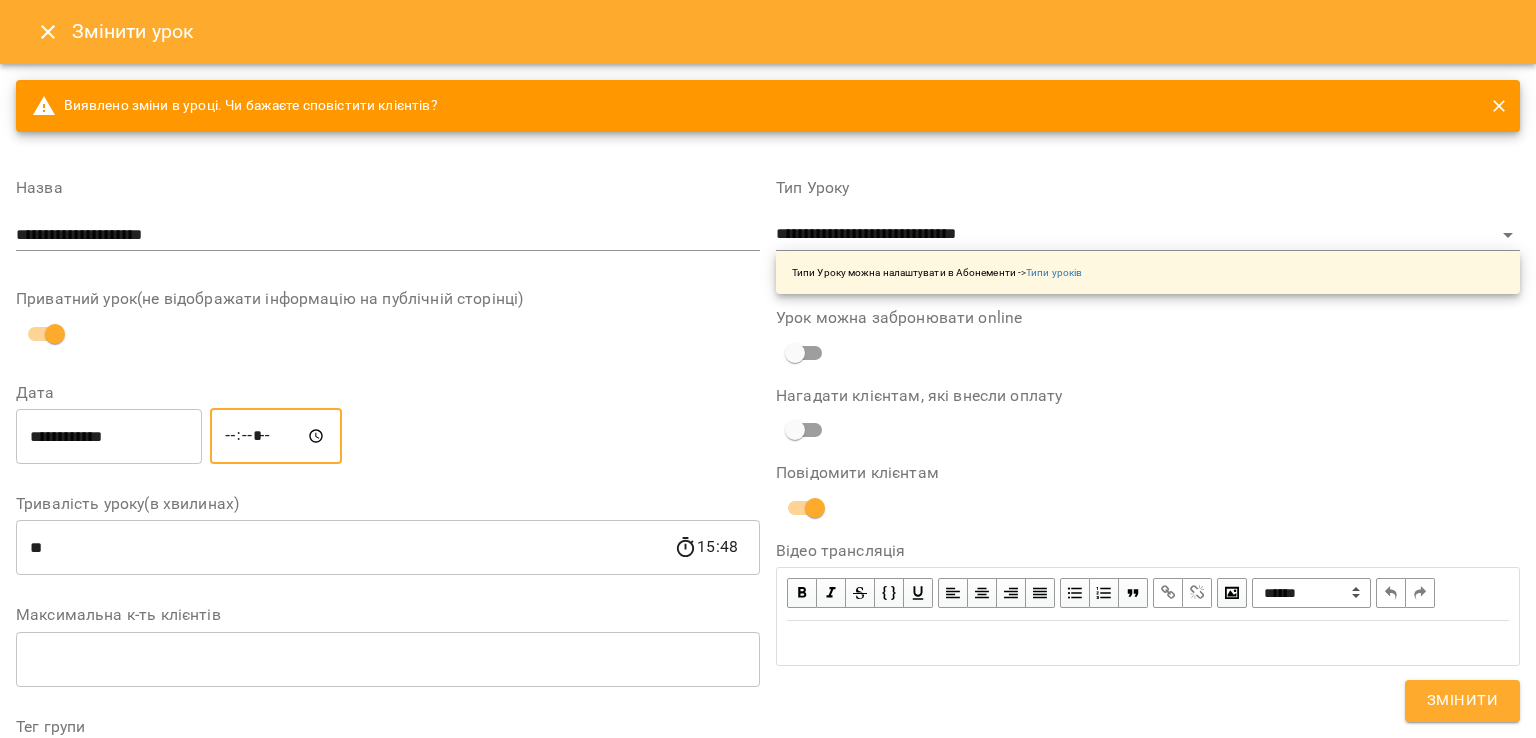 type on "*****" 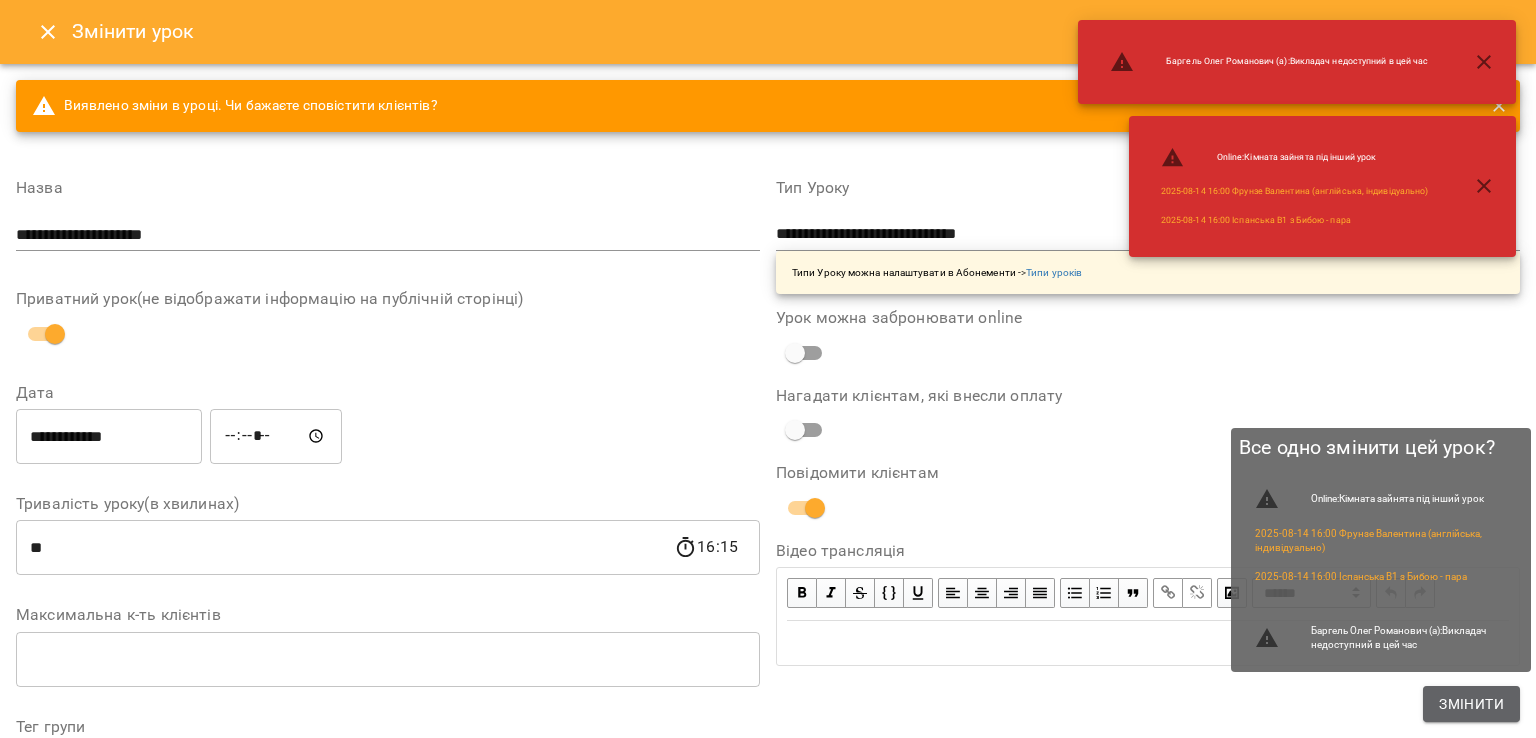 click on "Змінити" at bounding box center [1471, 704] 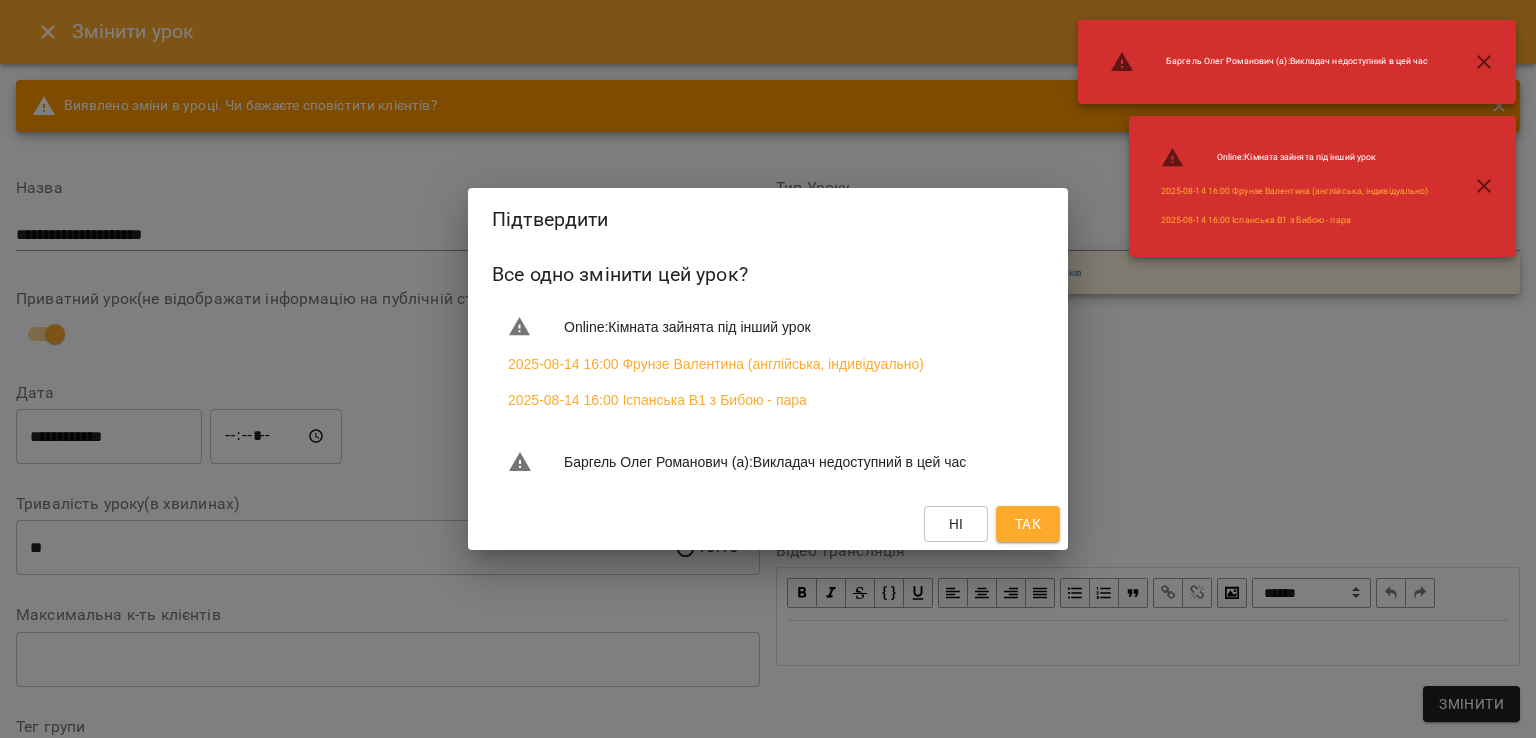 click on "Так" at bounding box center [1028, 524] 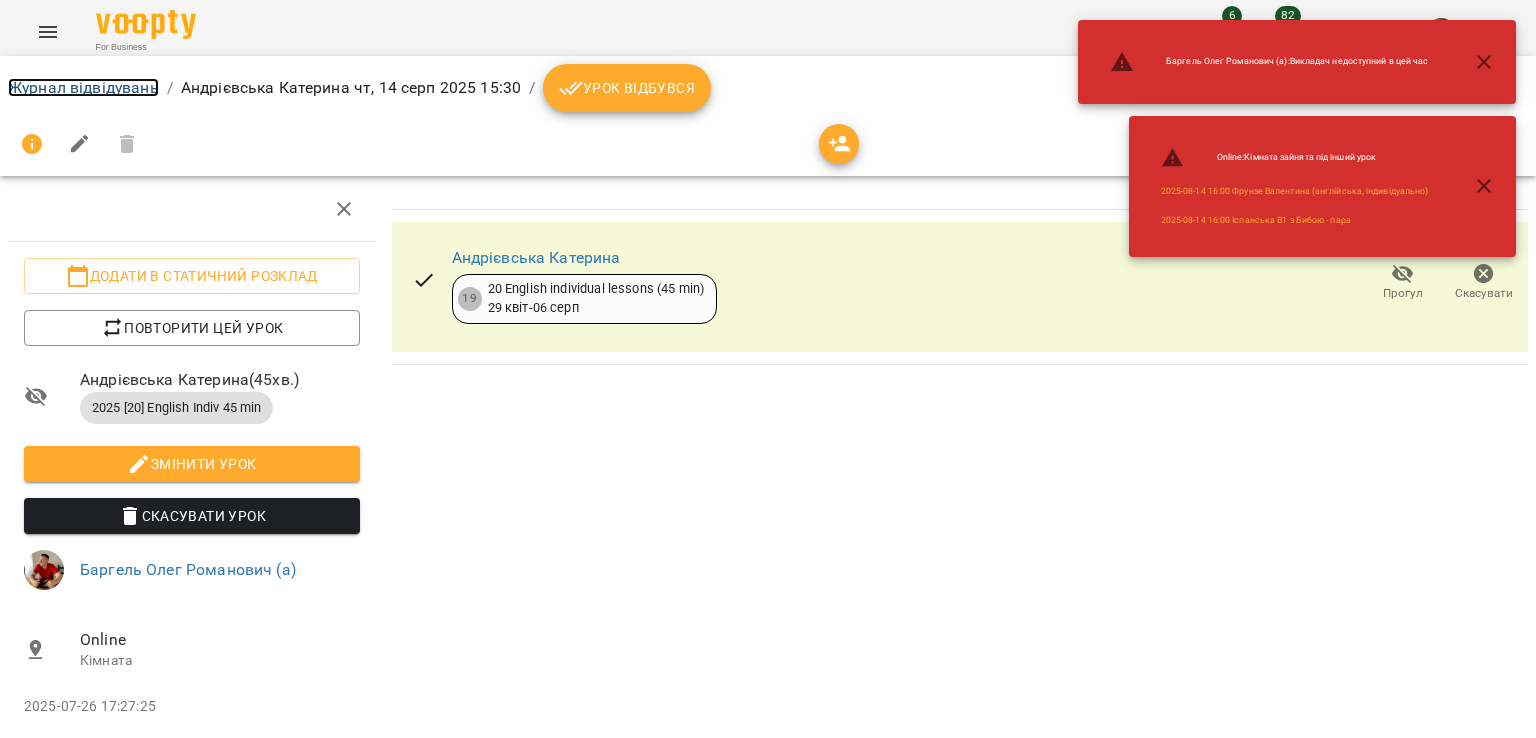 click on "Журнал відвідувань" at bounding box center [83, 87] 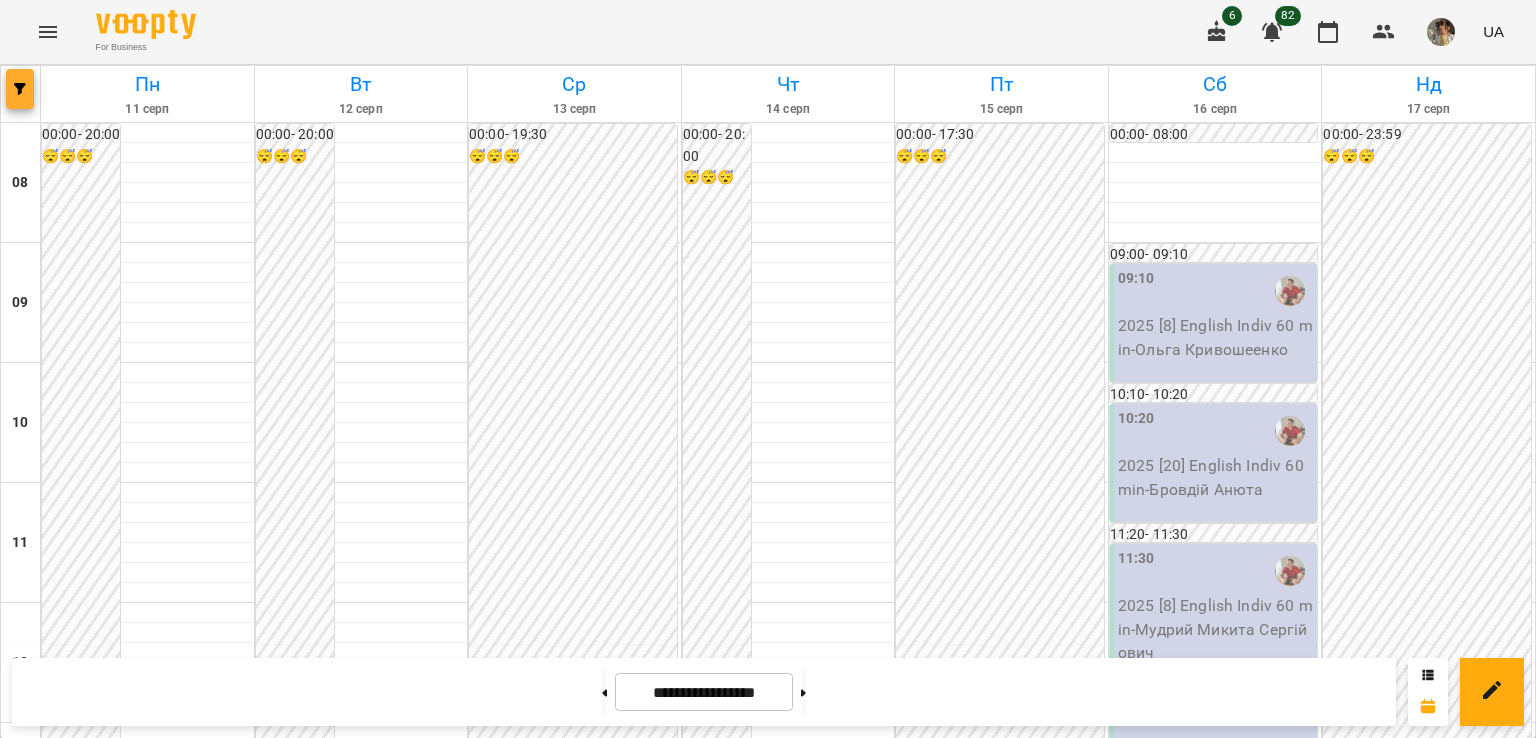 click at bounding box center (20, 89) 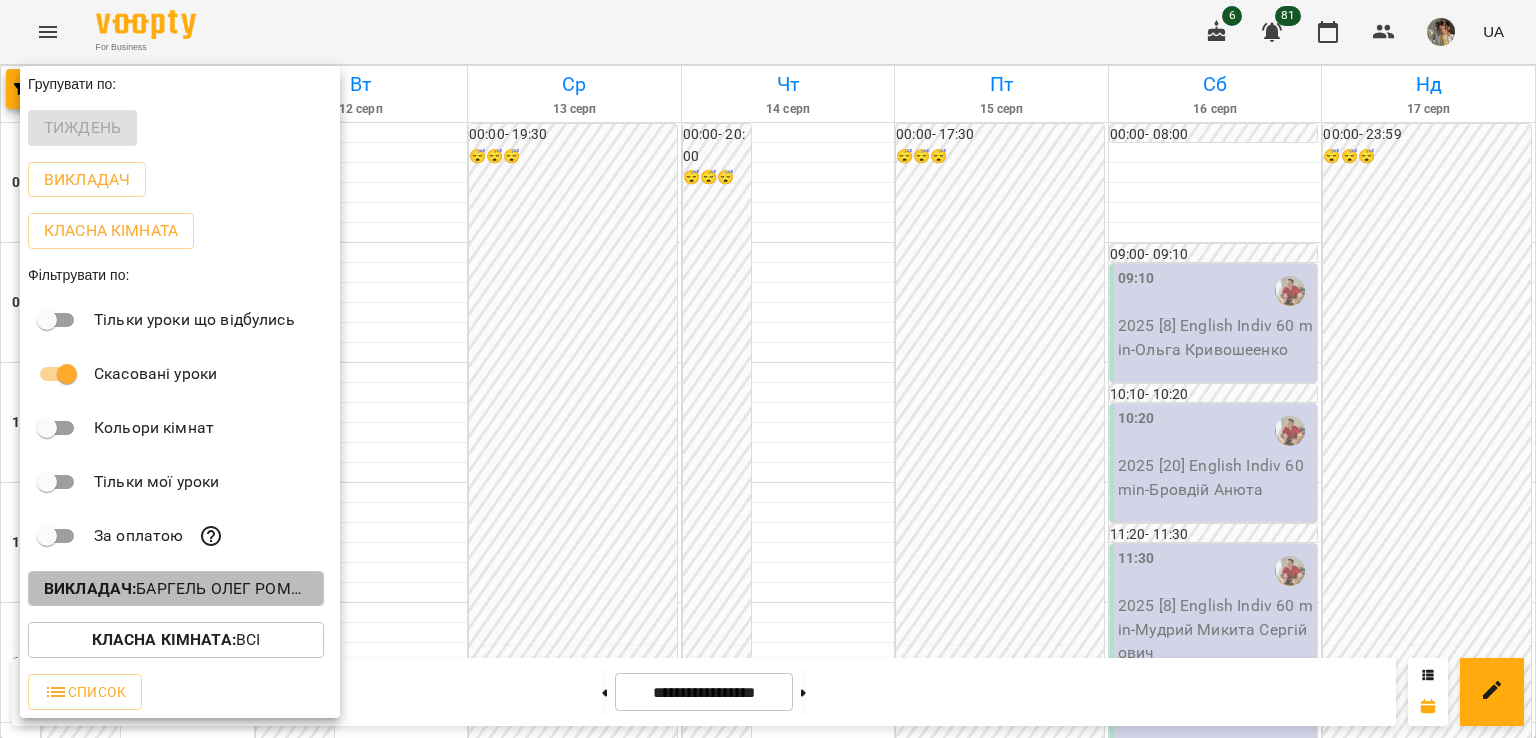 click on "Викладач :  Баргель Олег Романович (а)" at bounding box center [176, 589] 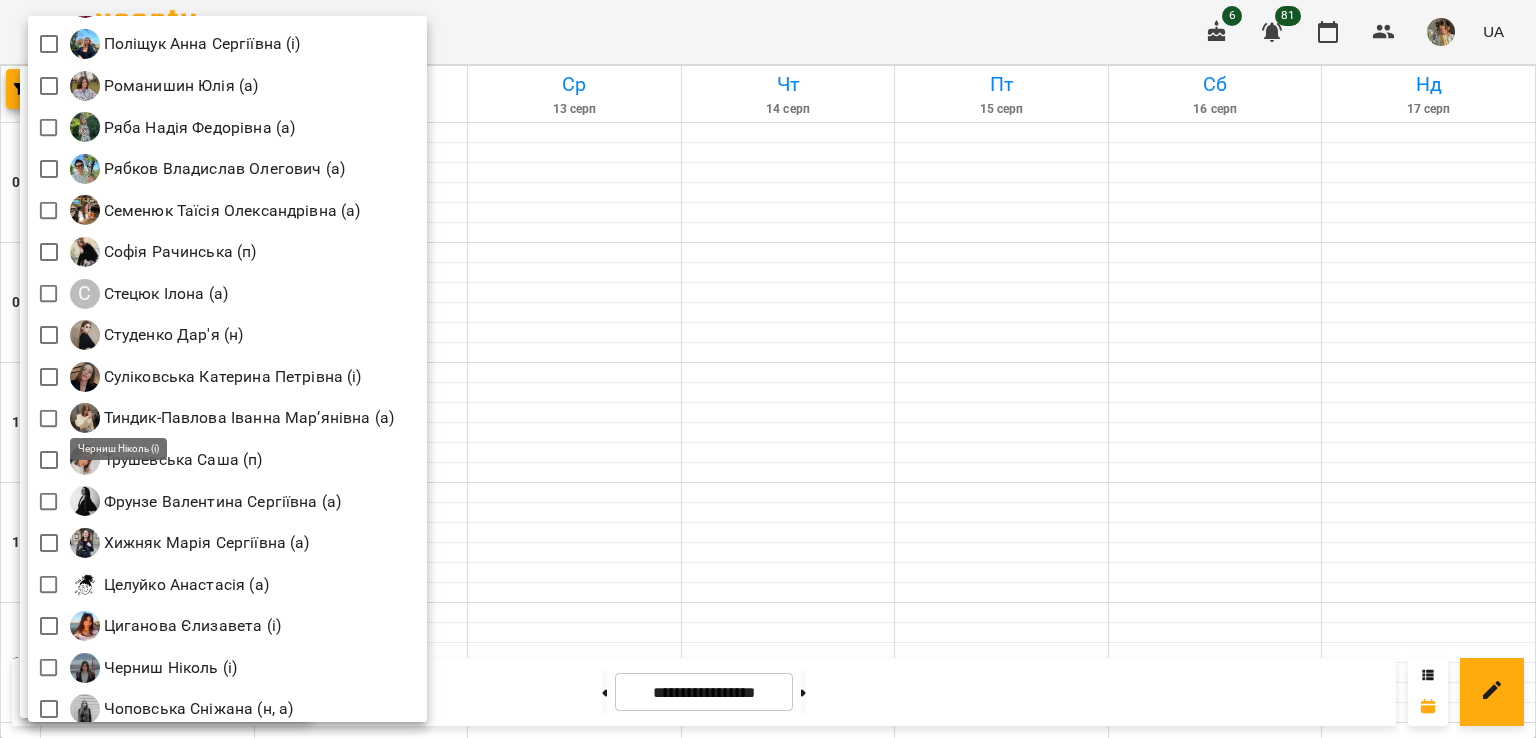 scroll, scrollTop: 2789, scrollLeft: 0, axis: vertical 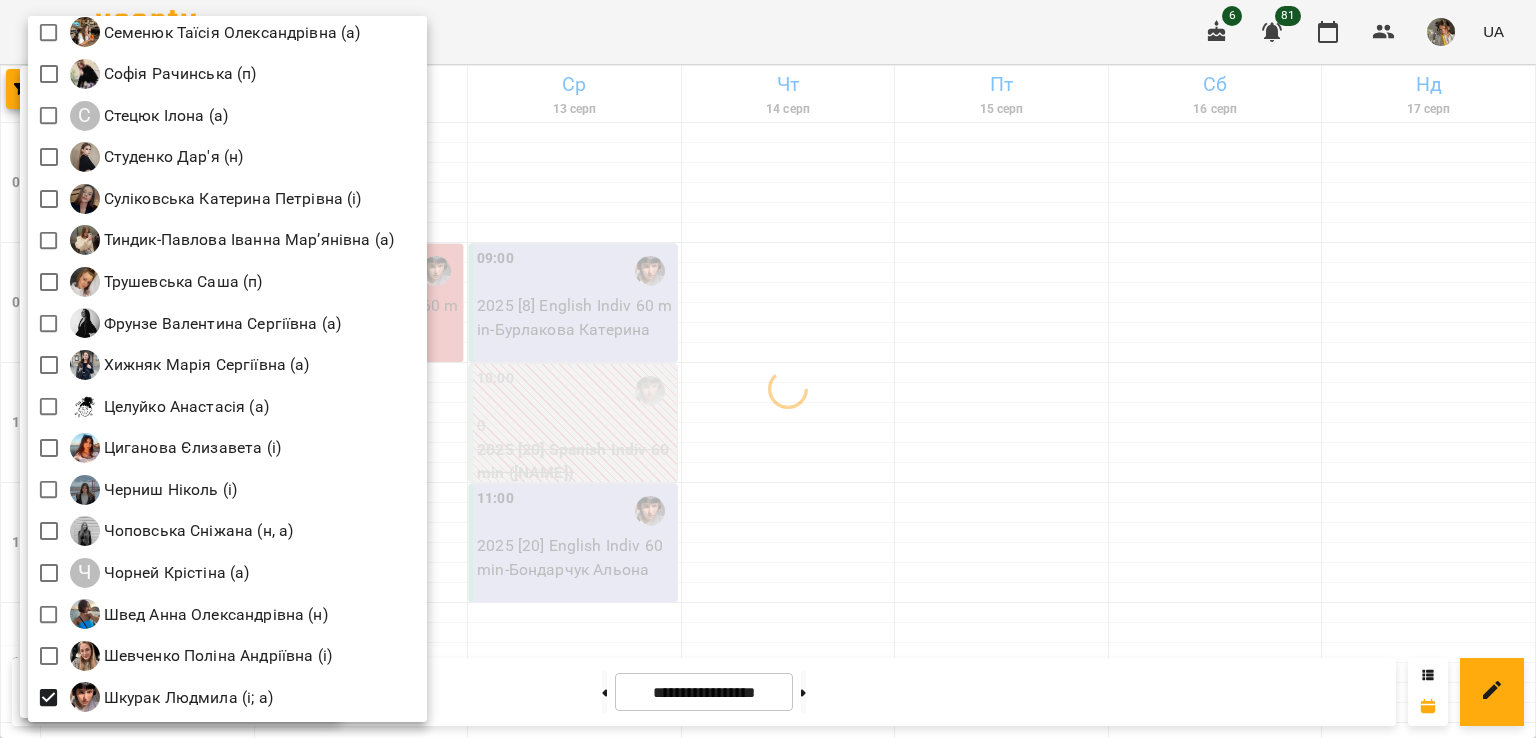 click at bounding box center (768, 369) 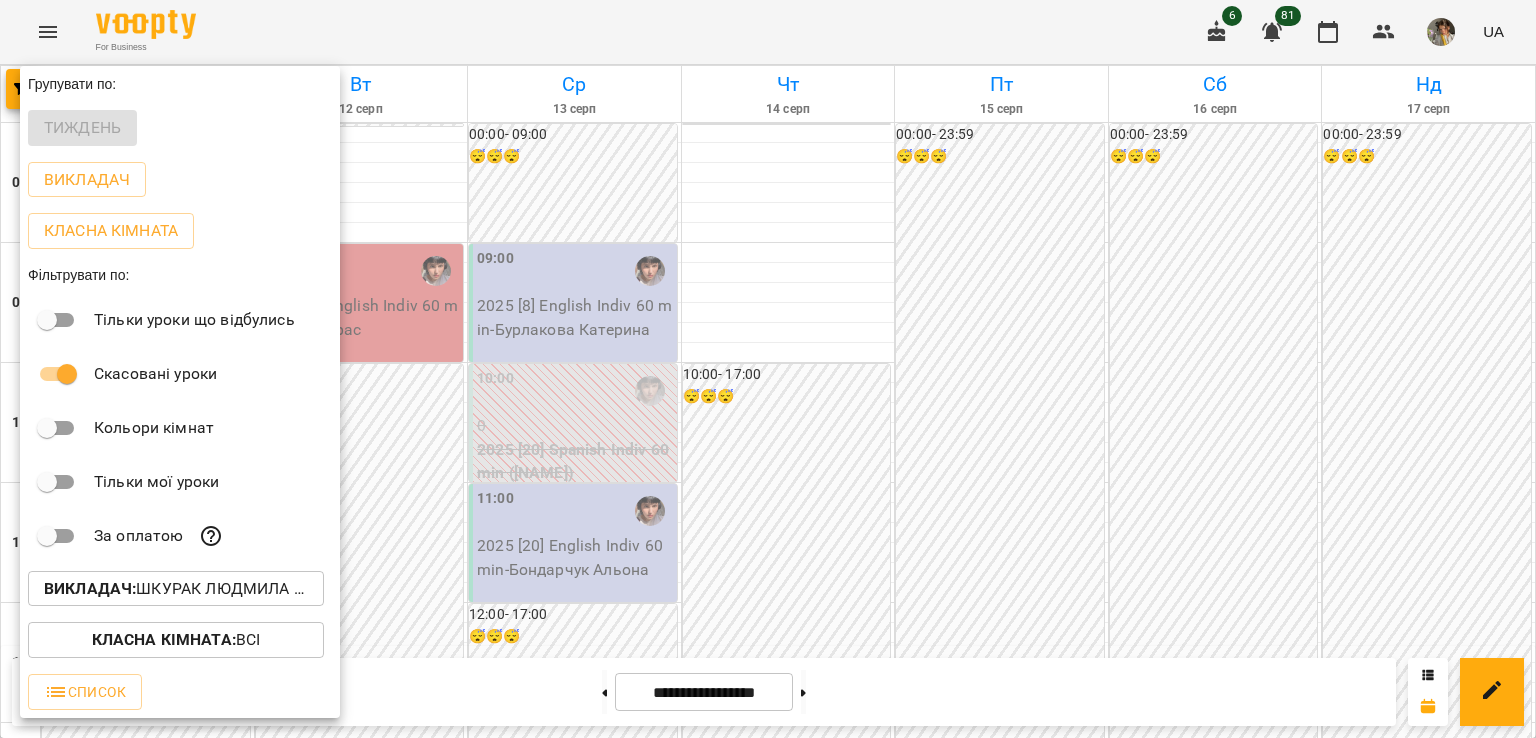 click at bounding box center [768, 369] 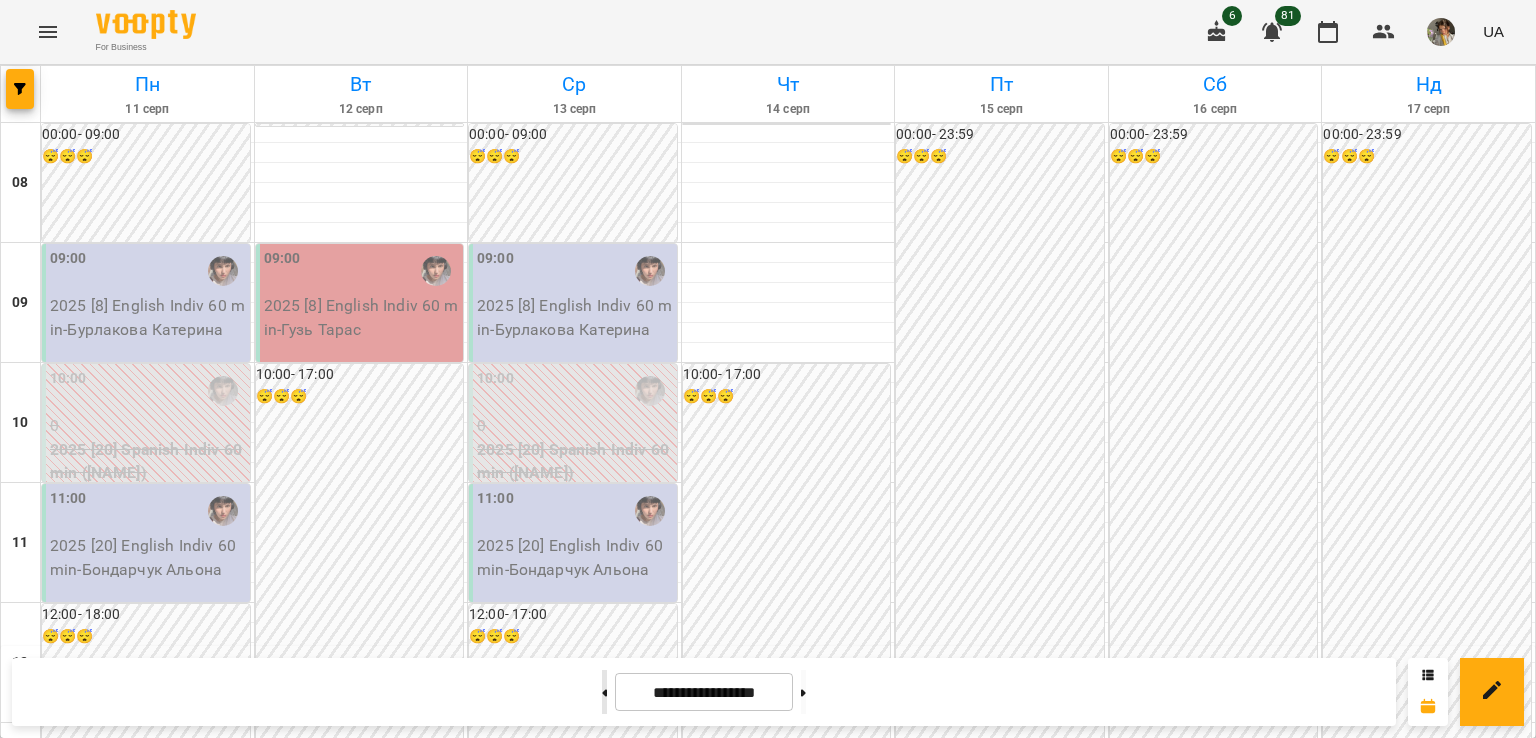 click at bounding box center [604, 692] 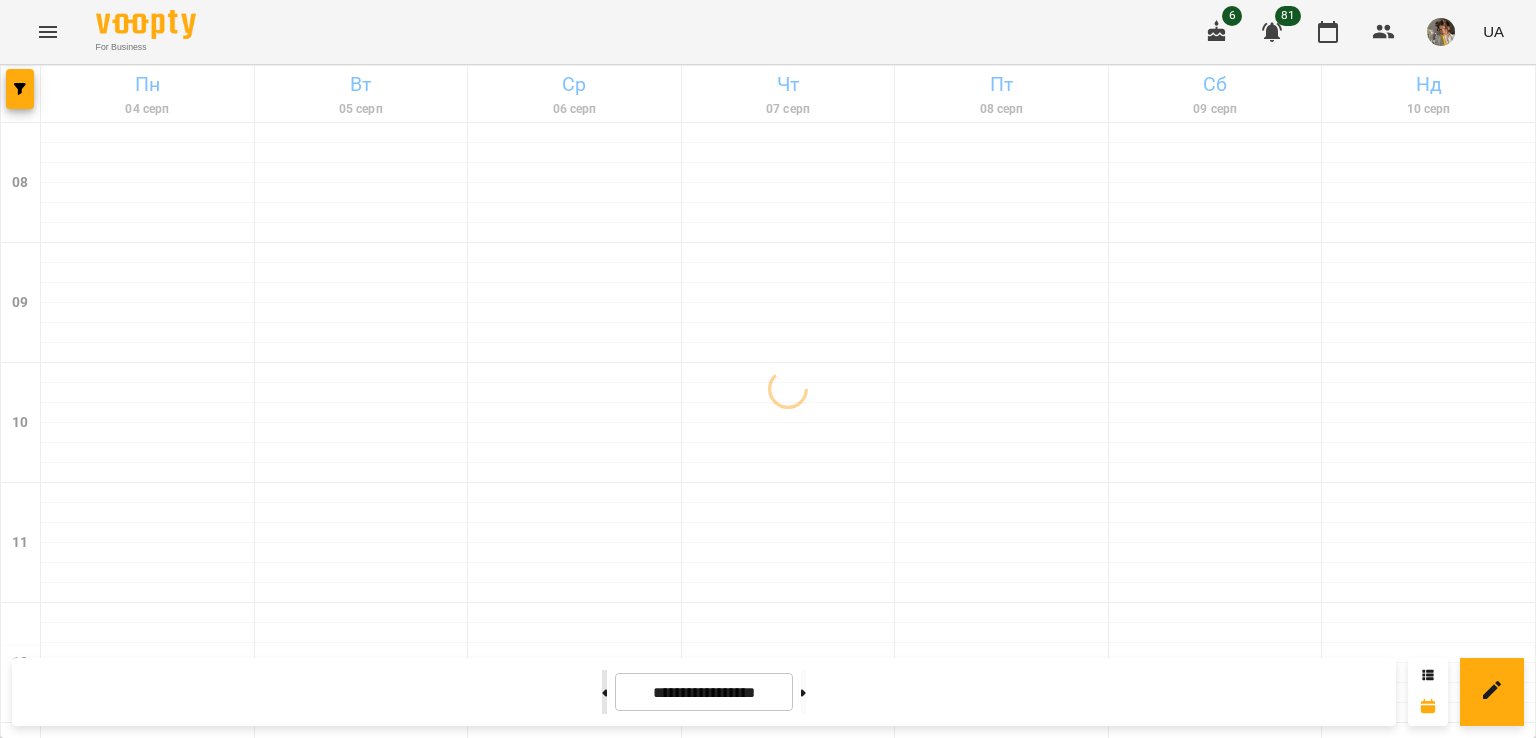 click at bounding box center [604, 692] 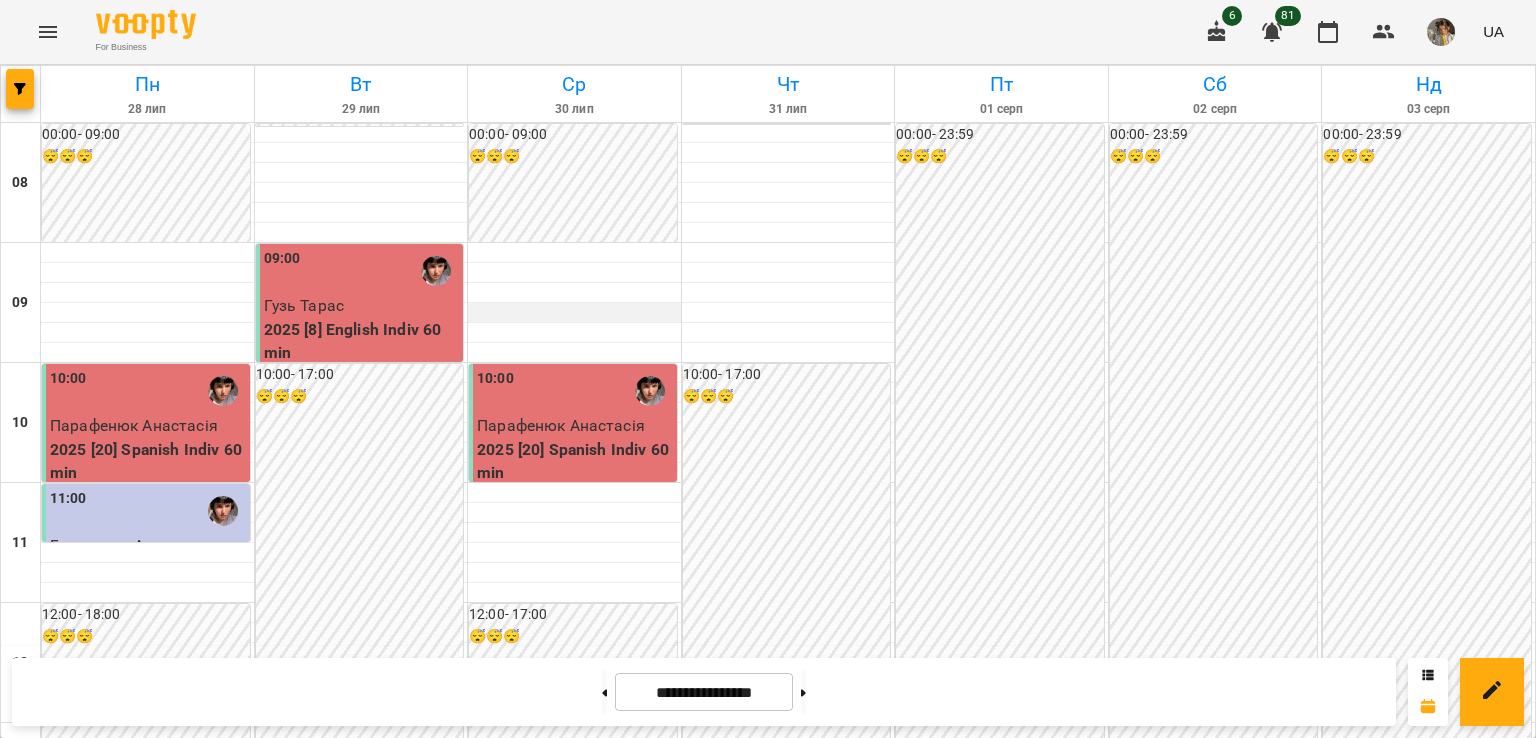 scroll, scrollTop: 0, scrollLeft: 0, axis: both 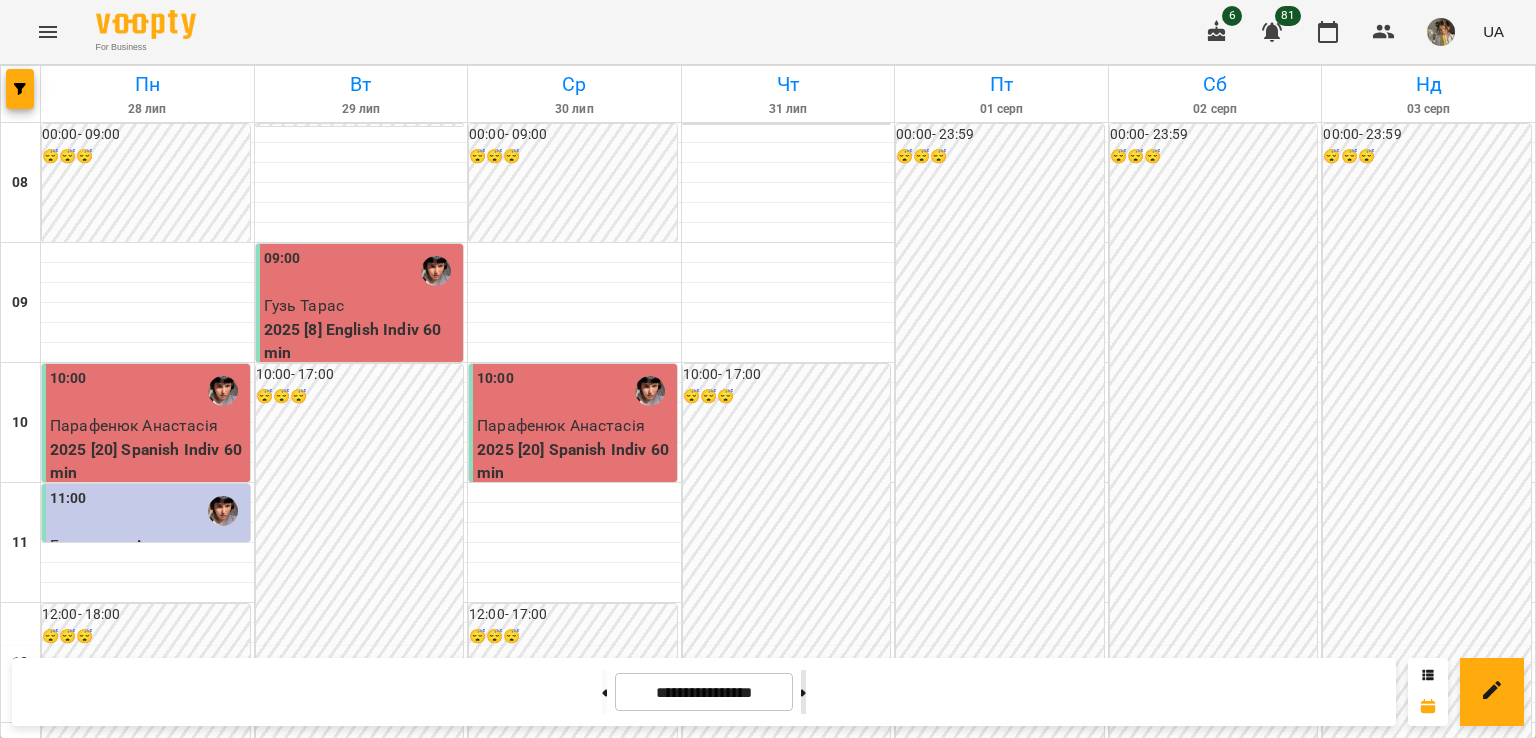 click at bounding box center [803, 692] 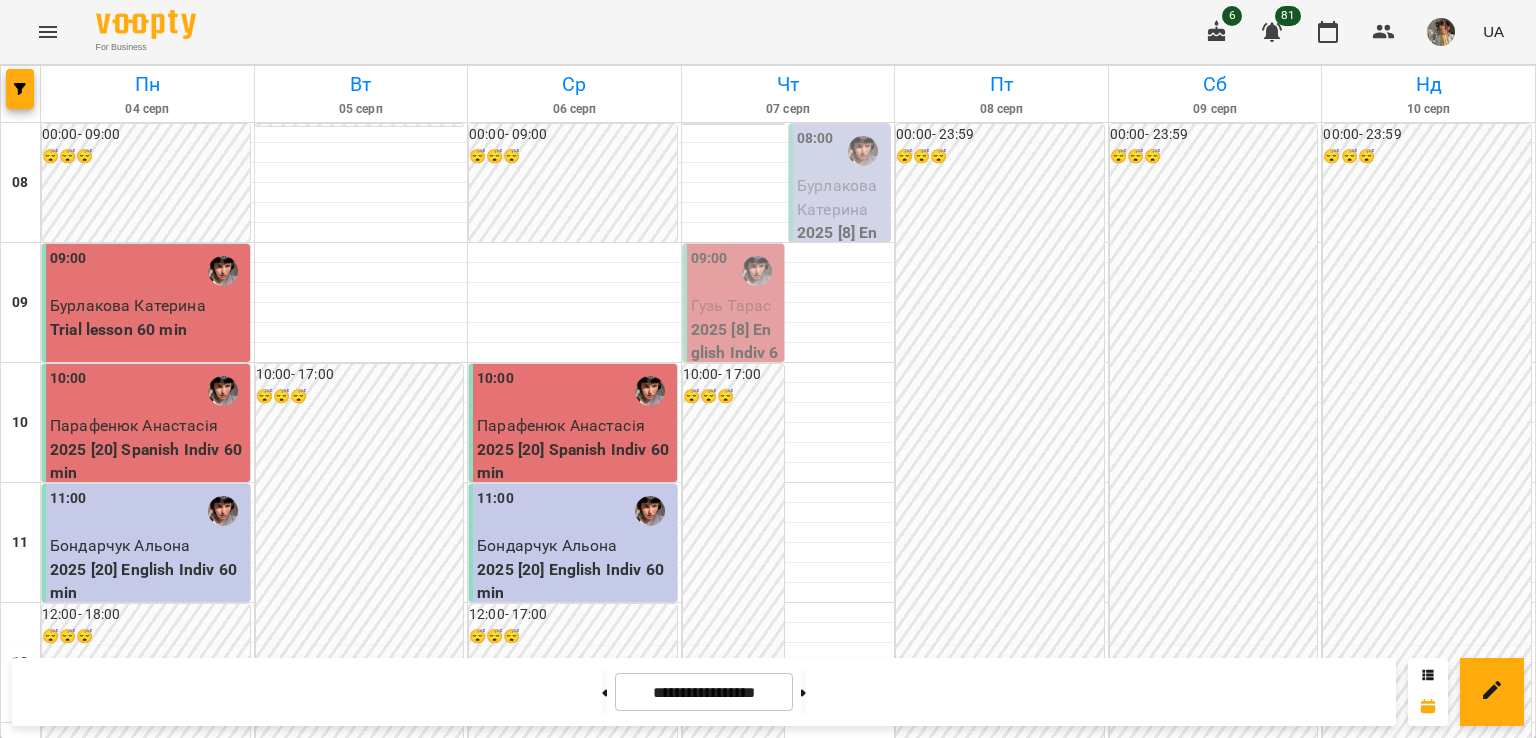 scroll, scrollTop: 0, scrollLeft: 0, axis: both 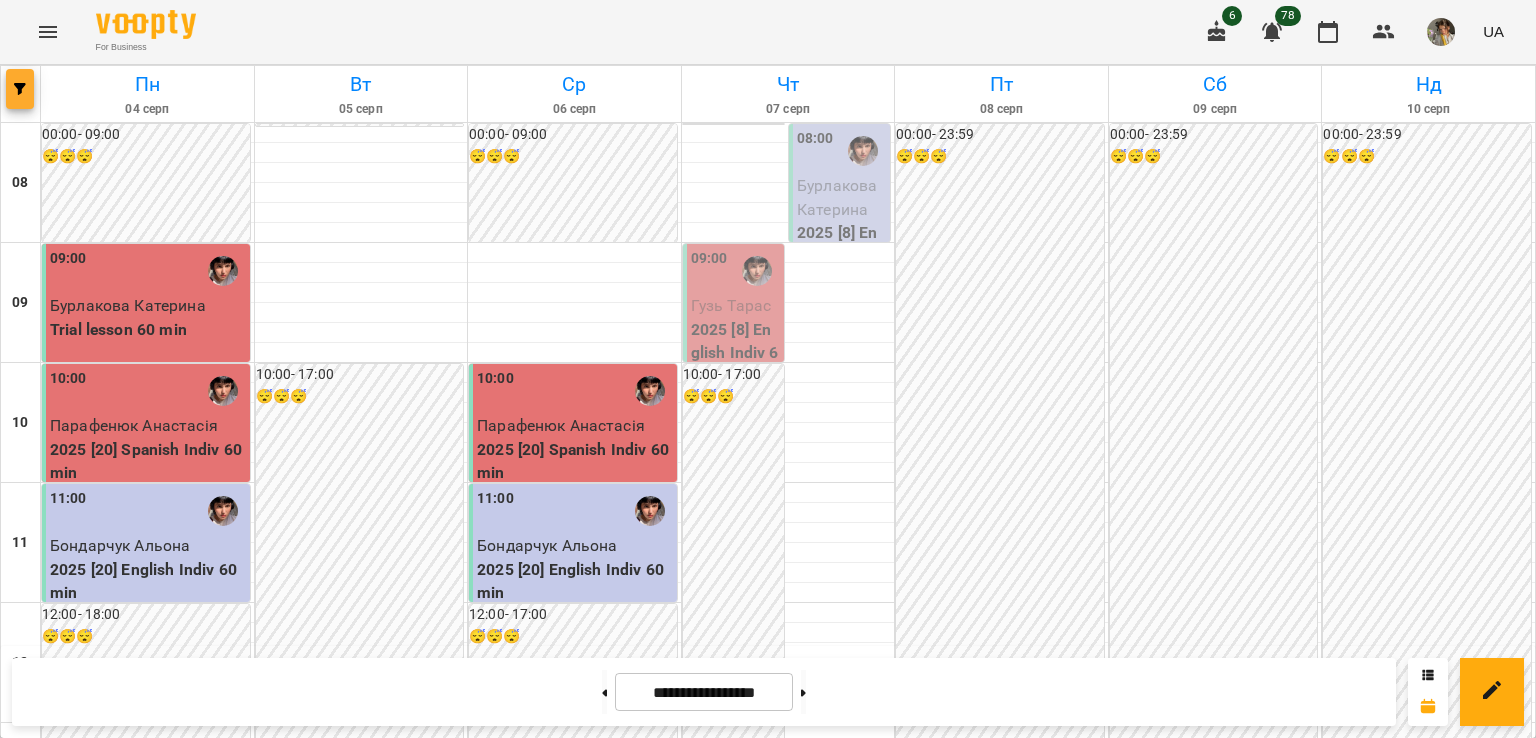 click 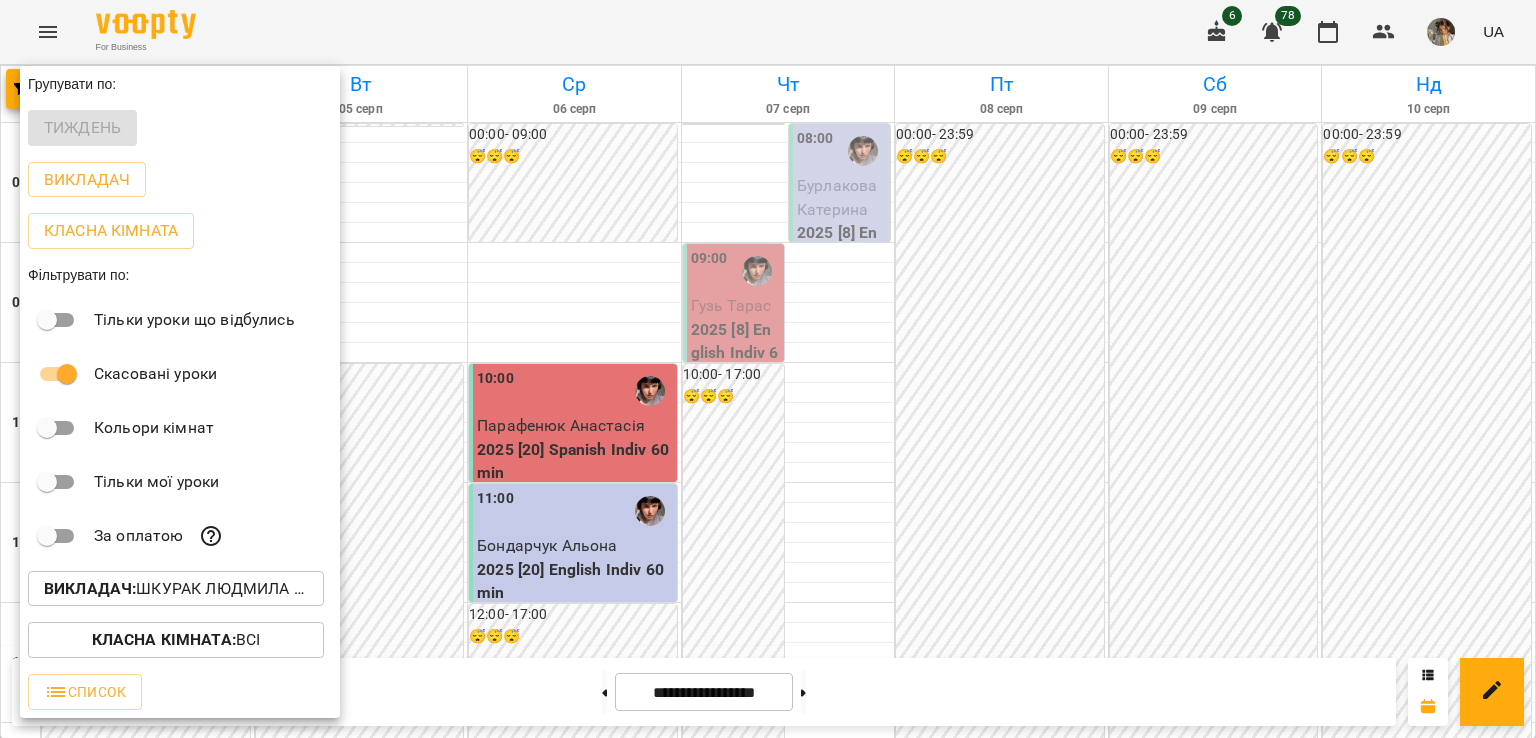 click on "Викладач :  Шкурак Людмила (і; а)" at bounding box center (176, 589) 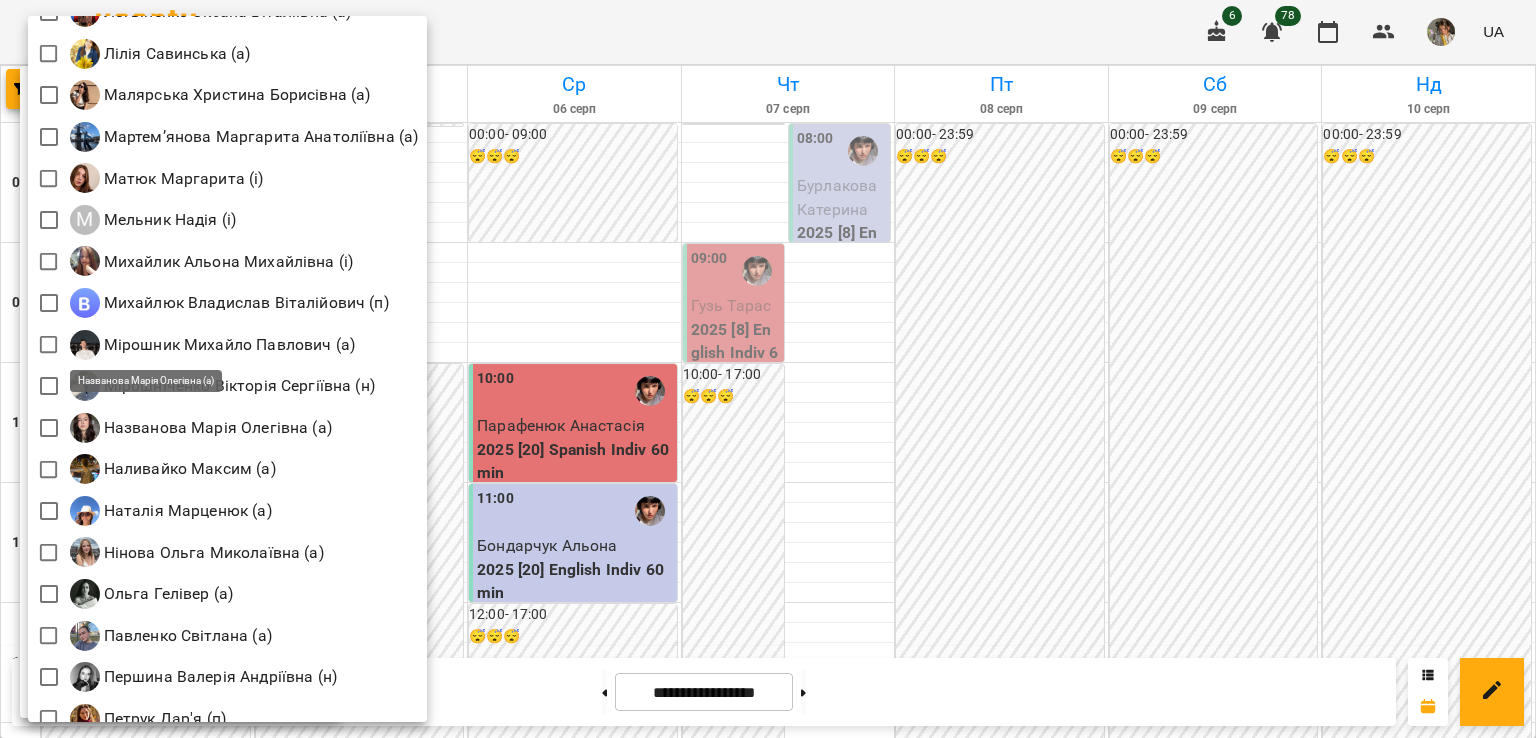 scroll, scrollTop: 1901, scrollLeft: 0, axis: vertical 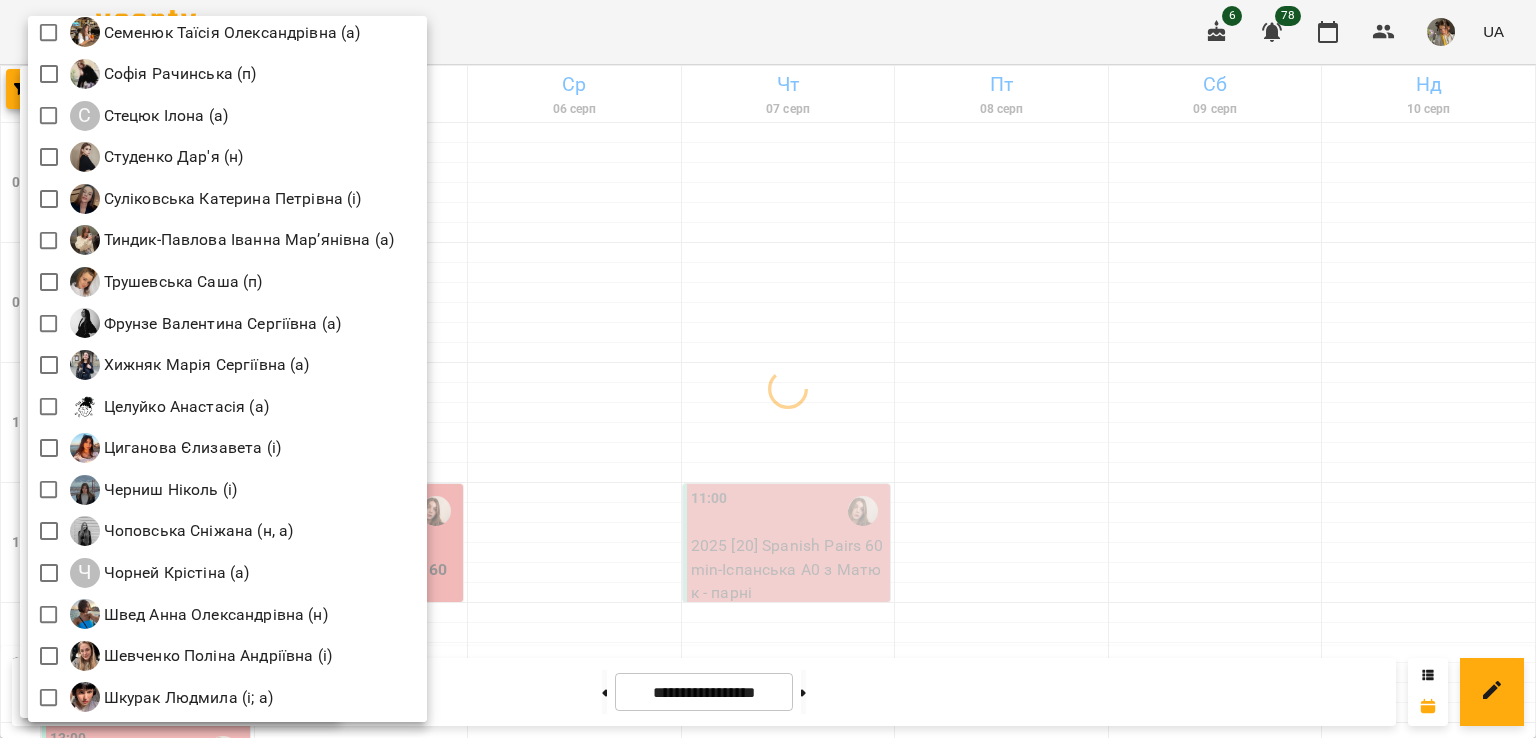 click at bounding box center (768, 369) 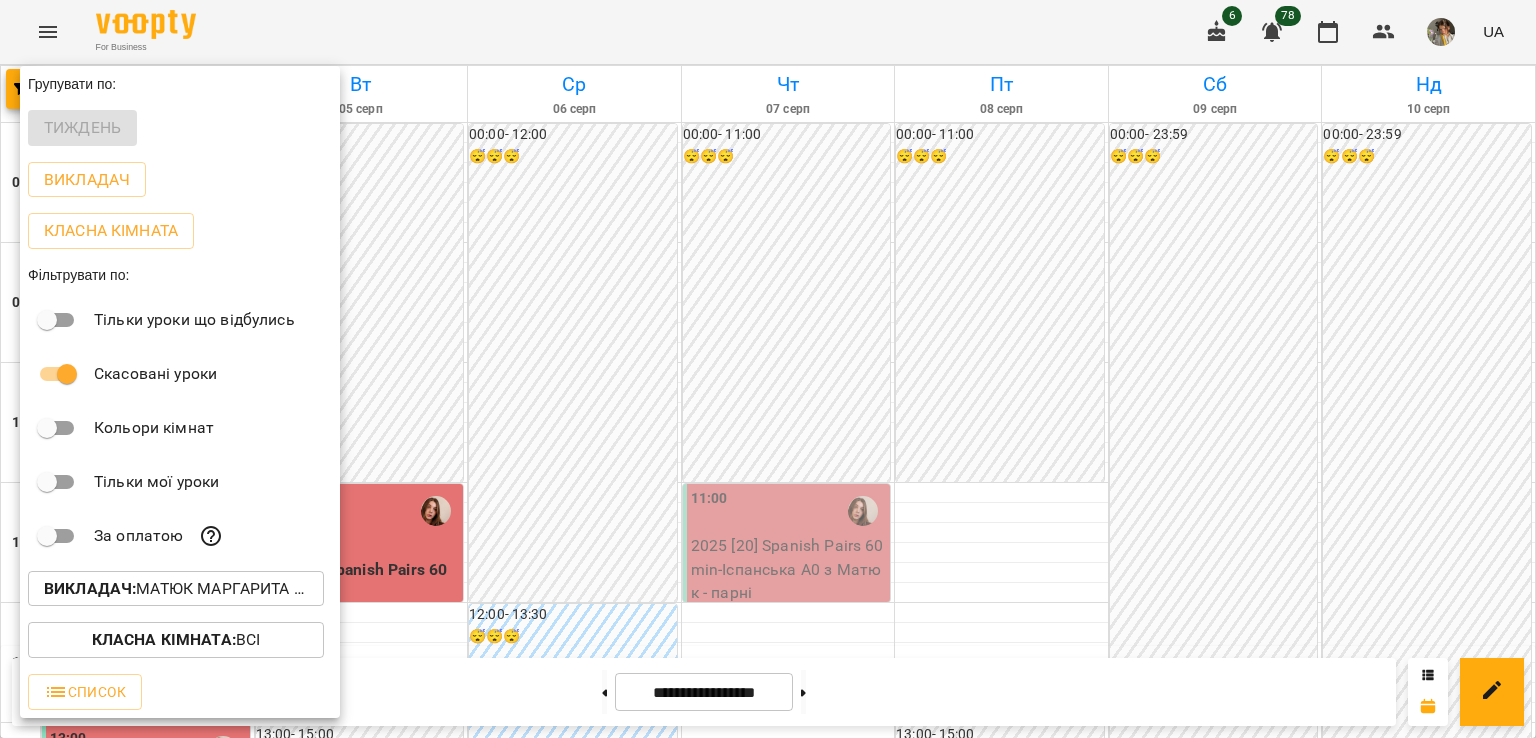 click at bounding box center (768, 369) 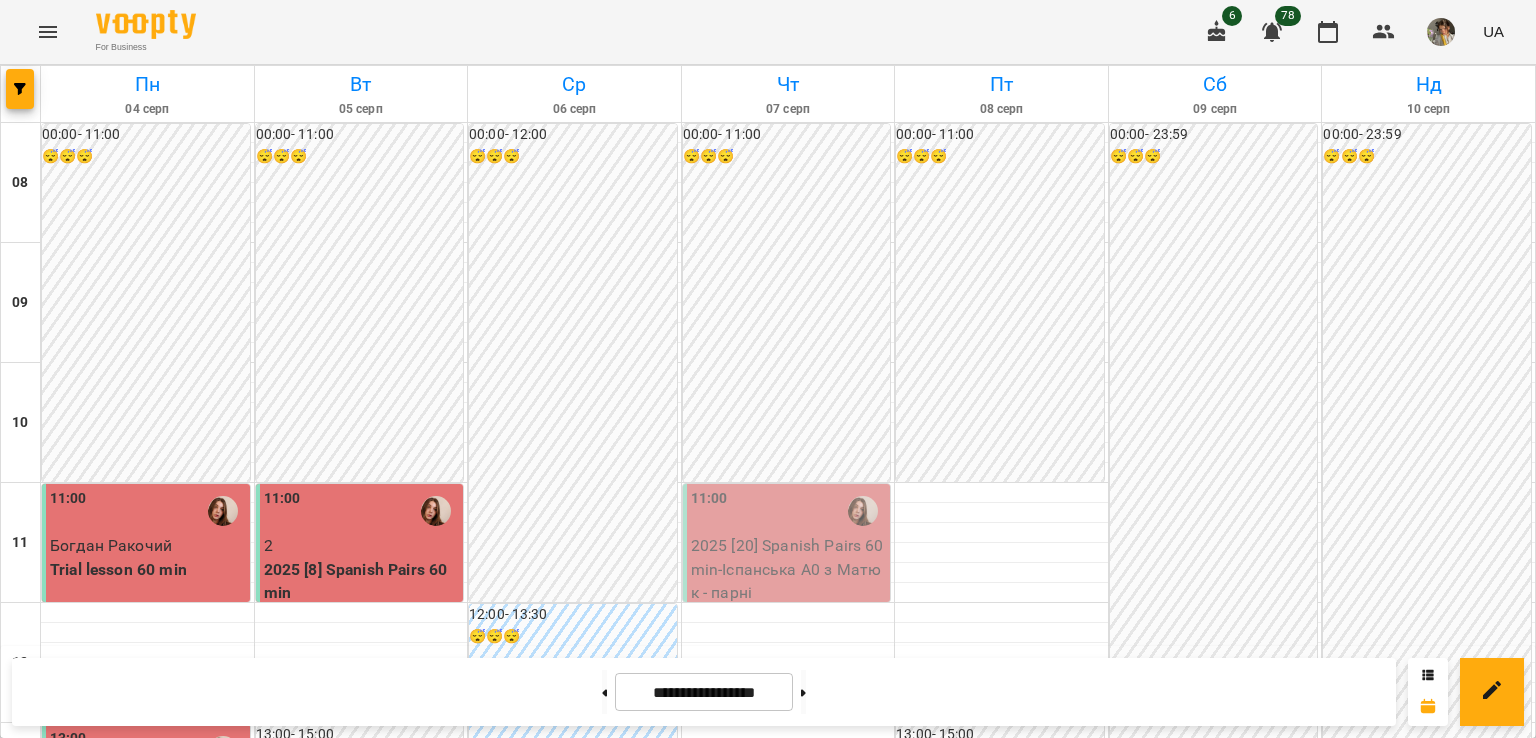 scroll, scrollTop: 1068, scrollLeft: 0, axis: vertical 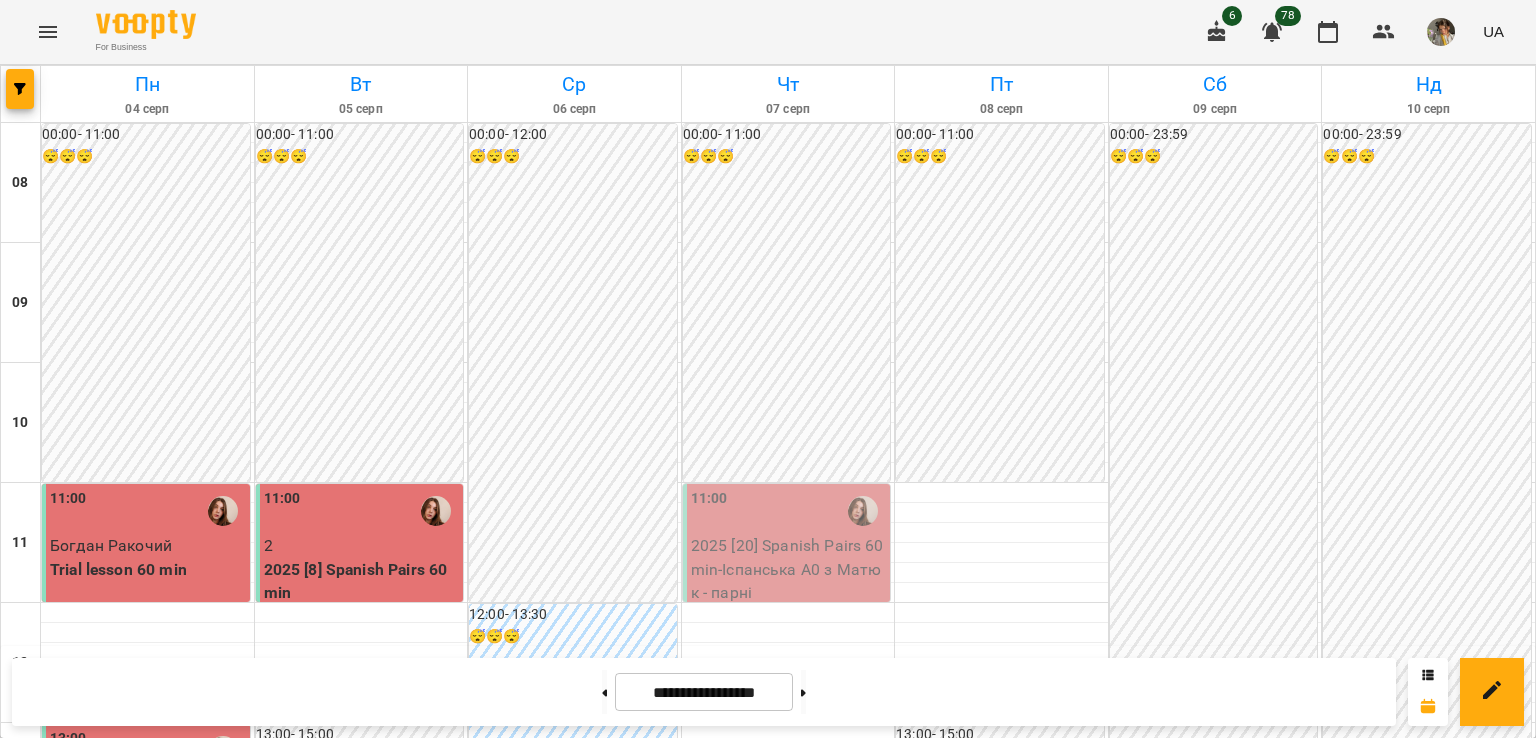 click on "2025 [8] Spanish Pairs 60 min (Іспанська А2 Матюк - пара)" at bounding box center (1002, 1433) 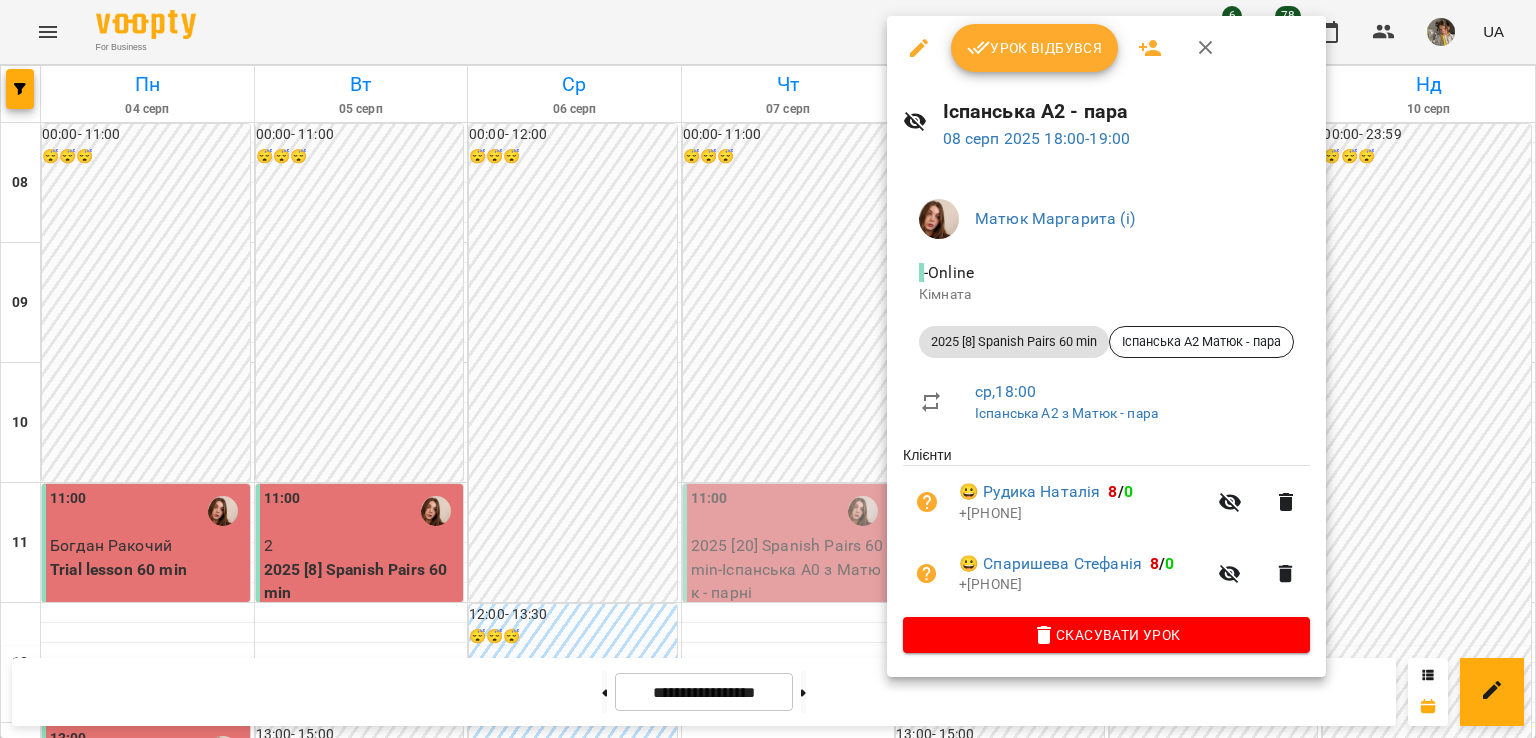 click at bounding box center [768, 369] 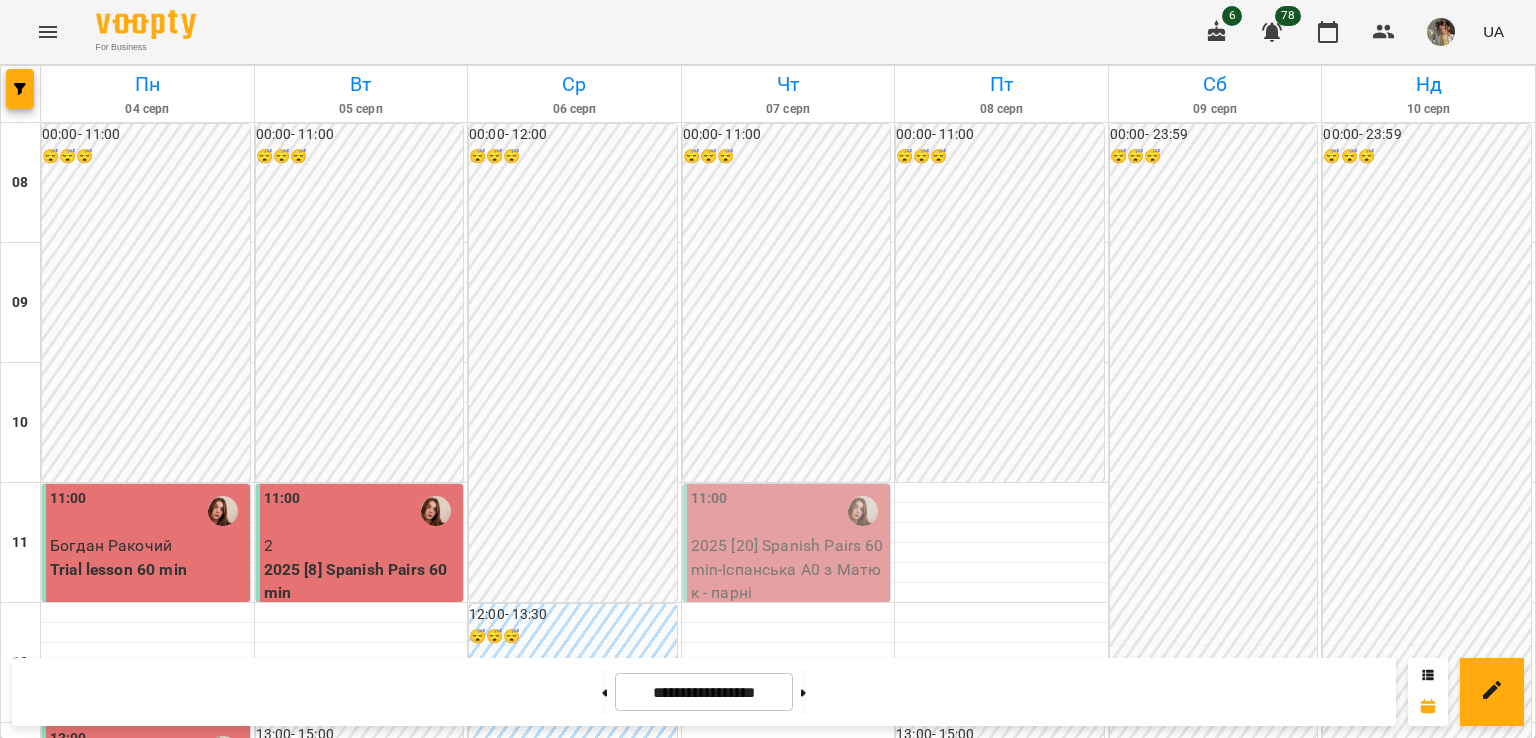 click at bounding box center [803, 692] 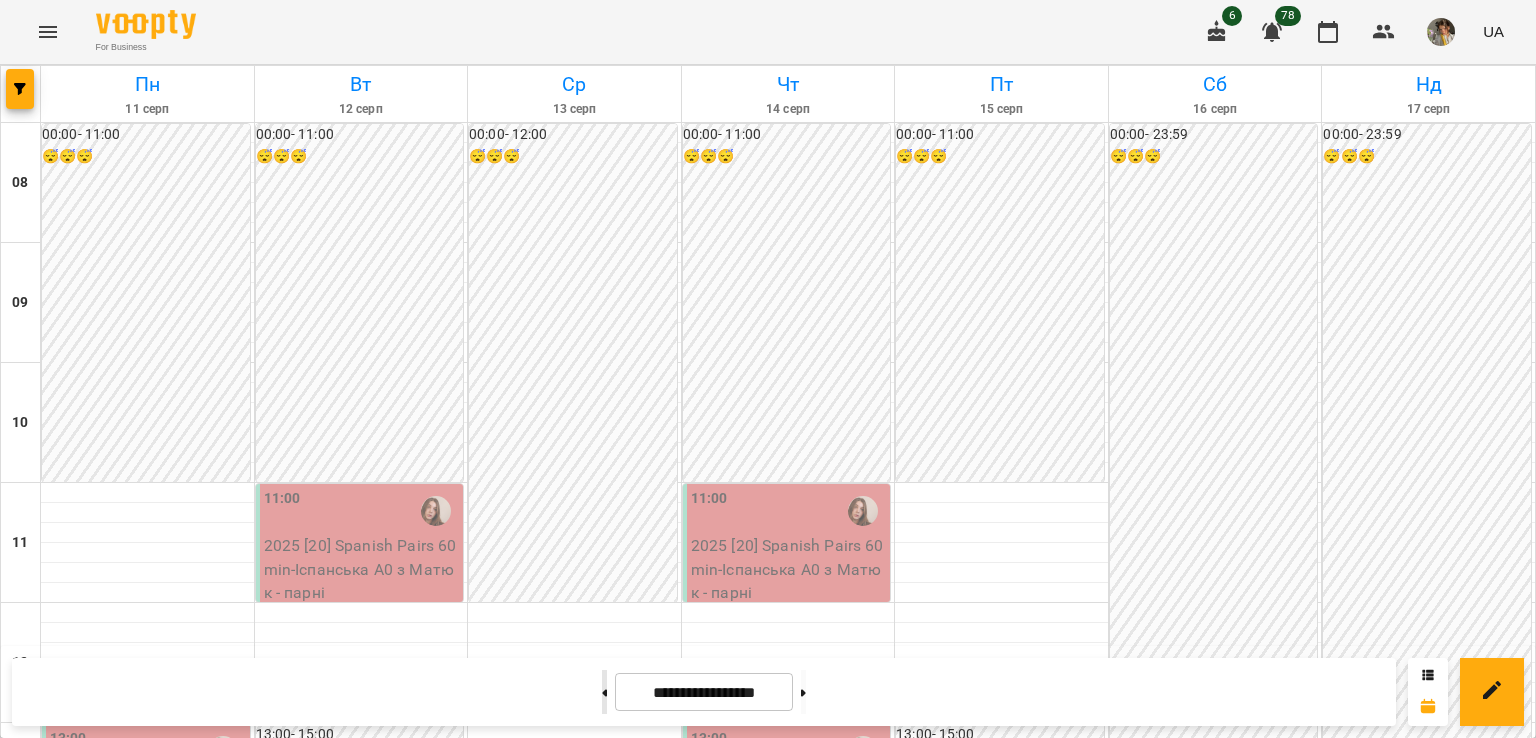 click at bounding box center [604, 692] 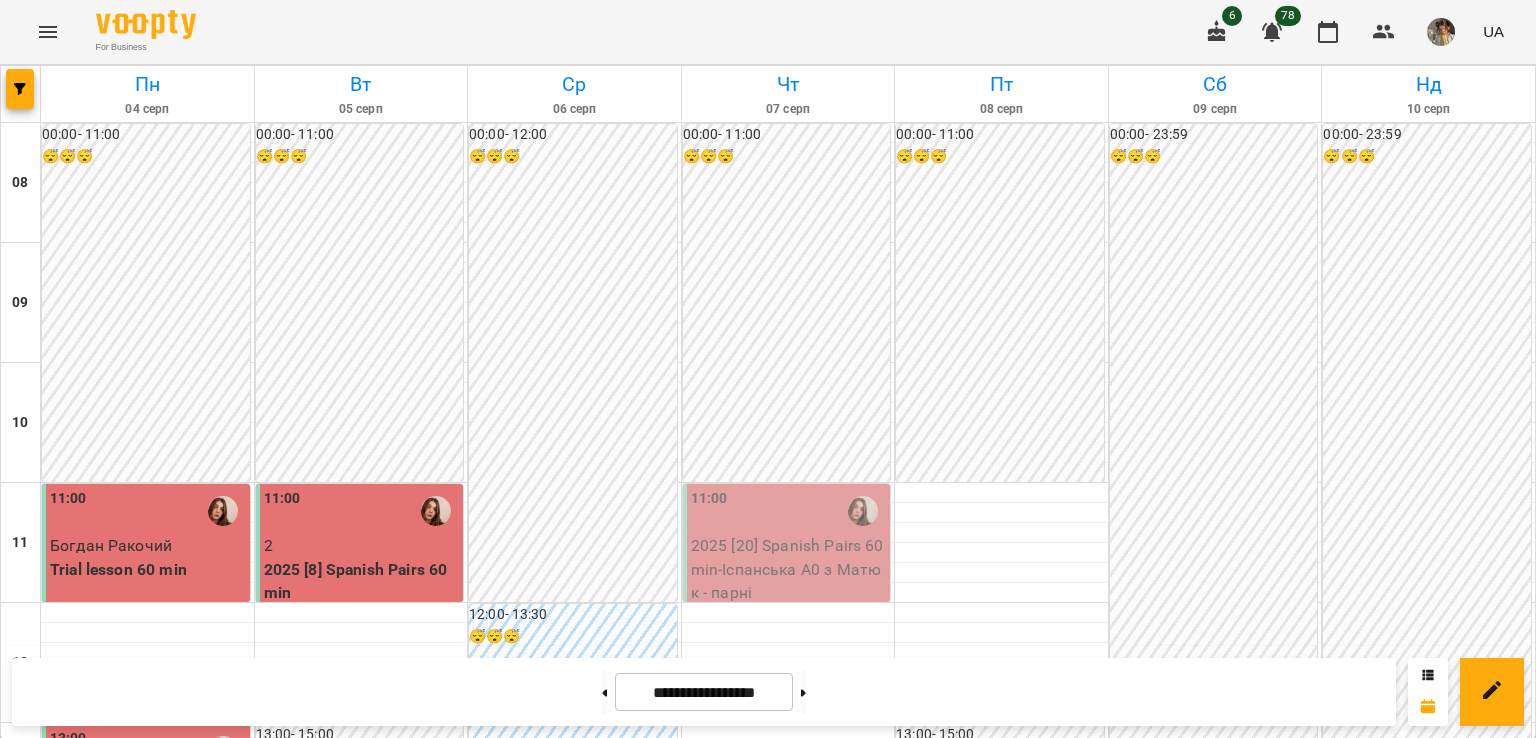 scroll, scrollTop: 1158, scrollLeft: 0, axis: vertical 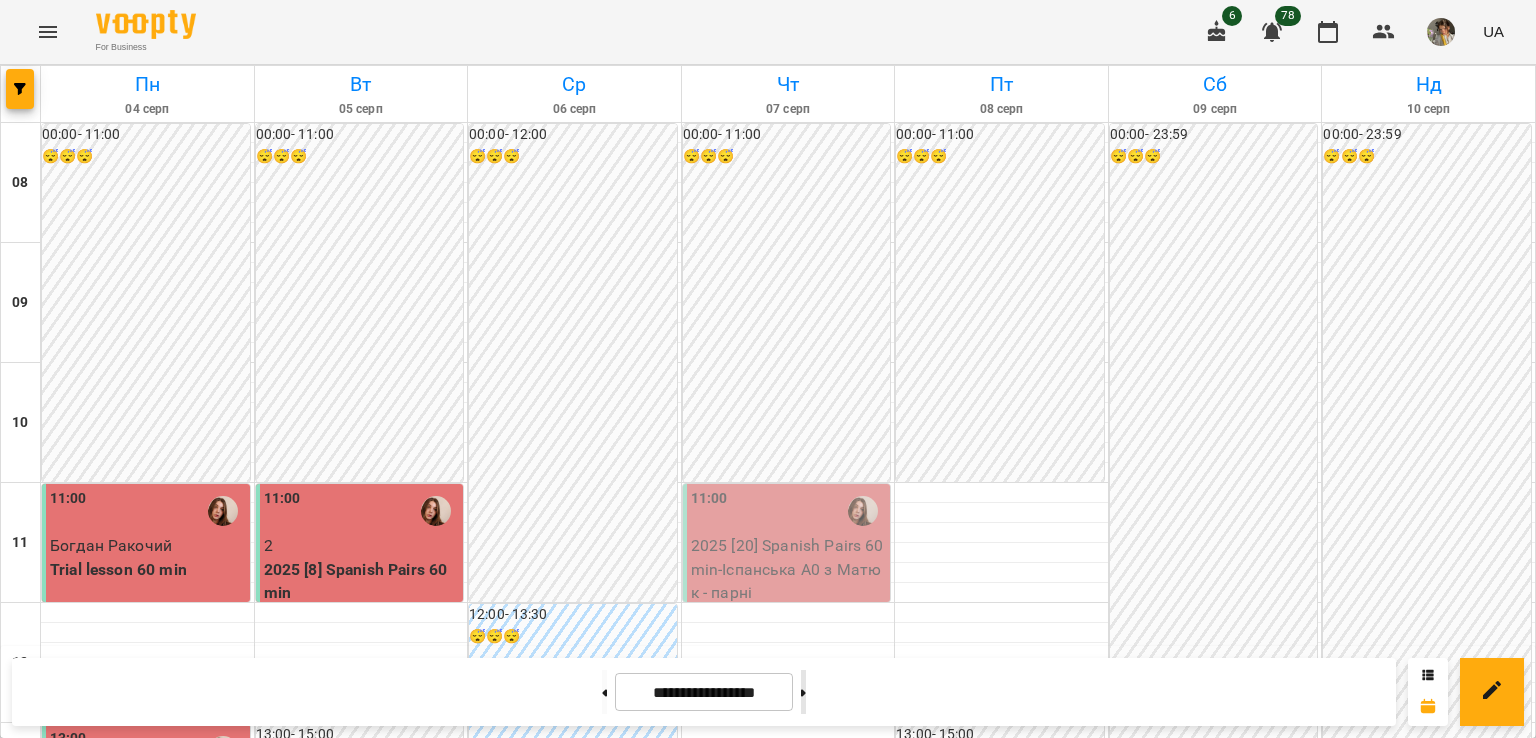click at bounding box center [803, 692] 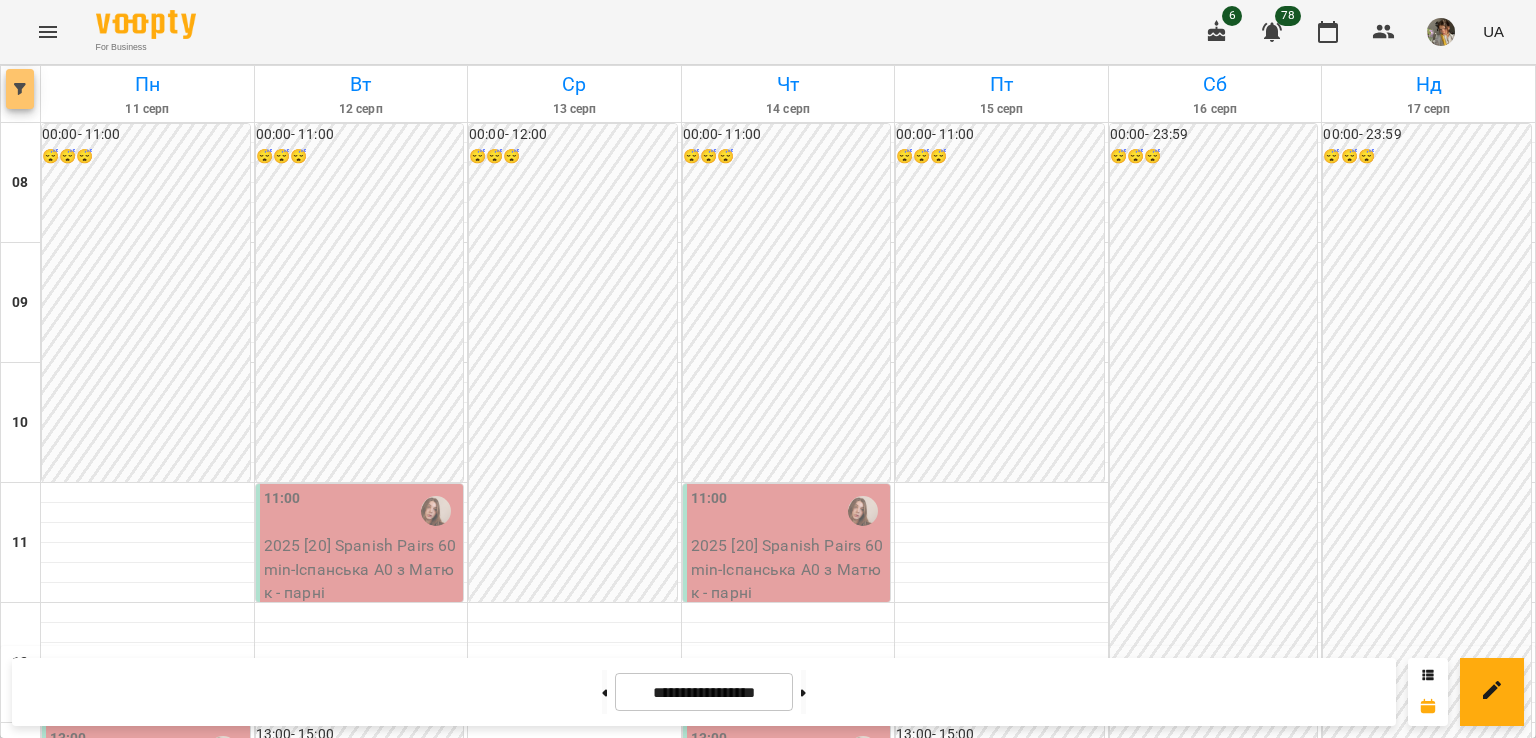 click at bounding box center (20, 89) 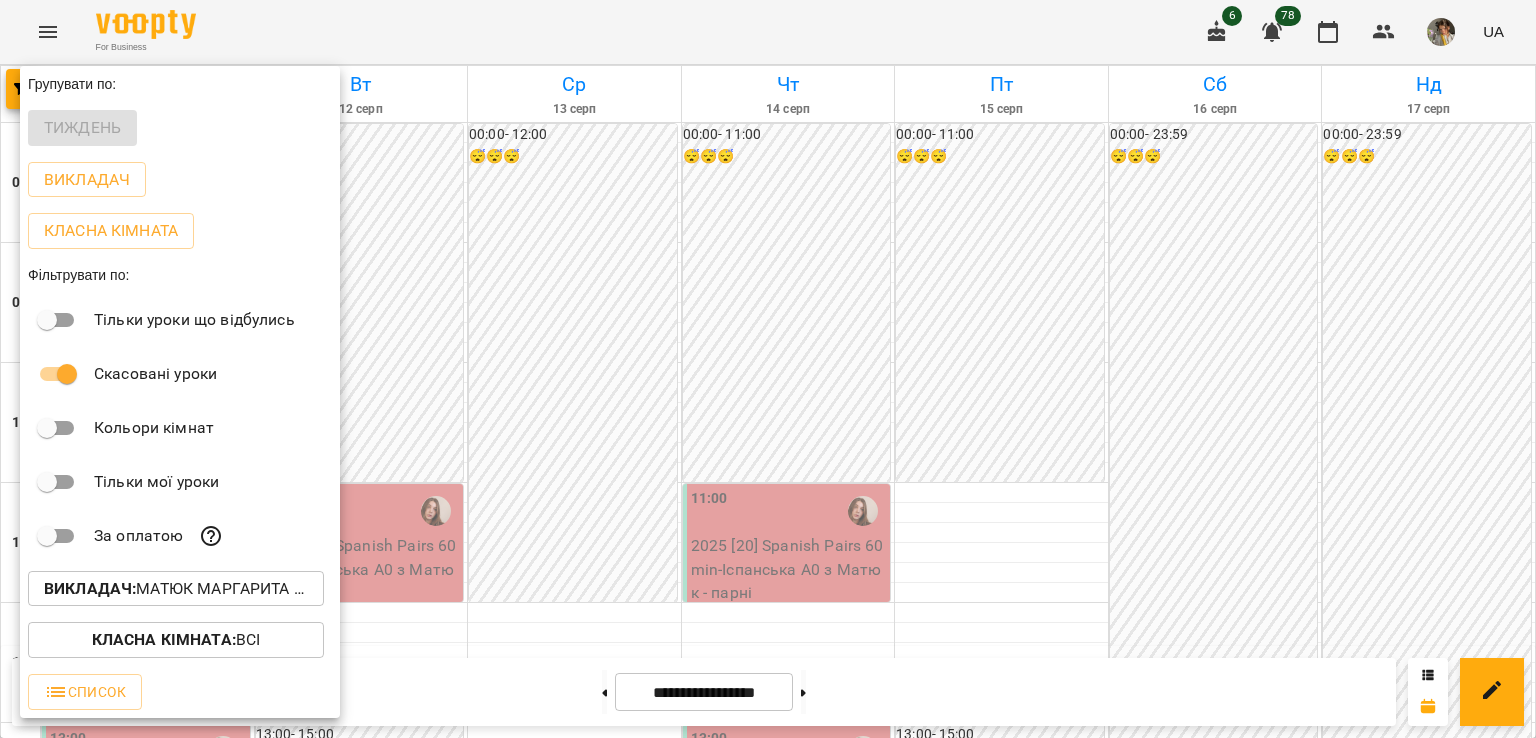 click on "Викладач :  Матюк Маргарита (і)" at bounding box center (176, 589) 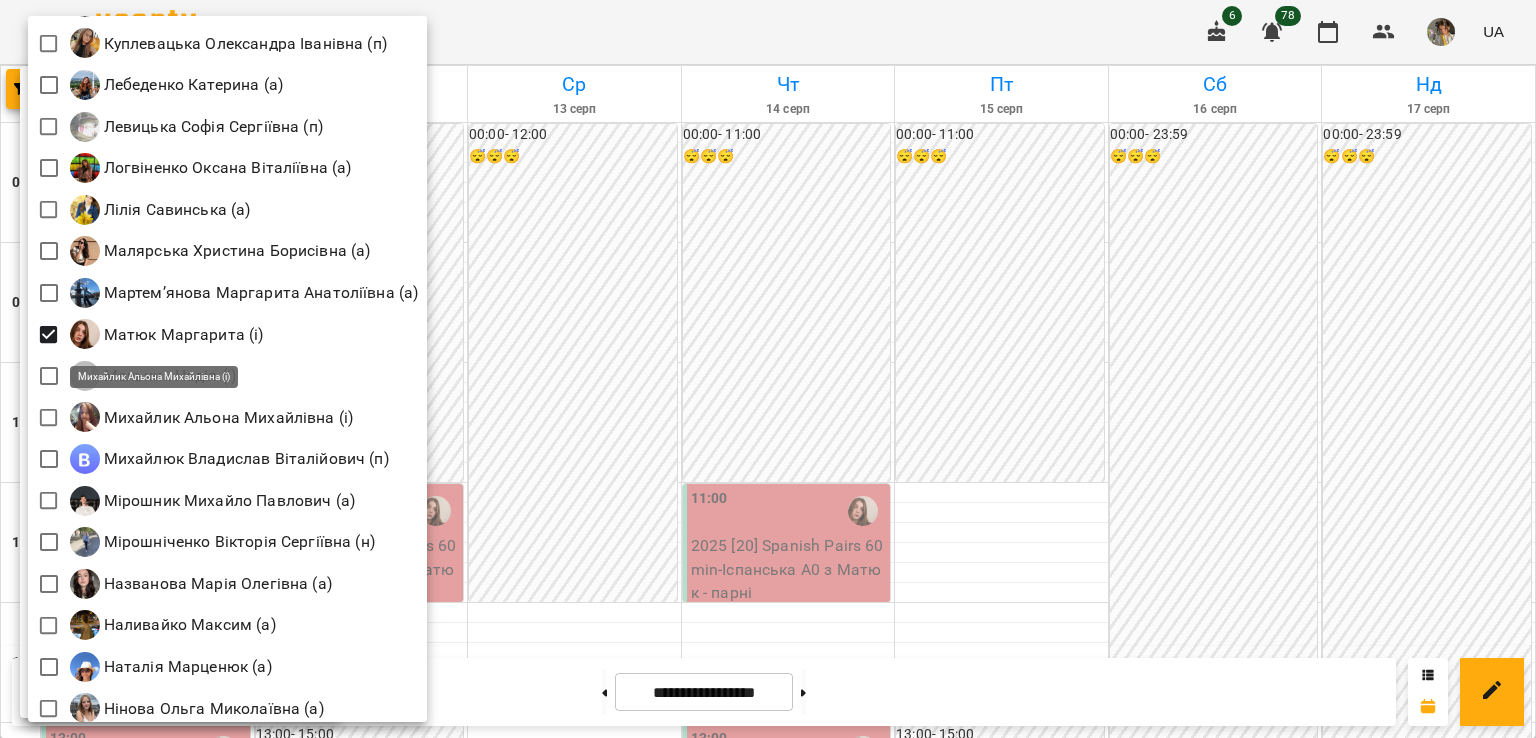 scroll, scrollTop: 1795, scrollLeft: 0, axis: vertical 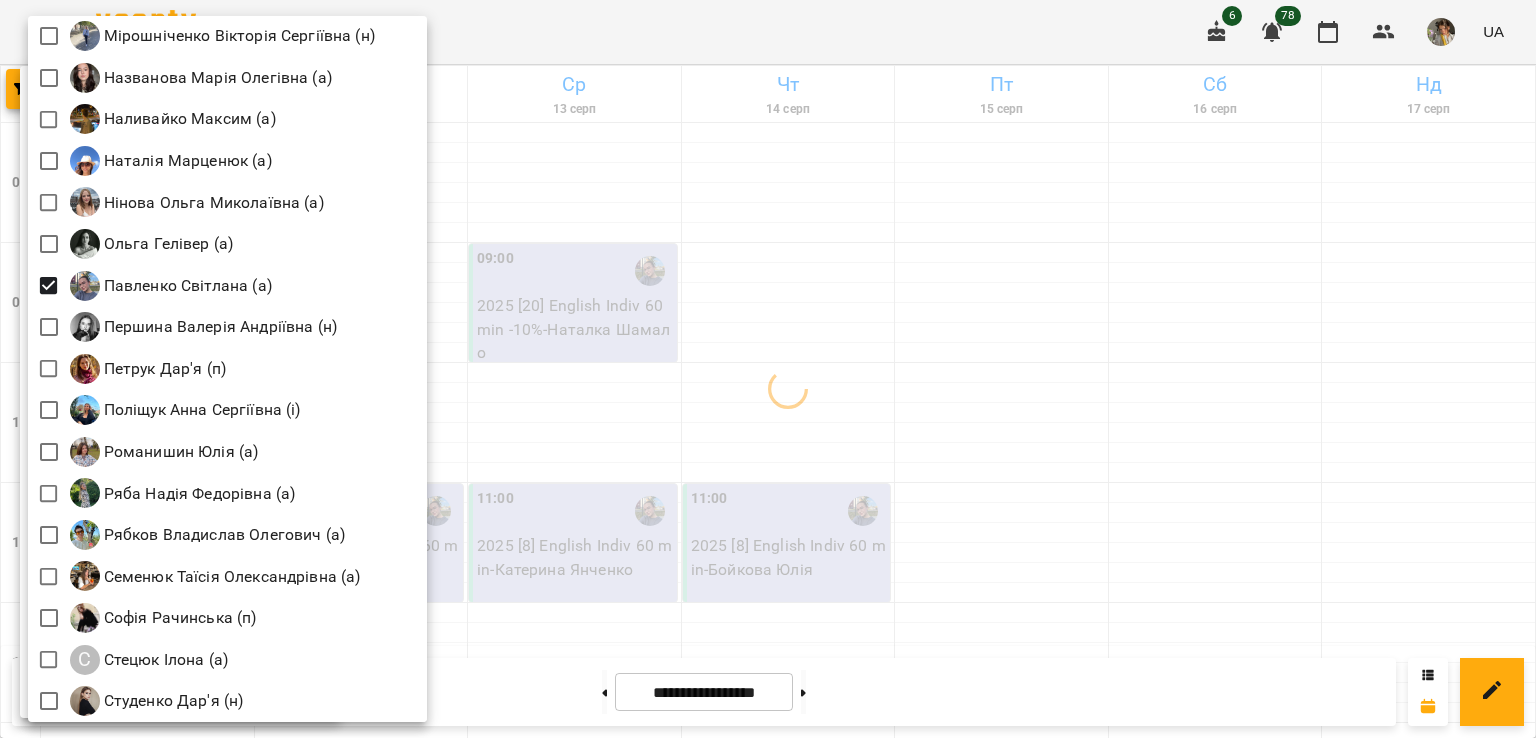 click at bounding box center [768, 369] 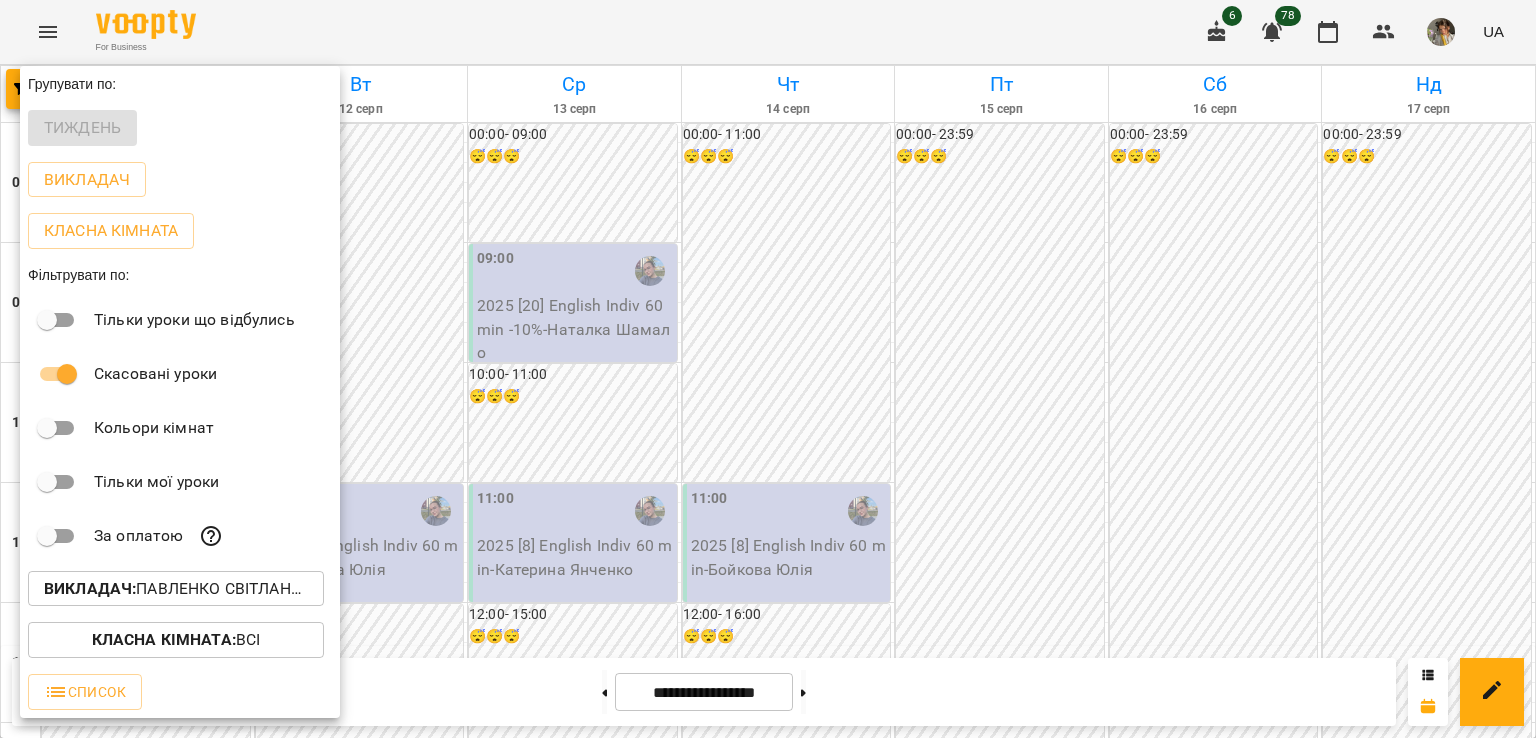 click at bounding box center (768, 369) 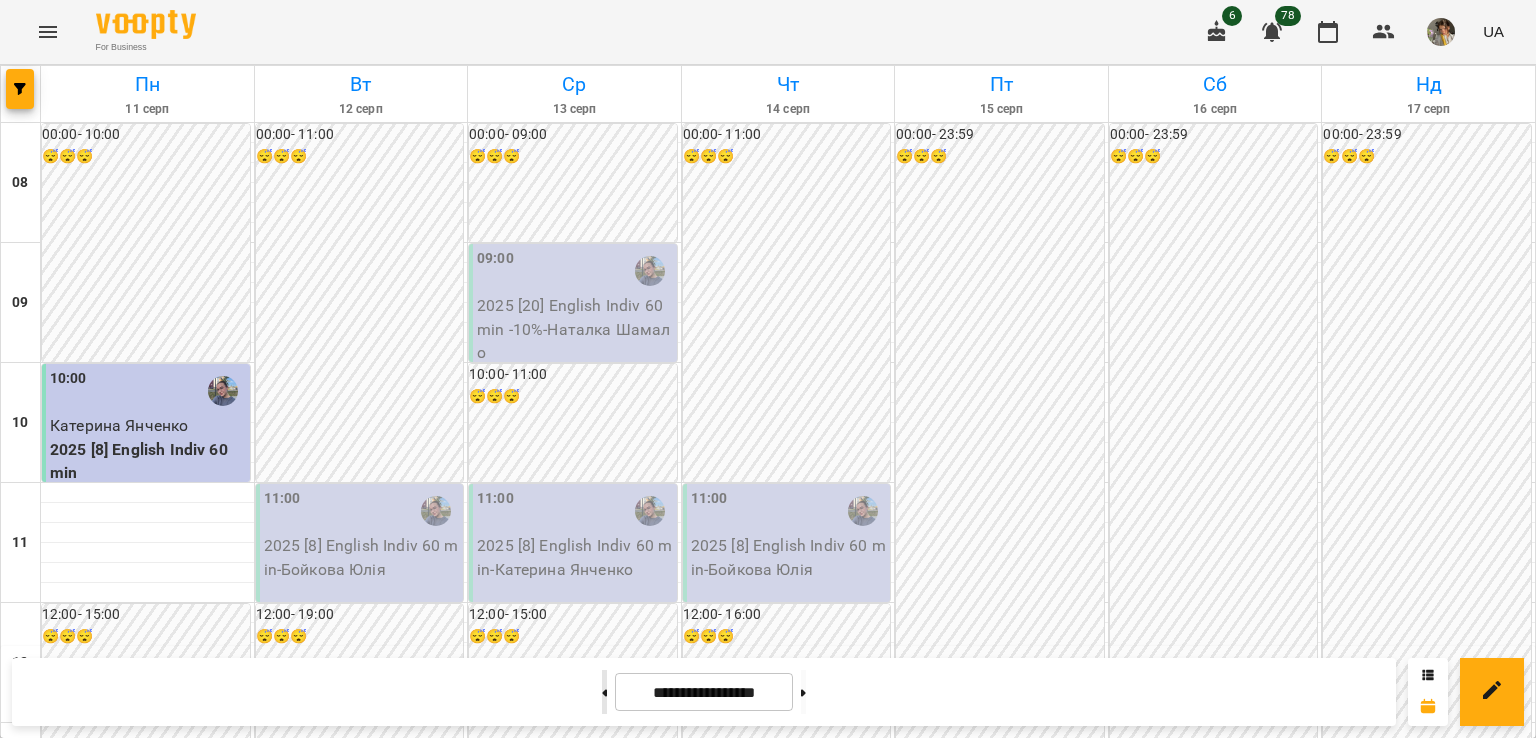 click at bounding box center (604, 692) 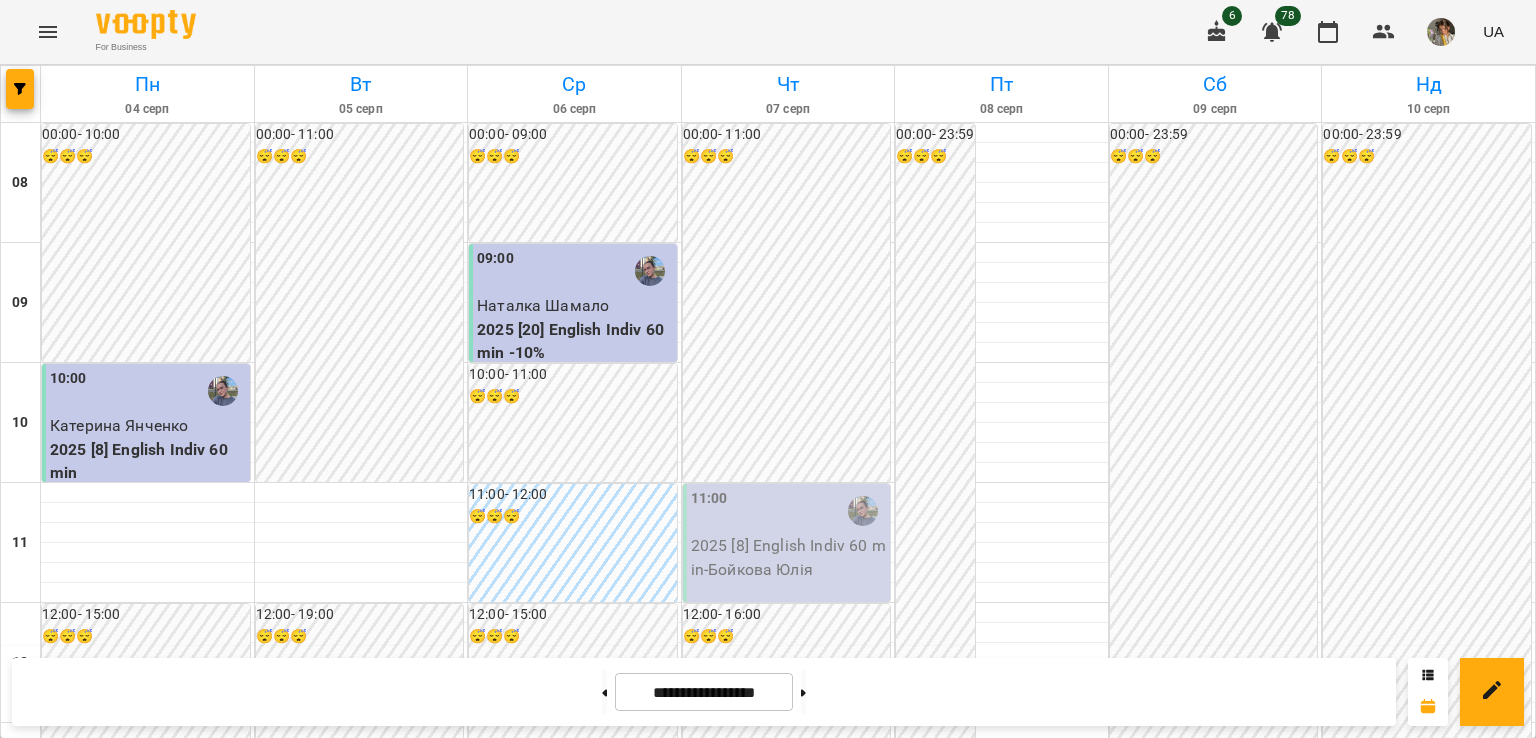 click on "Масягіна Дарина" at bounding box center [575, 1626] 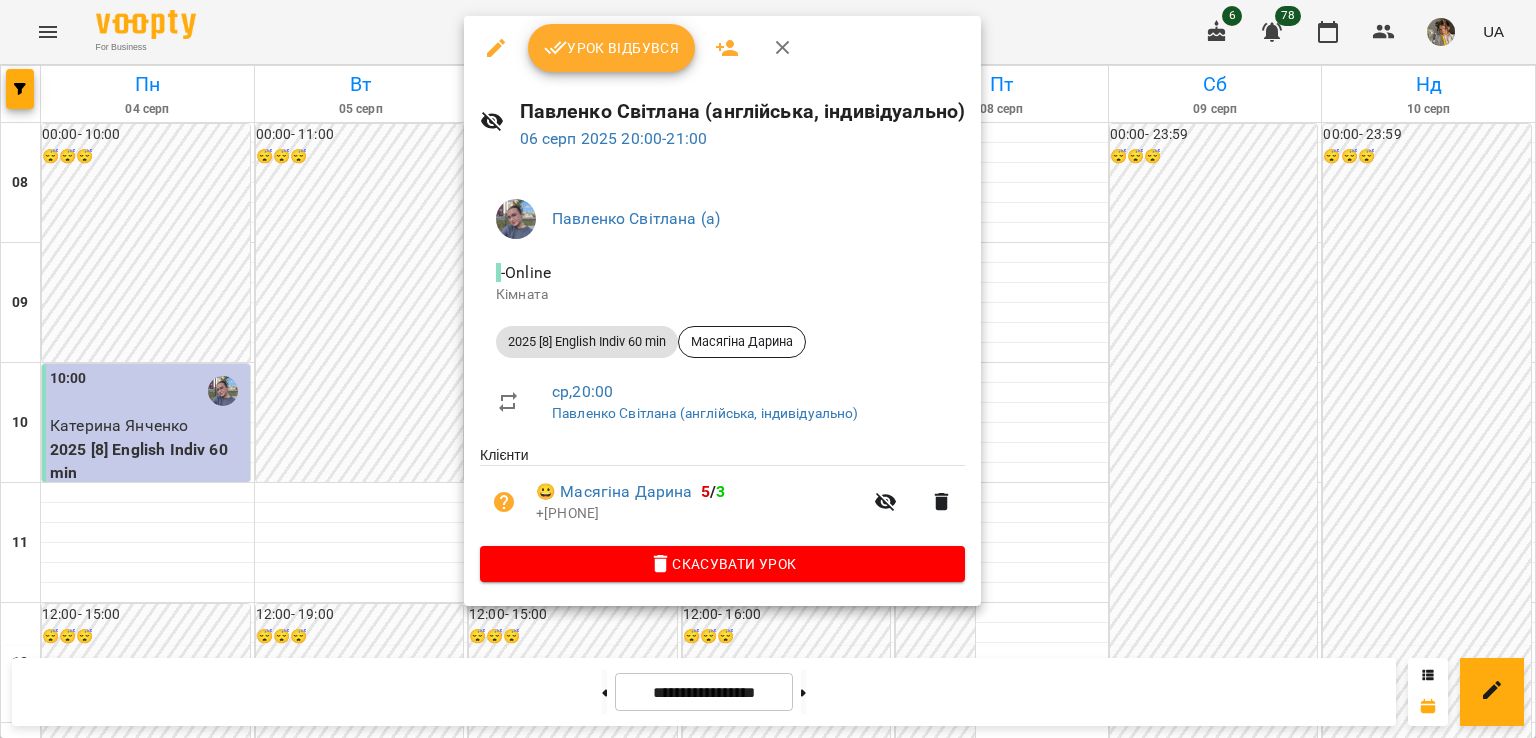 click 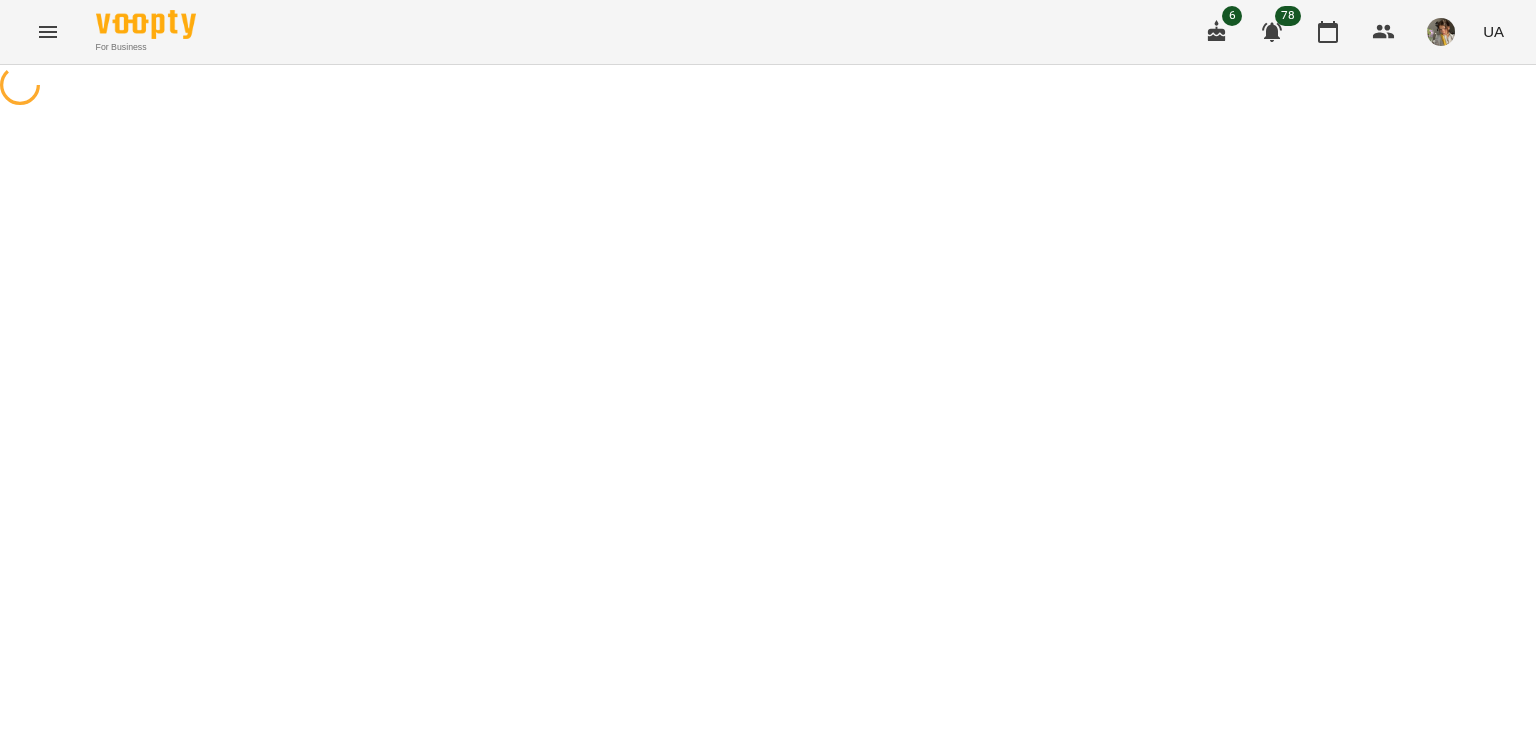 select on "**********" 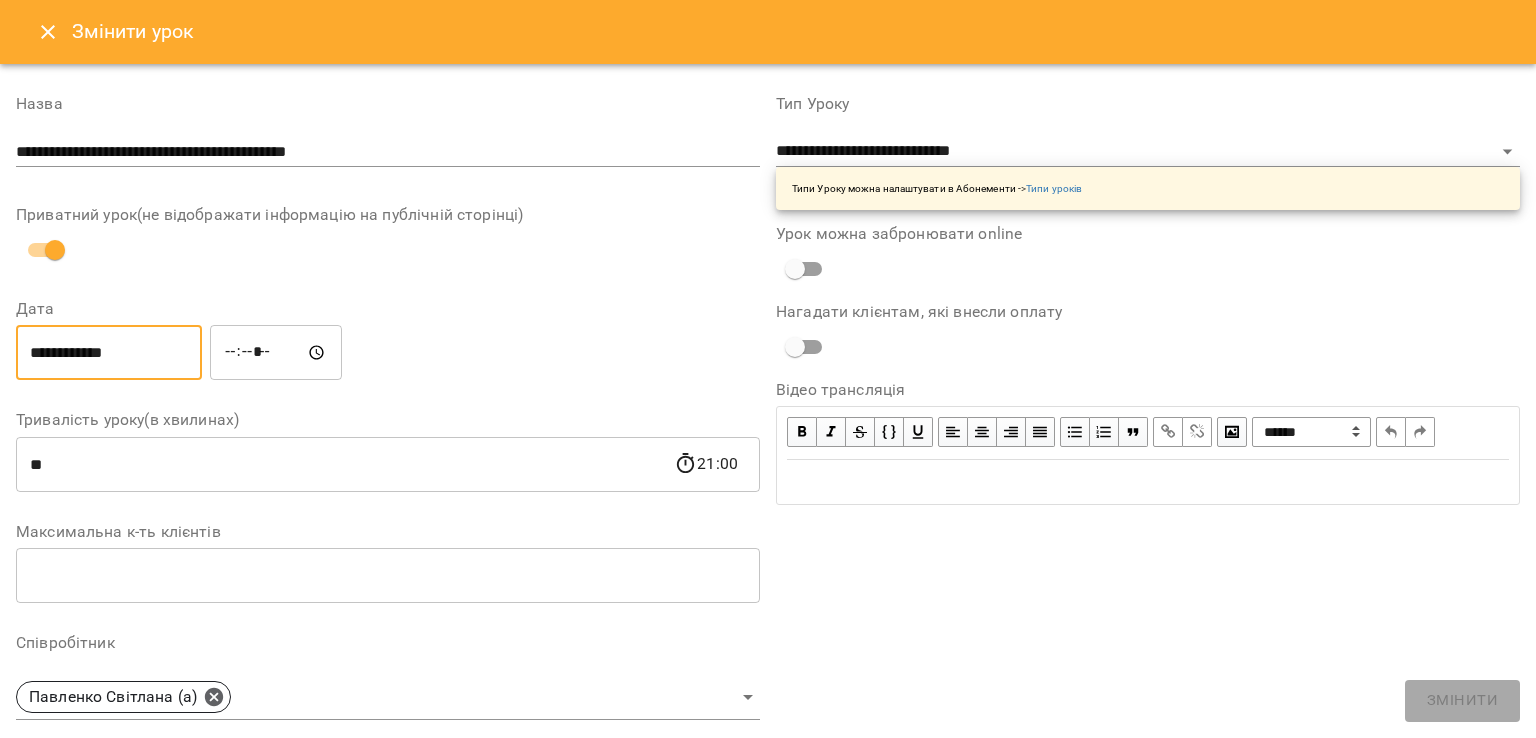 click on "**********" at bounding box center (109, 353) 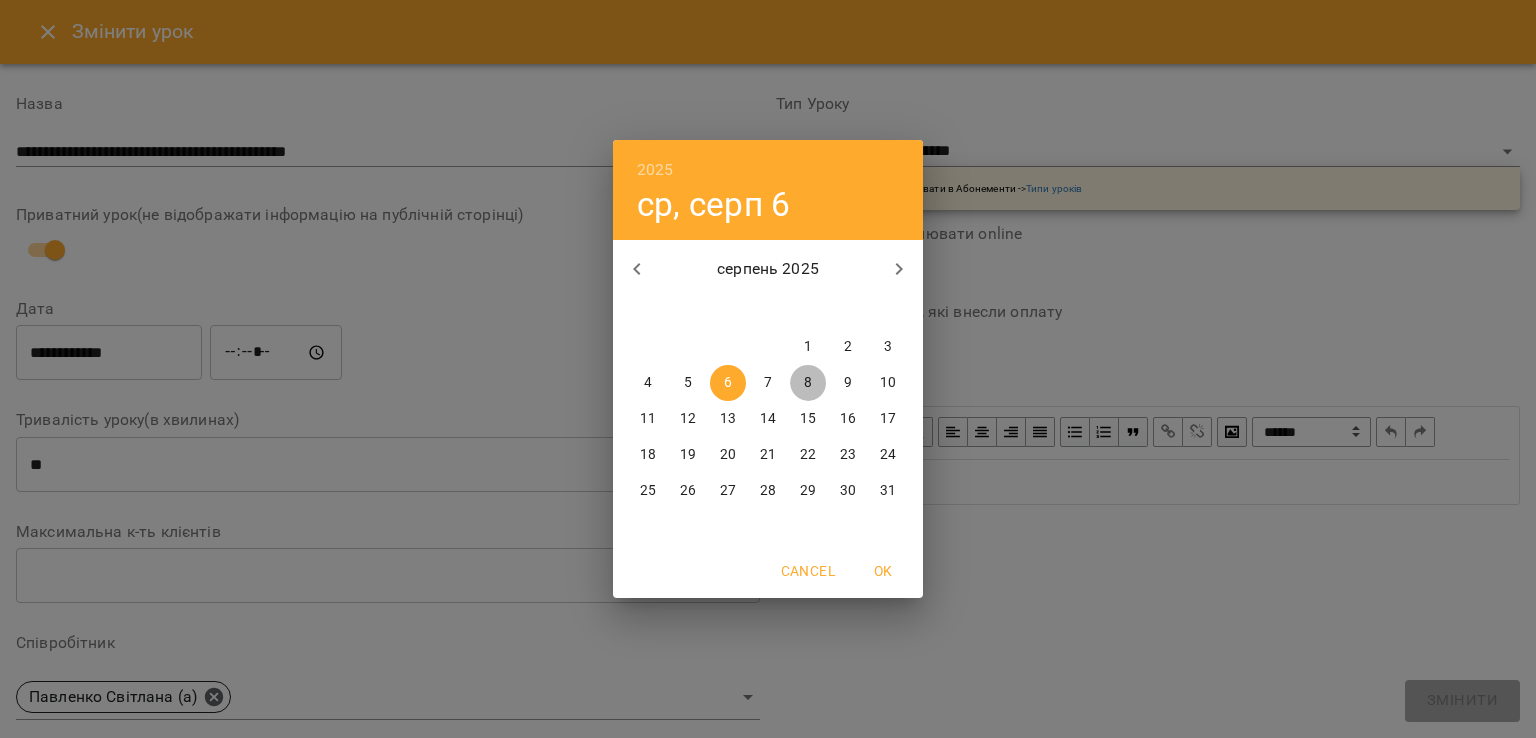 click on "8" at bounding box center [808, 383] 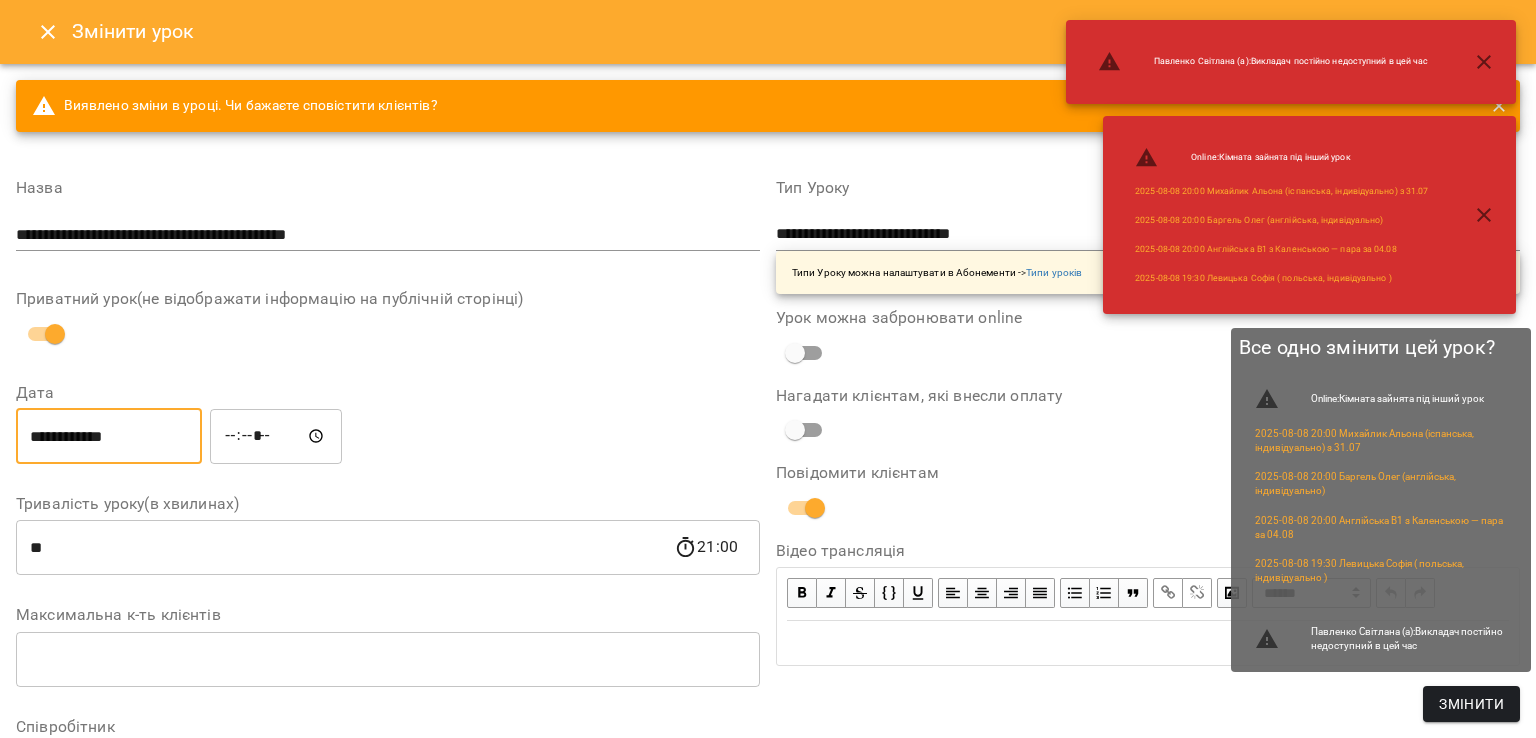 click on "Змінити" at bounding box center [1471, 704] 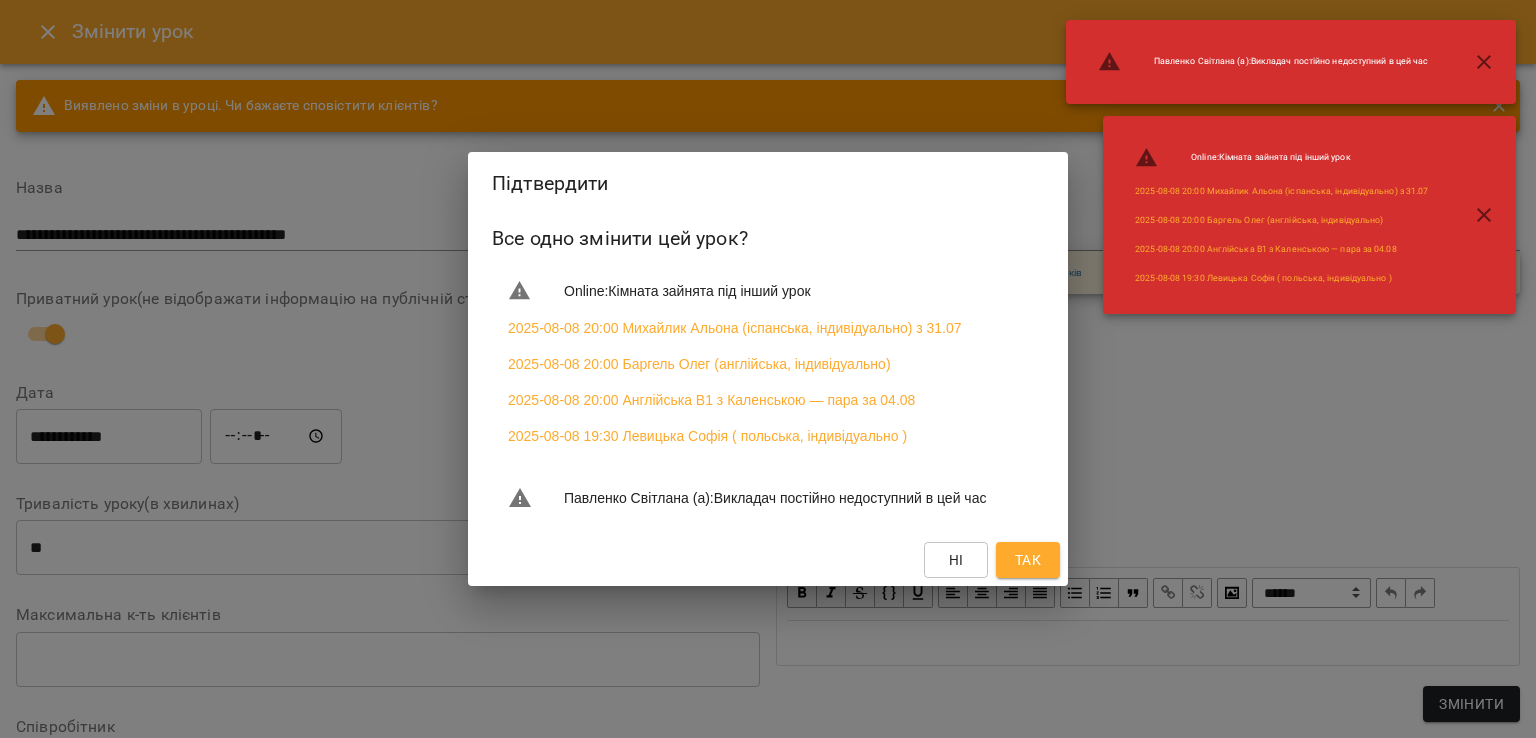 click on "Так" at bounding box center [1028, 560] 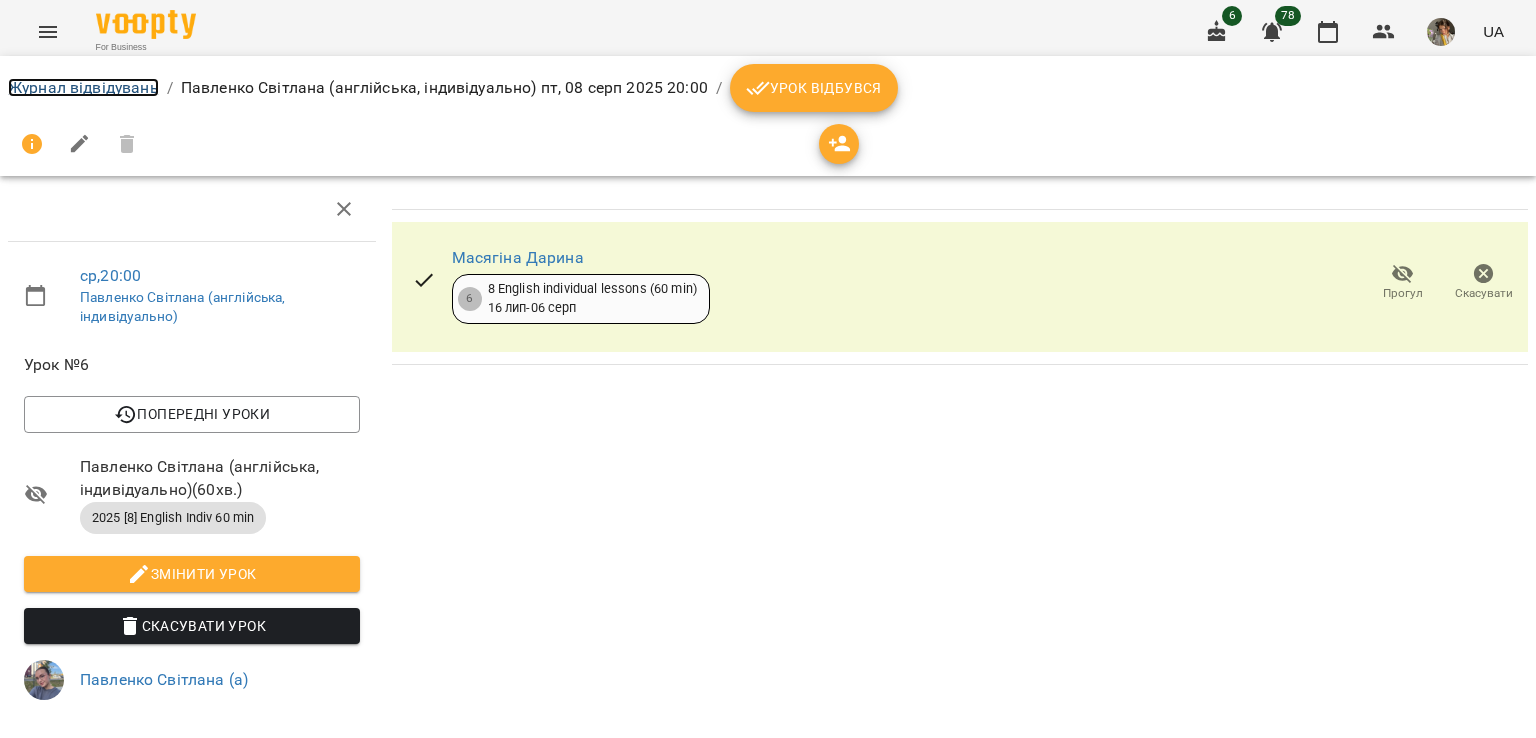 click on "Журнал відвідувань" at bounding box center [83, 87] 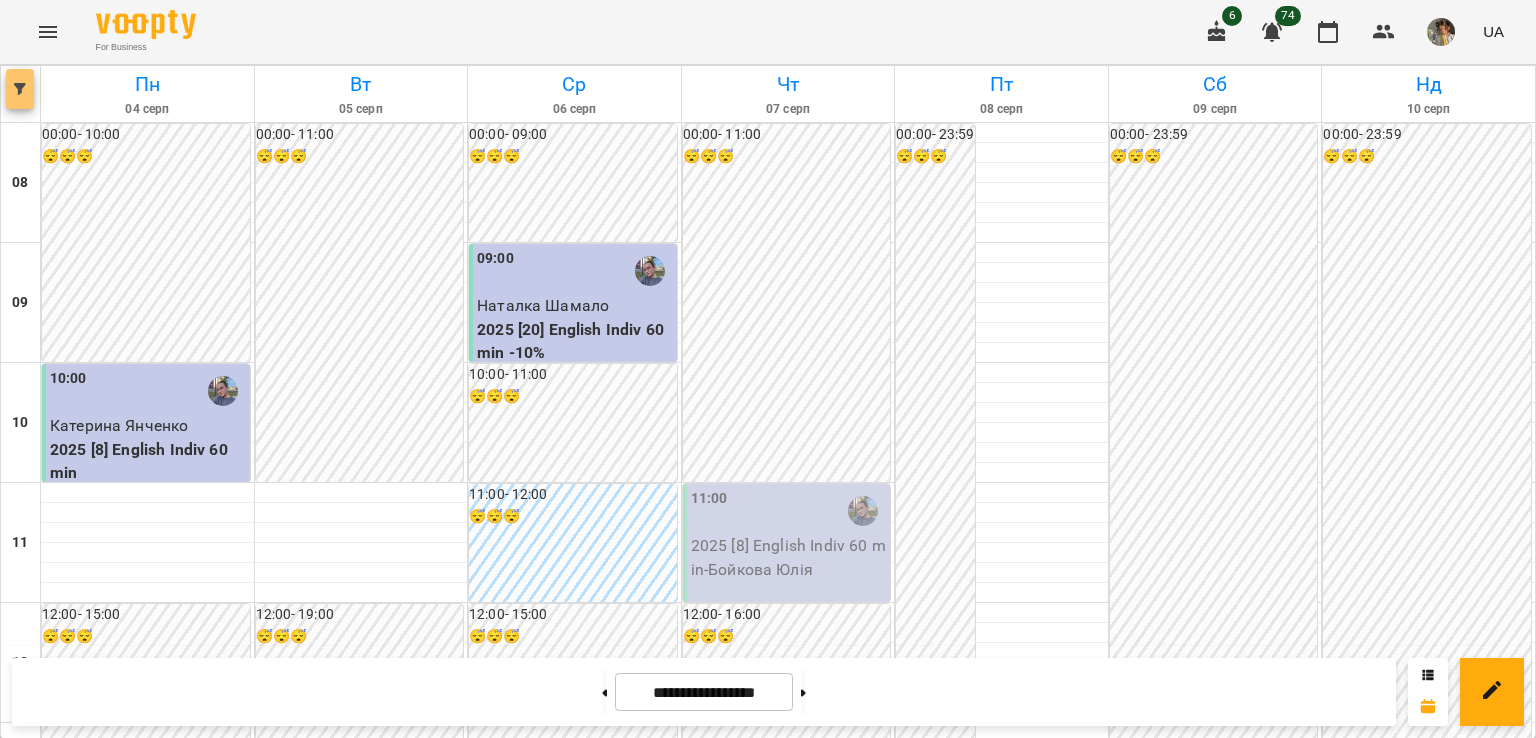 click at bounding box center [20, 89] 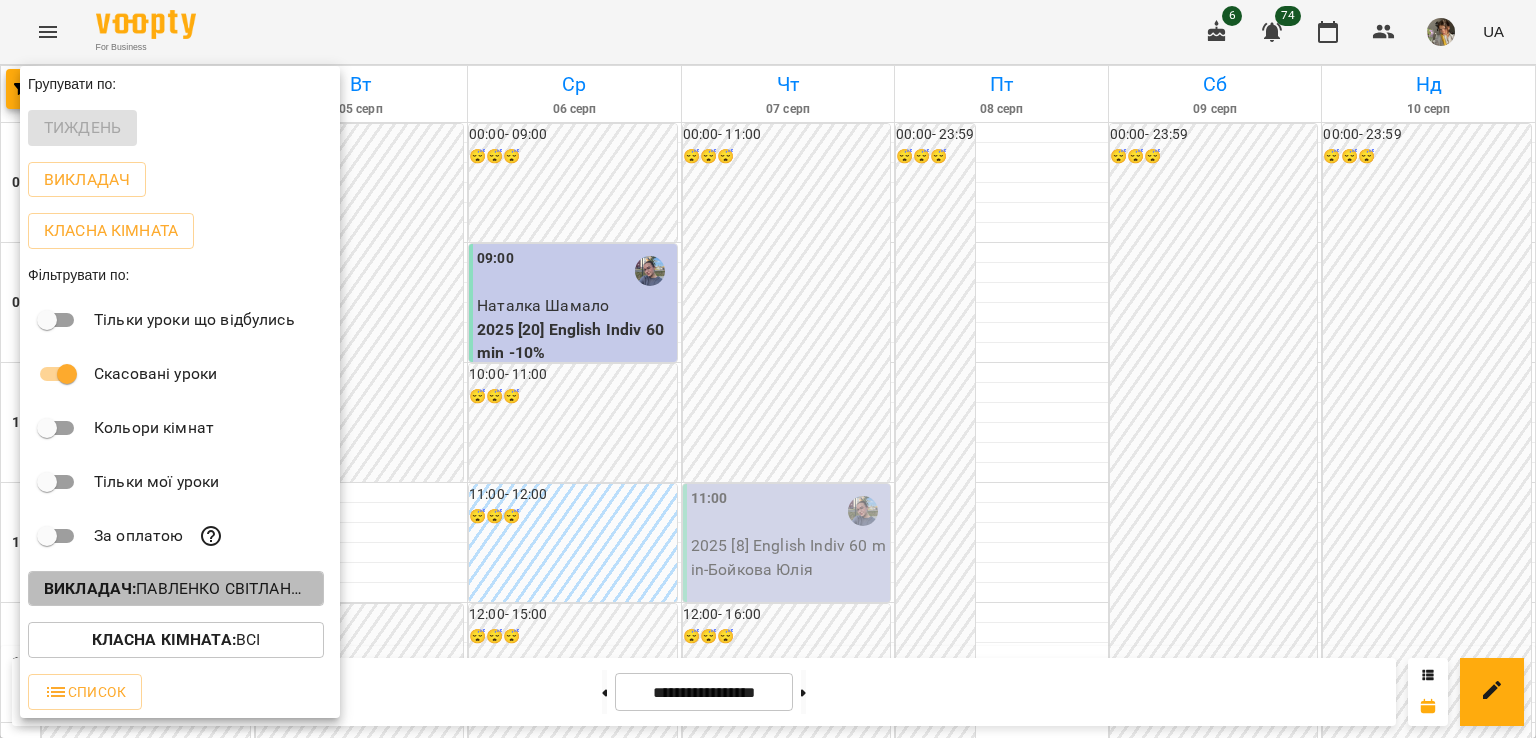 click on "Викладач :  Павленко Світлана (а)" at bounding box center [176, 589] 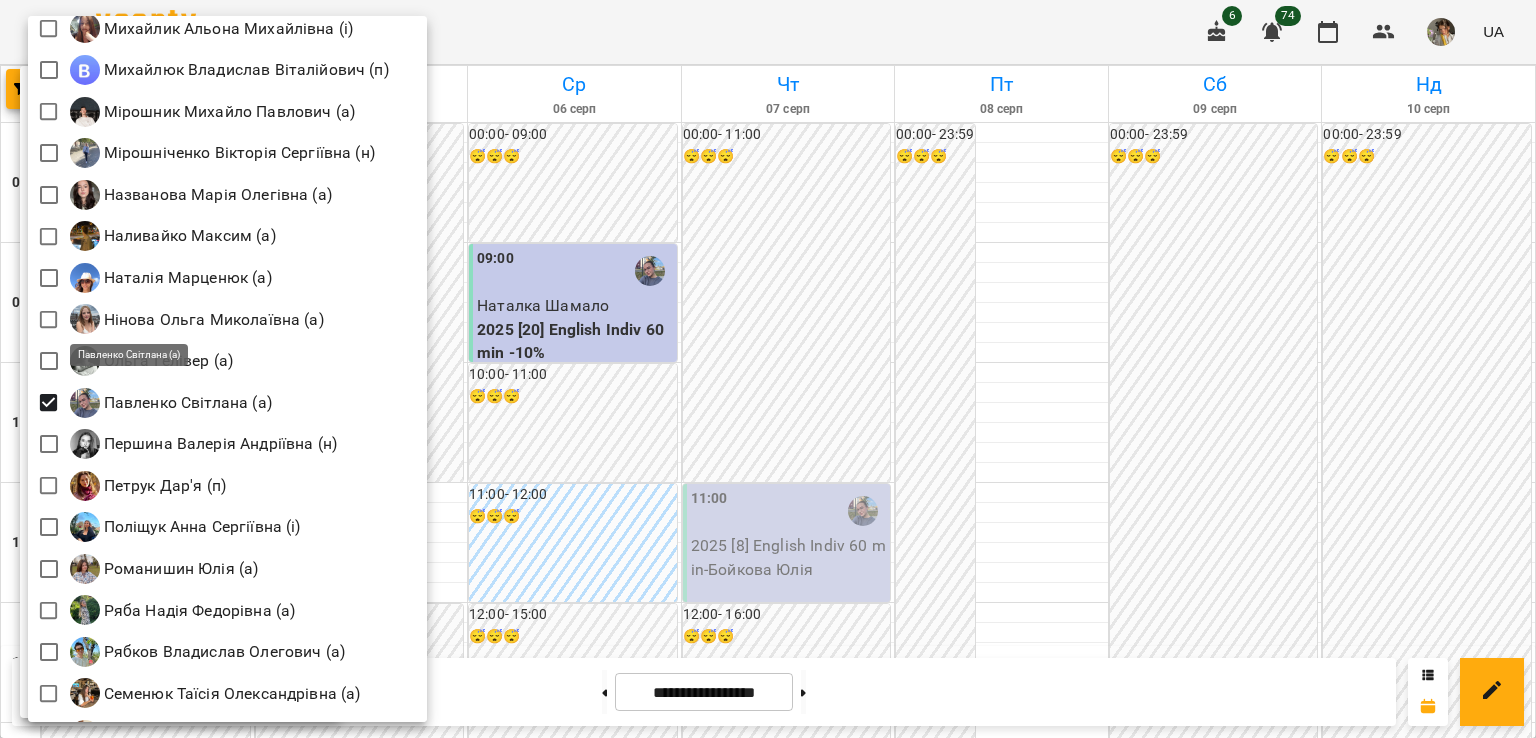 scroll, scrollTop: 2162, scrollLeft: 0, axis: vertical 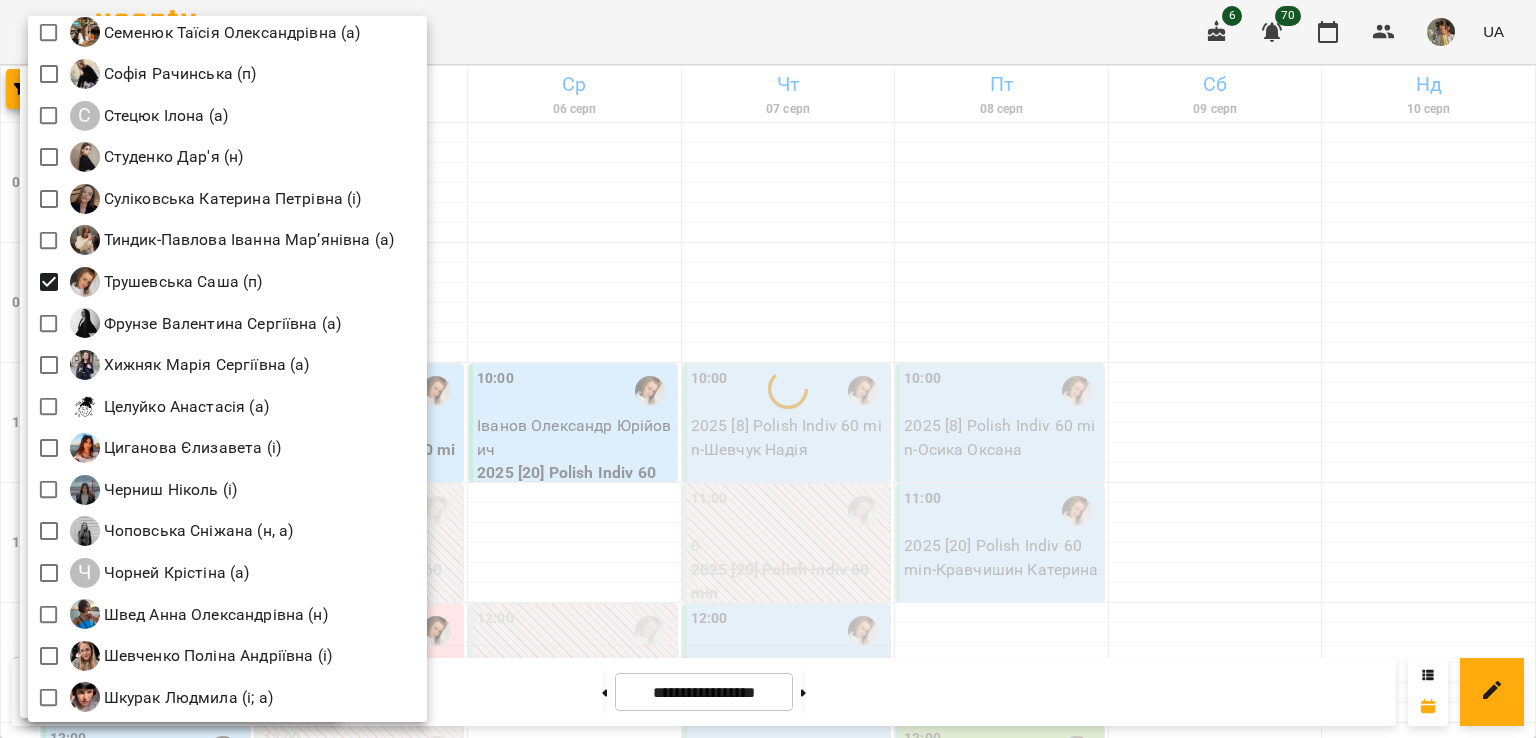 click at bounding box center (768, 369) 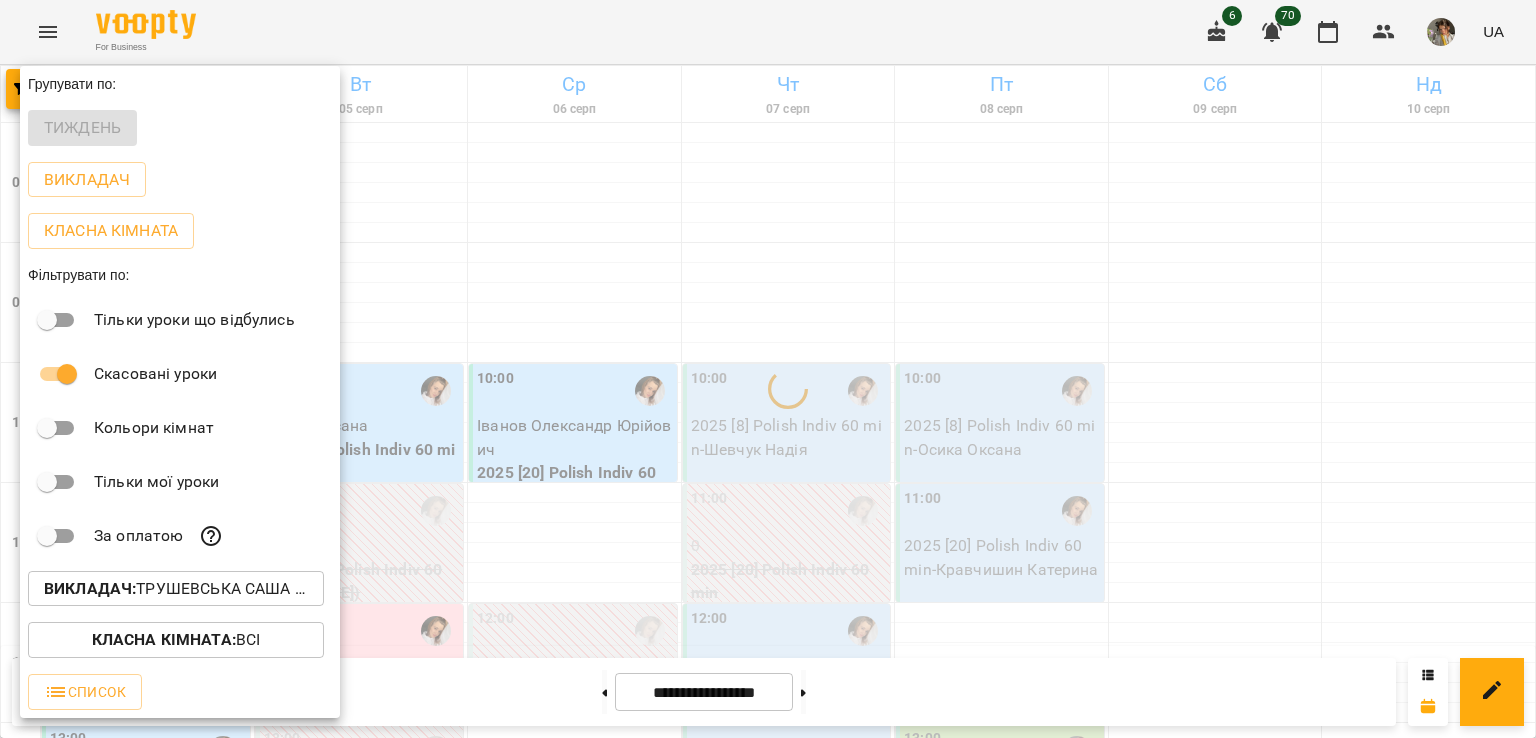 click at bounding box center [768, 369] 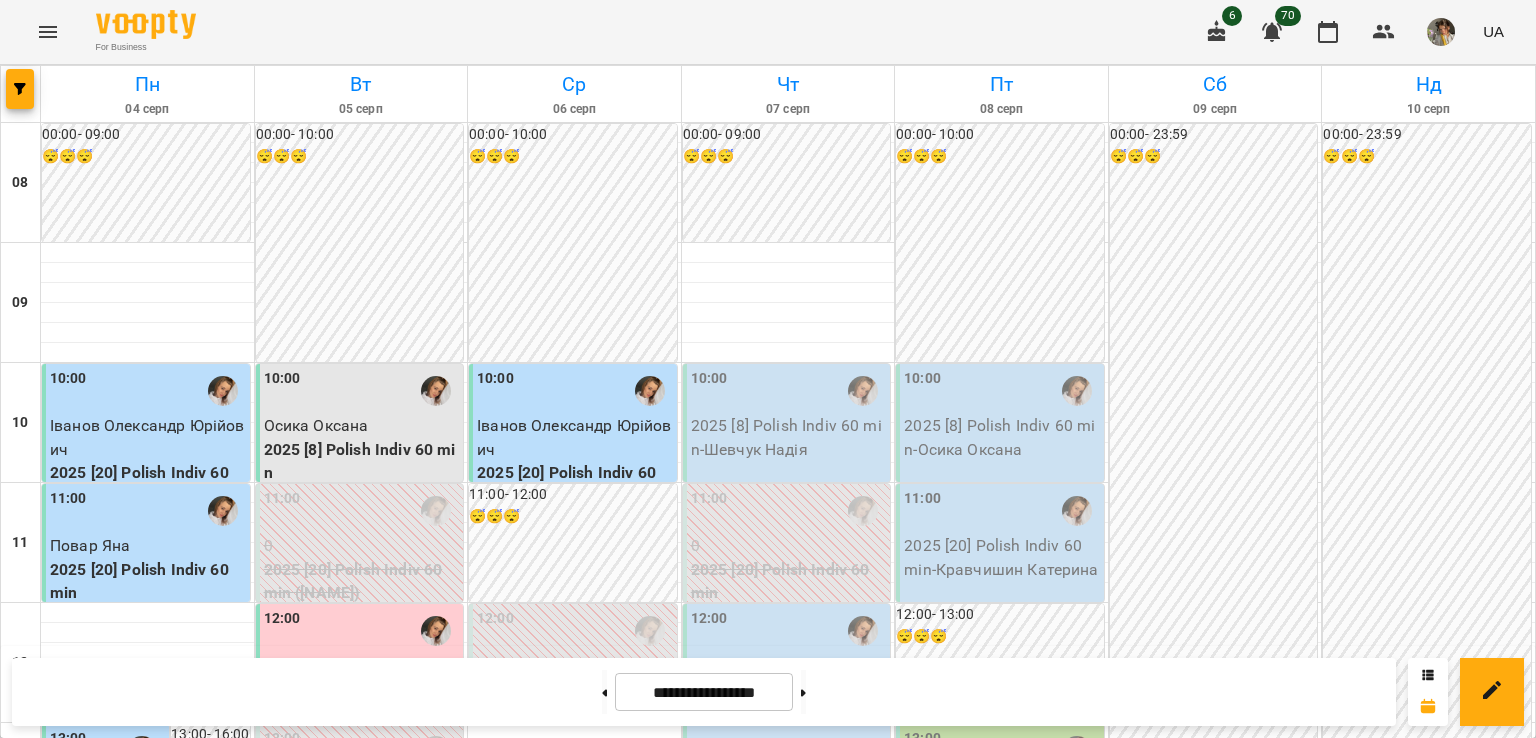 scroll, scrollTop: 0, scrollLeft: 0, axis: both 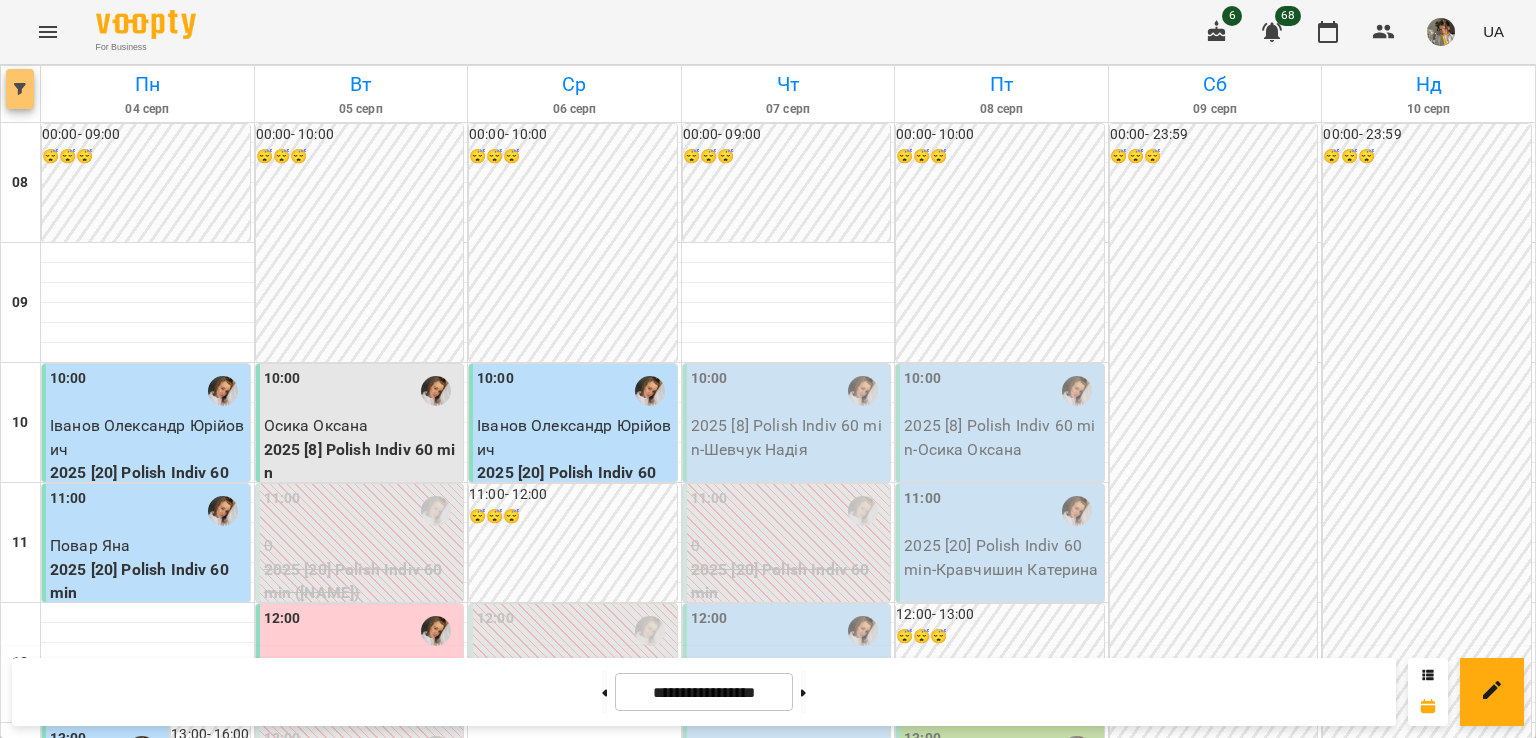 click at bounding box center (20, 89) 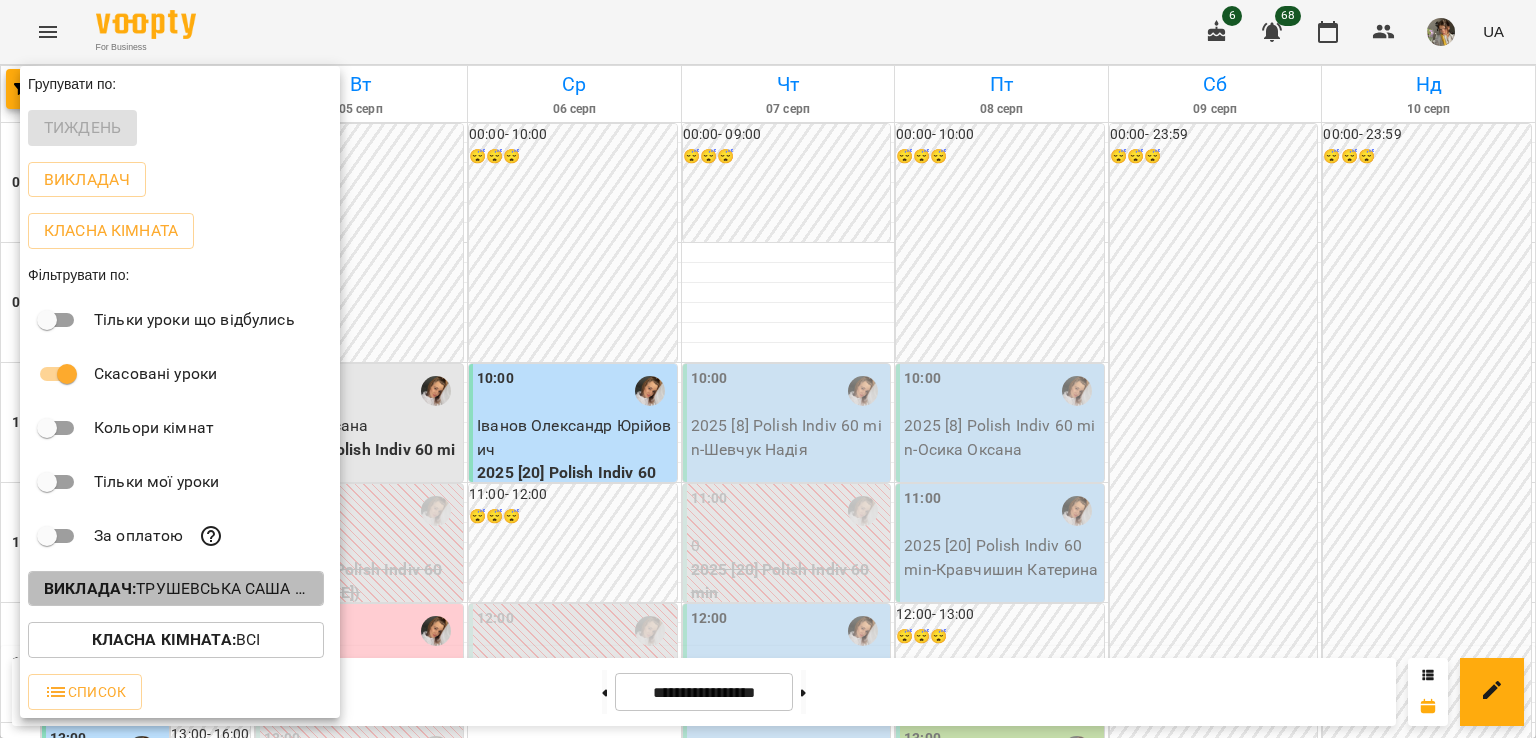 click on "Викладач :  Трушевська Саша (п)" at bounding box center [176, 589] 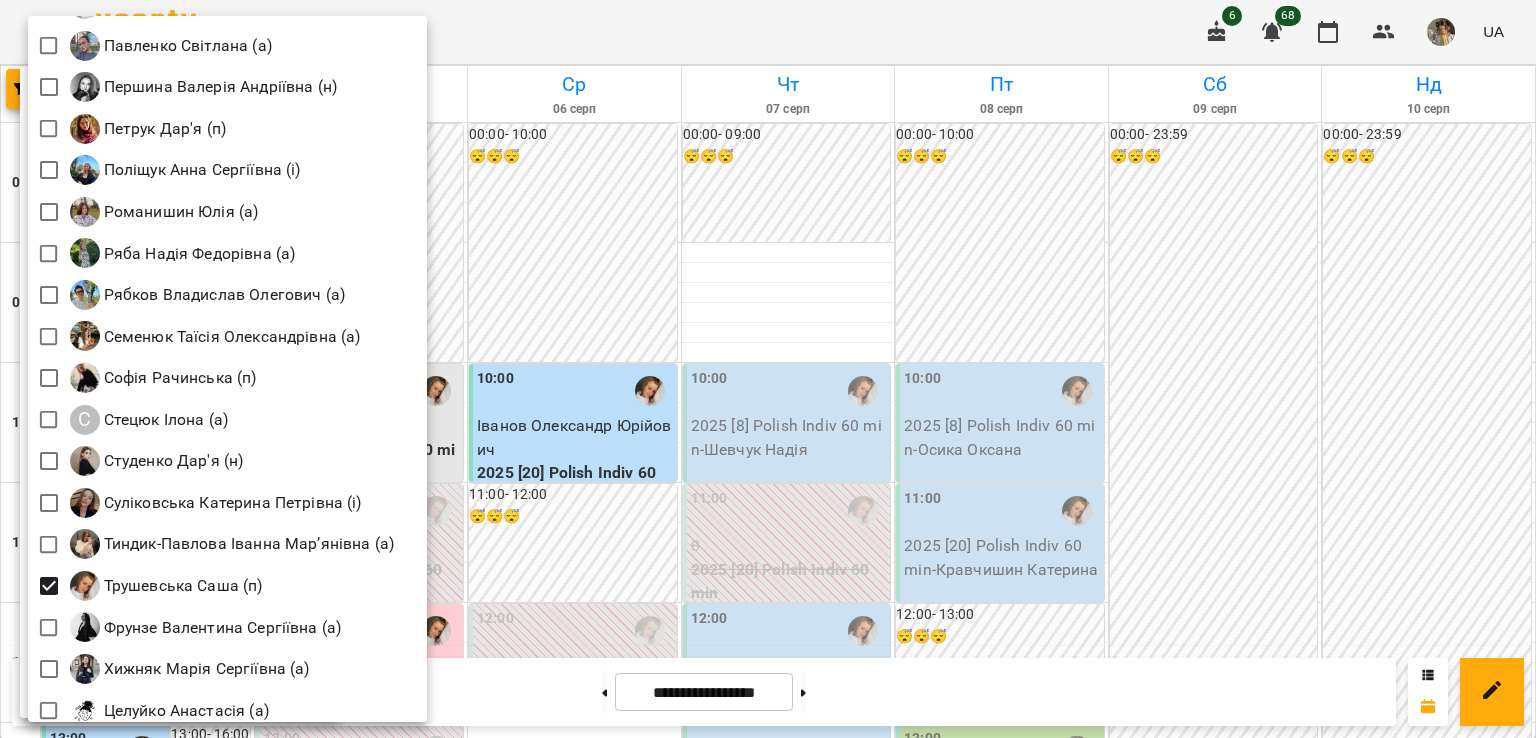 scroll, scrollTop: 2789, scrollLeft: 0, axis: vertical 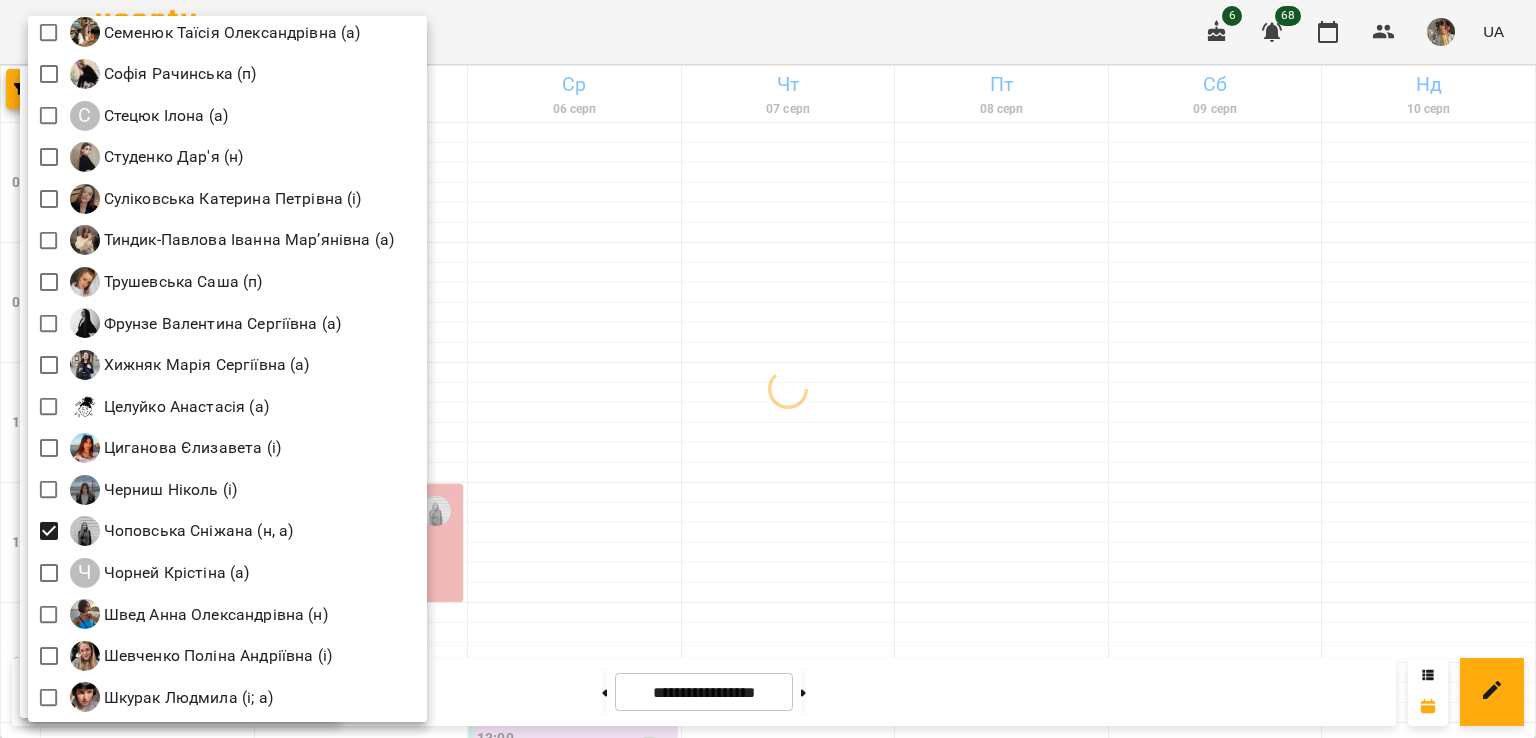 click at bounding box center (768, 369) 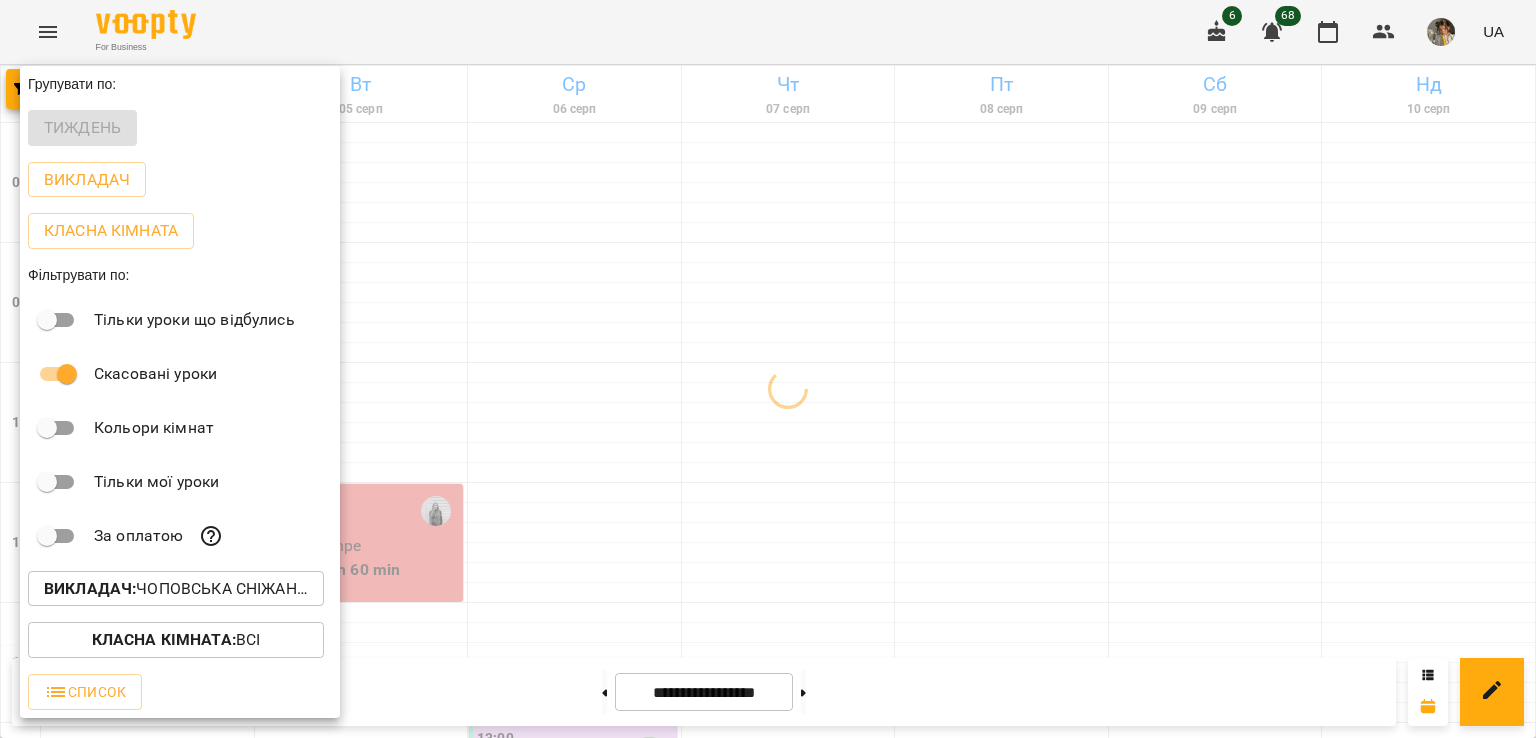 click at bounding box center (768, 369) 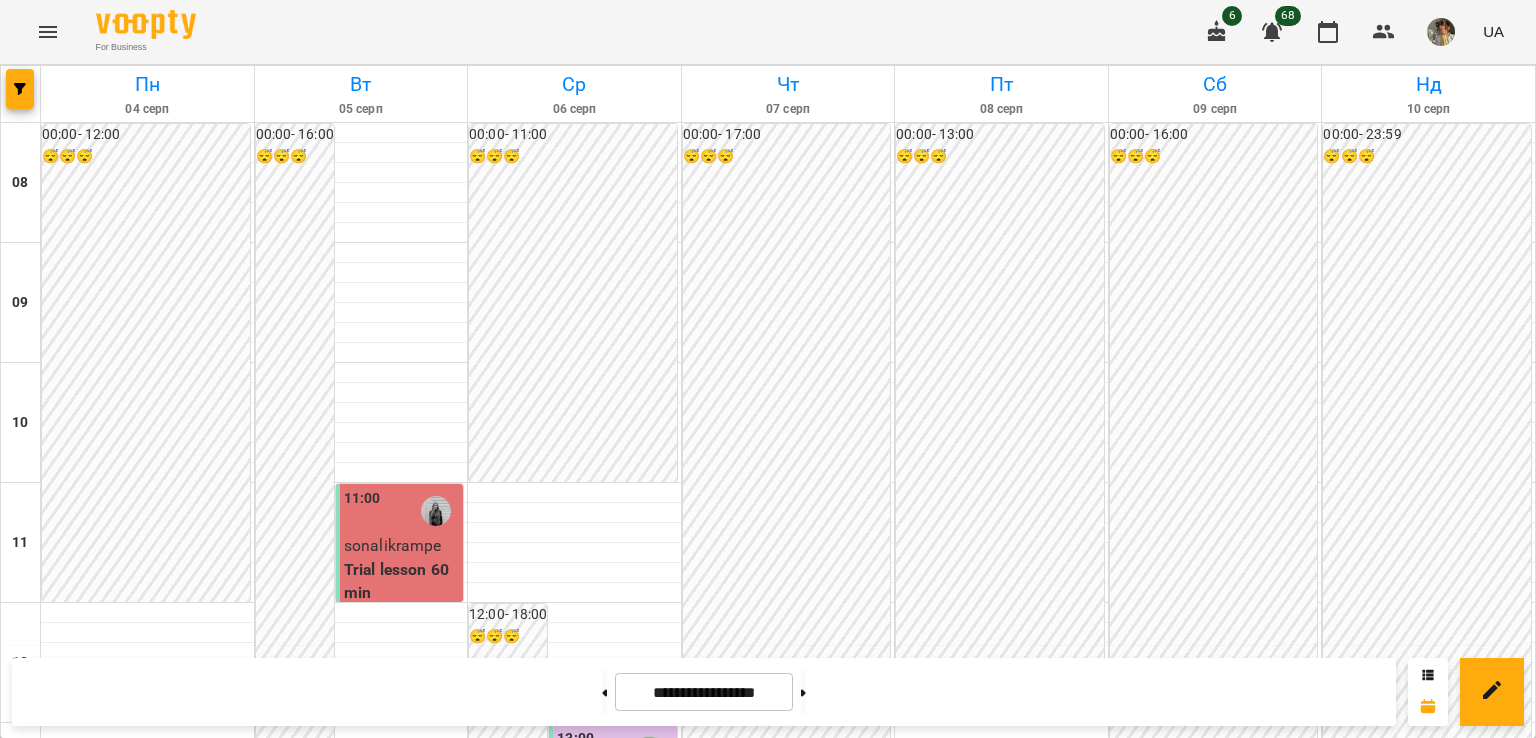 scroll, scrollTop: 1275, scrollLeft: 0, axis: vertical 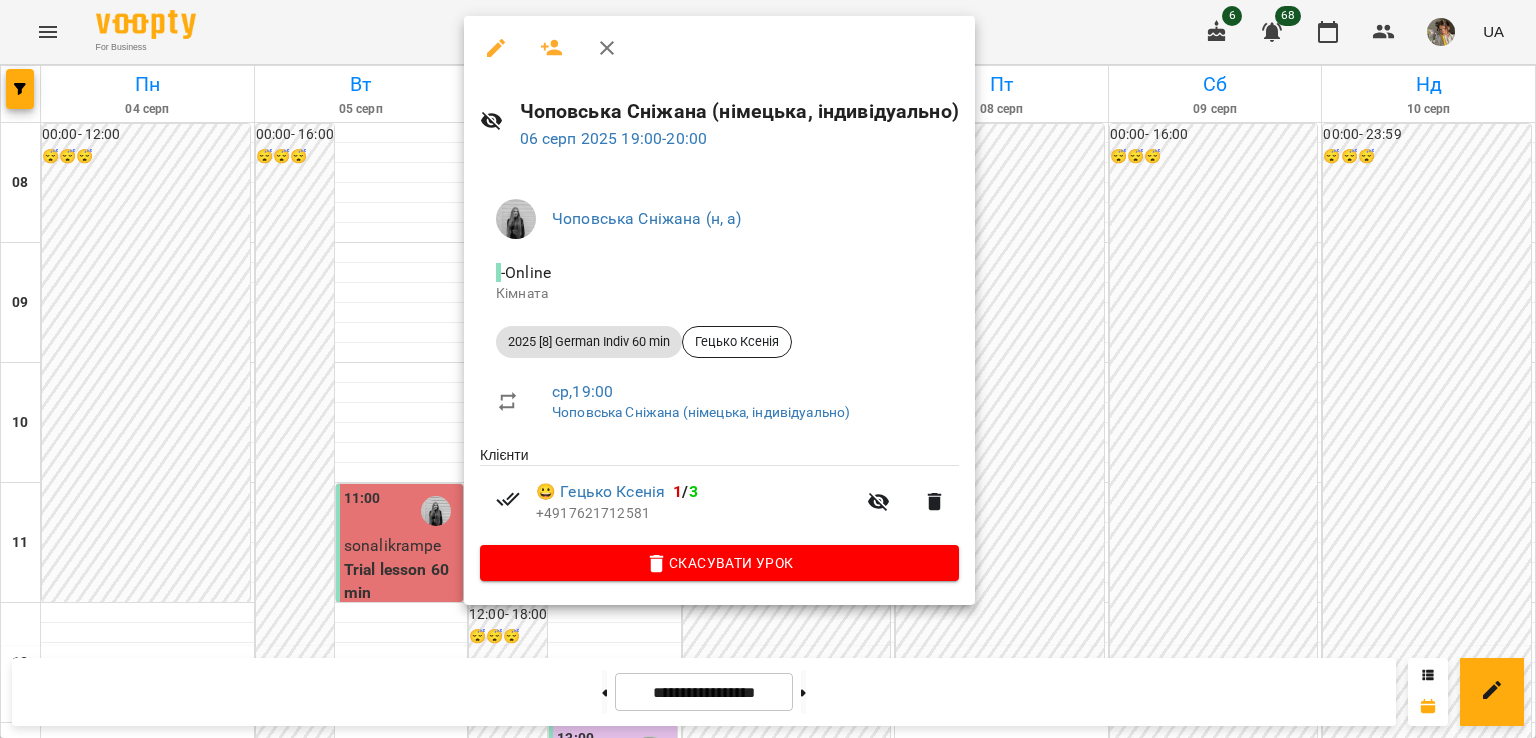 click at bounding box center (768, 369) 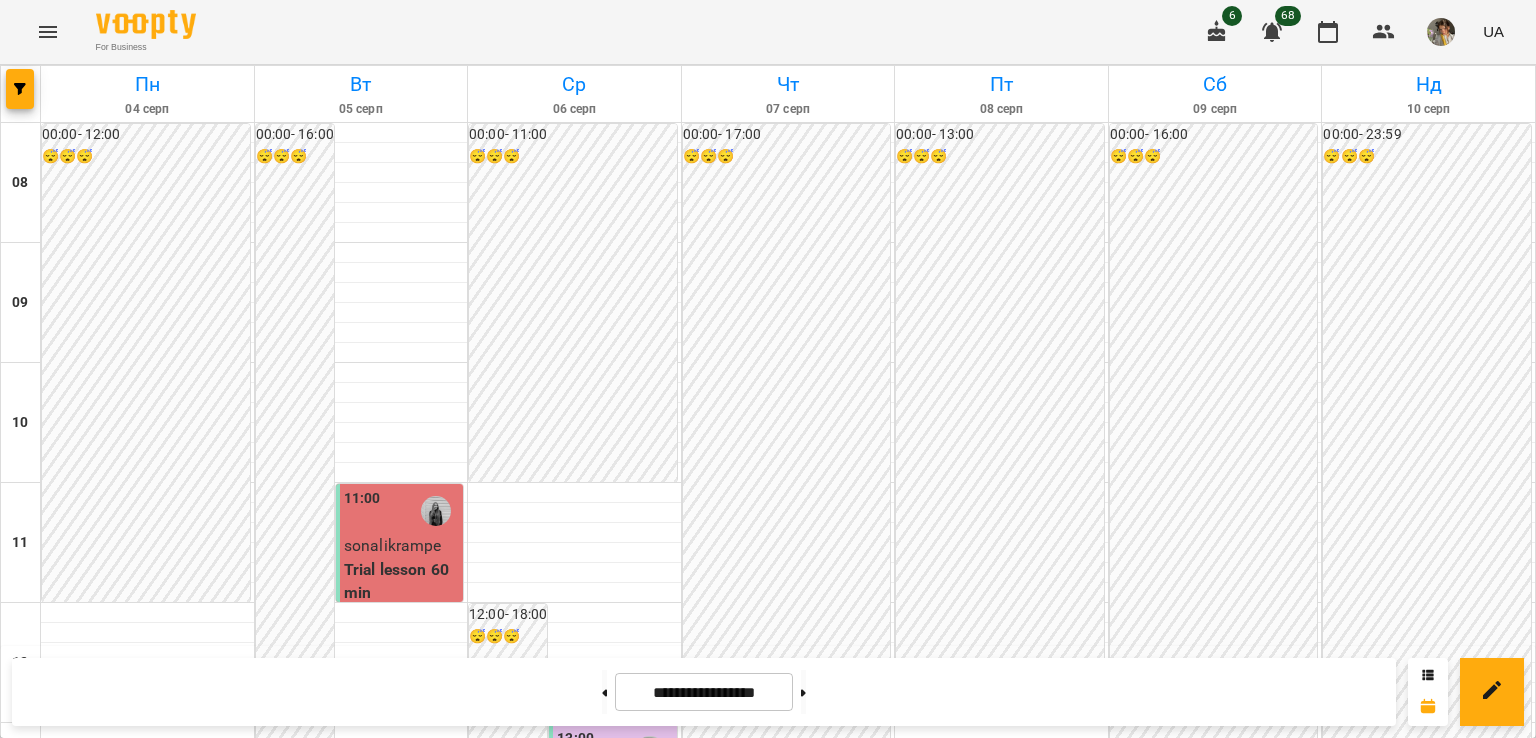 scroll, scrollTop: 447, scrollLeft: 0, axis: vertical 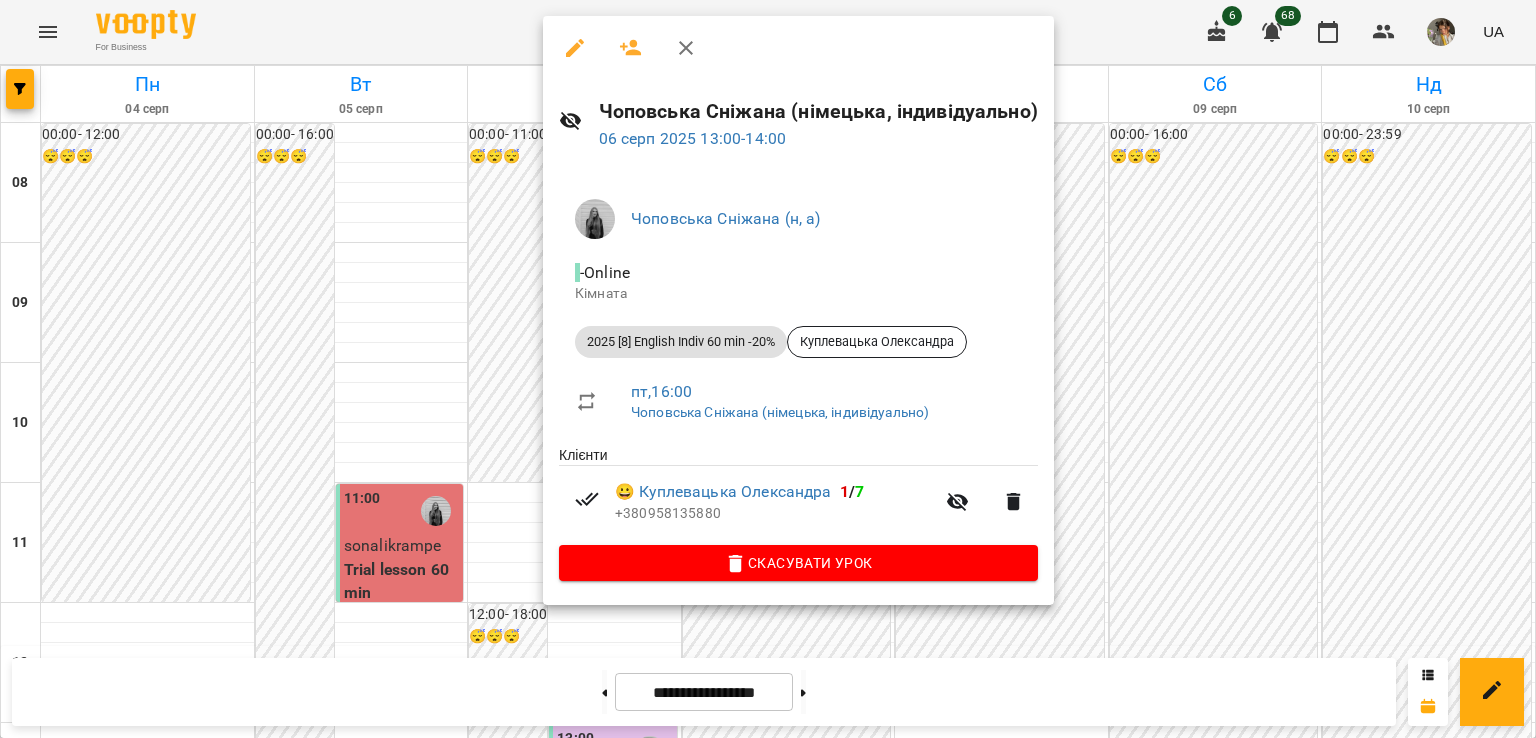 click at bounding box center [768, 369] 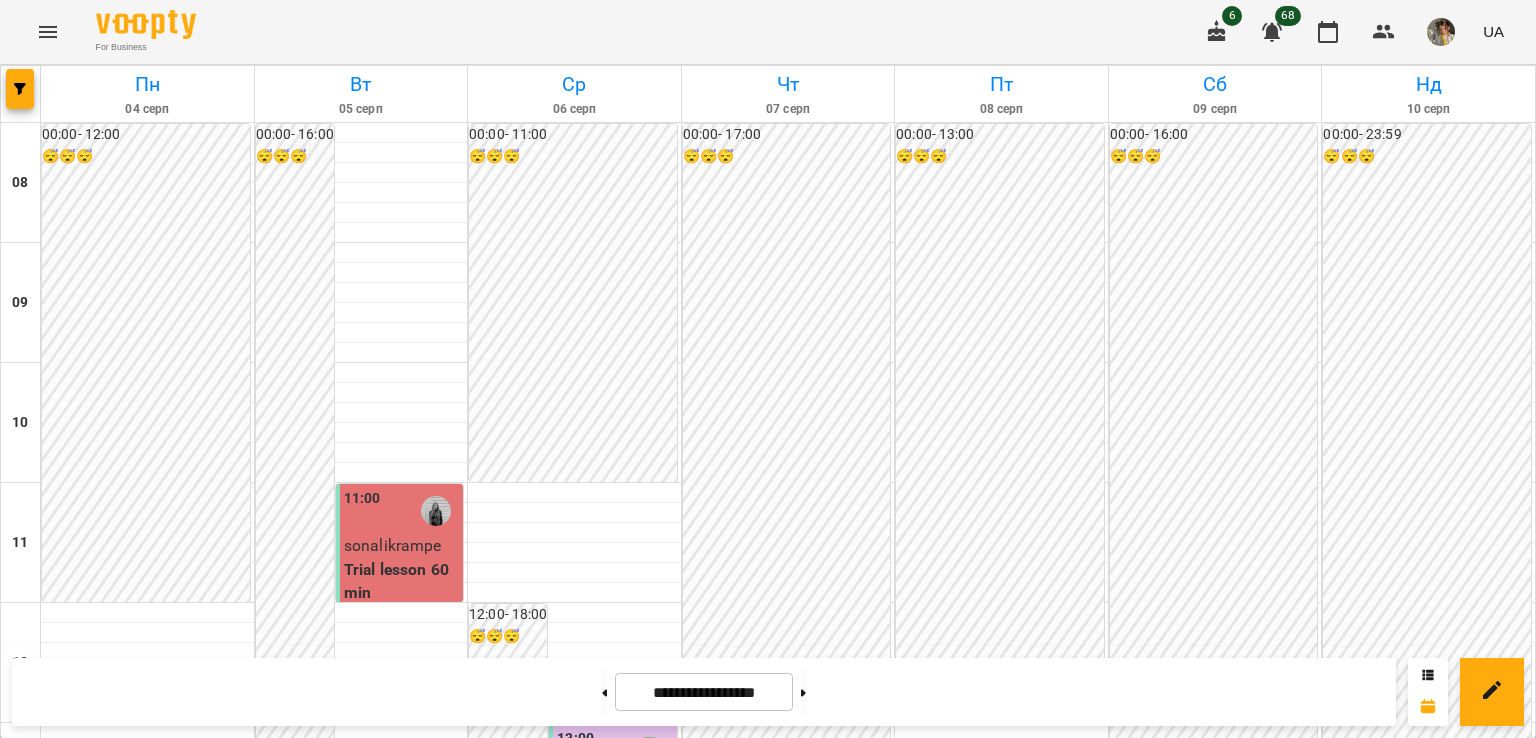 click on "Ліна Гага" at bounding box center [592, 1025] 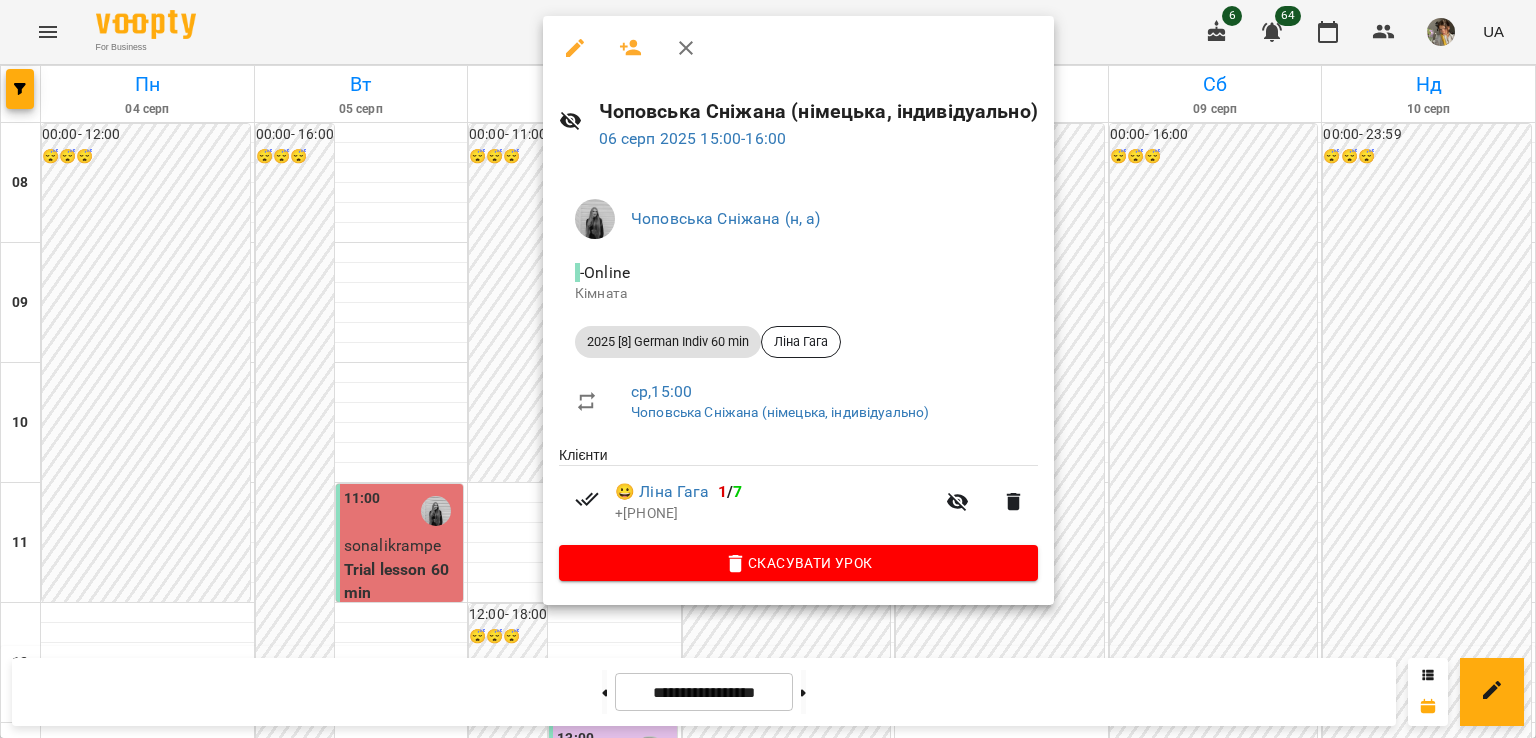 click at bounding box center (768, 369) 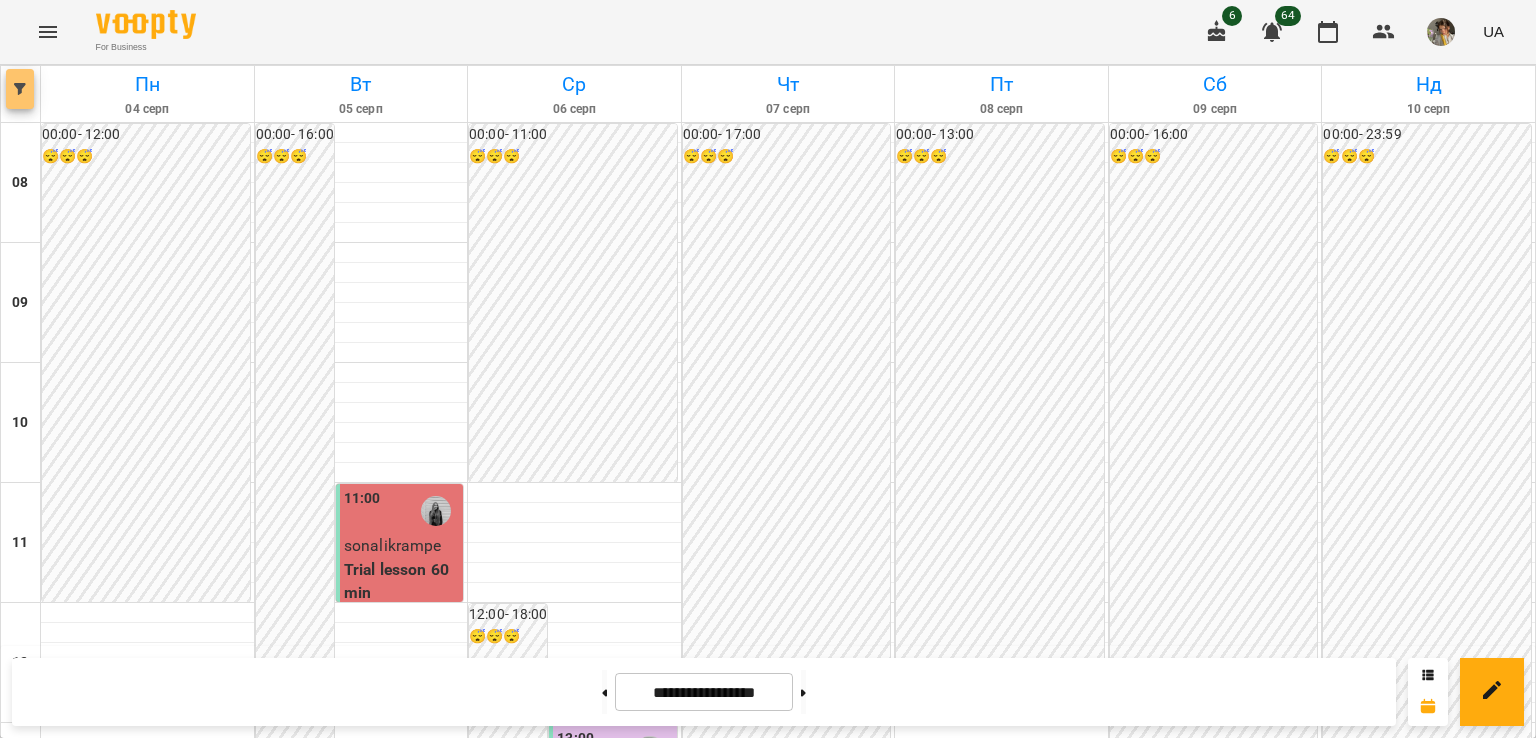 click 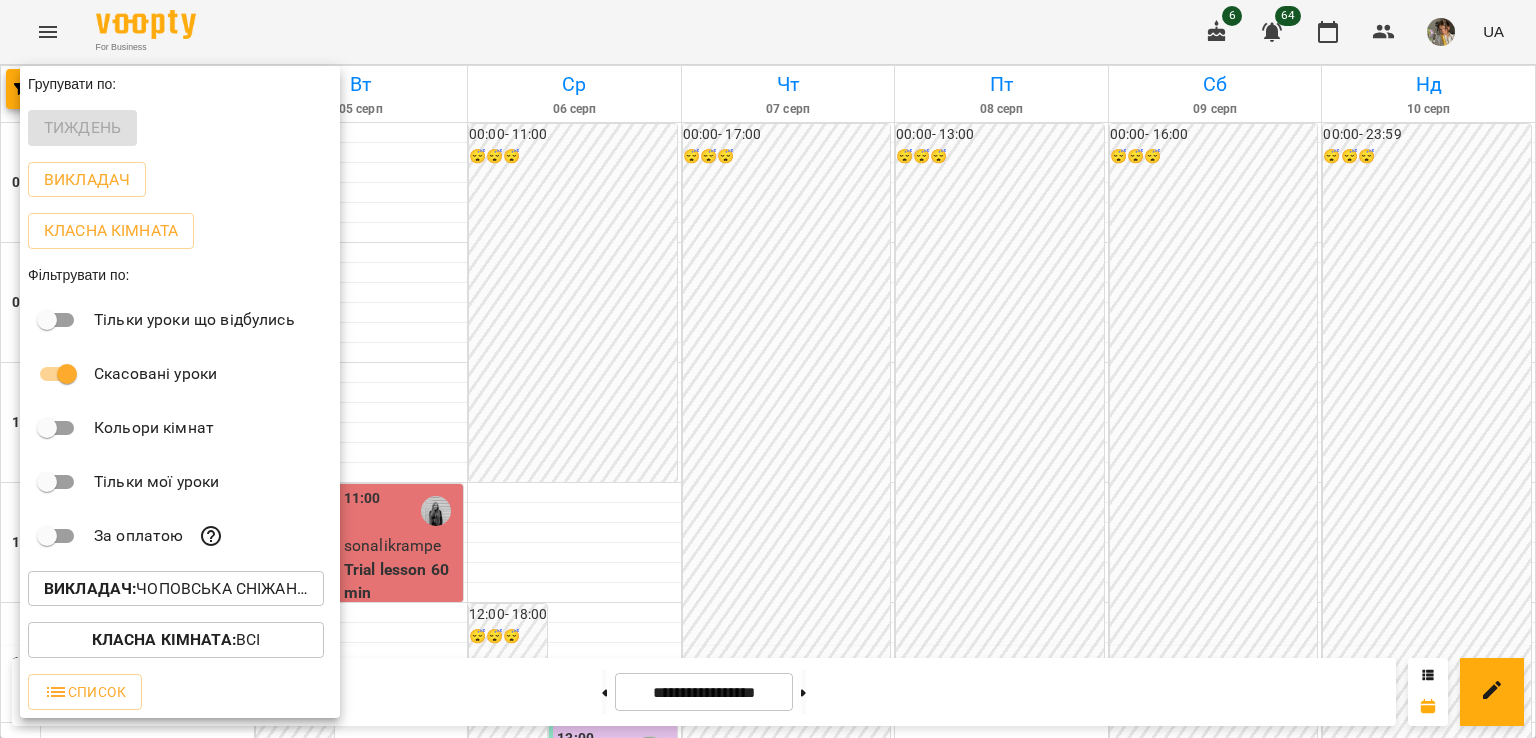 click on "Викладач :  Чоповська Сніжана (н, а)" at bounding box center [176, 589] 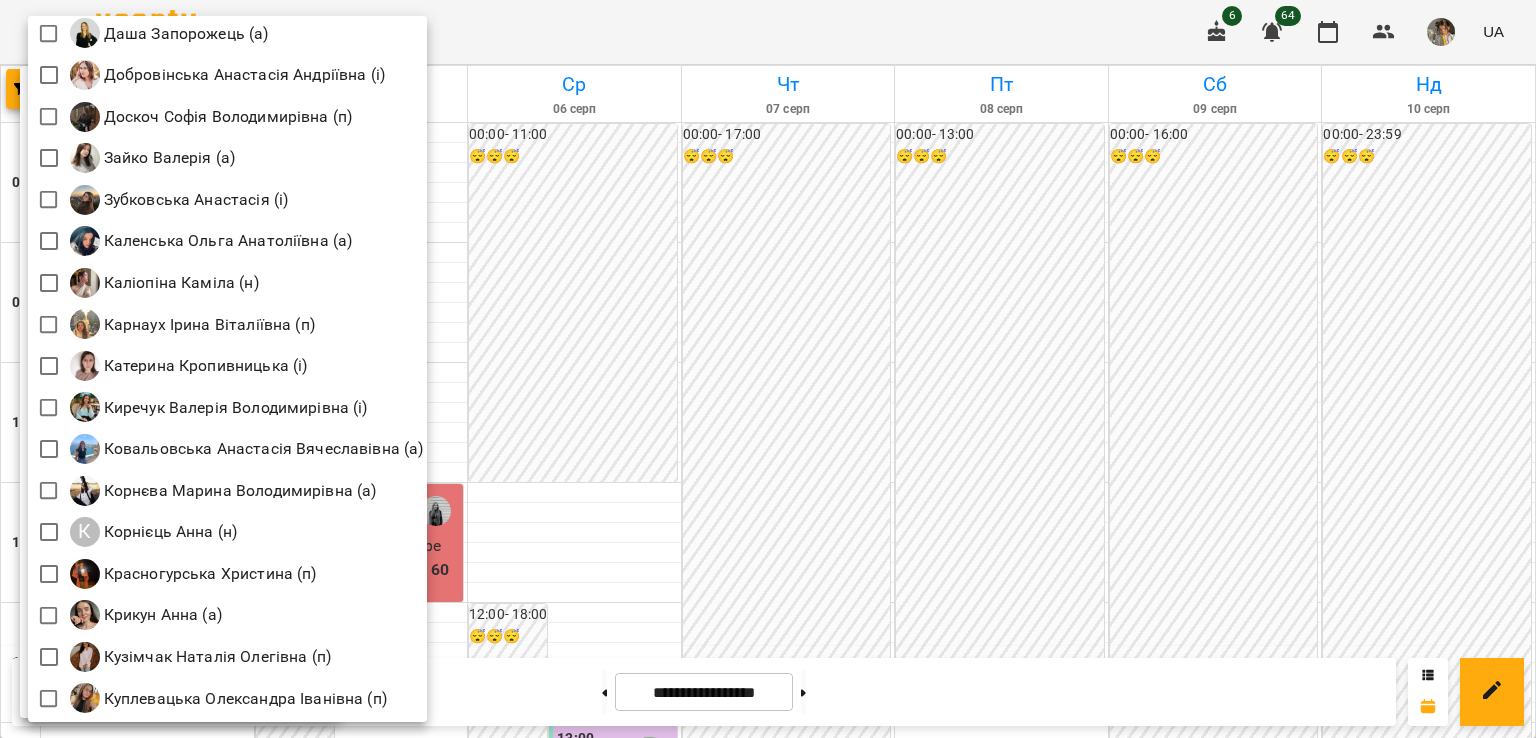 scroll, scrollTop: 1136, scrollLeft: 0, axis: vertical 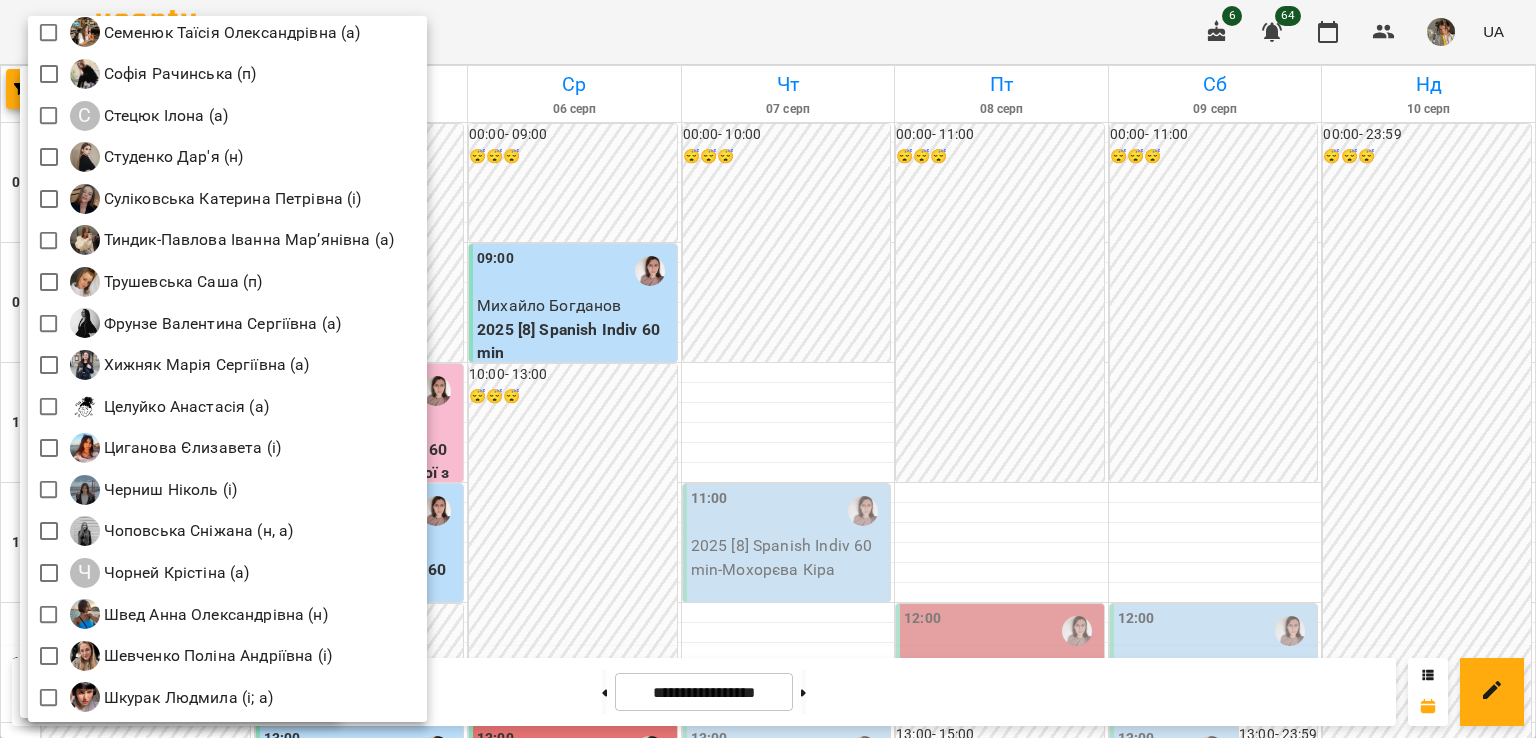 click at bounding box center [768, 369] 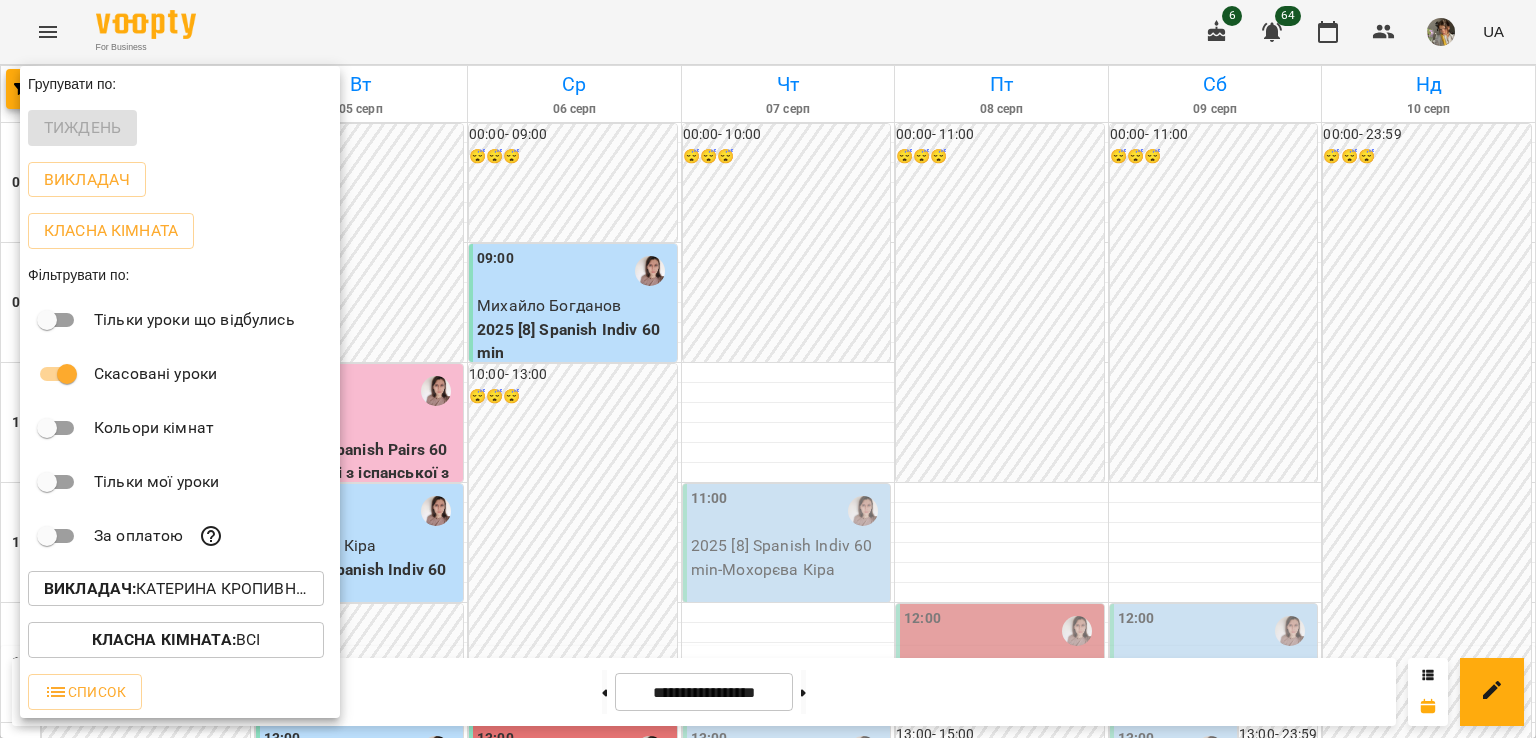 click at bounding box center (768, 369) 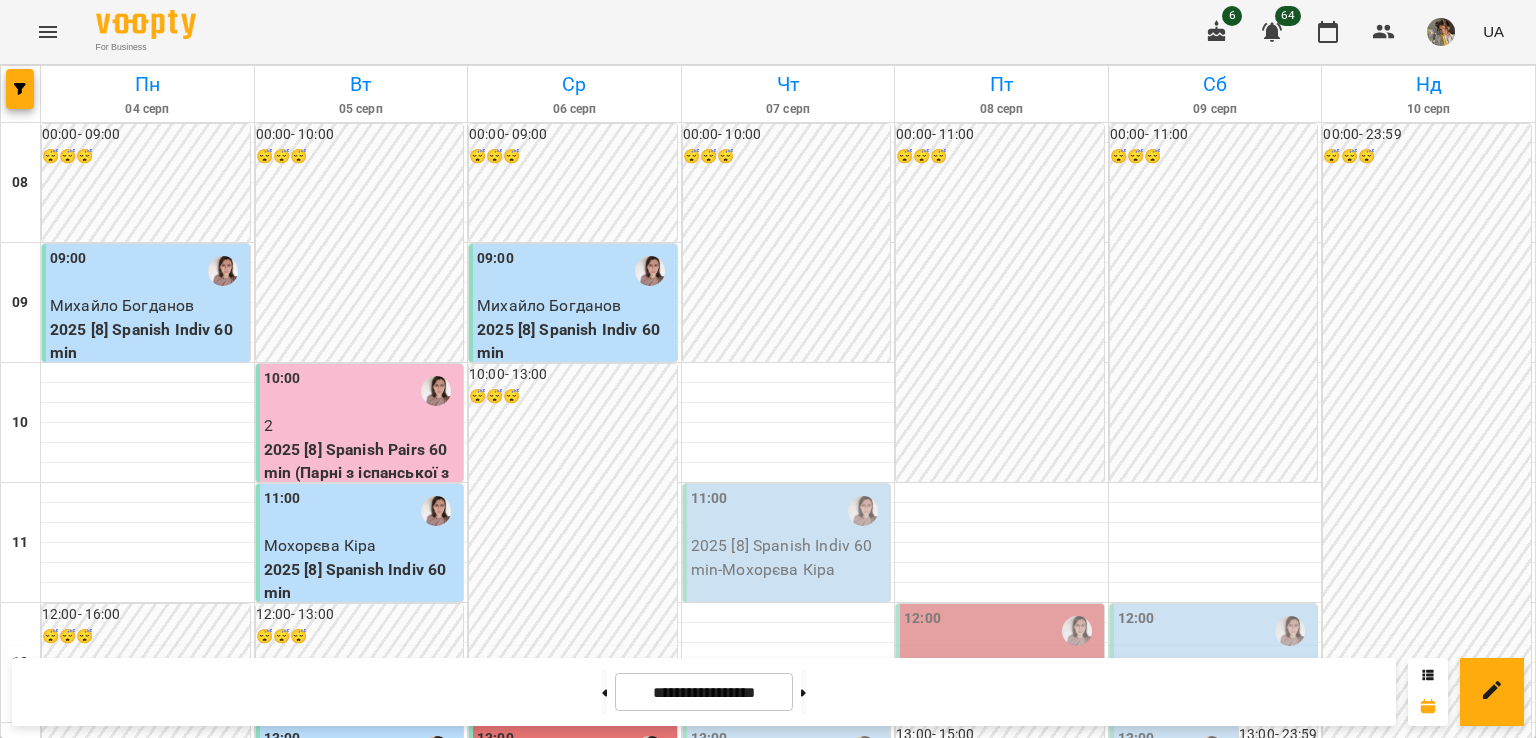 click at bounding box center (803, 692) 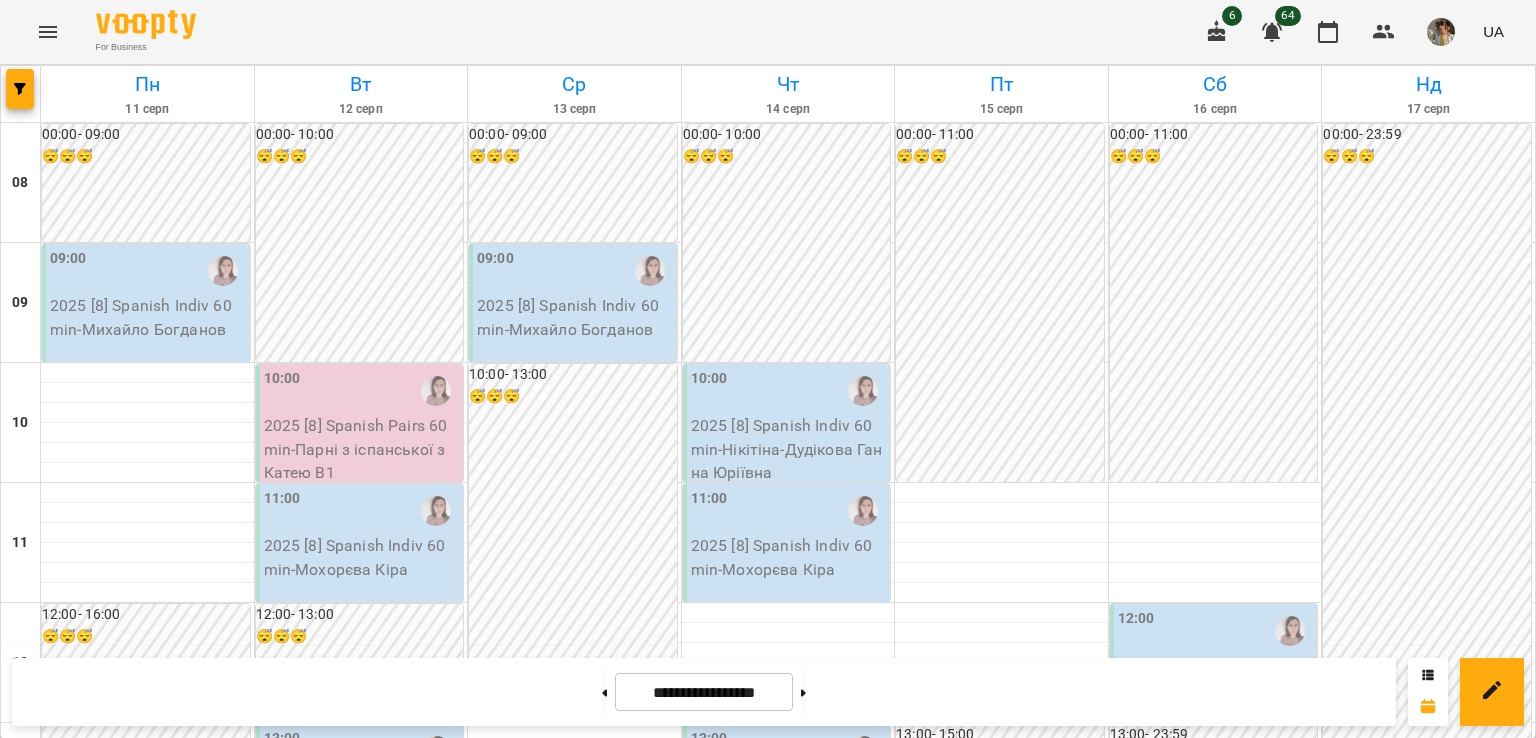 scroll, scrollTop: 300, scrollLeft: 0, axis: vertical 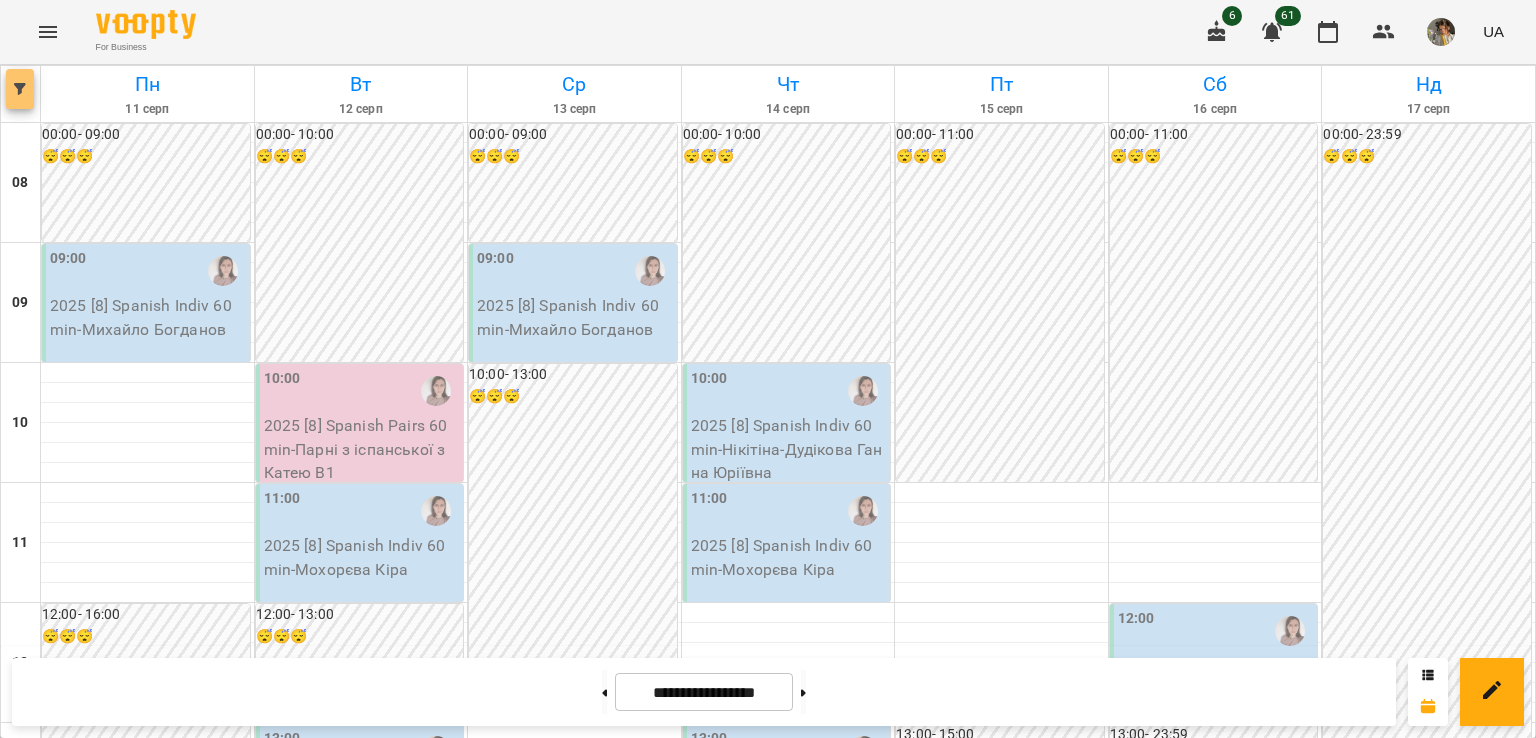 click at bounding box center (20, 89) 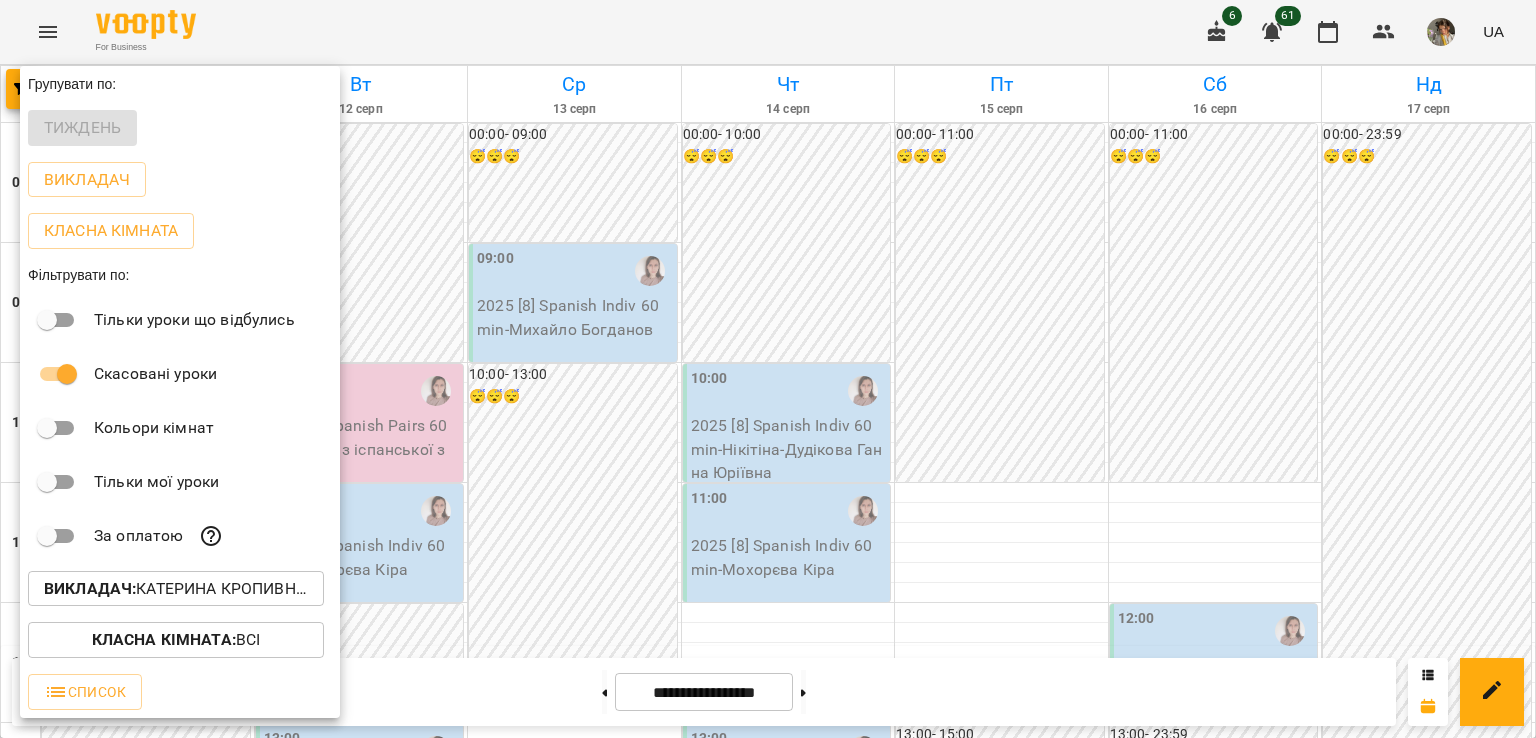 click on "Викладач :  Катерина Кропивницька (і)" at bounding box center [176, 589] 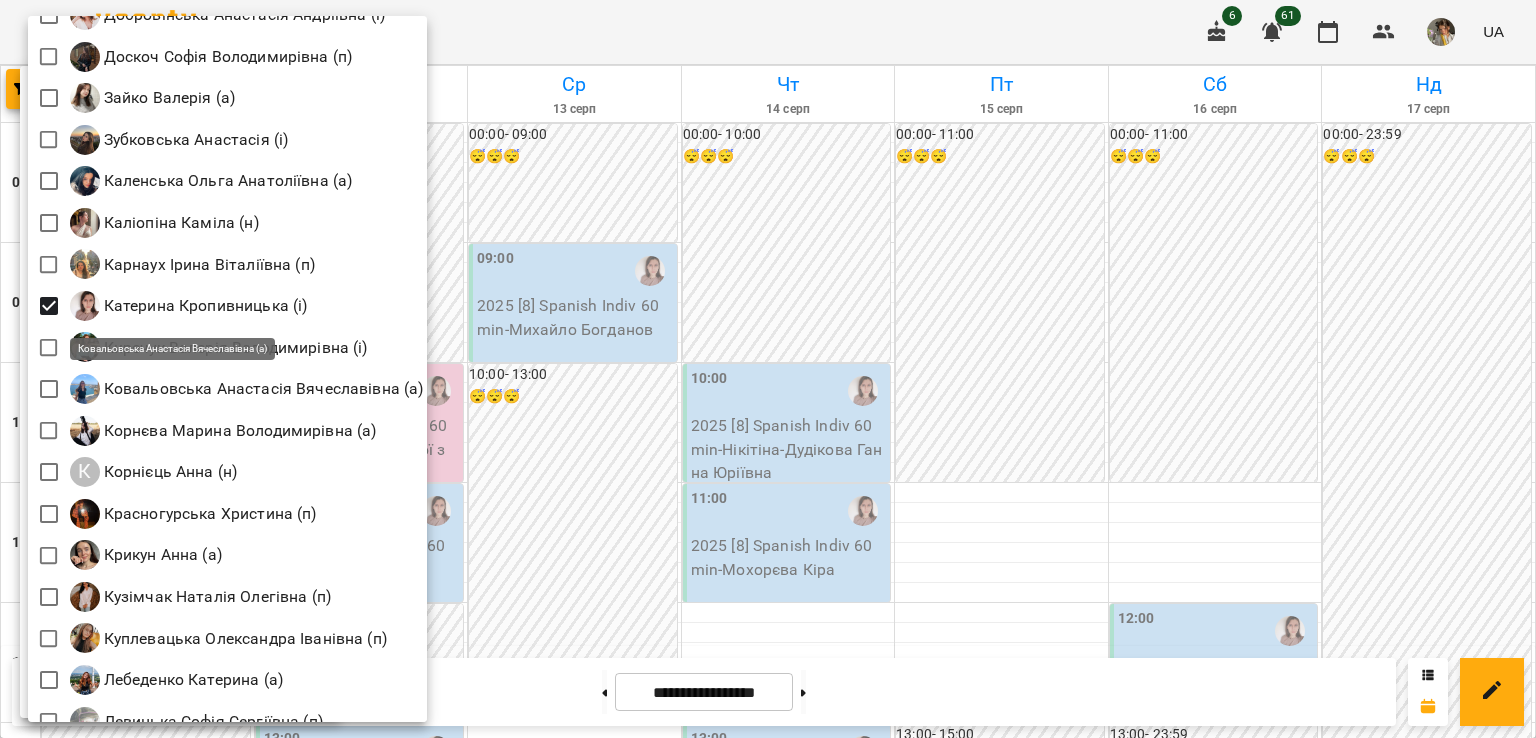 scroll, scrollTop: 1266, scrollLeft: 0, axis: vertical 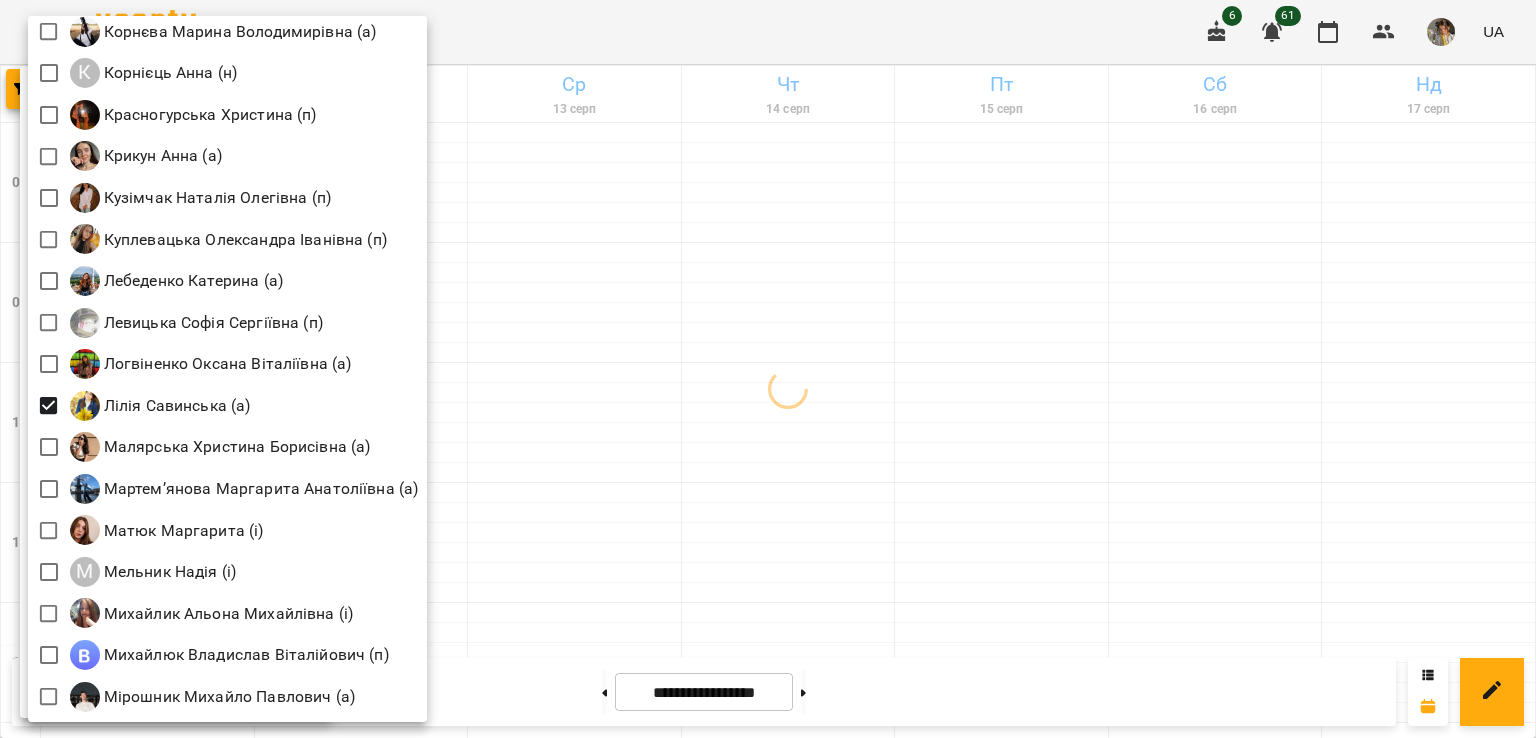 click at bounding box center (768, 369) 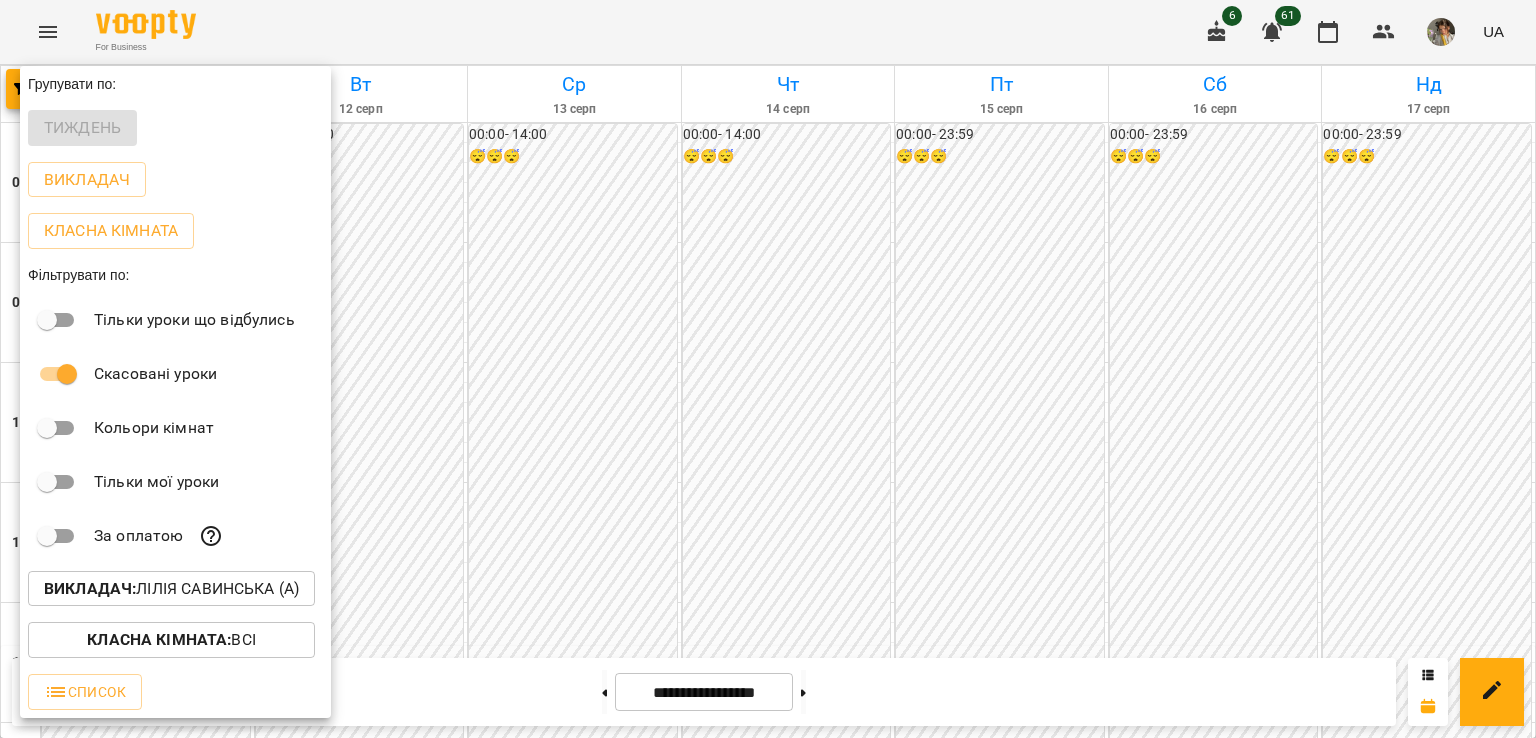 click at bounding box center [768, 369] 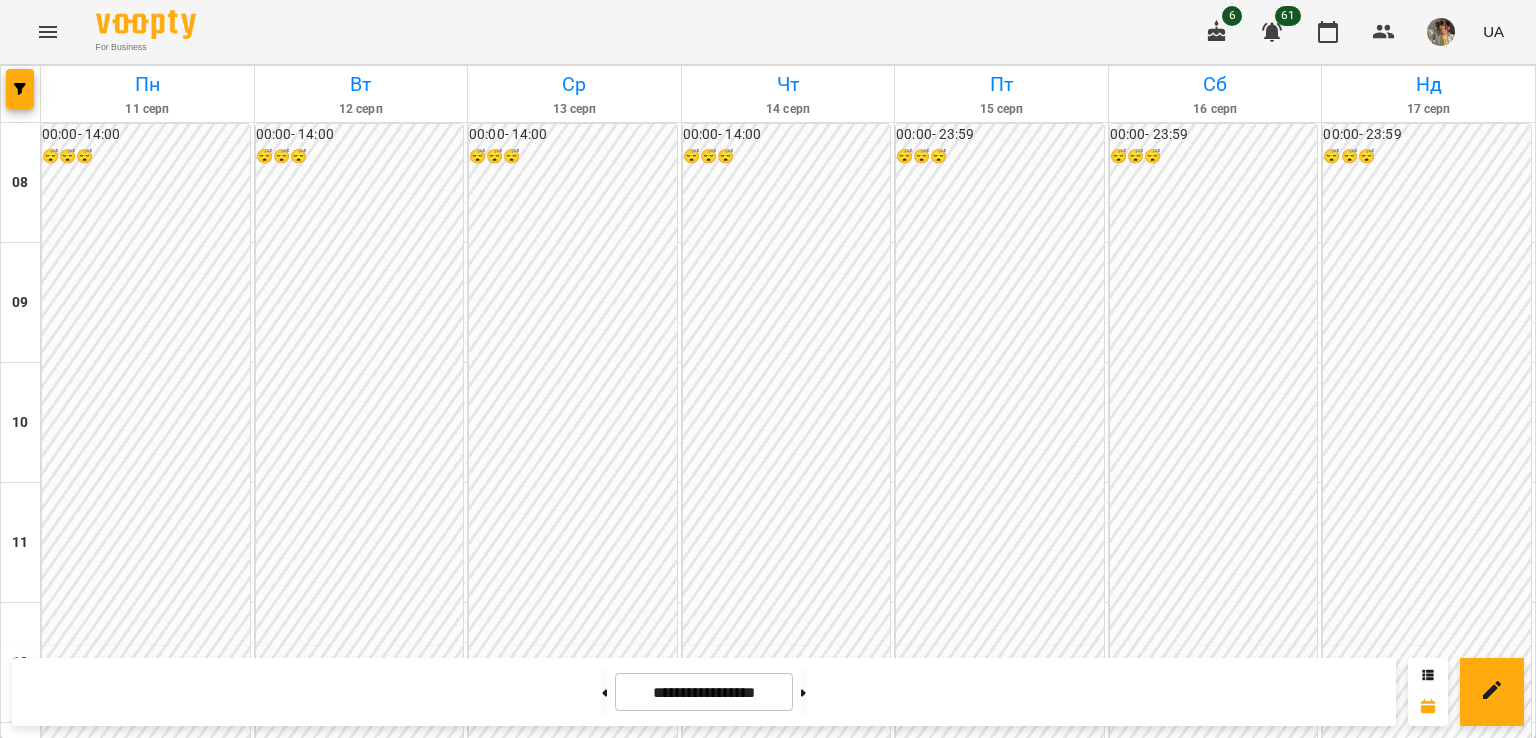 scroll, scrollTop: 1275, scrollLeft: 0, axis: vertical 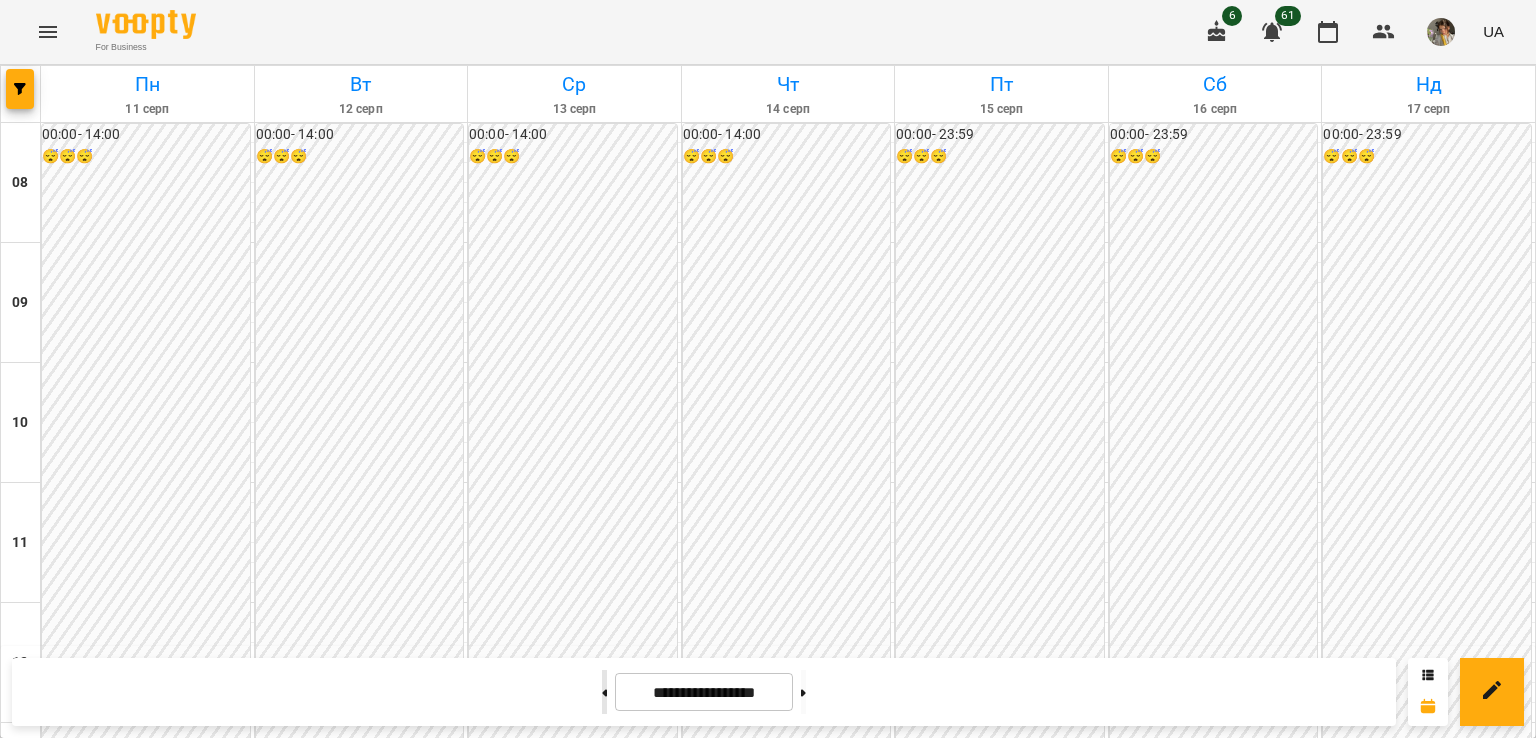 click at bounding box center (604, 692) 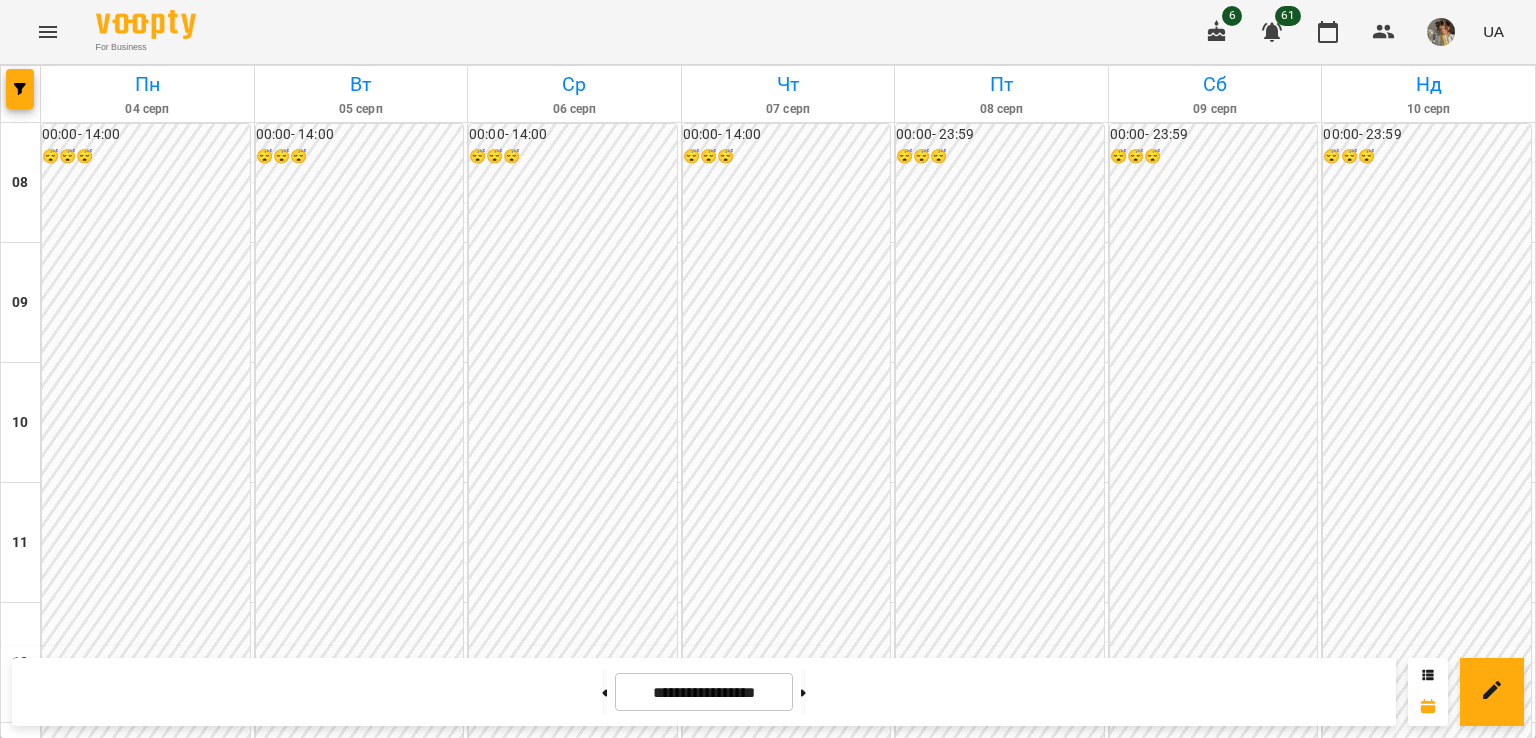 scroll, scrollTop: 1069, scrollLeft: 0, axis: vertical 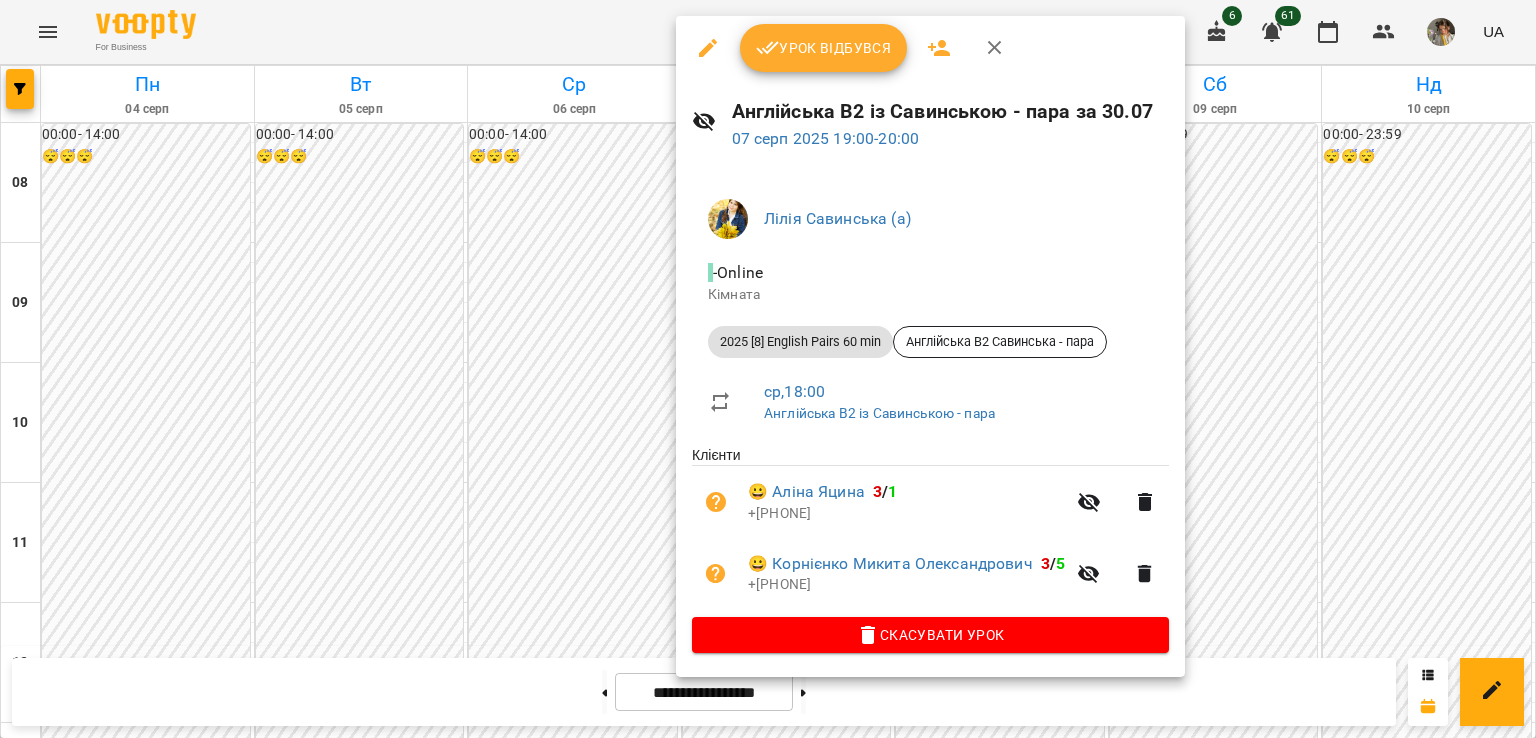 click 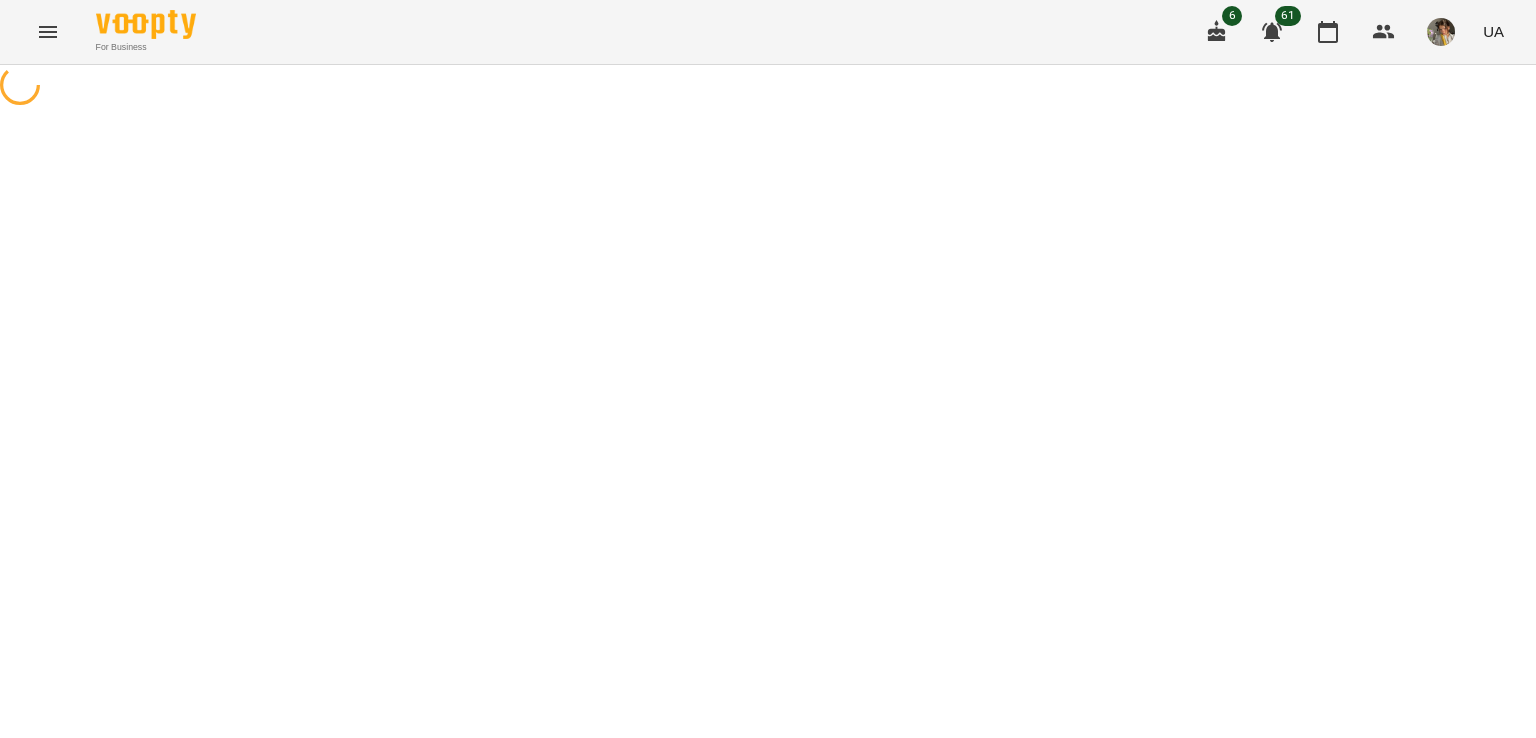 select on "**********" 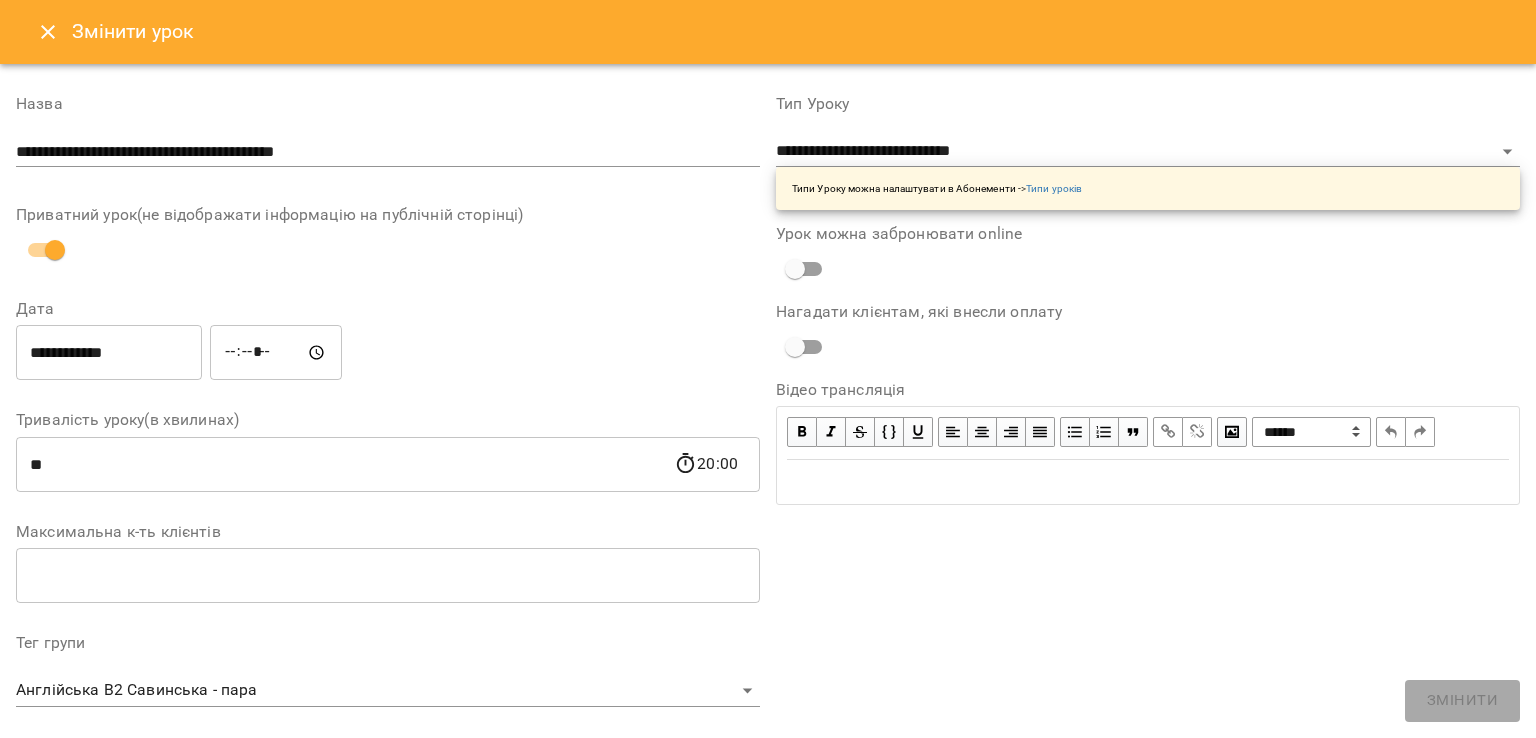 click on "**********" at bounding box center [109, 353] 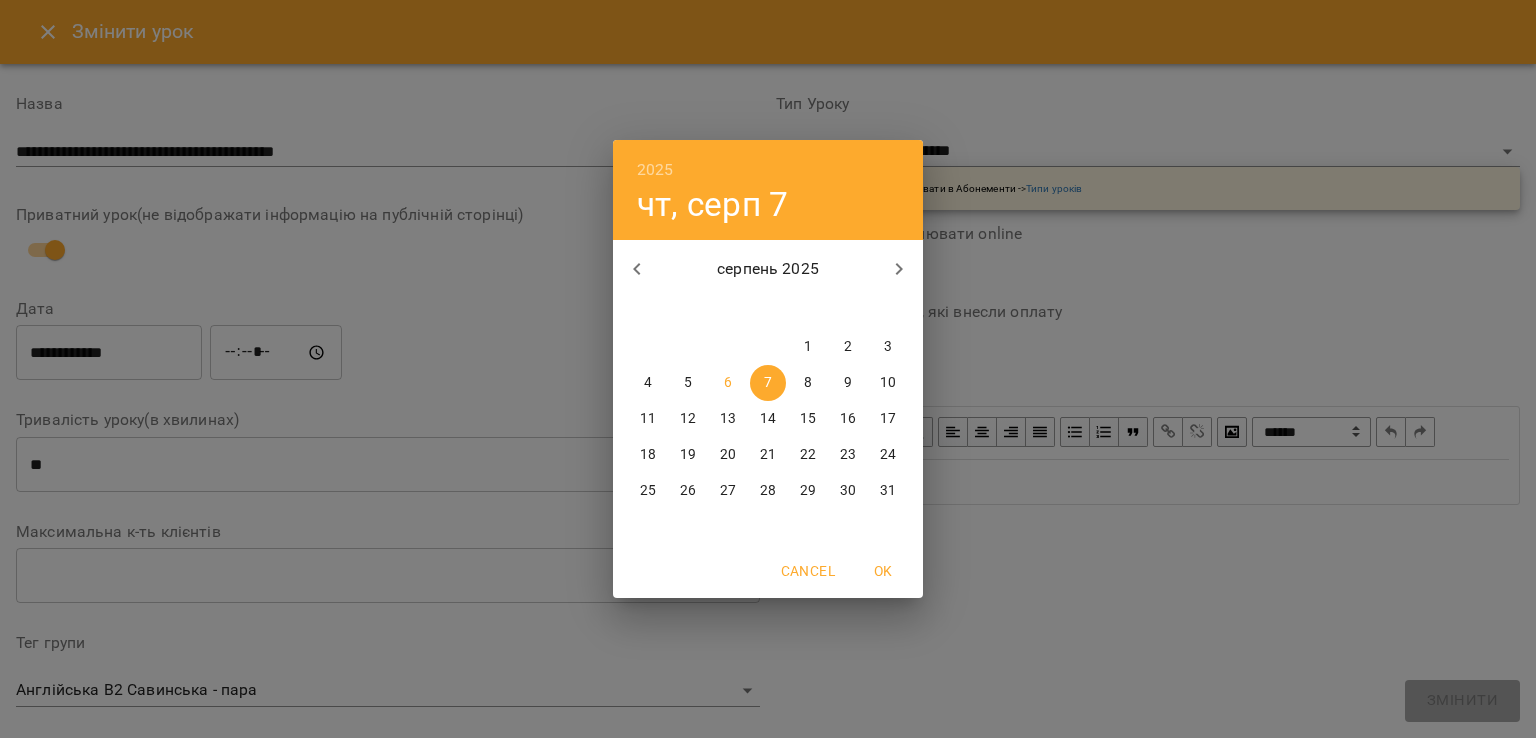 click on "11" at bounding box center (648, 419) 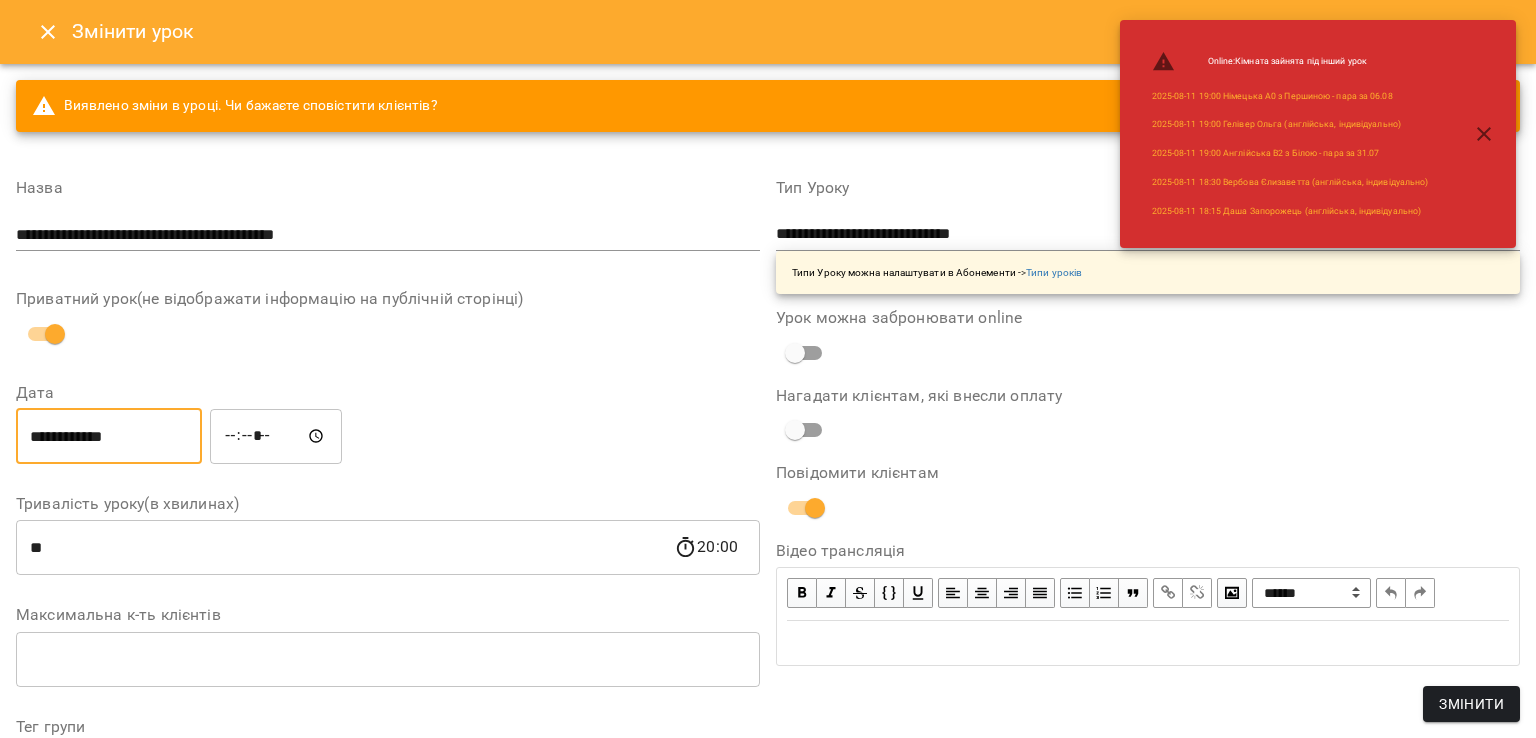 click on "*****" at bounding box center (276, 436) 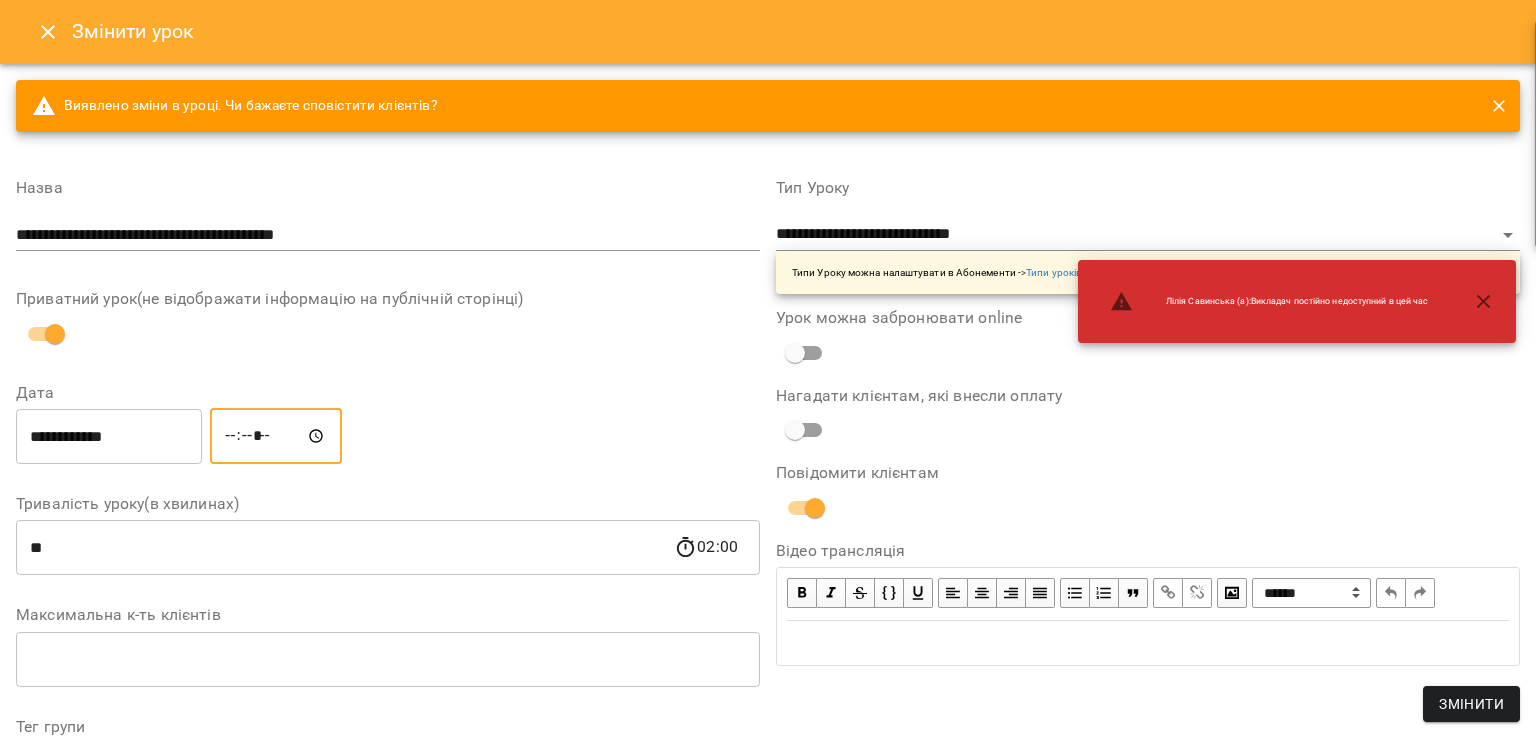 type on "*****" 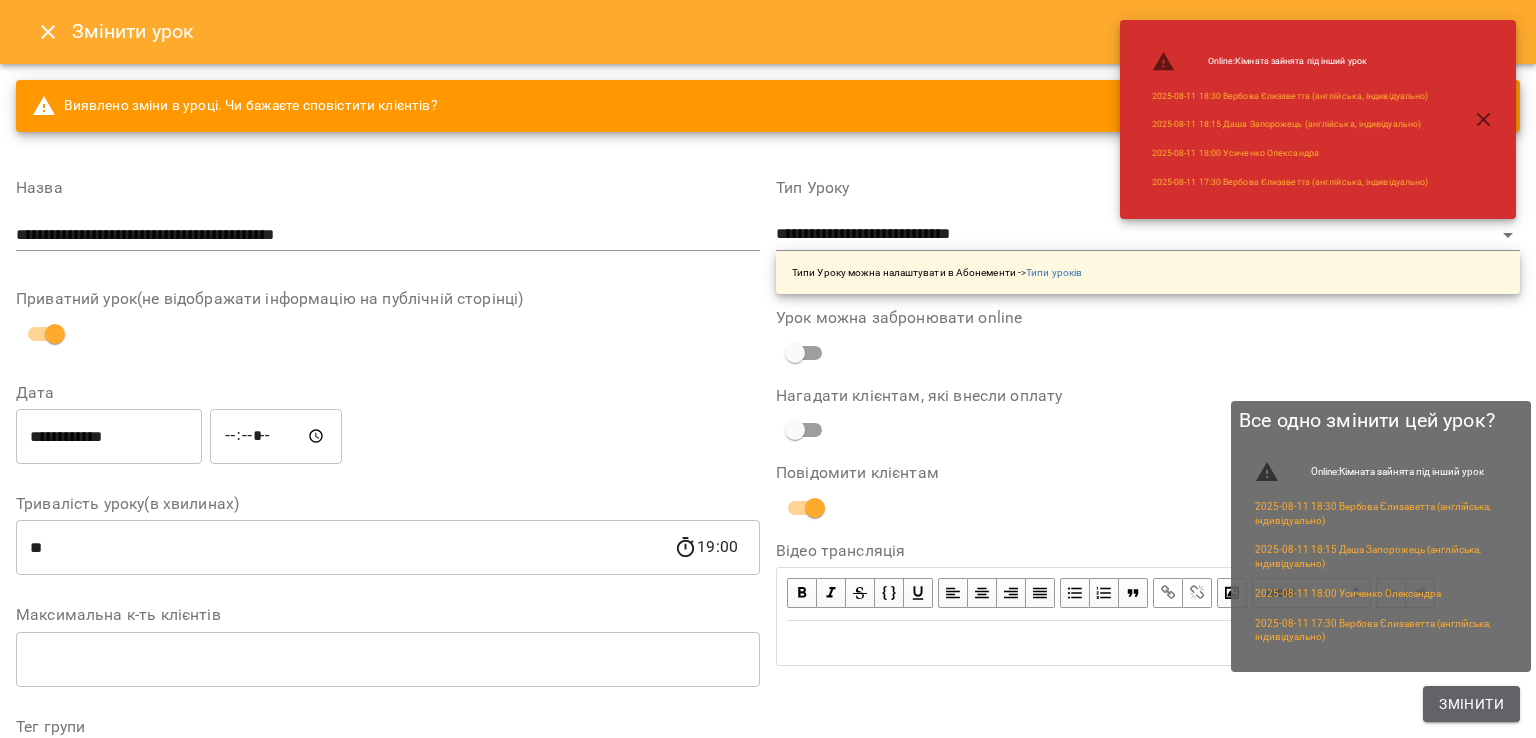 click on "Змінити" at bounding box center (1471, 704) 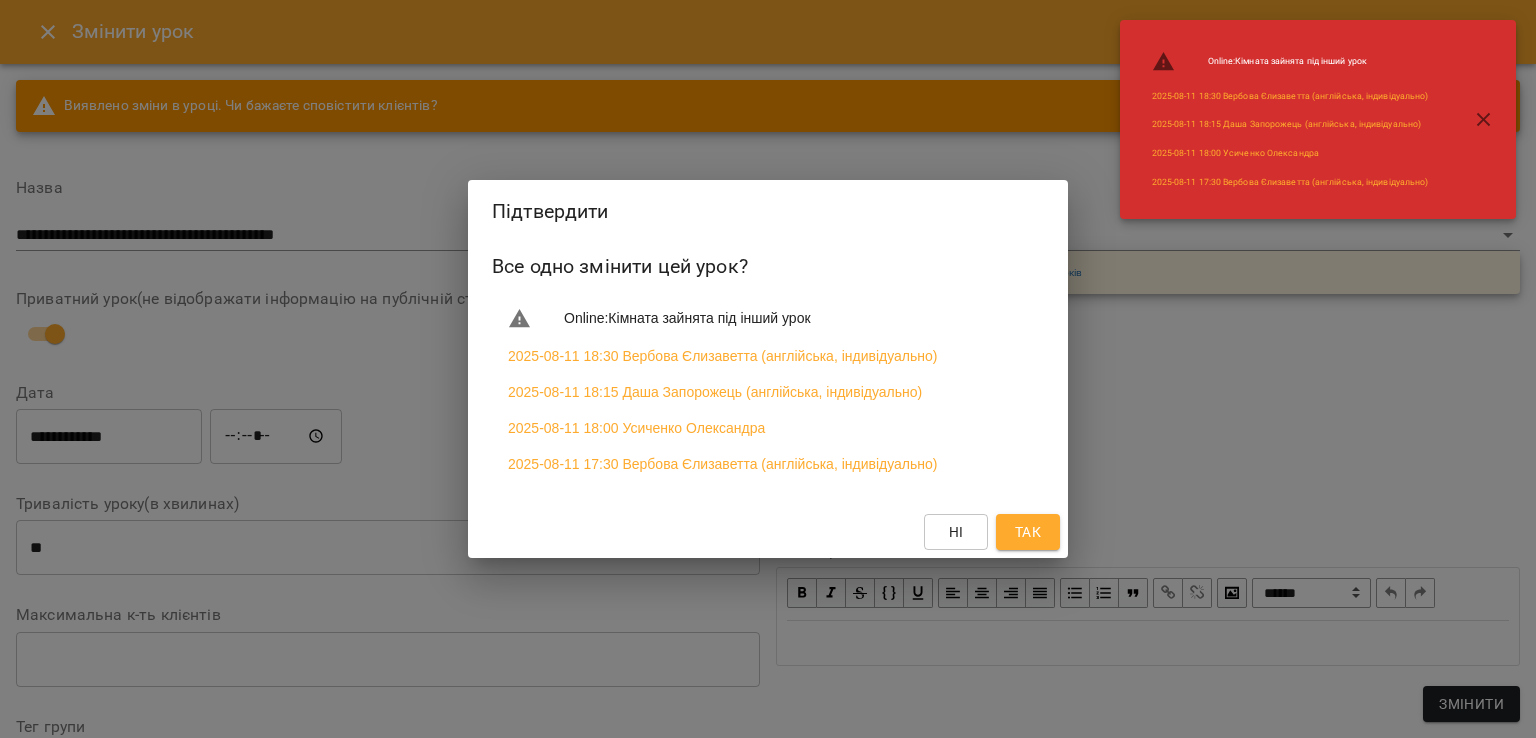 click on "Так" at bounding box center (1028, 532) 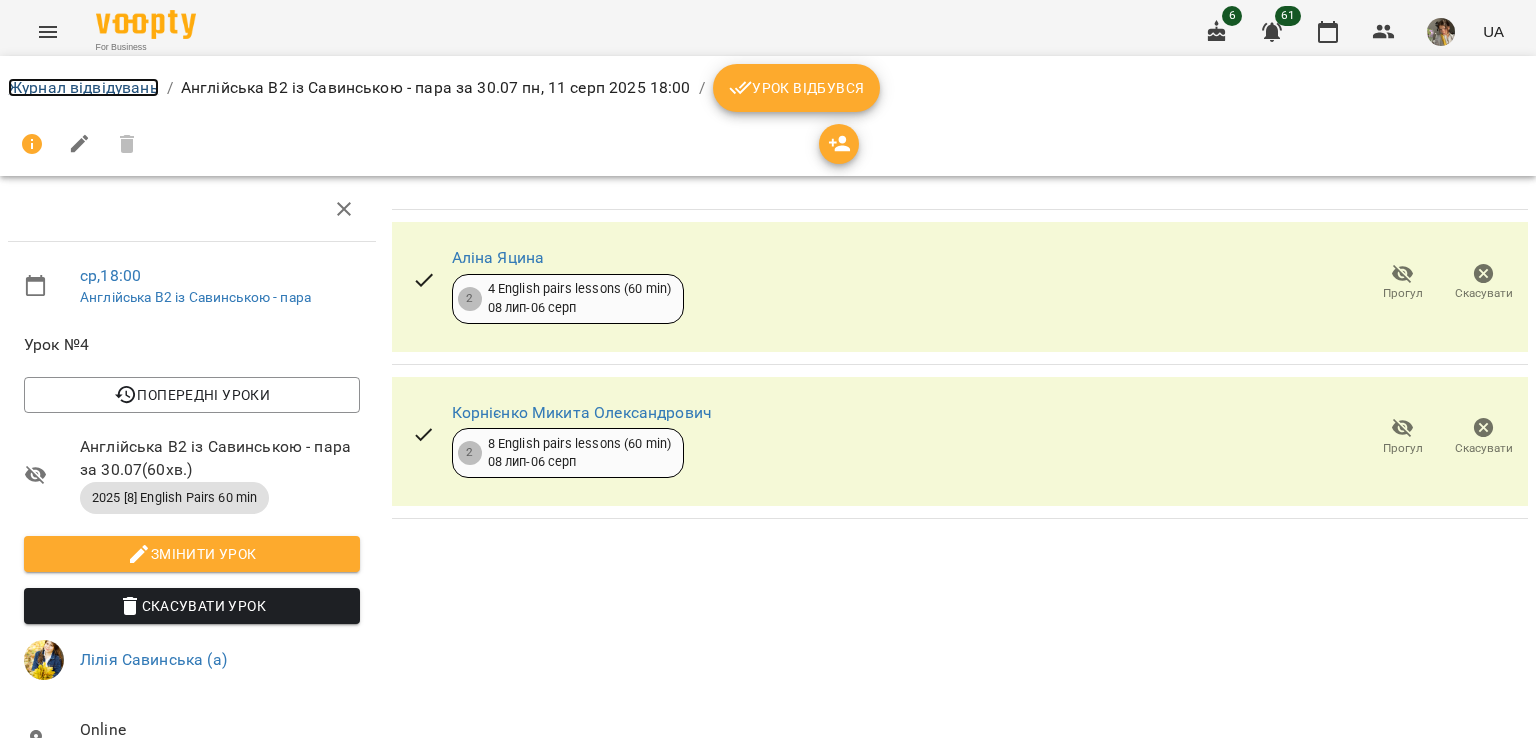 click on "Журнал відвідувань" at bounding box center (83, 87) 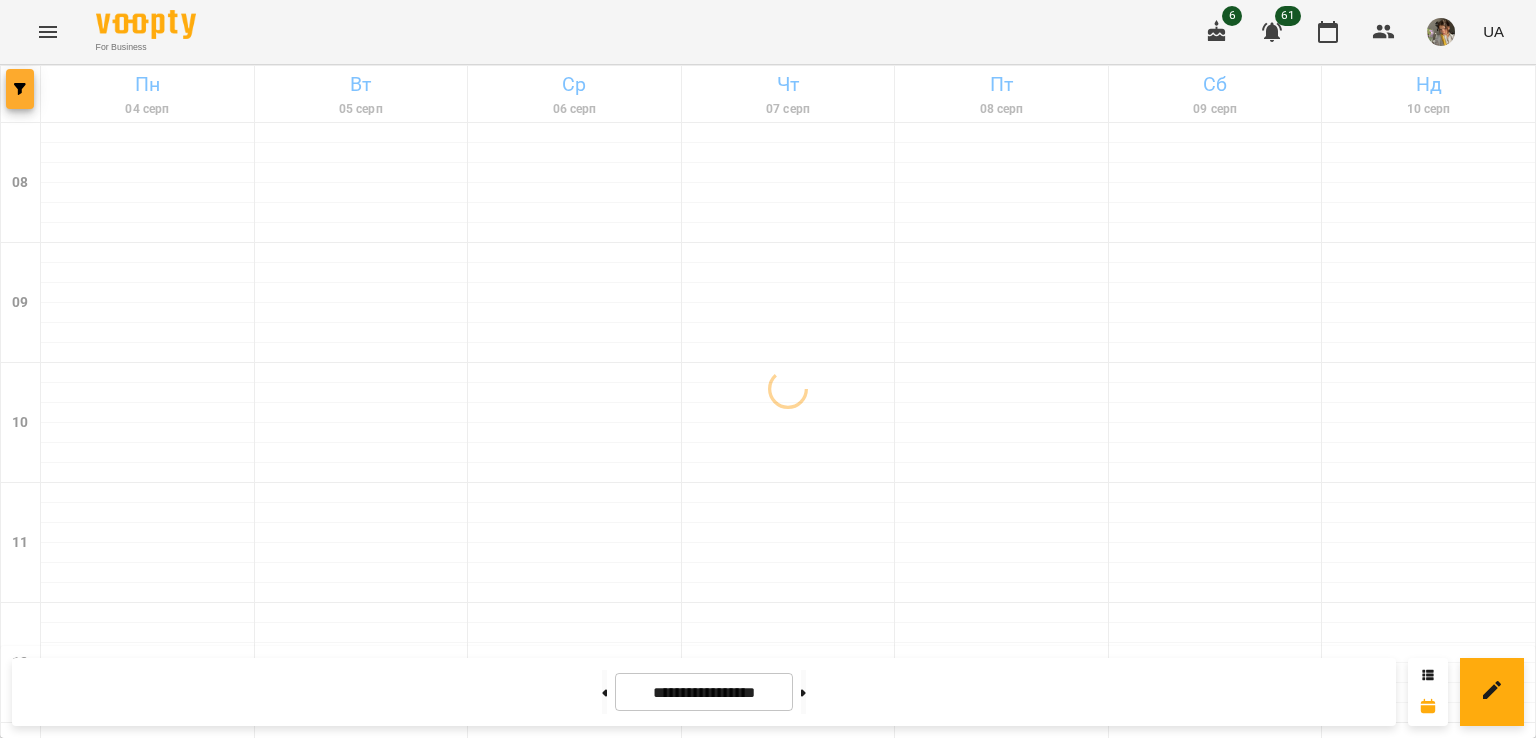 click at bounding box center [20, 89] 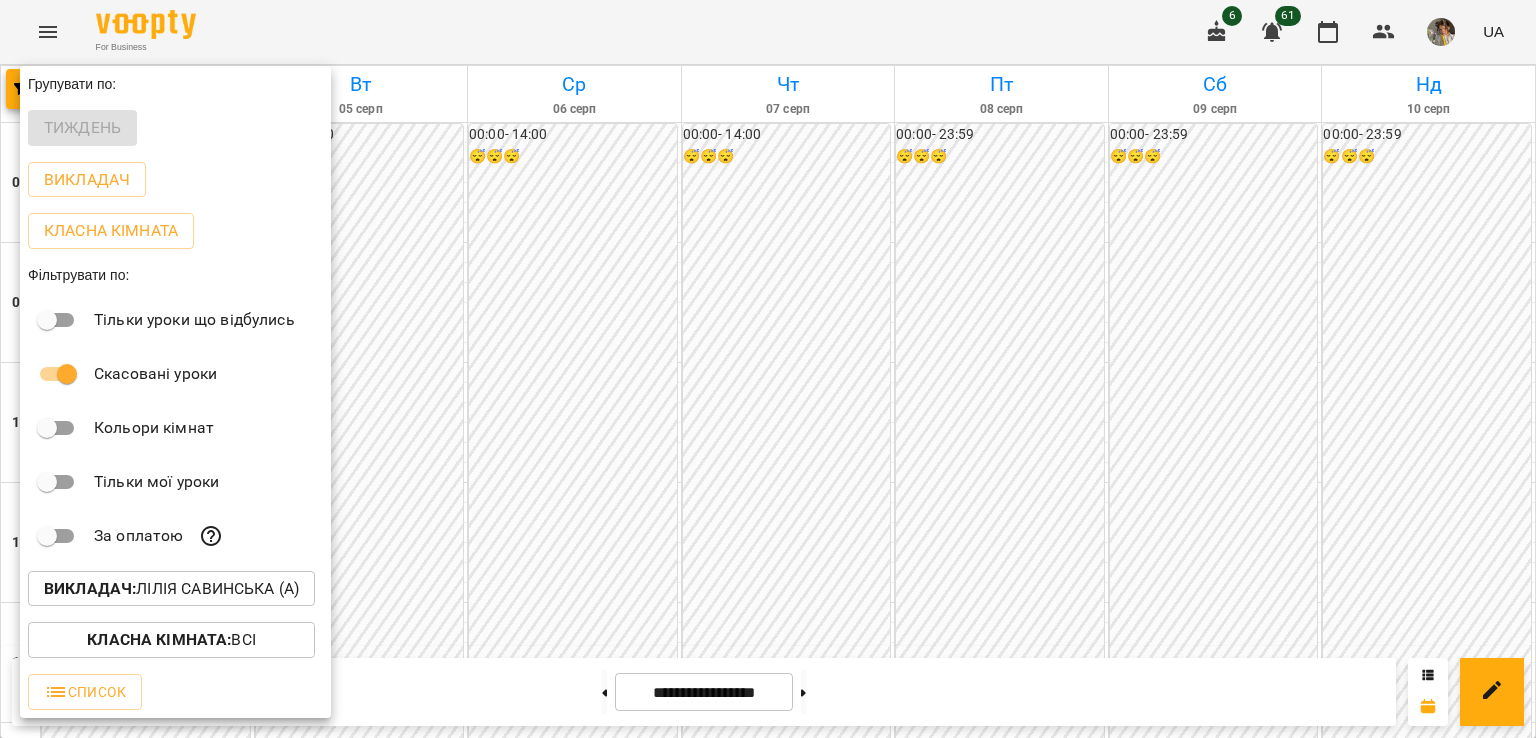 click on "Викладач :" at bounding box center [90, 588] 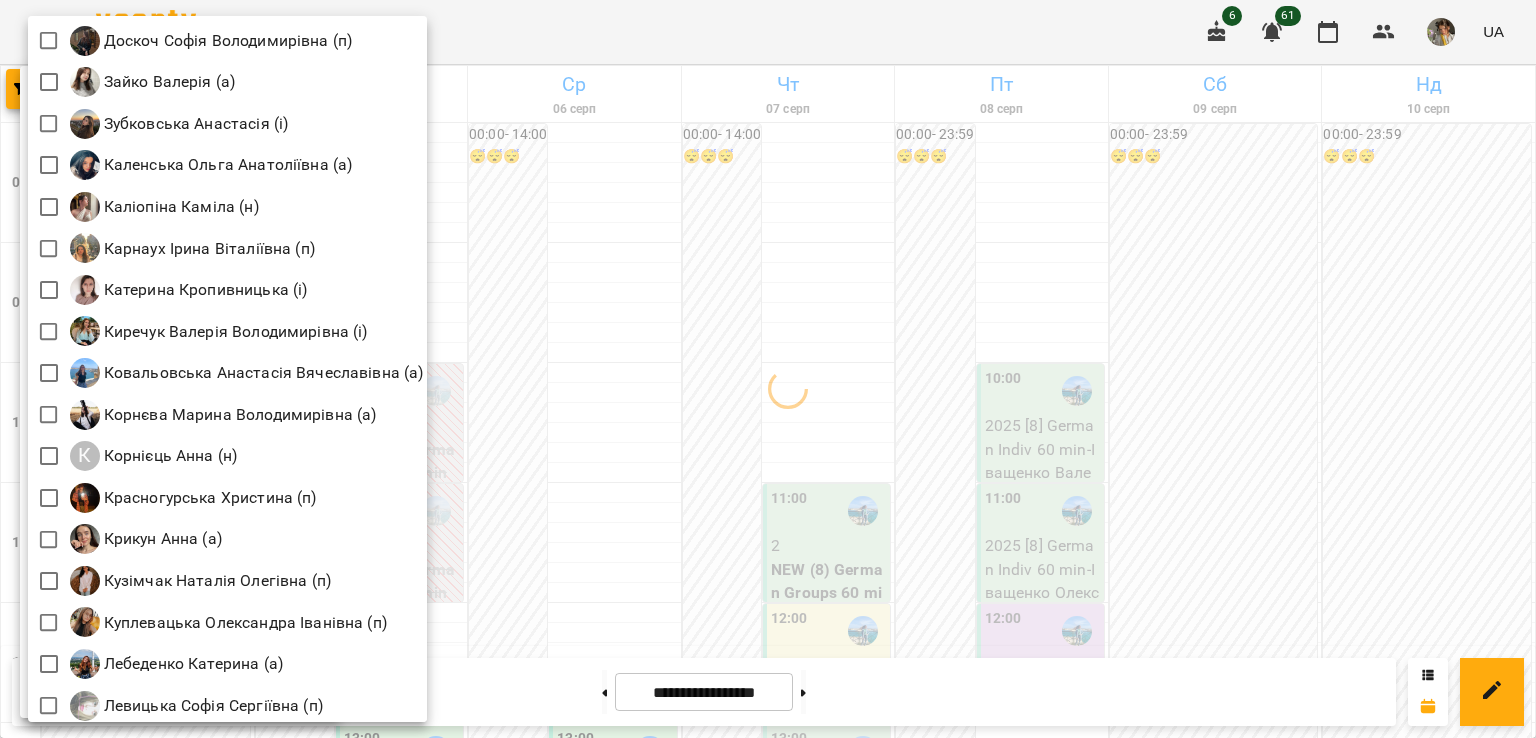 scroll, scrollTop: 1614, scrollLeft: 0, axis: vertical 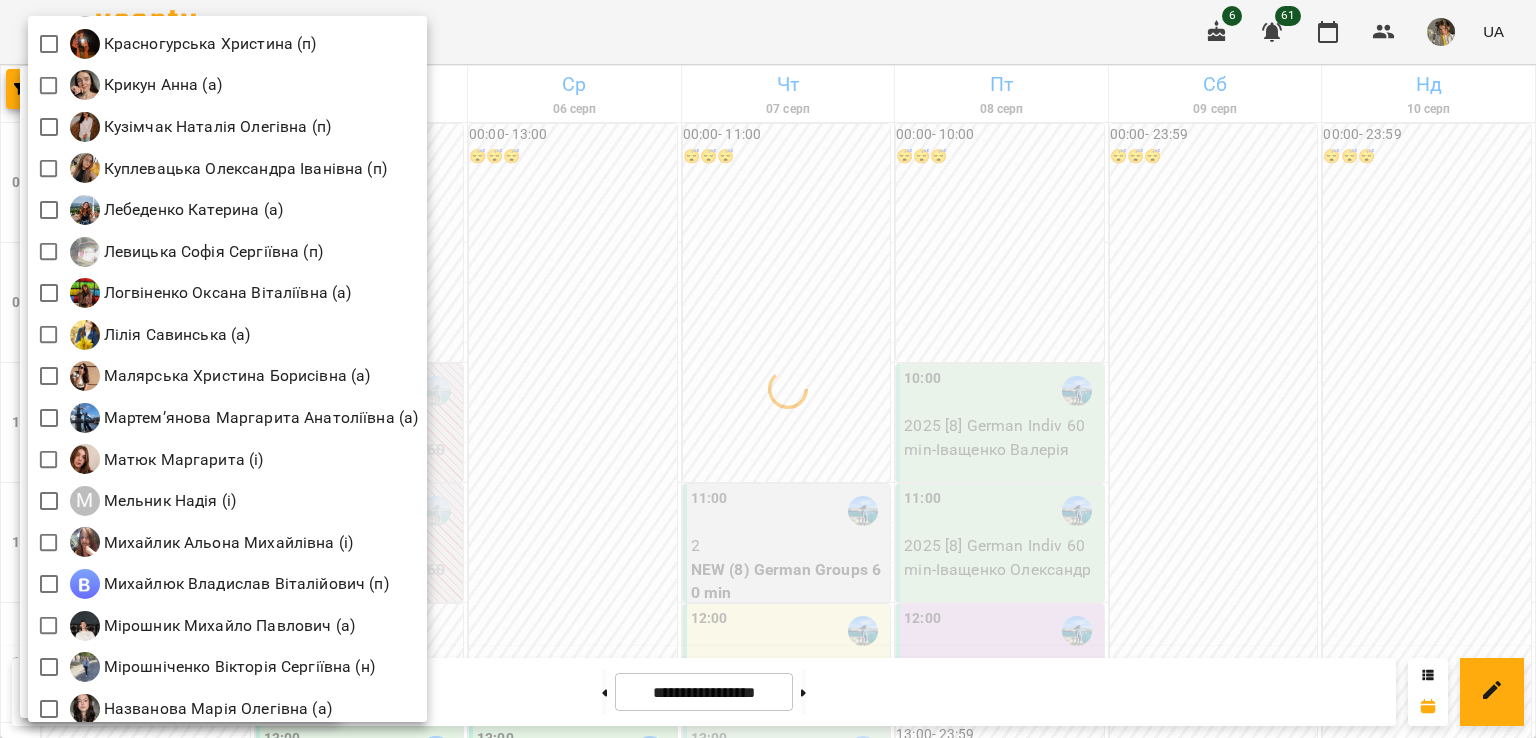 click at bounding box center (768, 369) 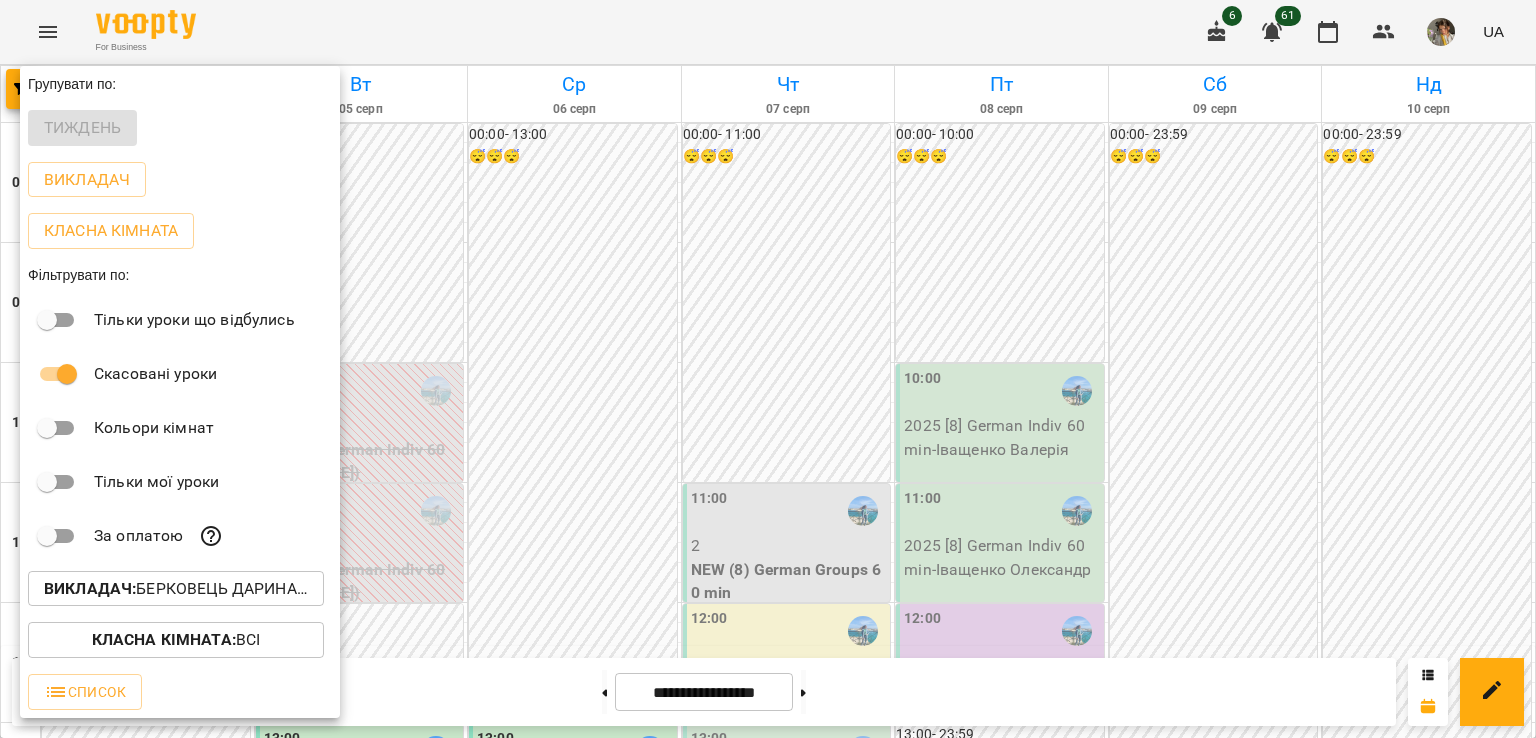 click at bounding box center (768, 369) 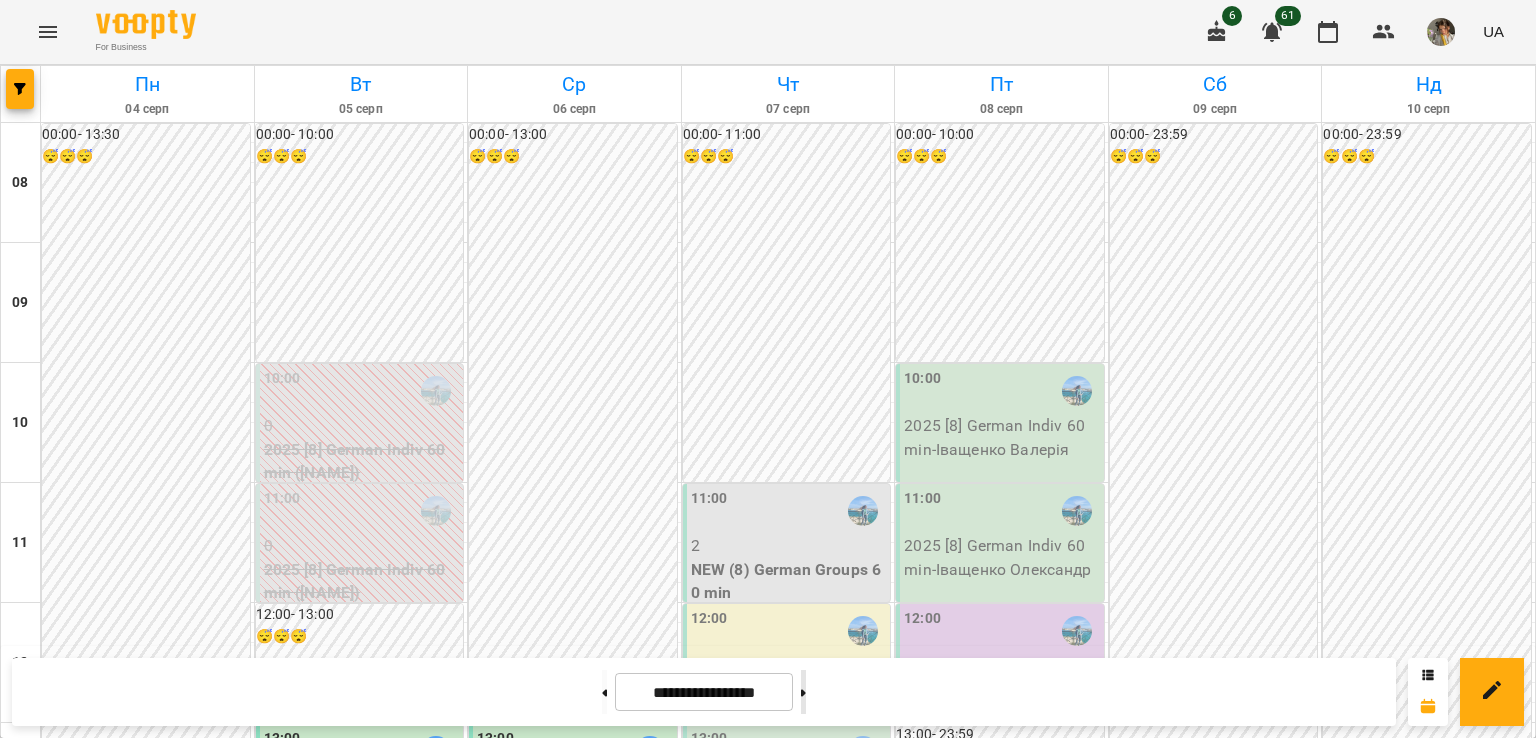 click at bounding box center [803, 692] 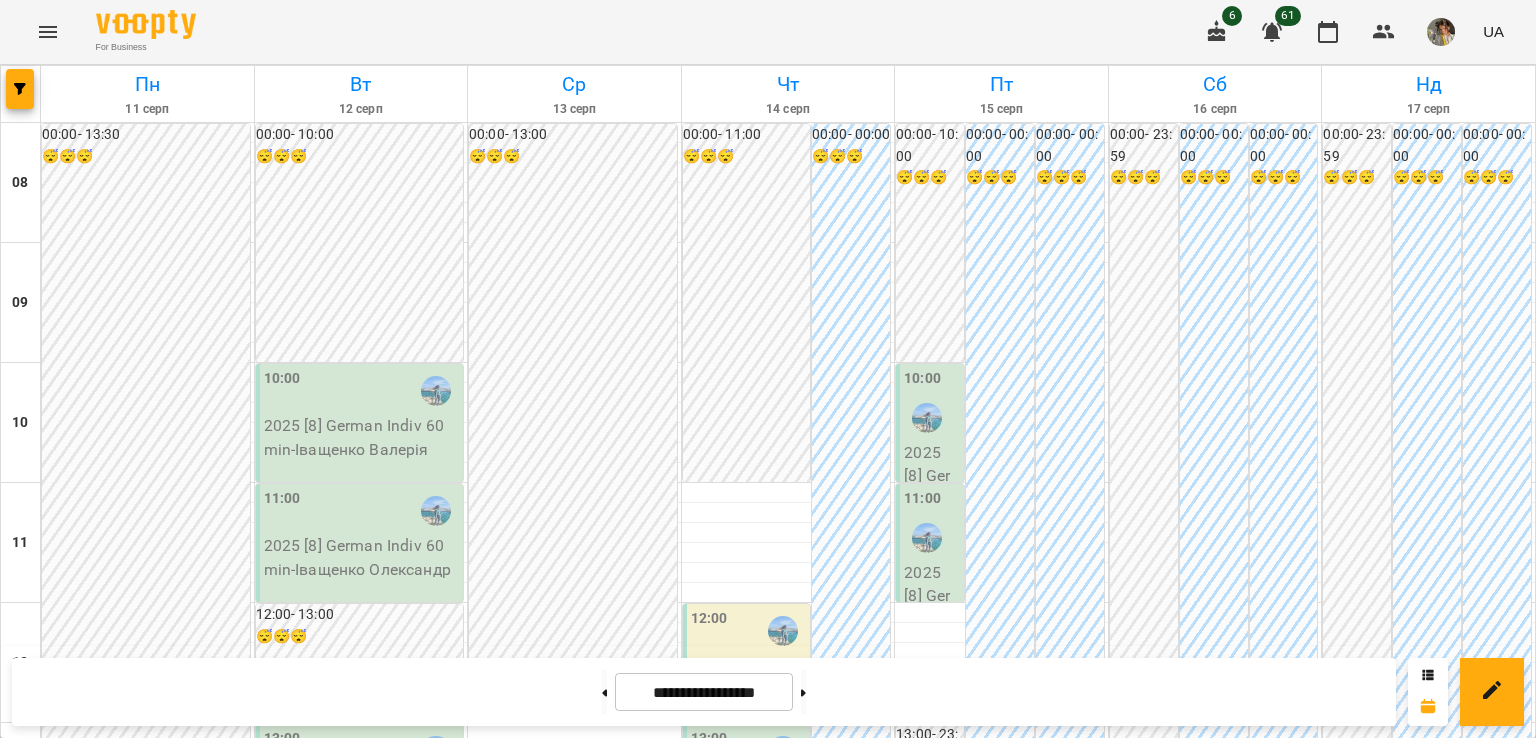 scroll, scrollTop: 336, scrollLeft: 0, axis: vertical 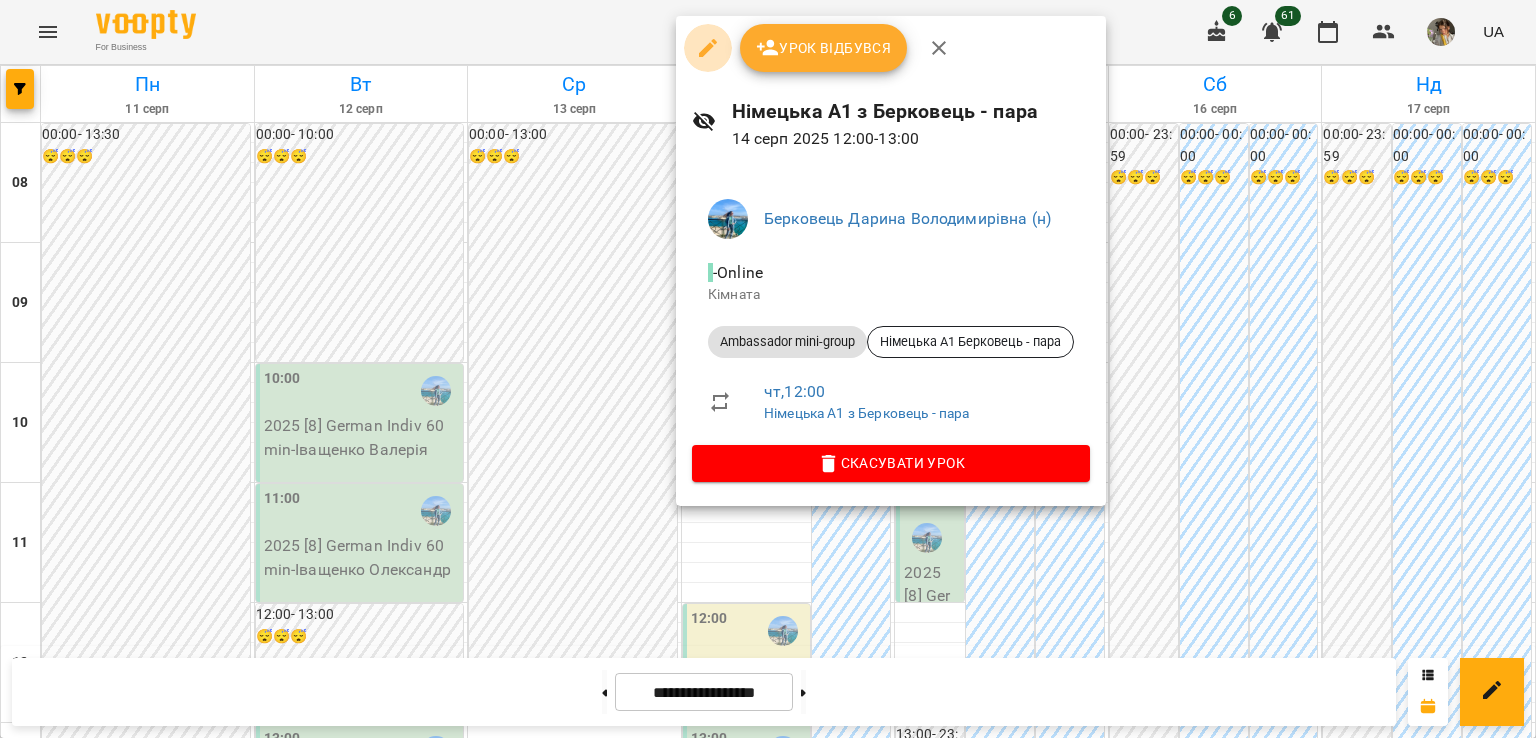 click 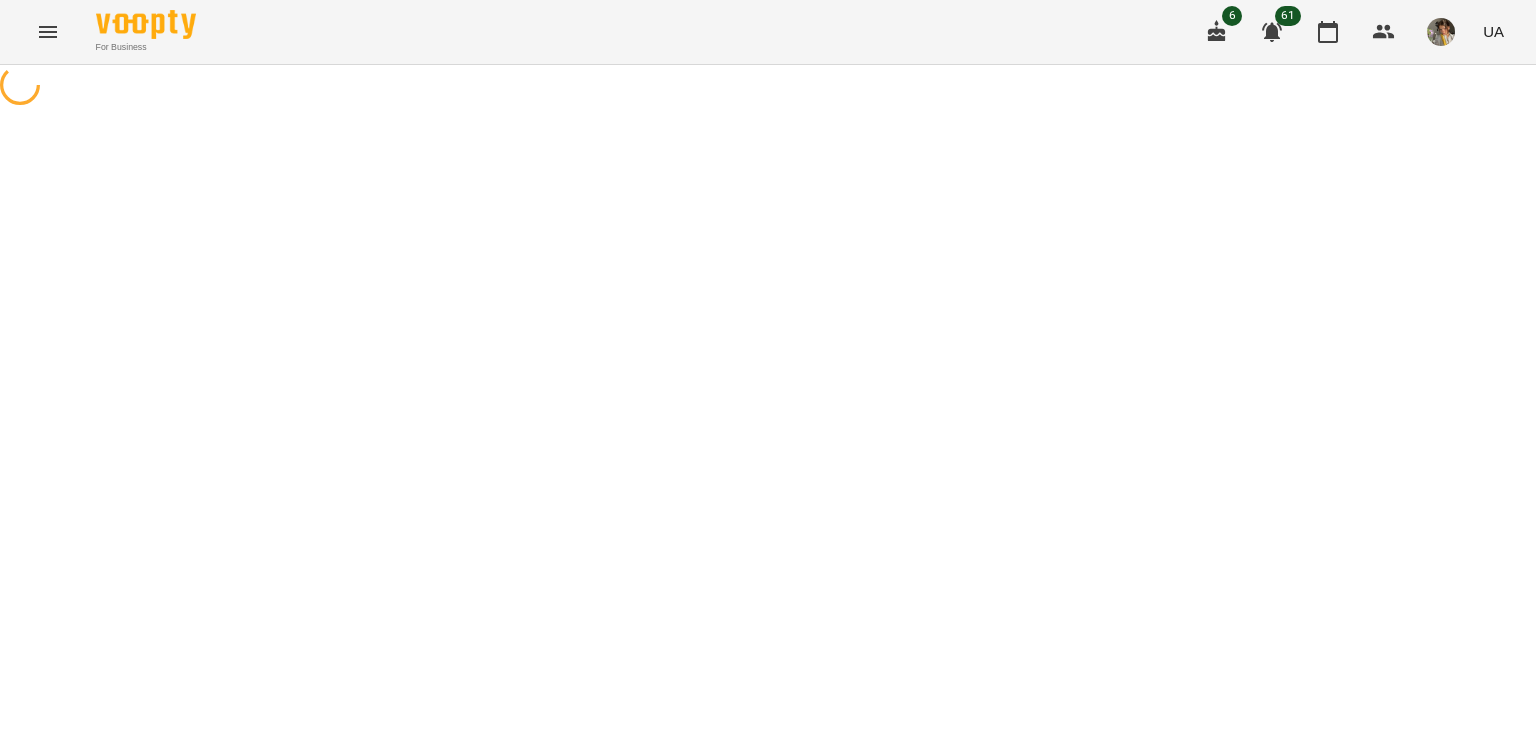 select on "**********" 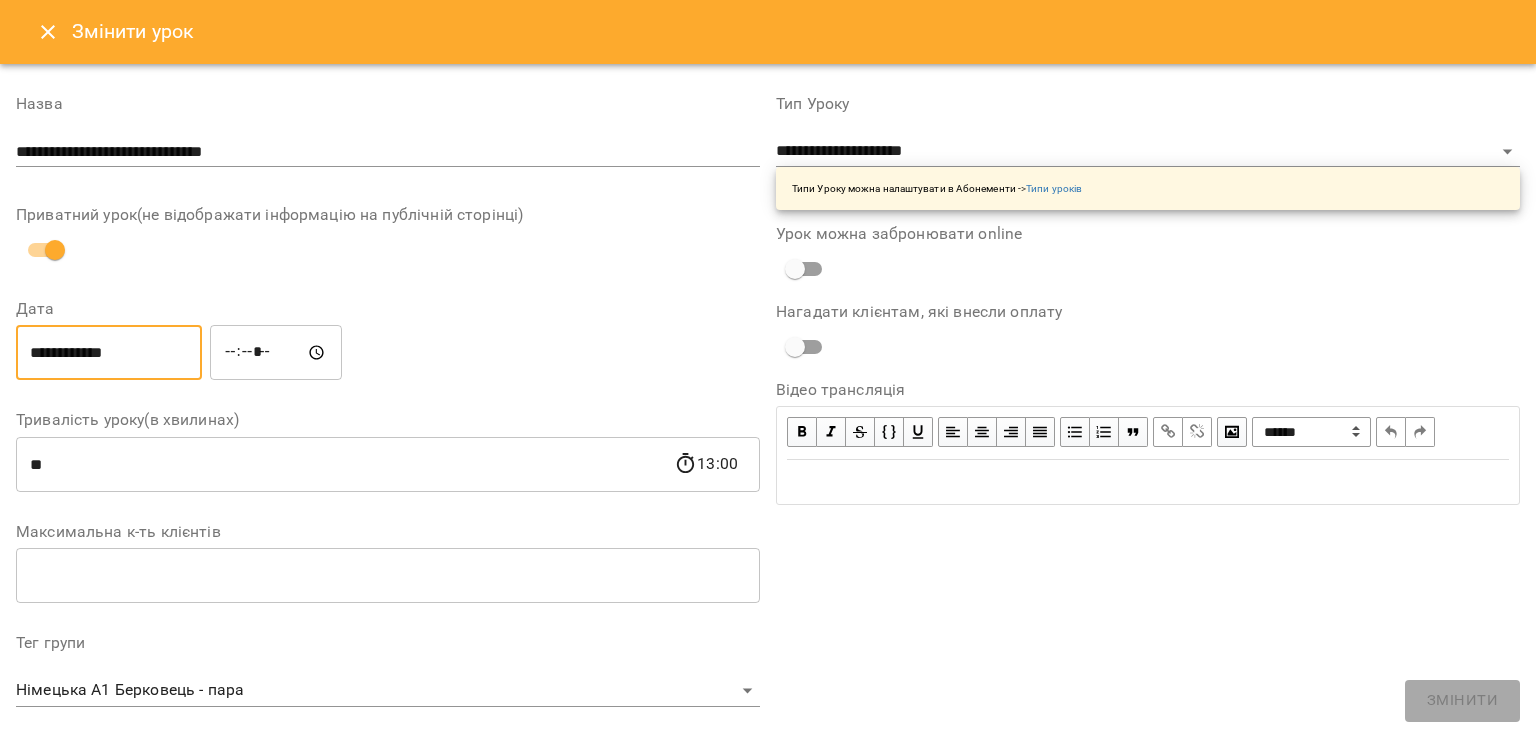 click on "**********" at bounding box center [109, 353] 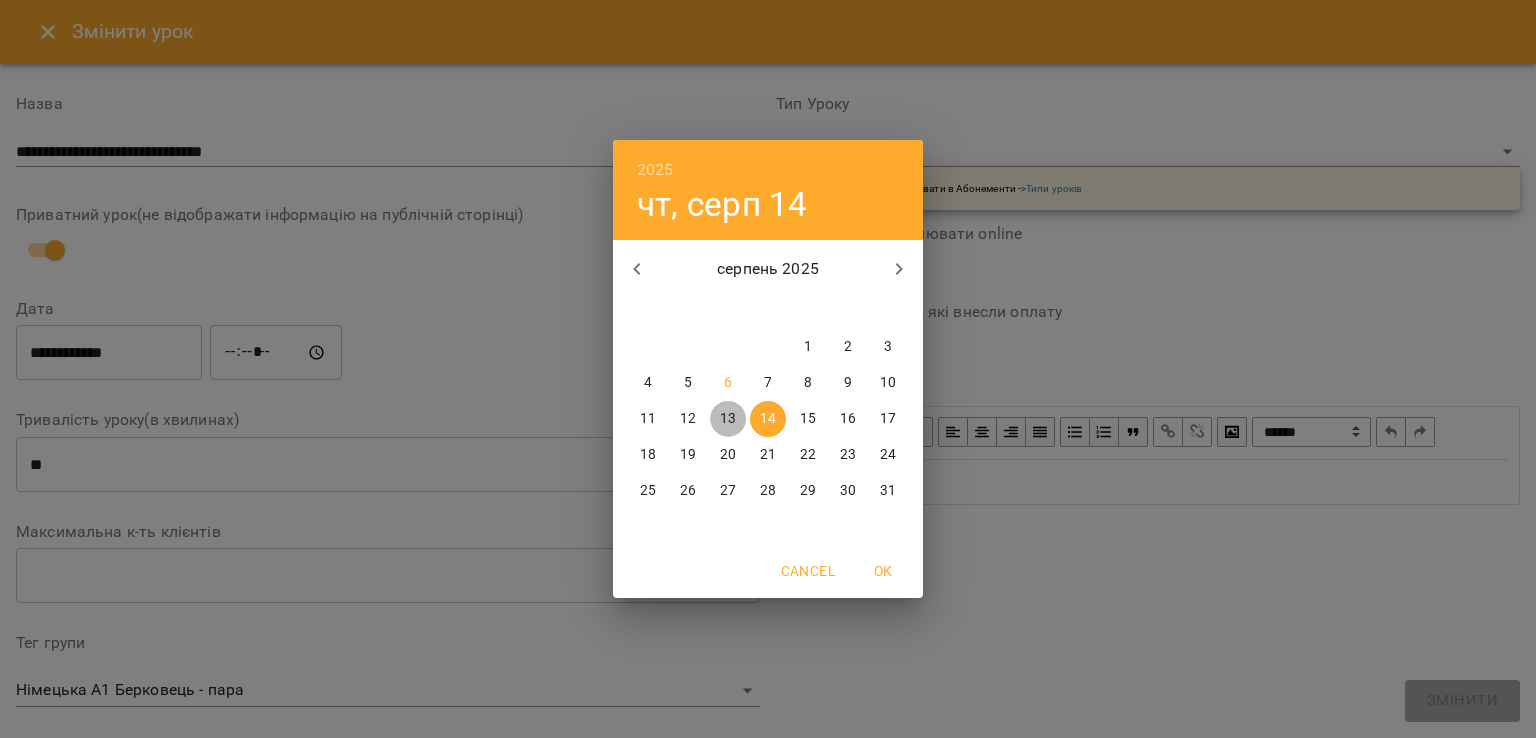 click on "13" at bounding box center (728, 419) 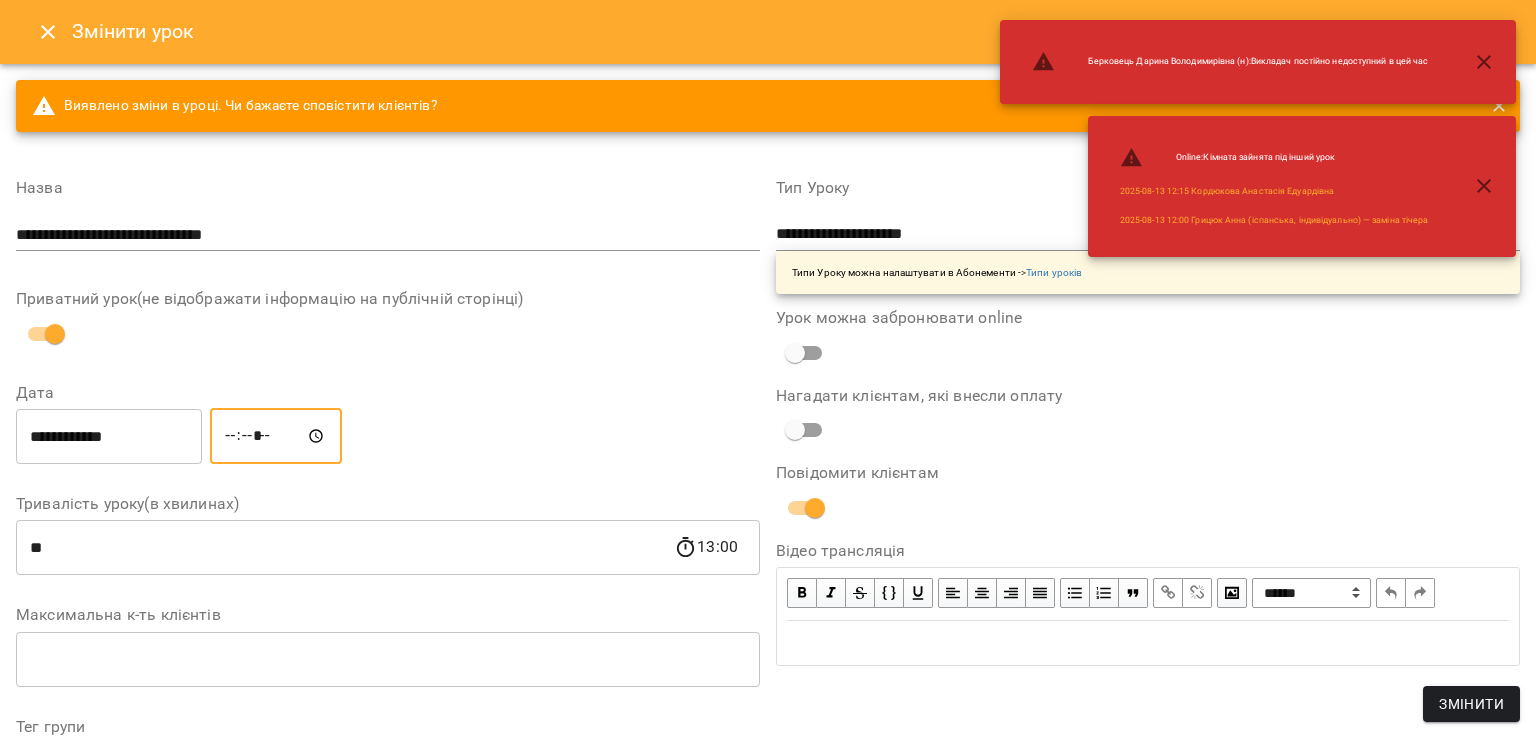 click on "*****" at bounding box center [276, 436] 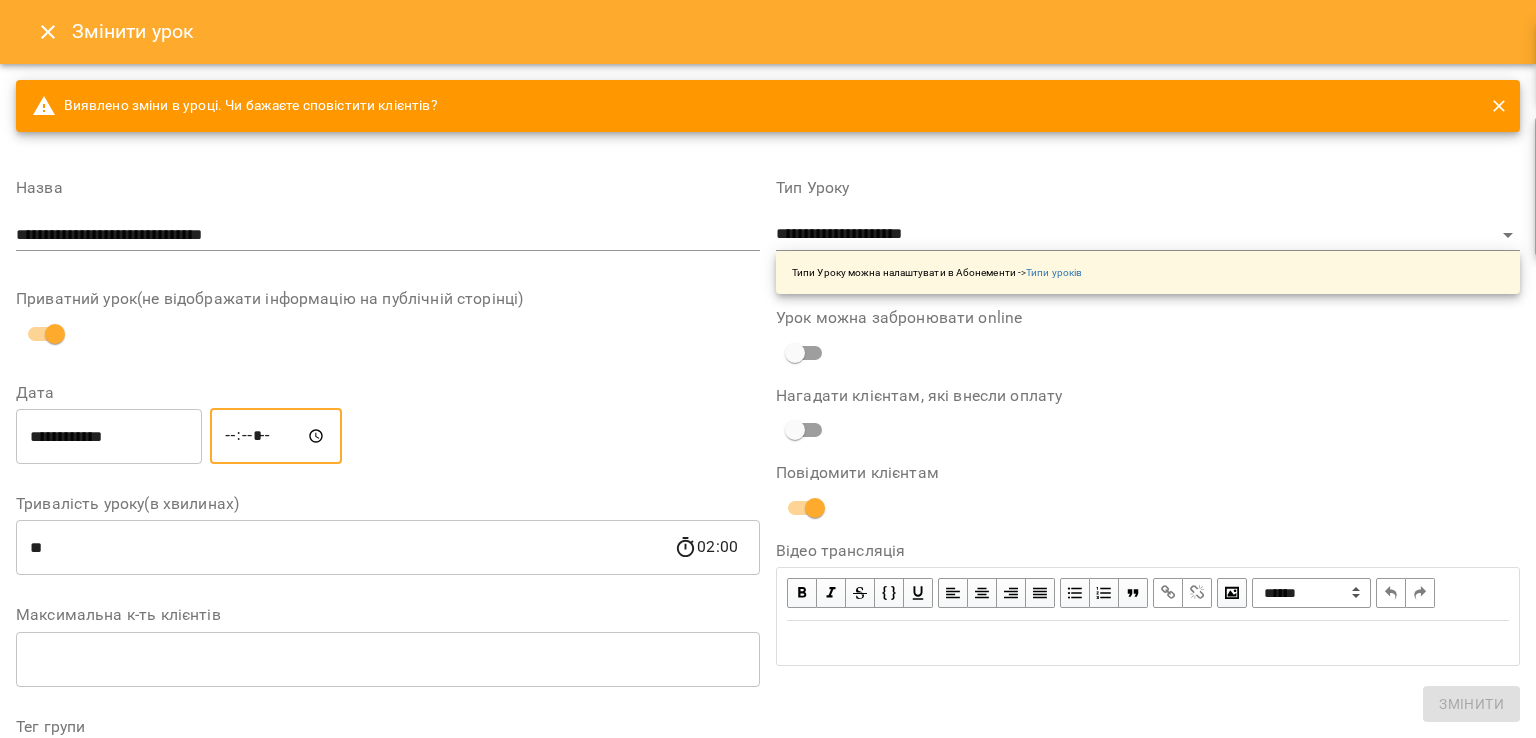 type on "*****" 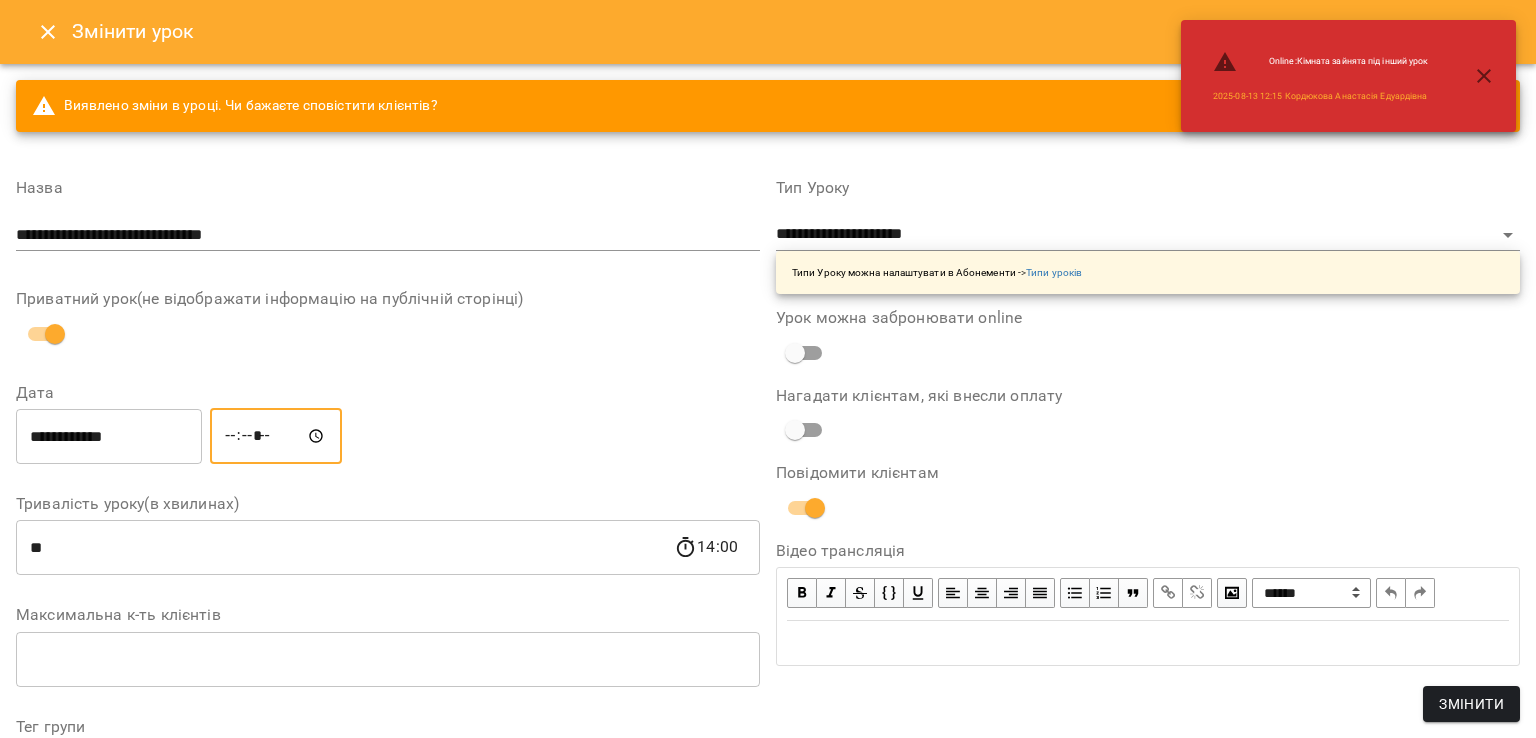 click on "**********" at bounding box center [388, 235] 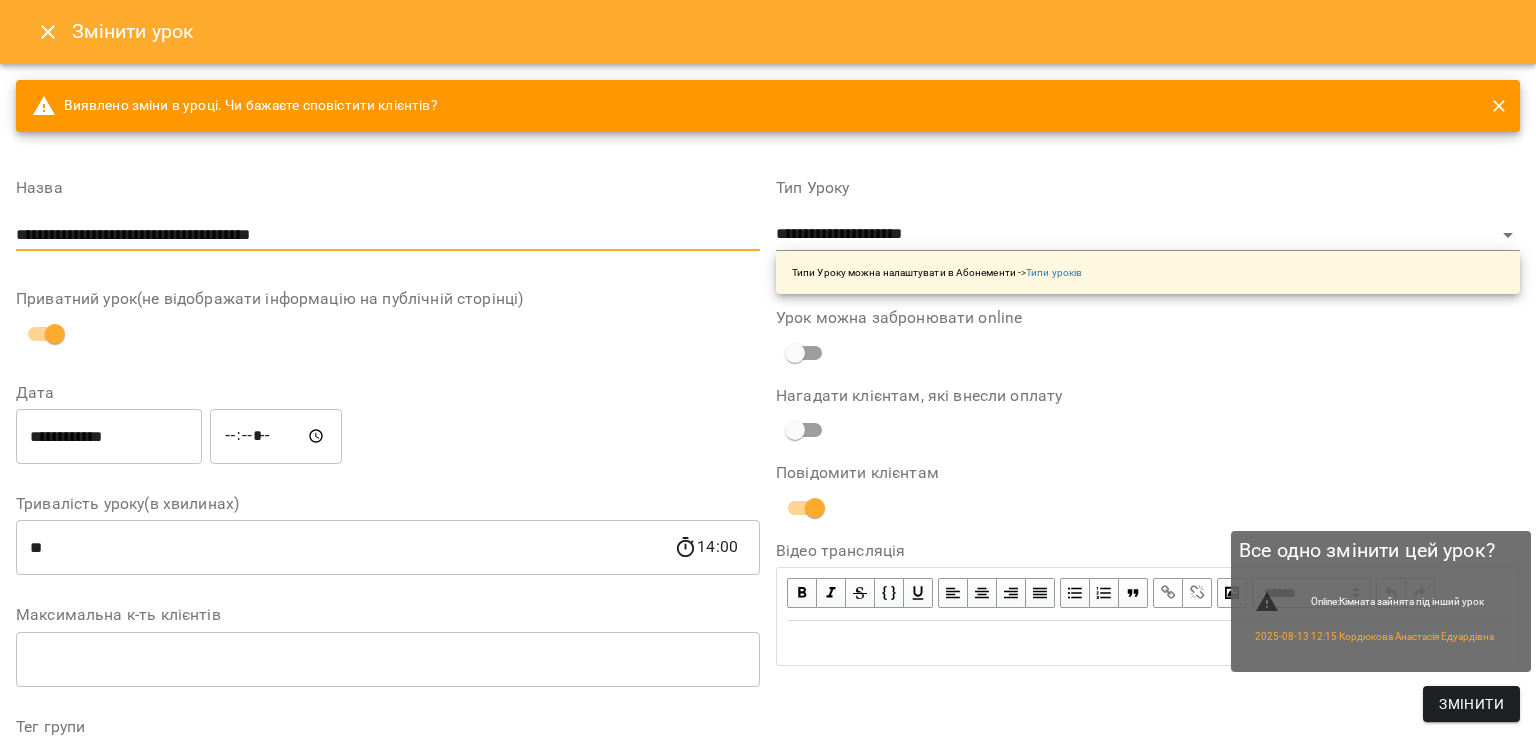 type on "**********" 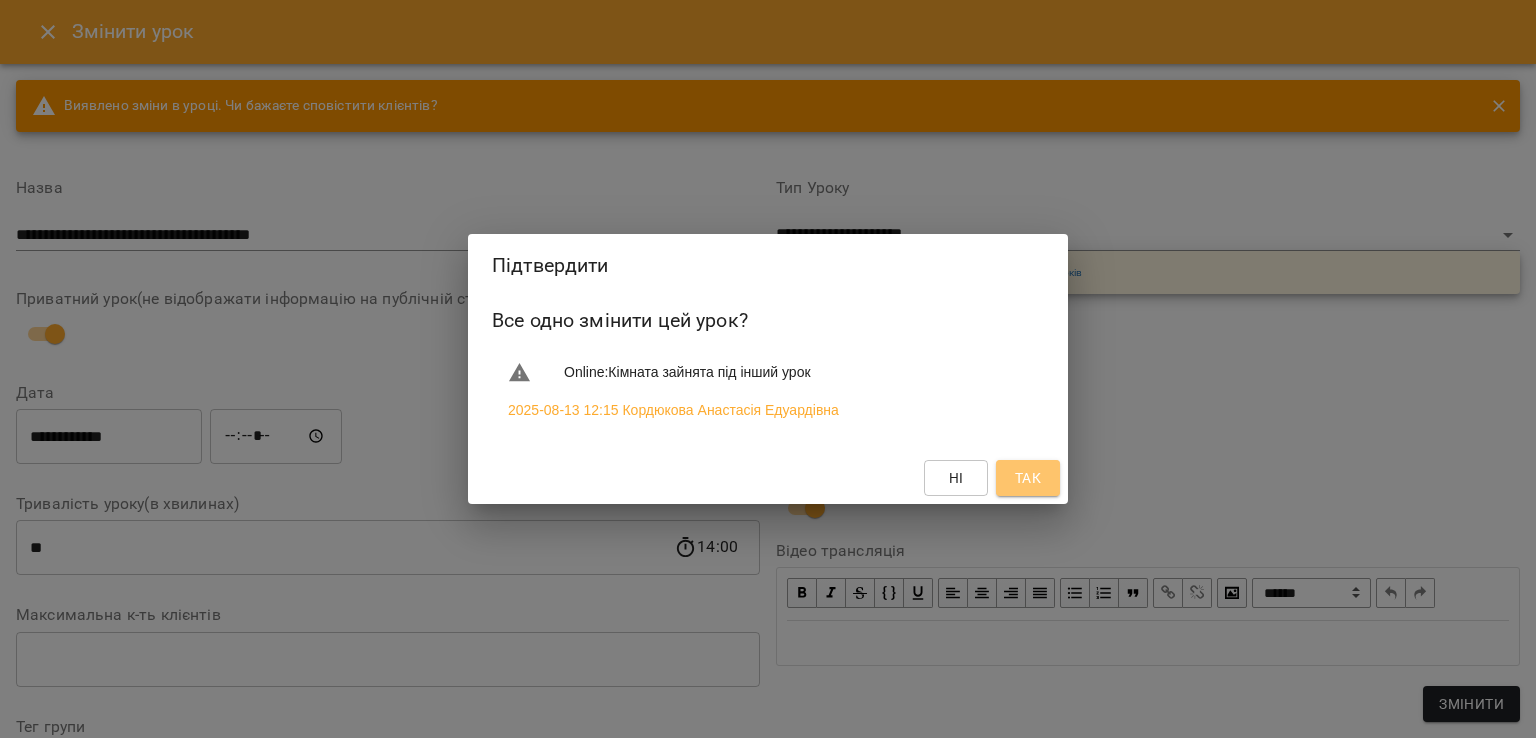 click on "Так" at bounding box center [1028, 478] 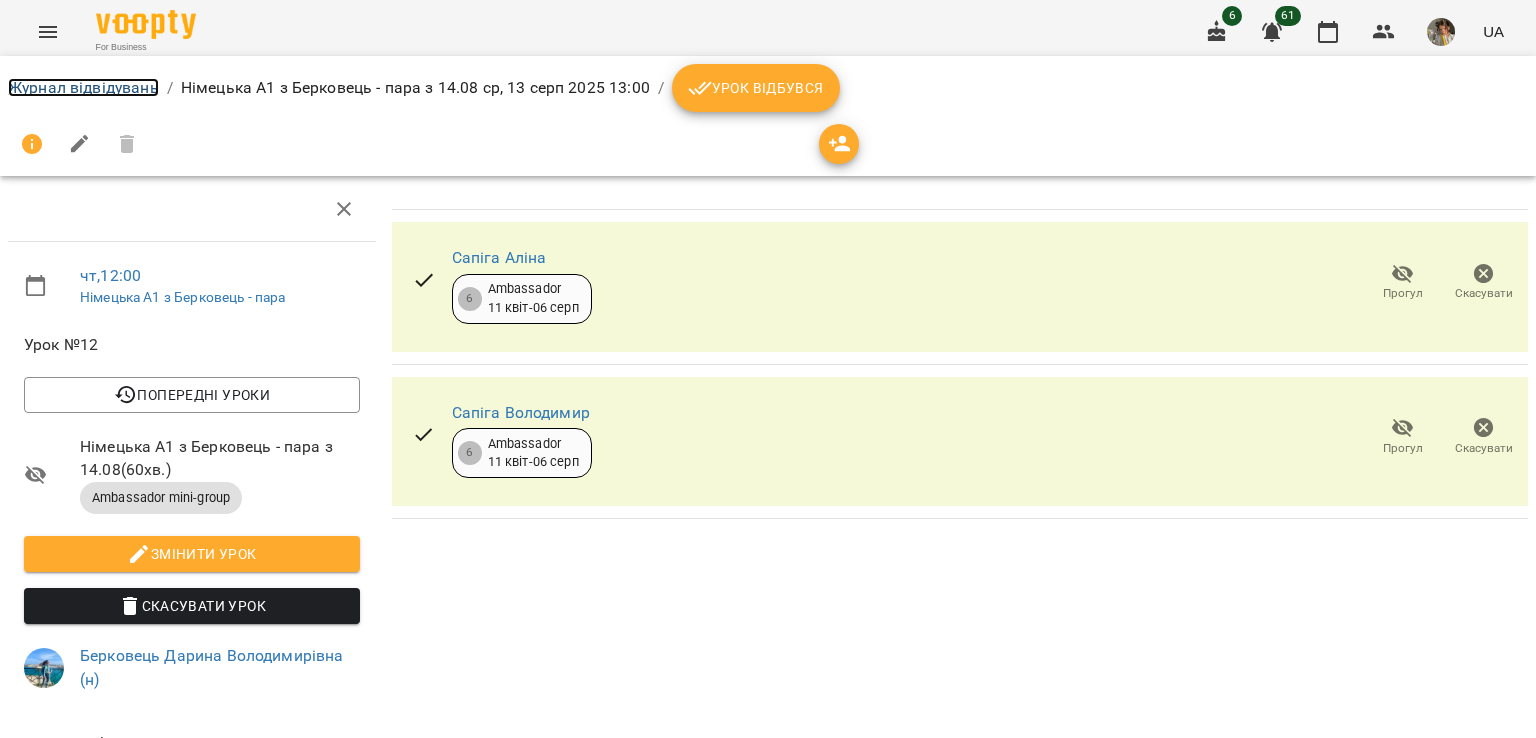 click on "Журнал відвідувань" at bounding box center (83, 87) 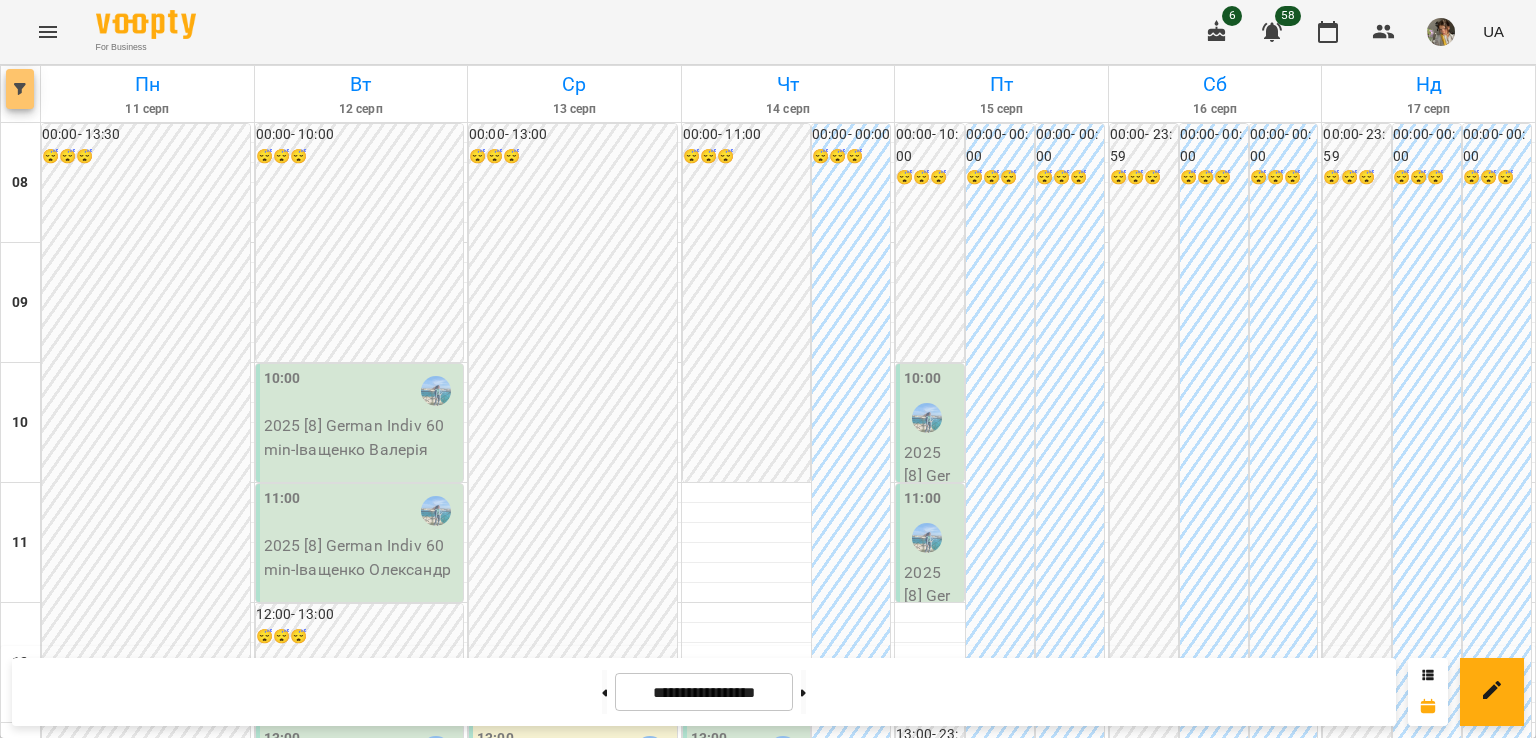 click at bounding box center [20, 89] 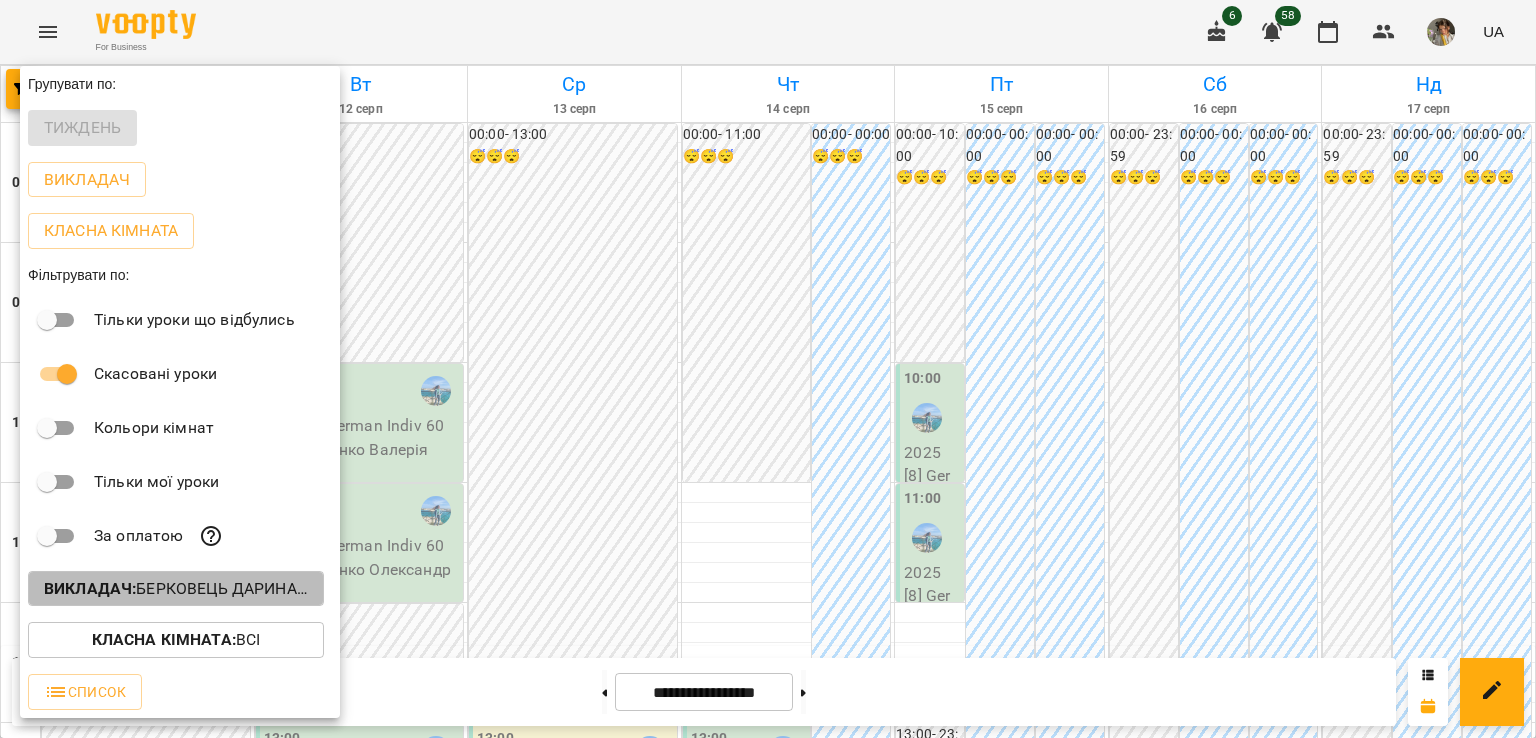 click on "Викладач :  Берковець Дарина Володимирівна (н)" at bounding box center [176, 589] 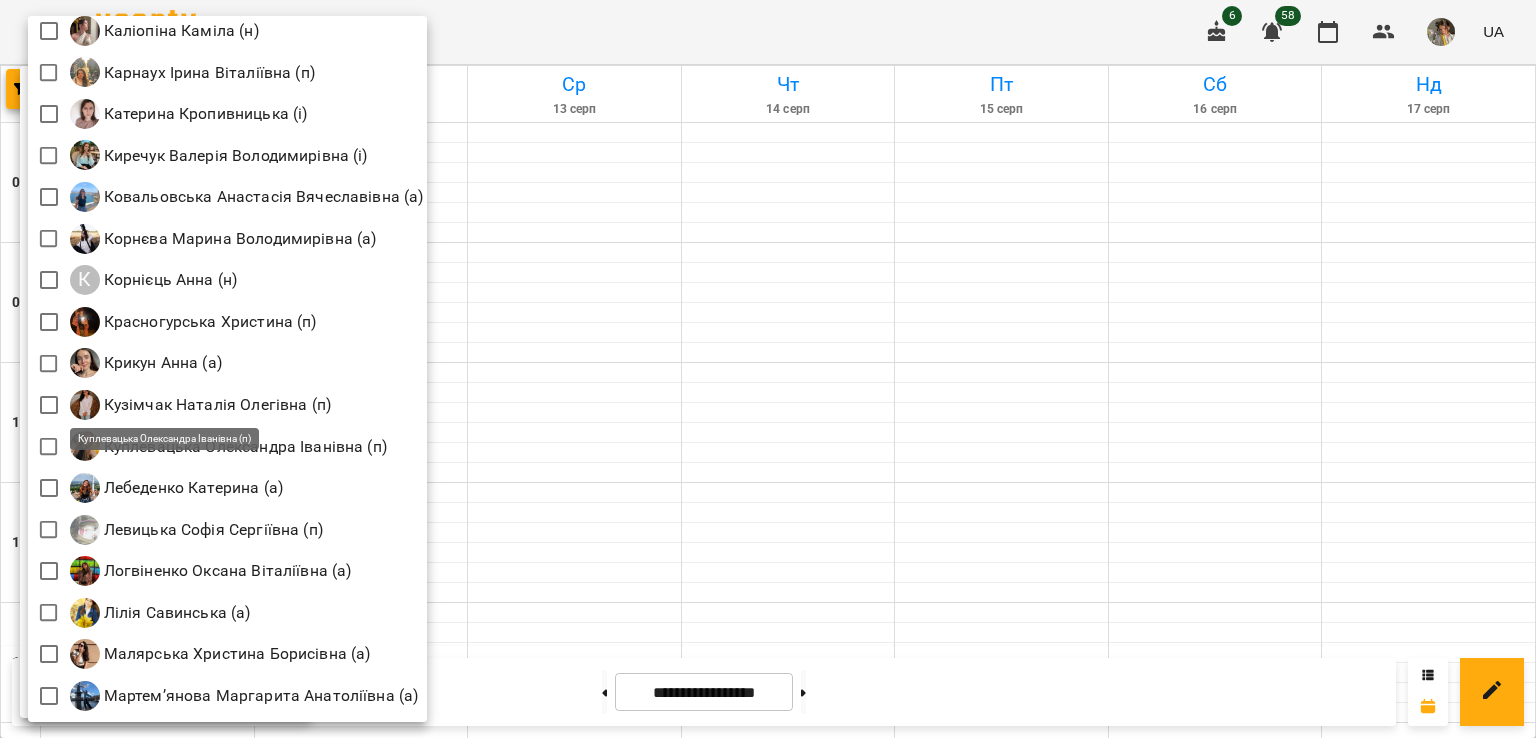 scroll, scrollTop: 1264, scrollLeft: 0, axis: vertical 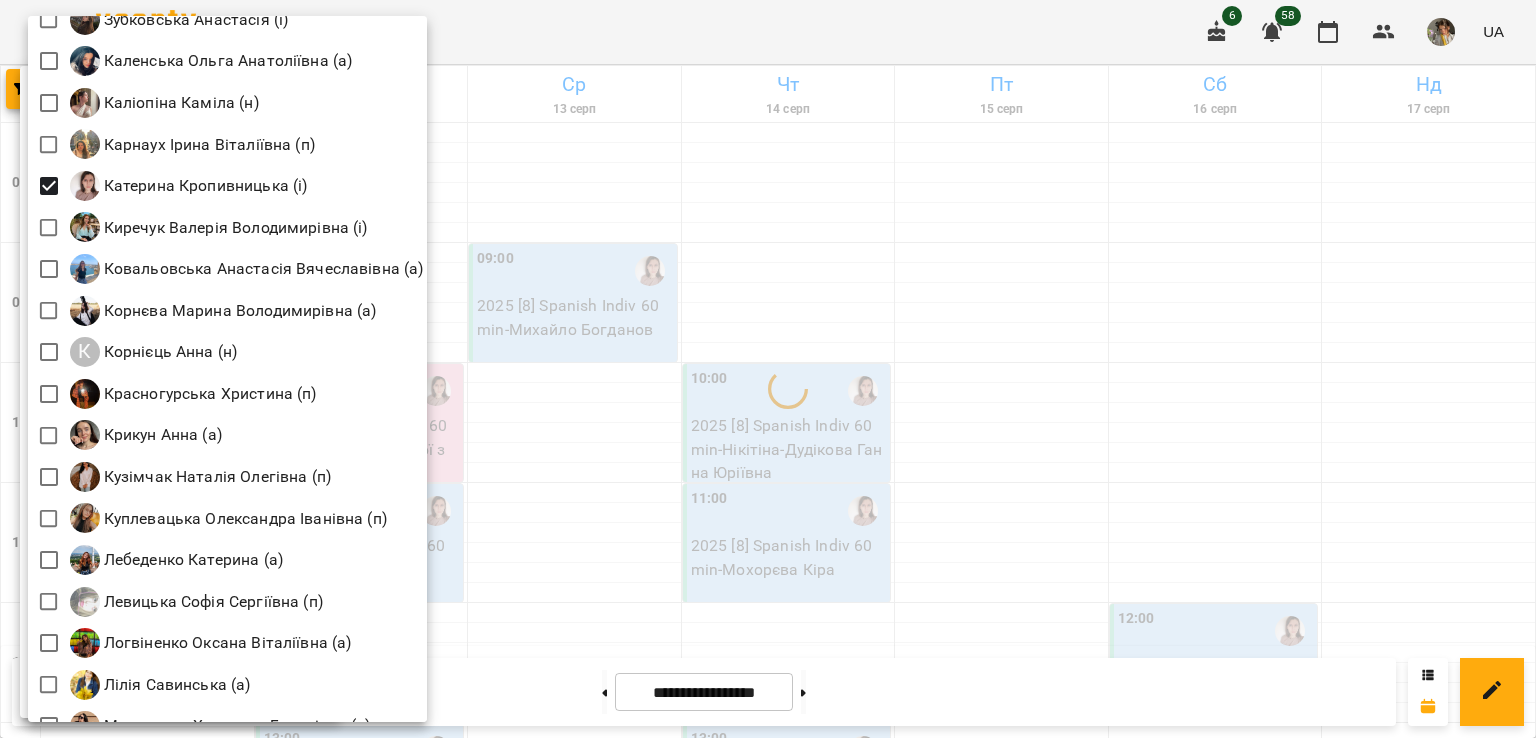 click at bounding box center (768, 369) 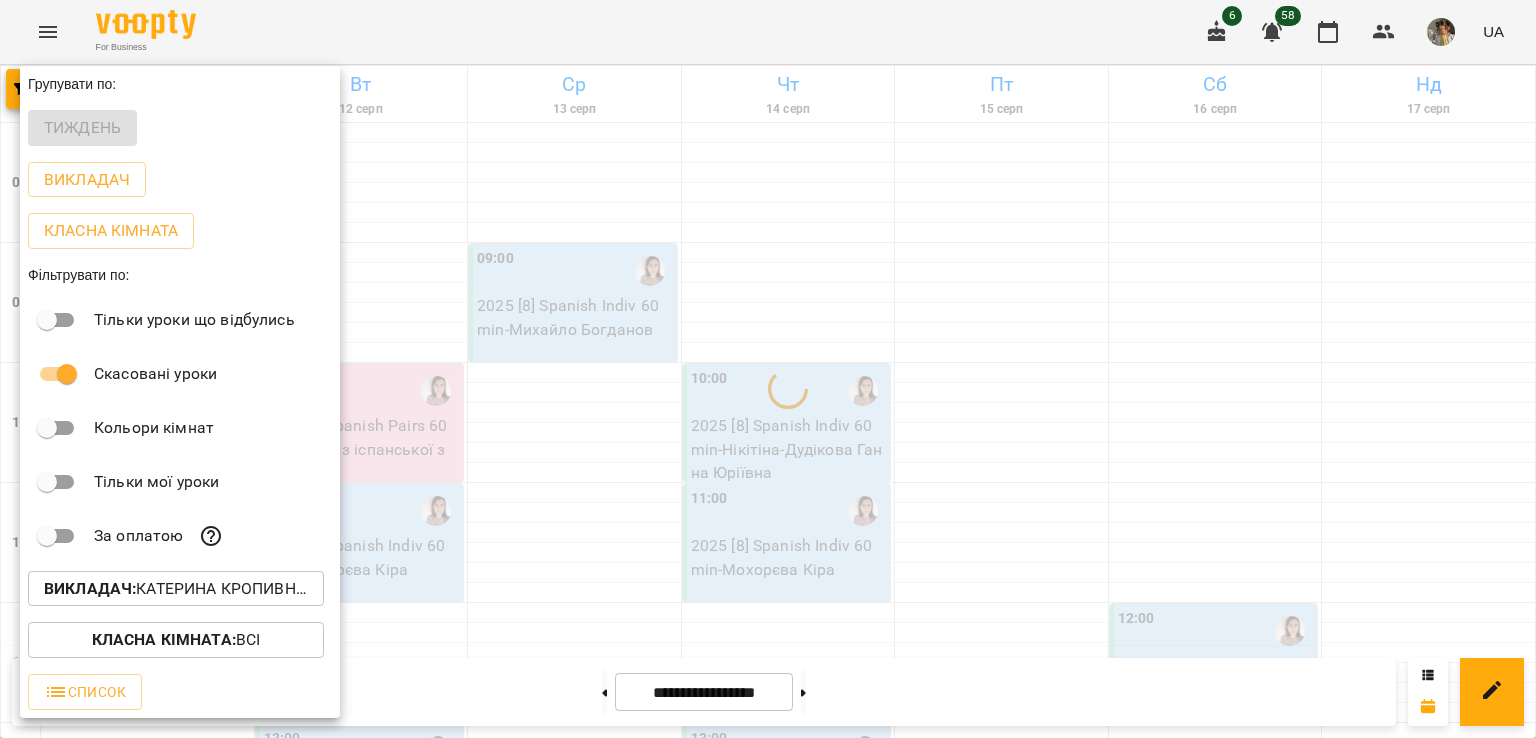 click on "Всі   Івашура Анна Вікторівна (і)     Ілля Закіров (і)     Андріана Пелипчак (п)     Бабійчук Володимир Дмитрович (п)     Баргель Олег Романович (а)     Бень Дар'я Олегівна (а, п)     Берковець Дарина Володимирівна (н)     Биба Марія Олексіївна (і)   Б   Бондаренко Катерина Сергіївна (н)     Брежнєва Катерина Ігорівна (а)     Біла Євгенія Олександрівна (а)     Білокур Катерина (а)     Білоскурська Олександра Романівна (а)     Ваганова Юлія (і)     Вербова Єлизавета Сергіївна (а)   В   Войтенко Богдан (а)     Вікторія Корнейко (а)     Гайдукевич Анна (і)     Гастінґс Катерина (а)" at bounding box center (768, 369) 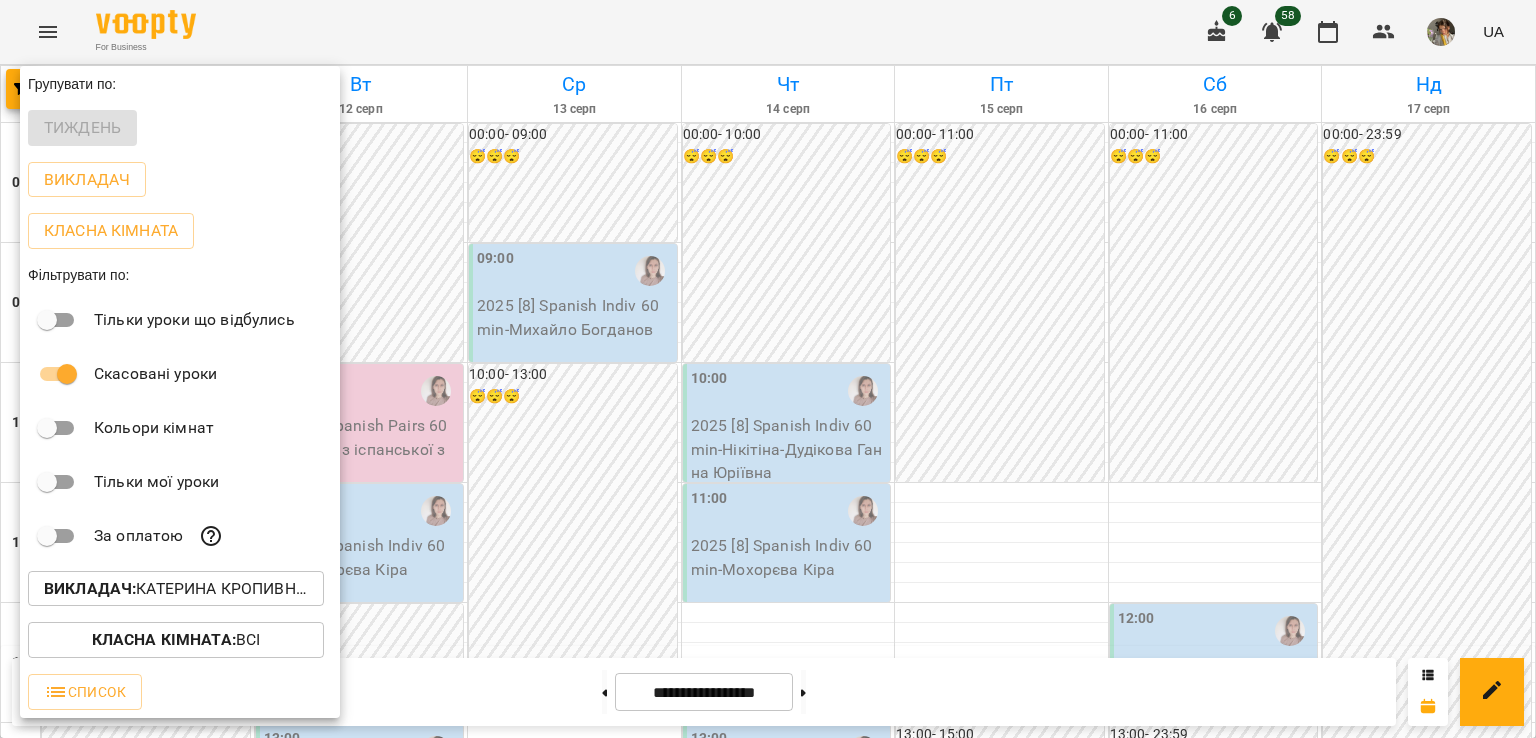 click at bounding box center [768, 369] 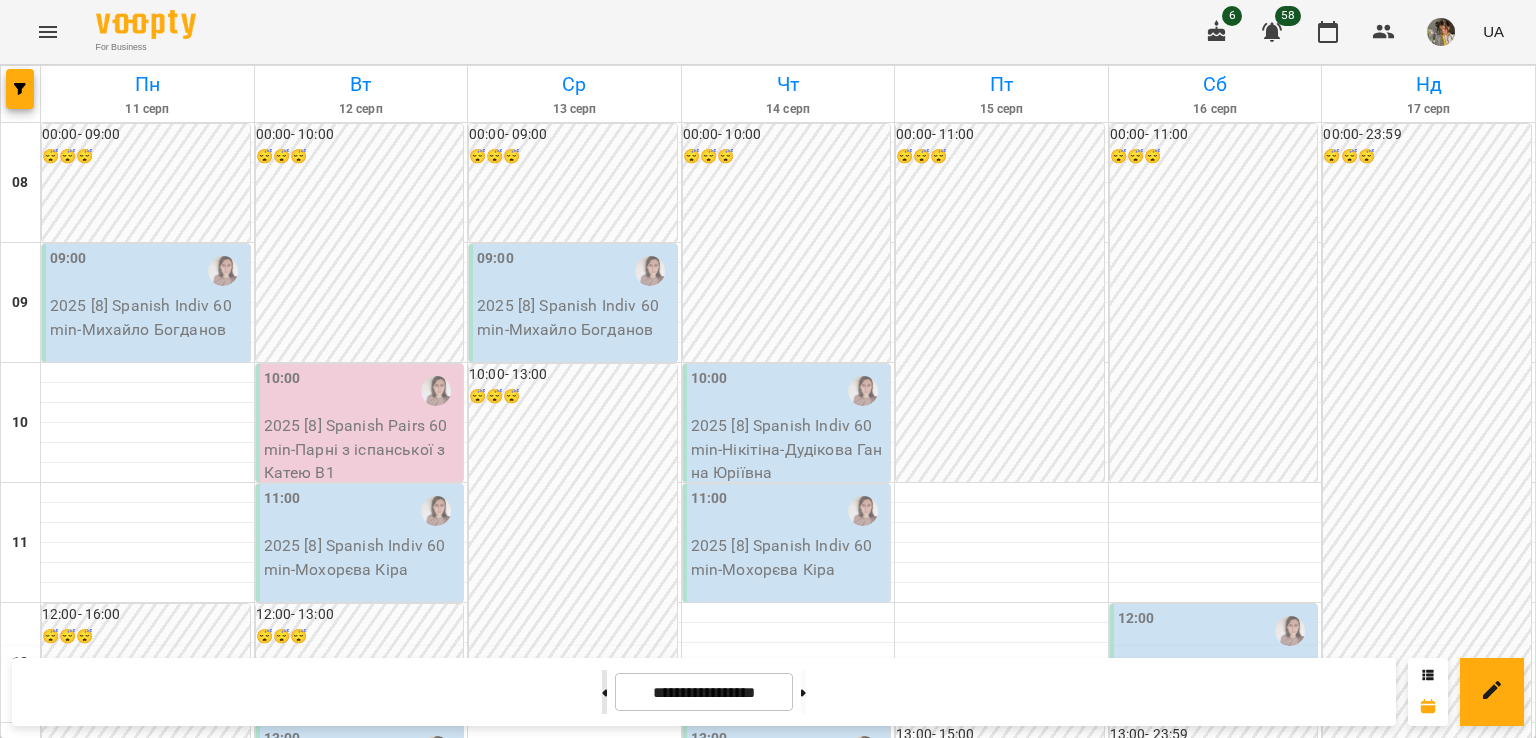 click 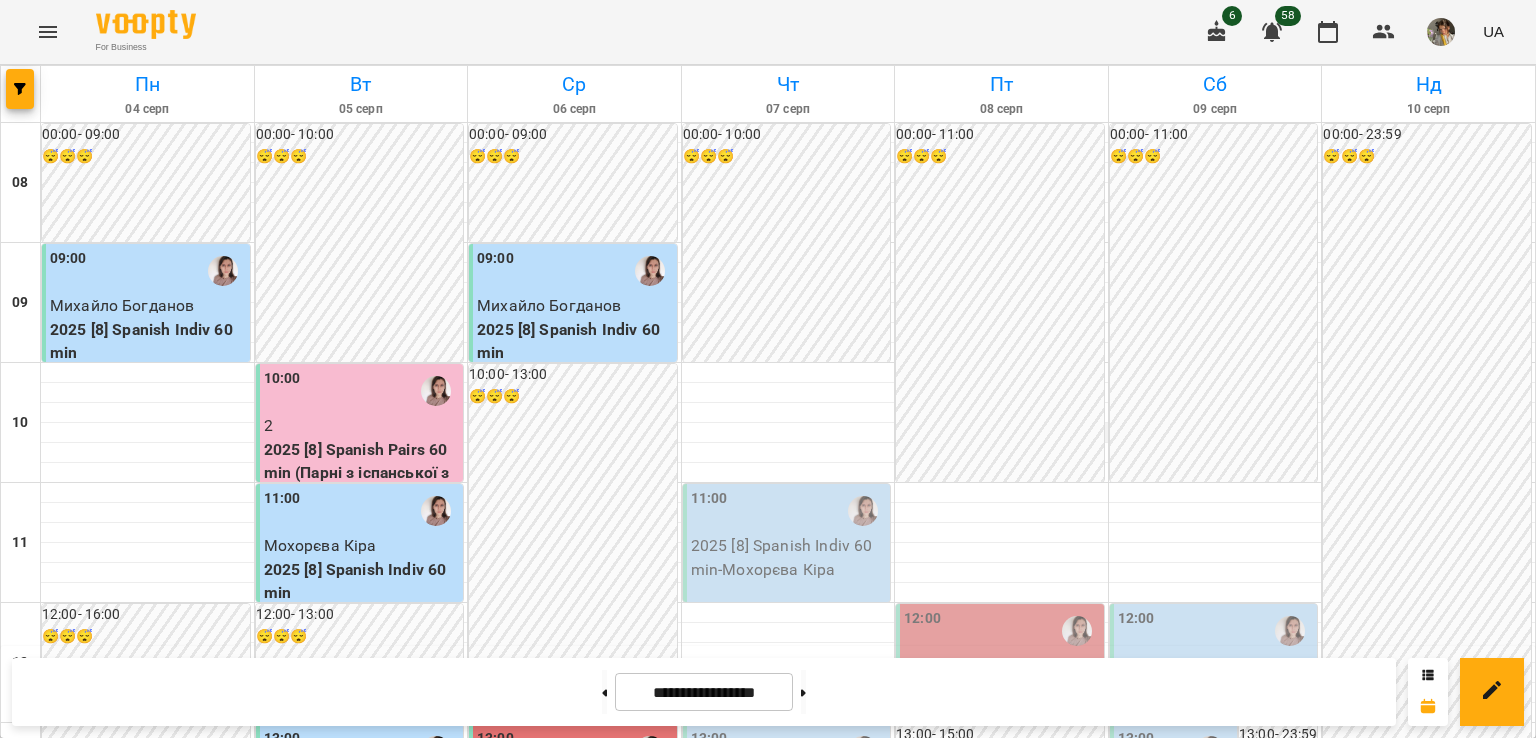 scroll, scrollTop: 295, scrollLeft: 0, axis: vertical 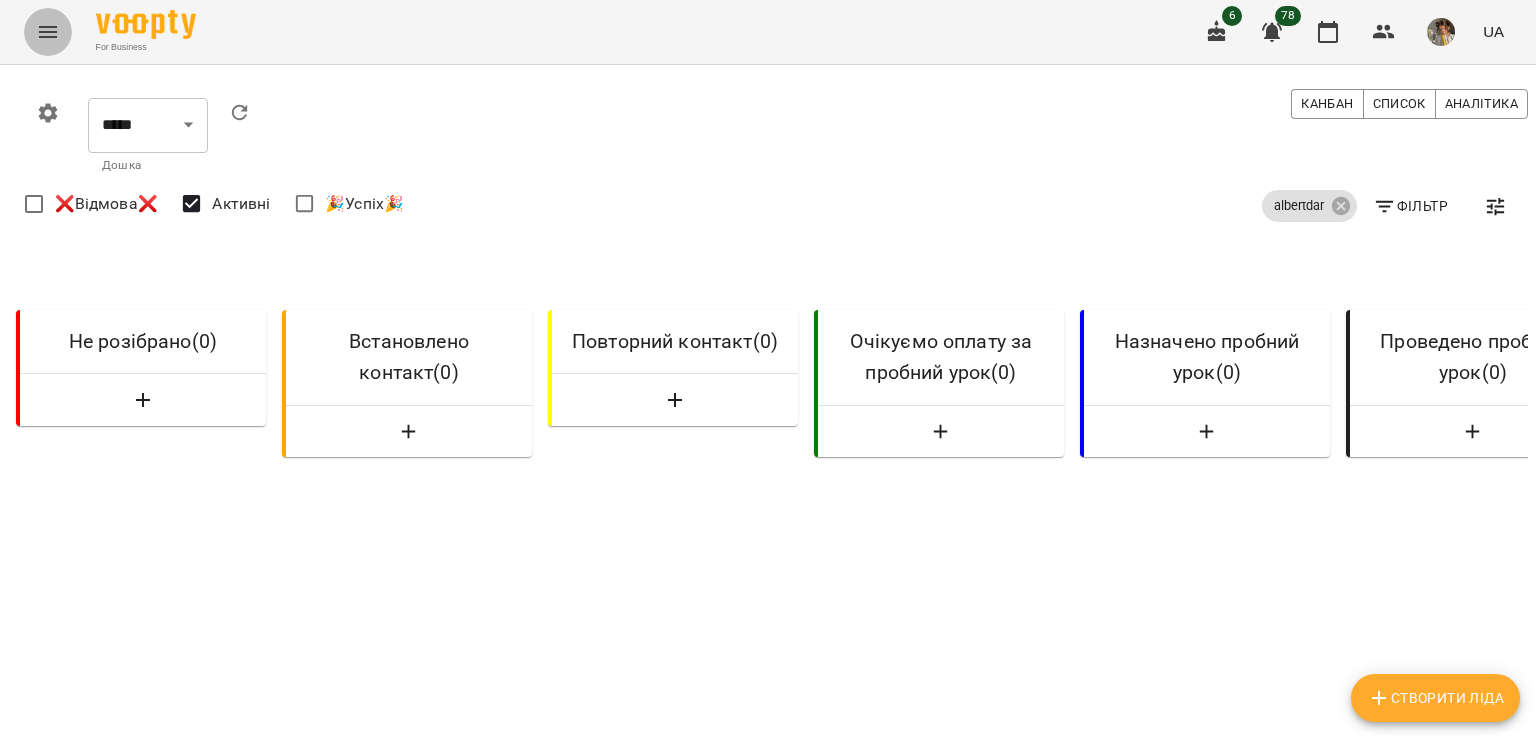 click at bounding box center (48, 32) 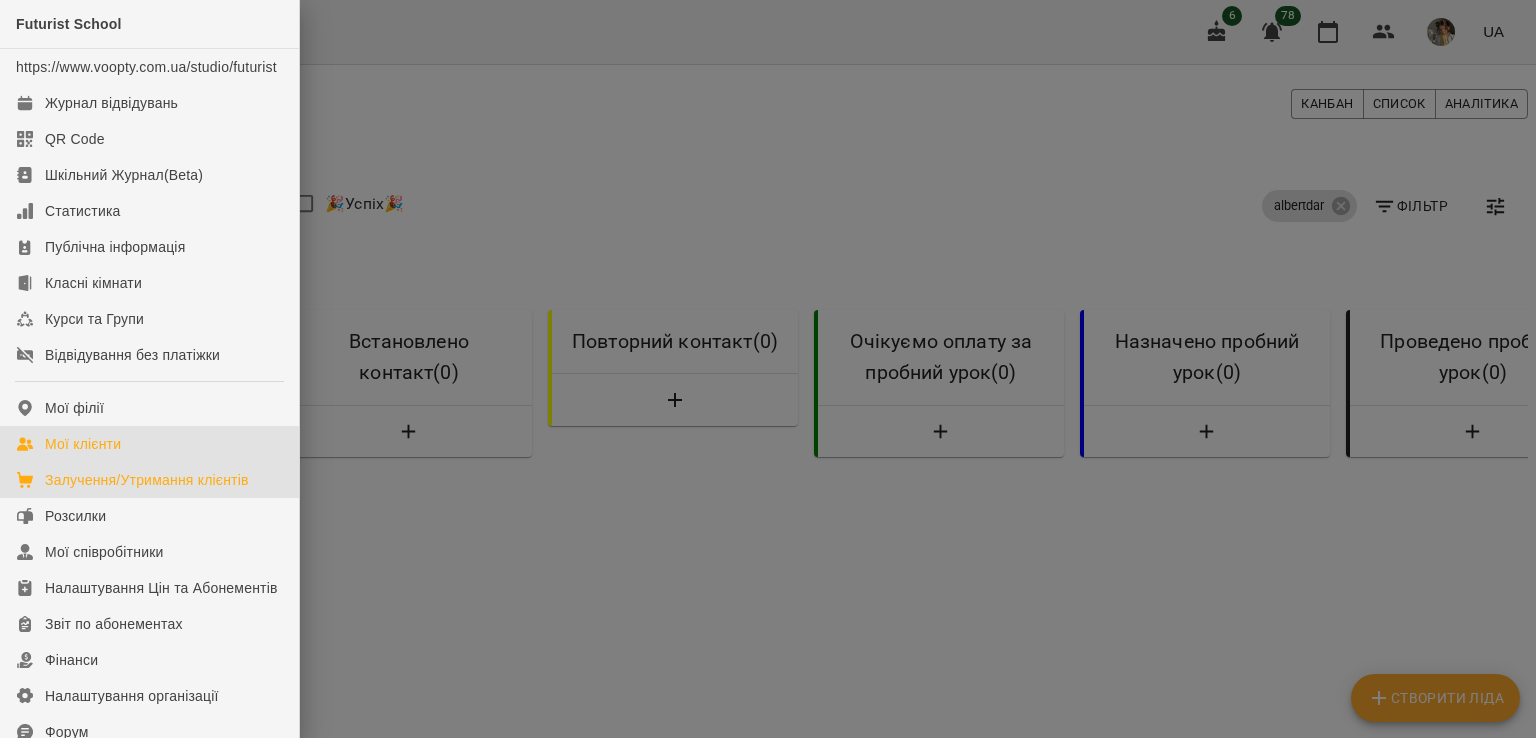 click on "Мої клієнти" at bounding box center [149, 444] 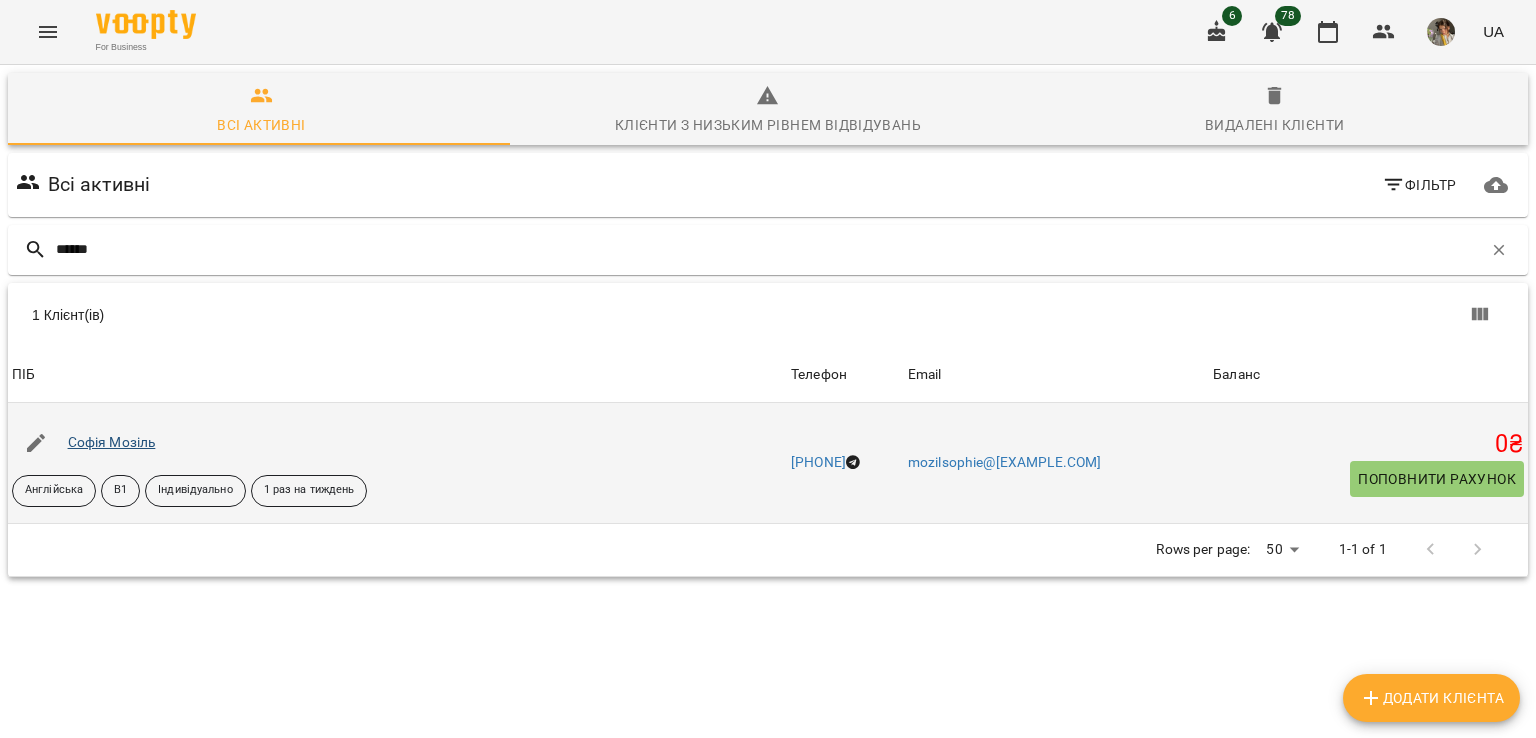 type on "******" 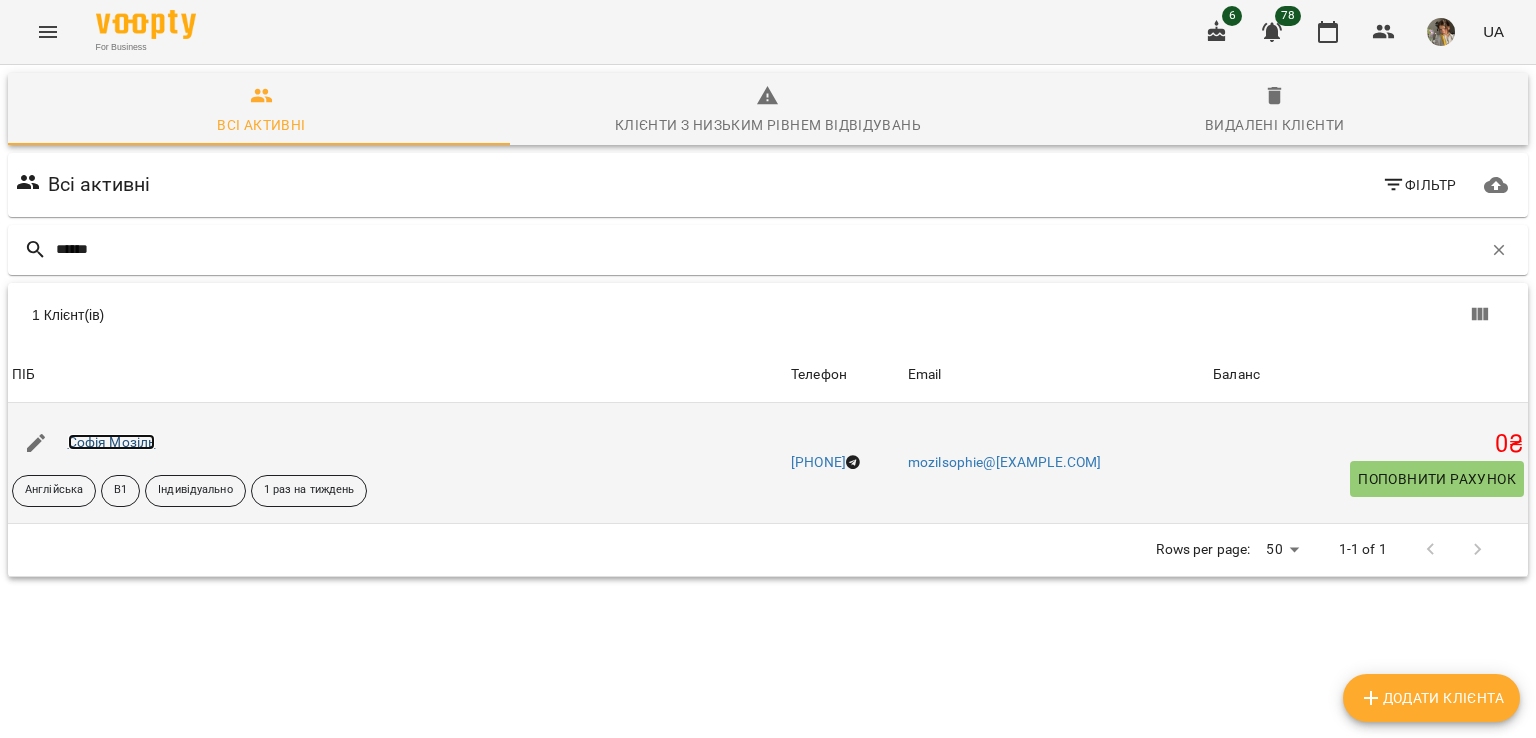 click on "Софія Мозіль" at bounding box center (112, 442) 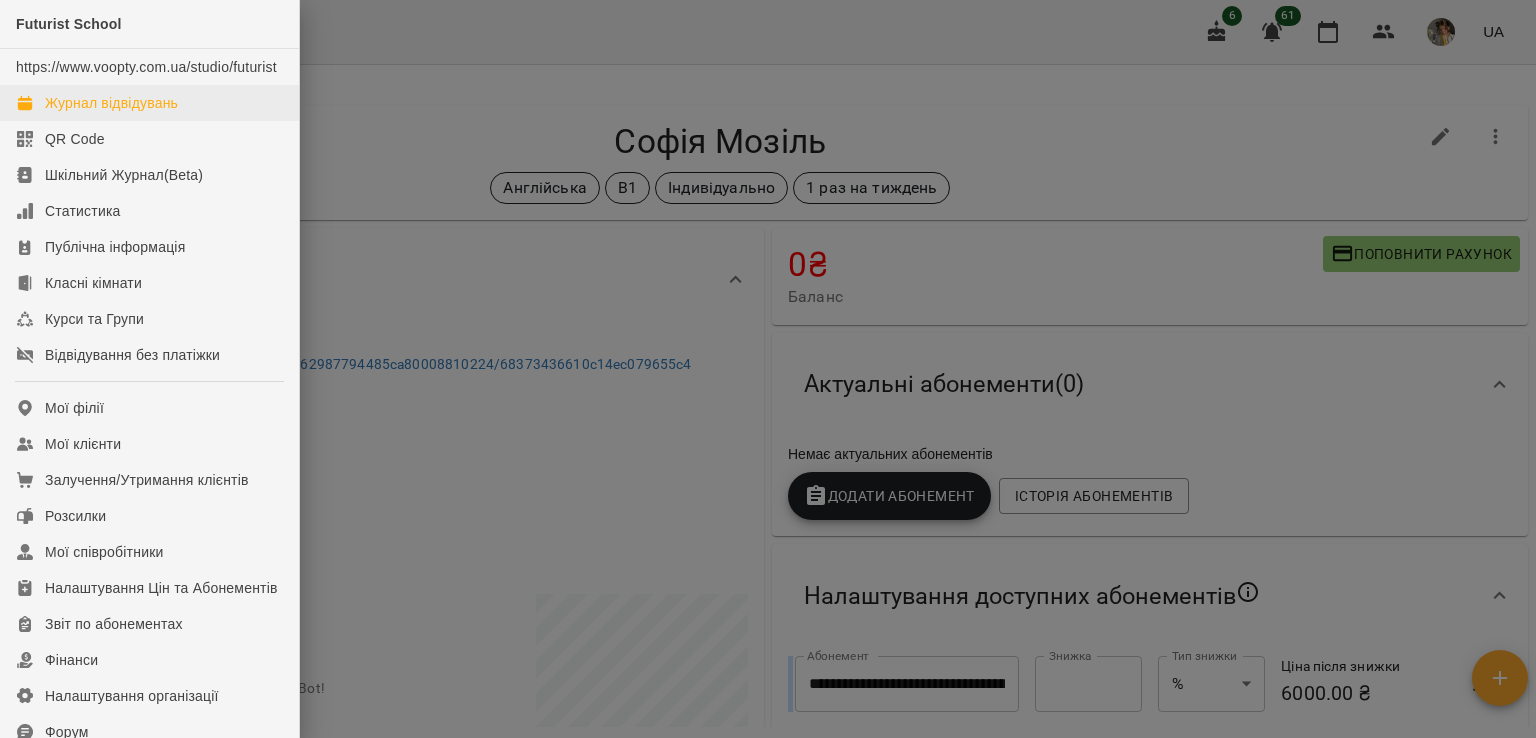 scroll, scrollTop: 0, scrollLeft: 0, axis: both 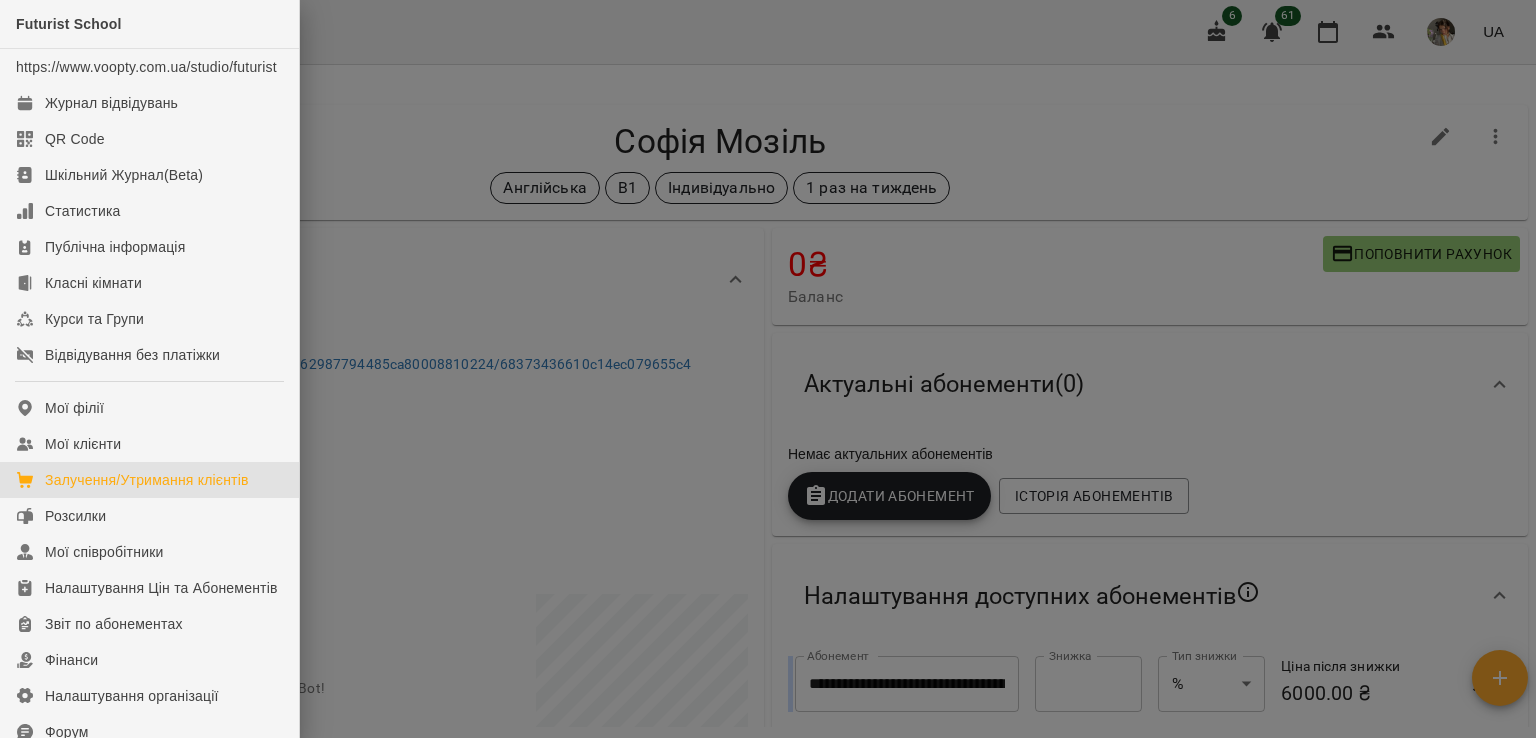 click on "Залучення/Утримання клієнтів" at bounding box center [147, 480] 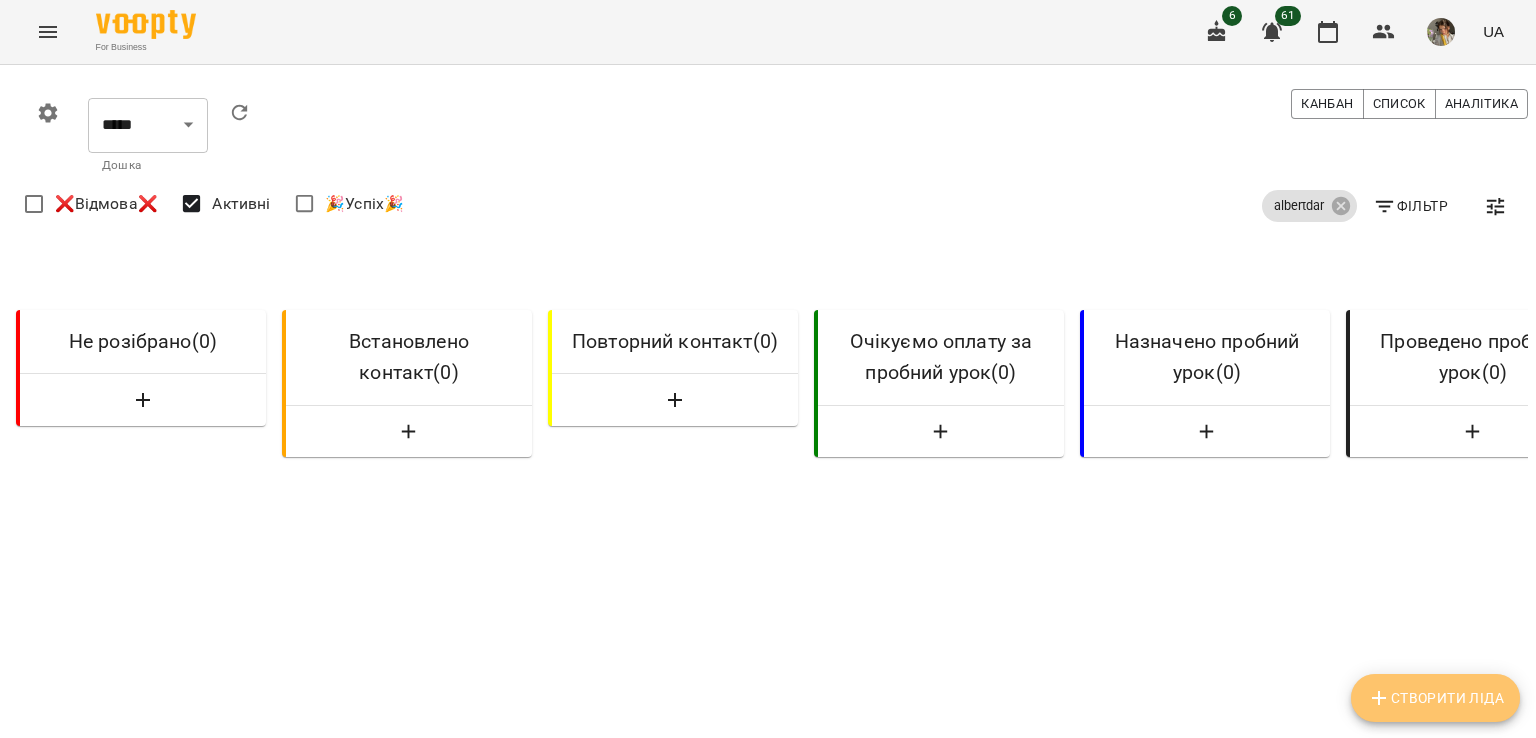 click on "Створити Ліда" at bounding box center [1435, 698] 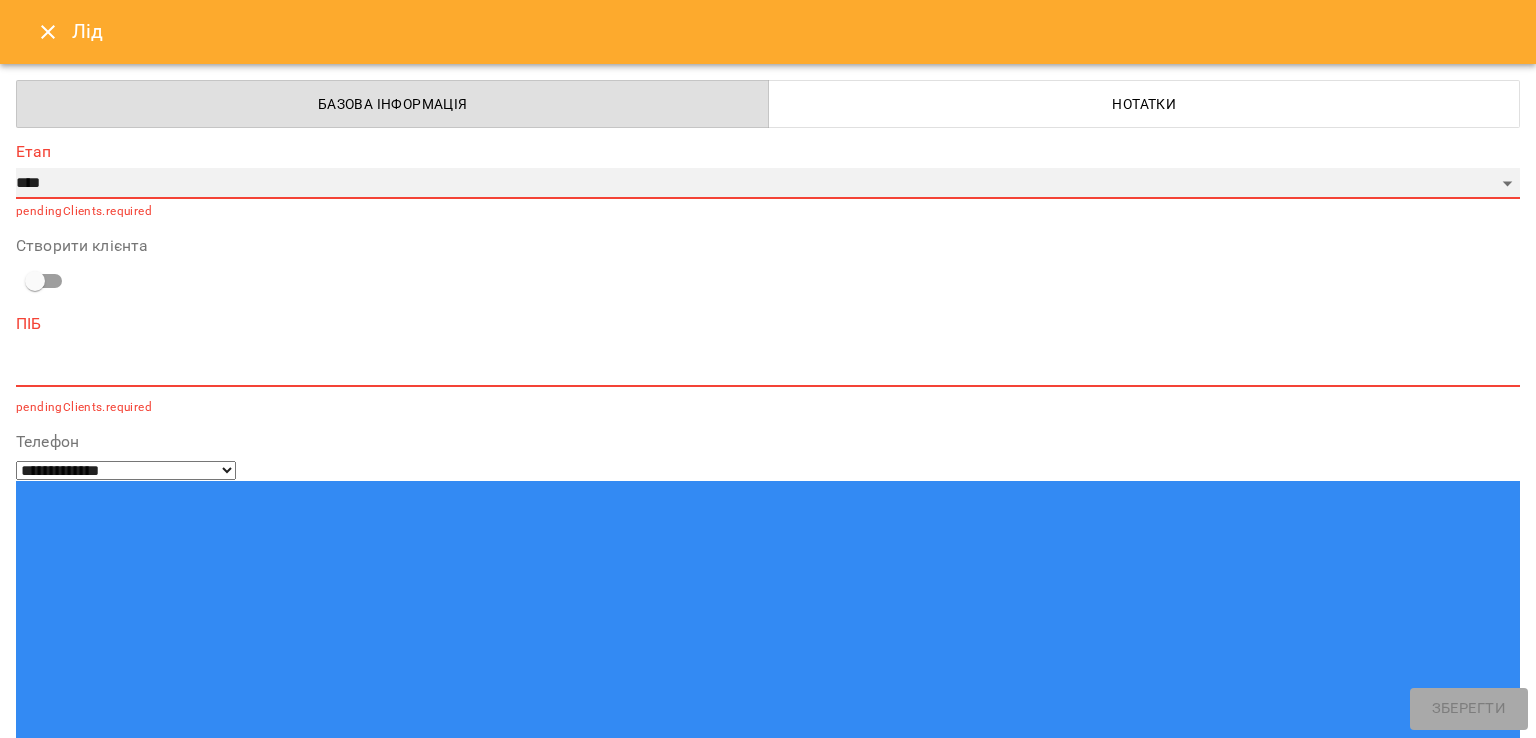 click on "**********" at bounding box center [768, 184] 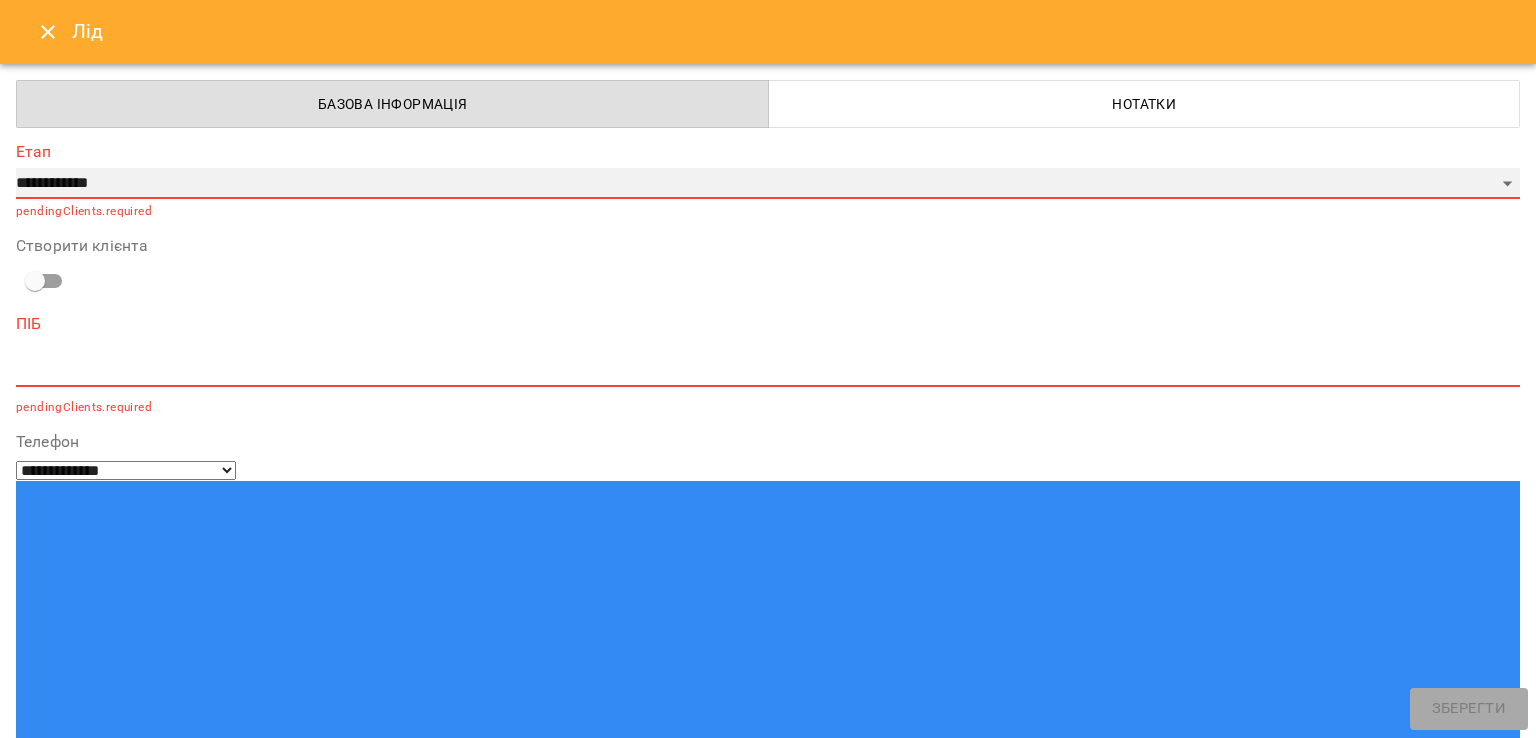 click on "**********" at bounding box center [768, 184] 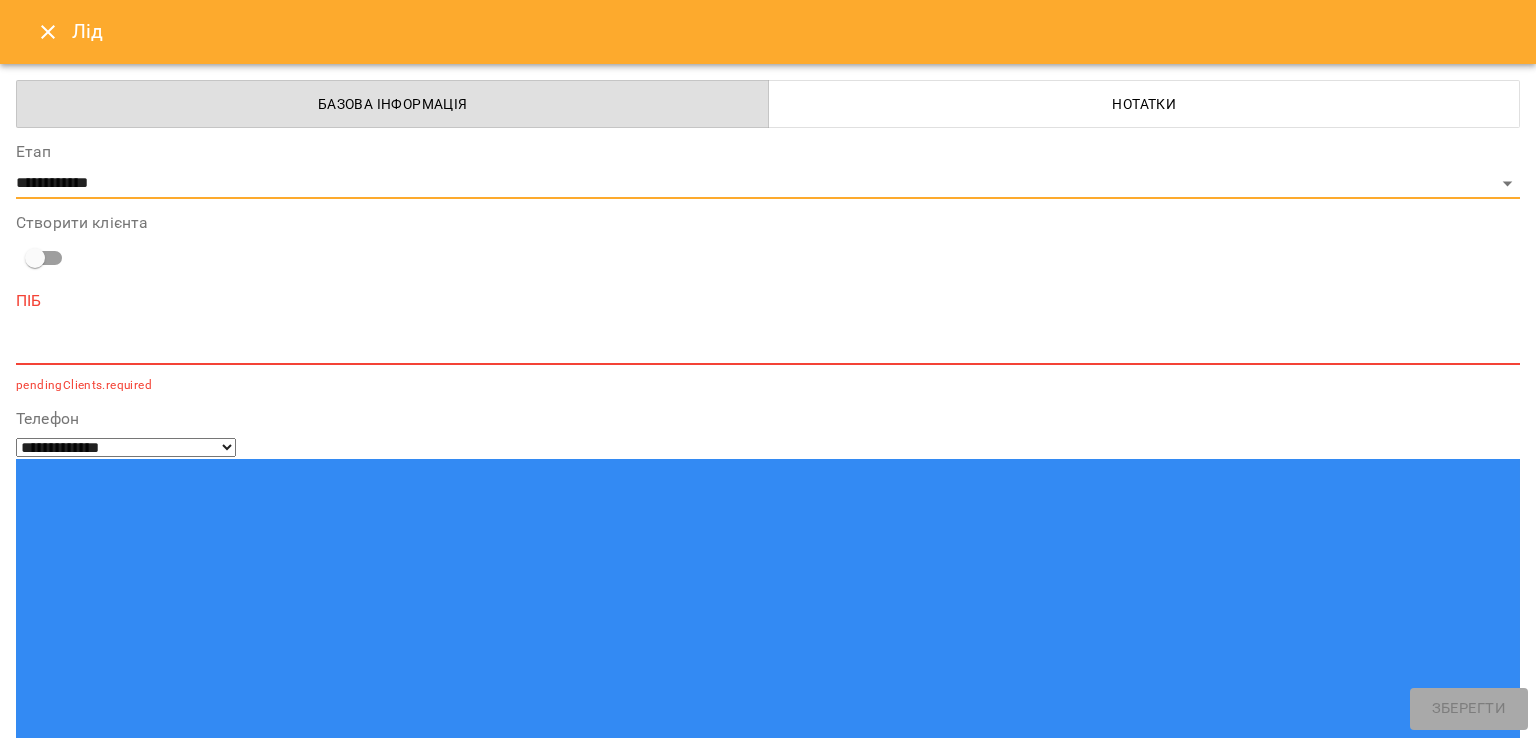 click at bounding box center (768, 348) 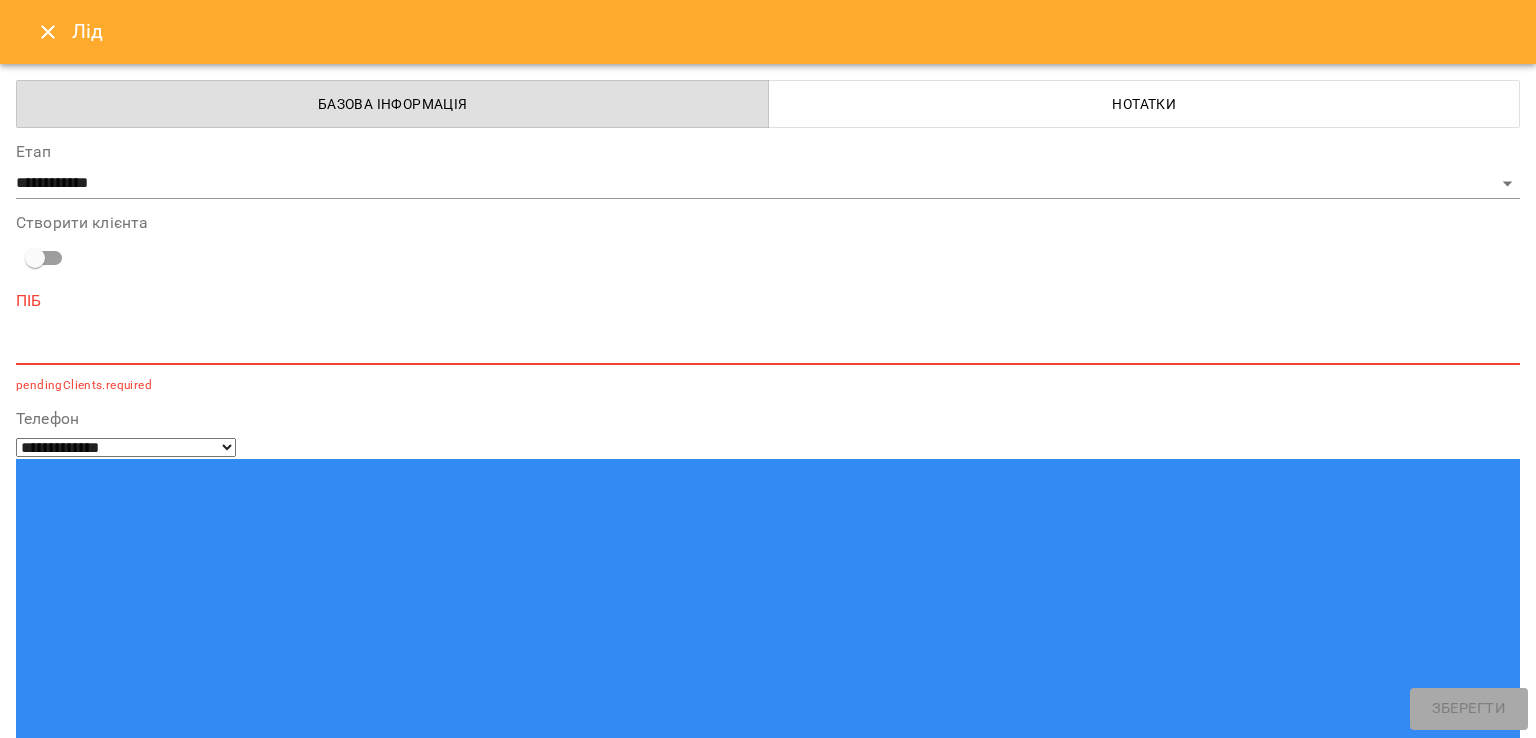 paste on "**********" 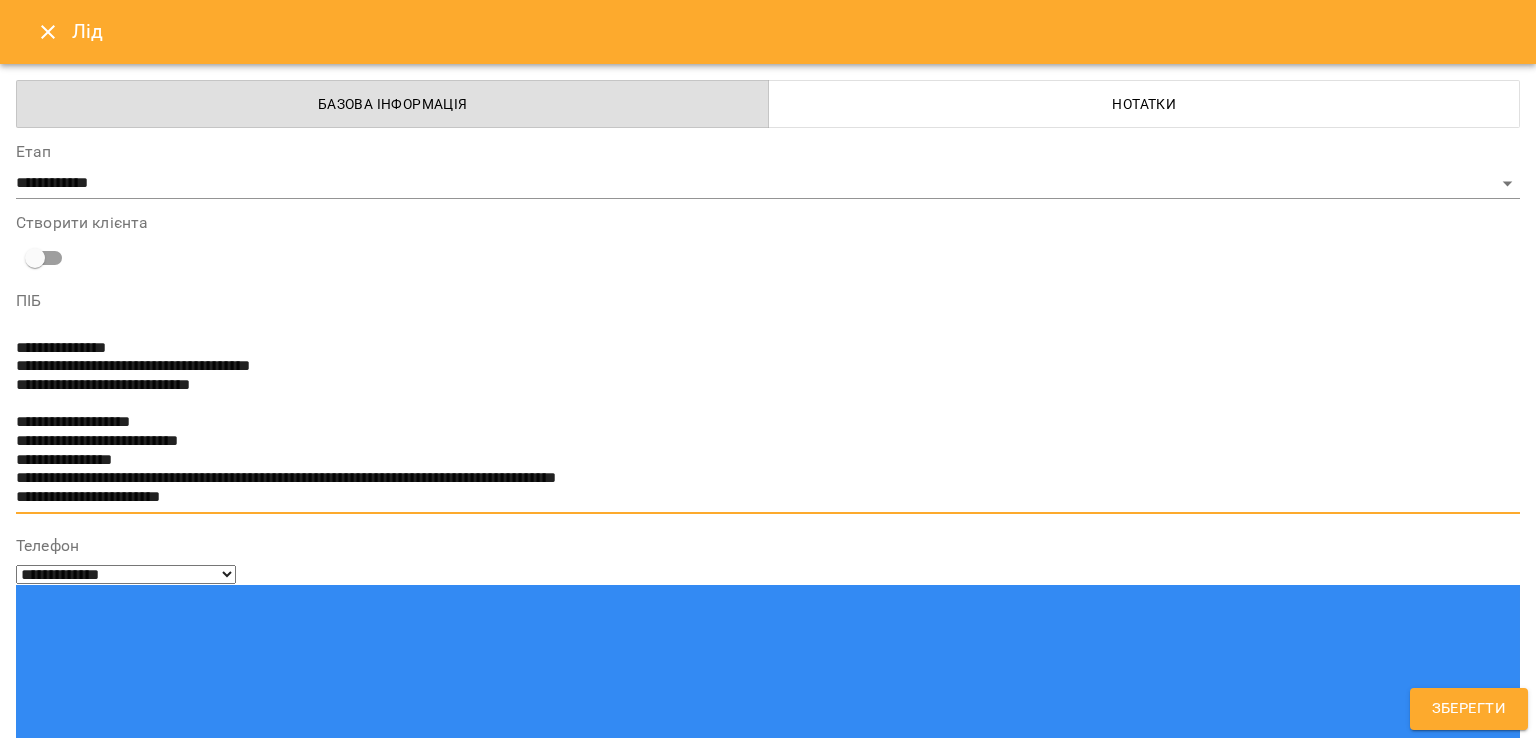 drag, startPoint x: 349, startPoint y: 365, endPoint x: 19, endPoint y: 372, distance: 330.07425 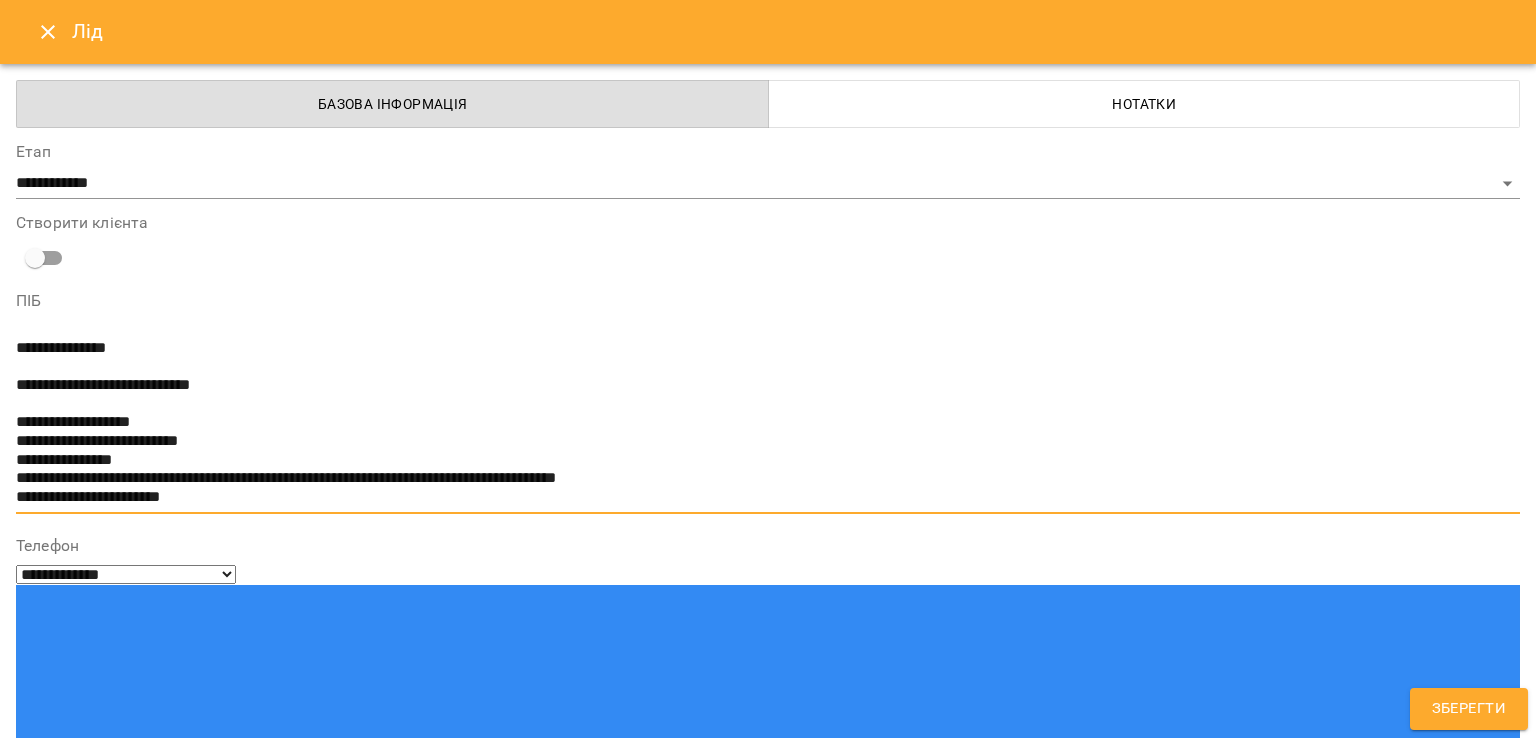 drag, startPoint x: 260, startPoint y: 386, endPoint x: 76, endPoint y: 393, distance: 184.1331 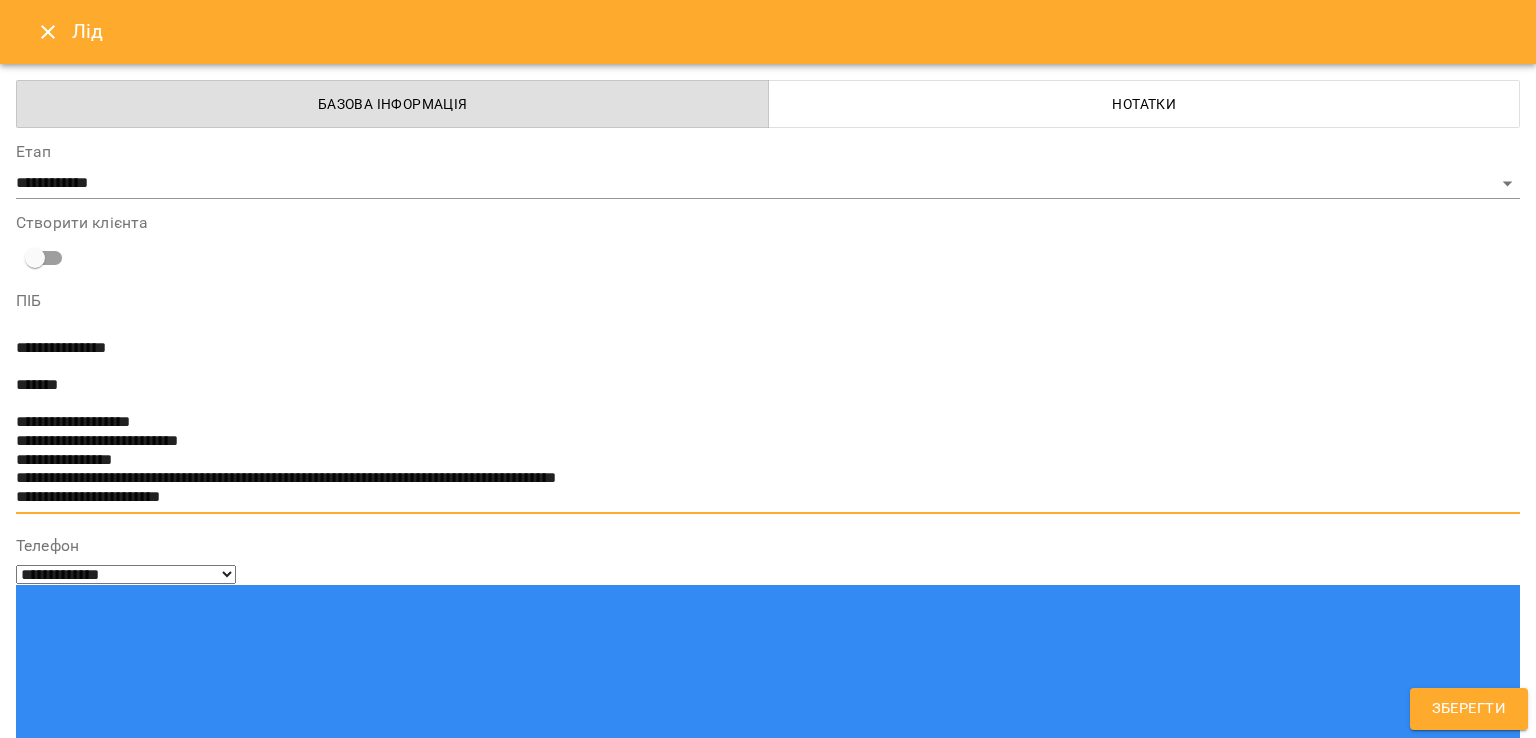 type on "**********" 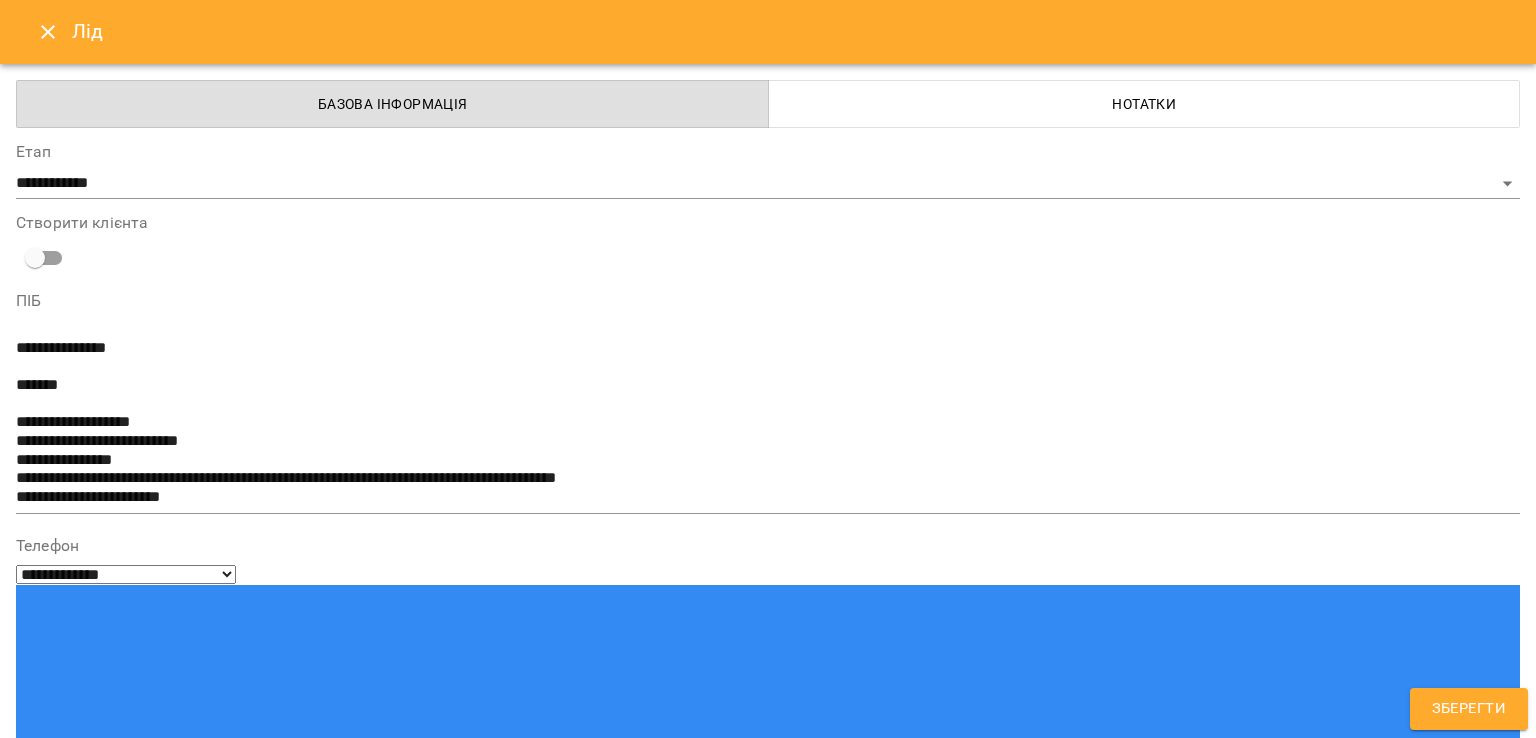 click at bounding box center (768, 1673) 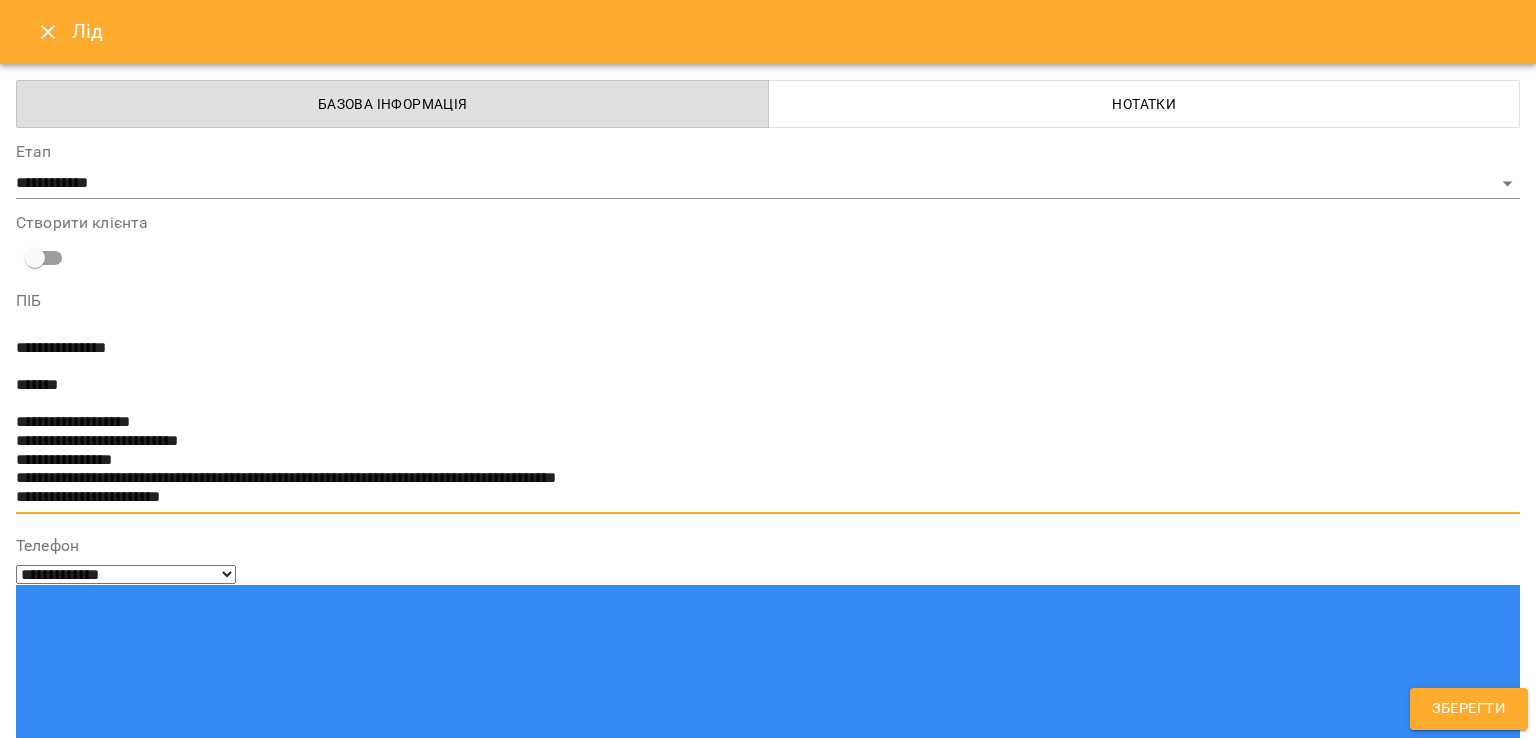 drag, startPoint x: 214, startPoint y: 502, endPoint x: 0, endPoint y: 445, distance: 221.46106 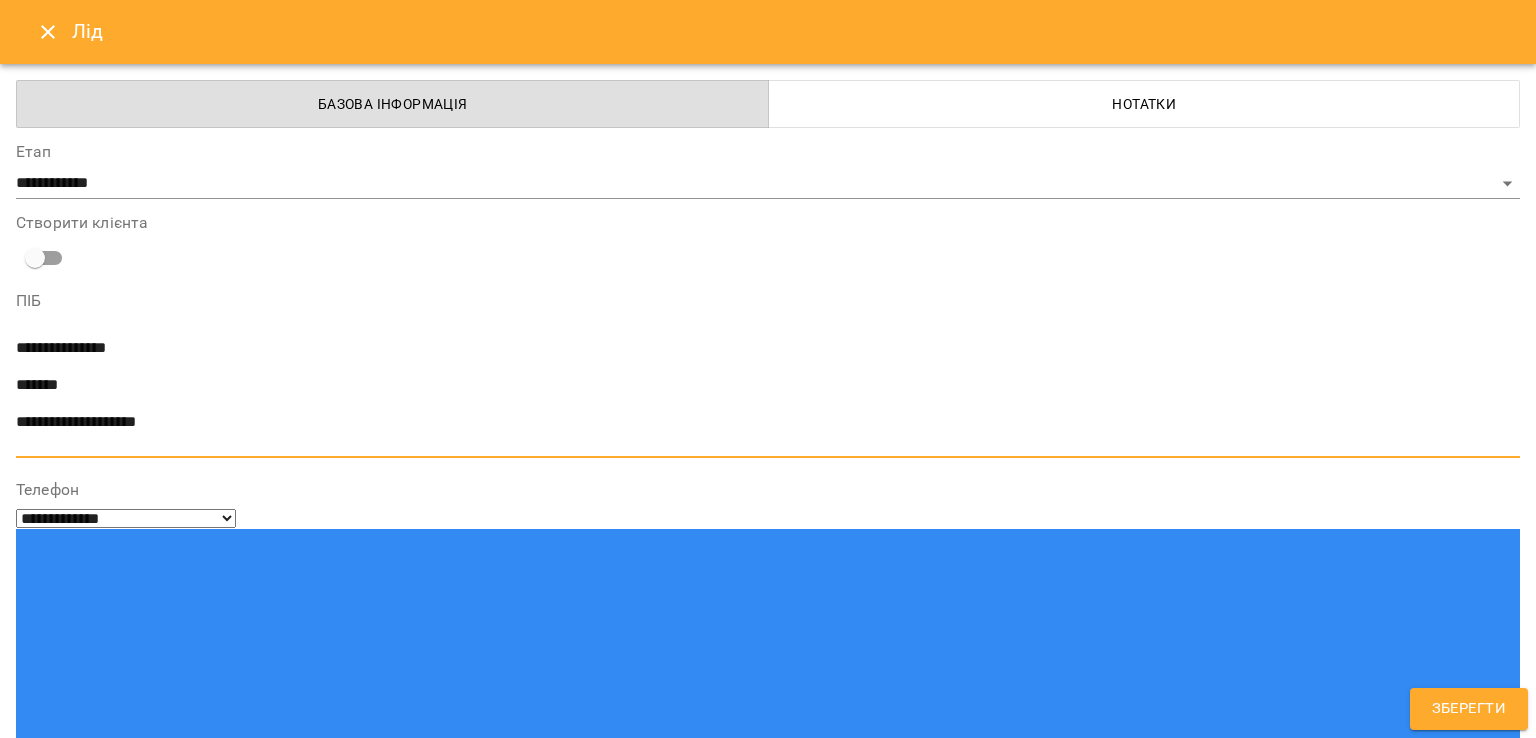 drag, startPoint x: 34, startPoint y: 442, endPoint x: 0, endPoint y: 376, distance: 74.24284 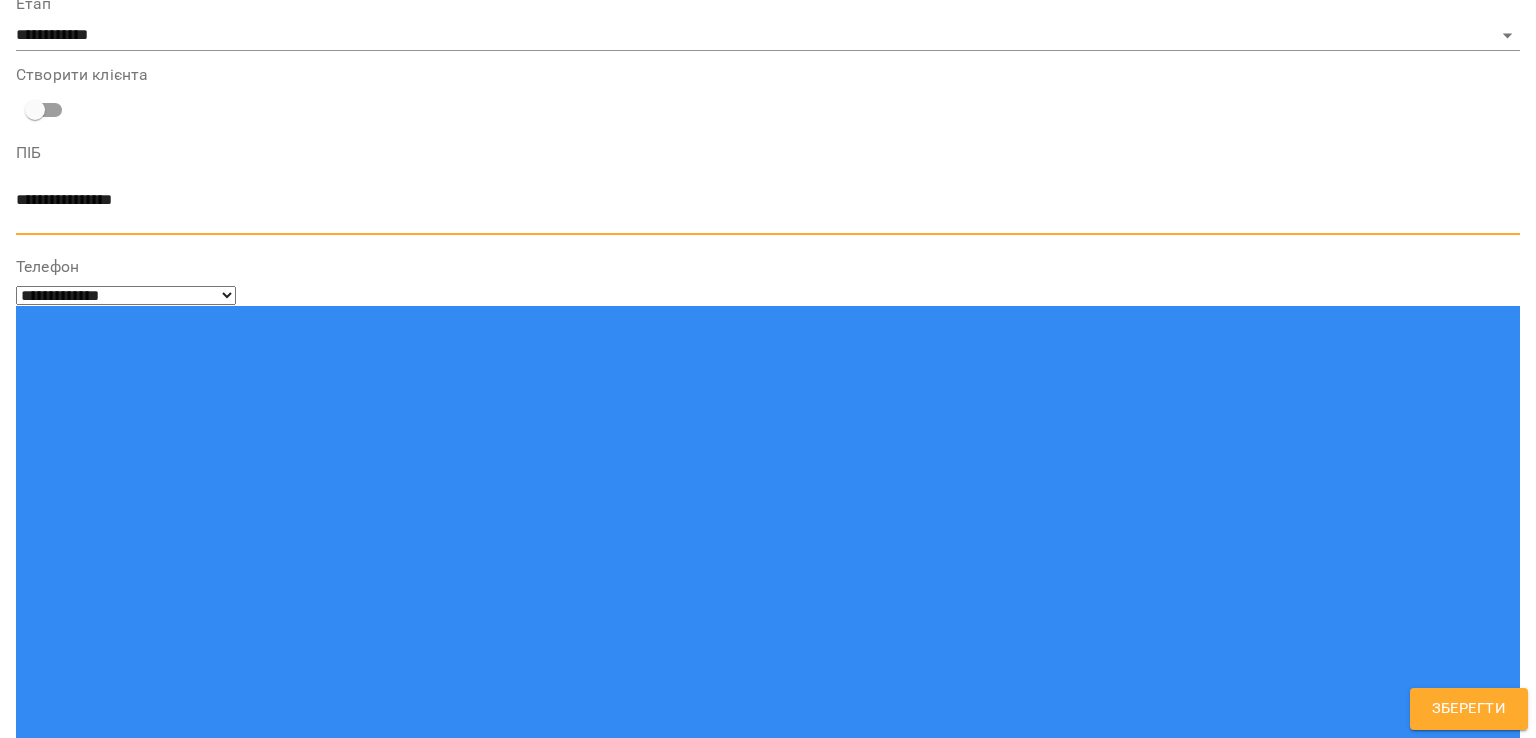 scroll, scrollTop: 166, scrollLeft: 0, axis: vertical 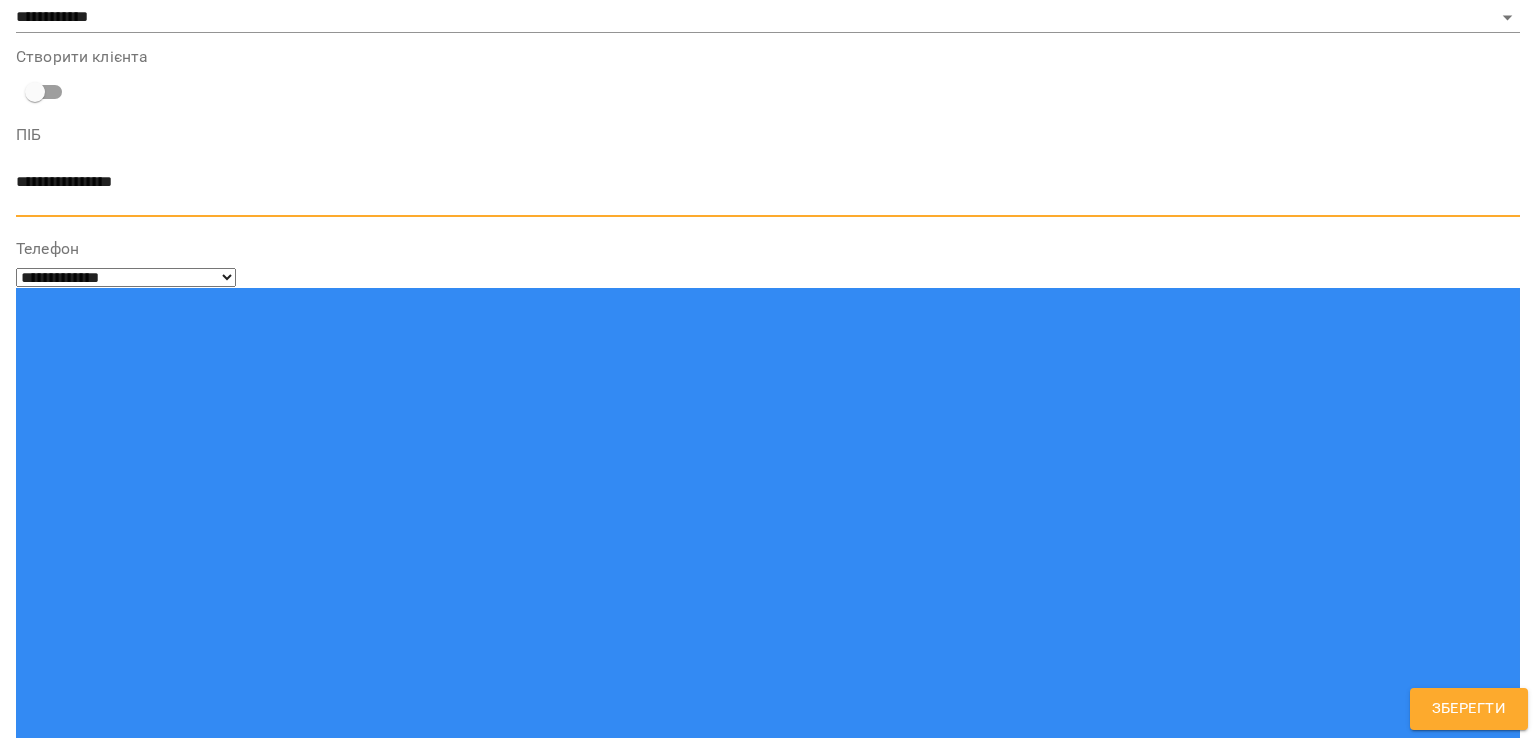 click on "Надрукуйте або оберіть..." at bounding box center (768, 1450) 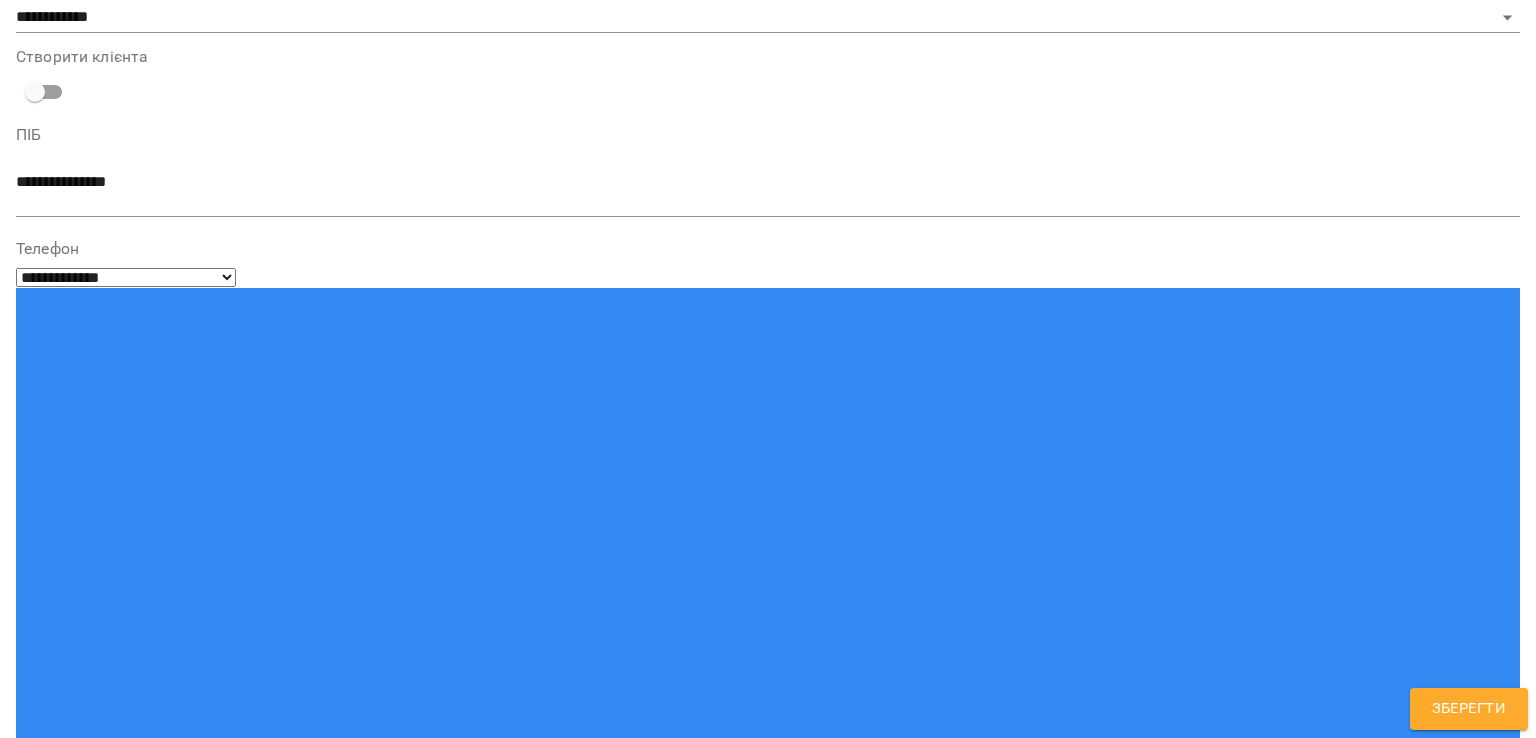scroll, scrollTop: 206, scrollLeft: 0, axis: vertical 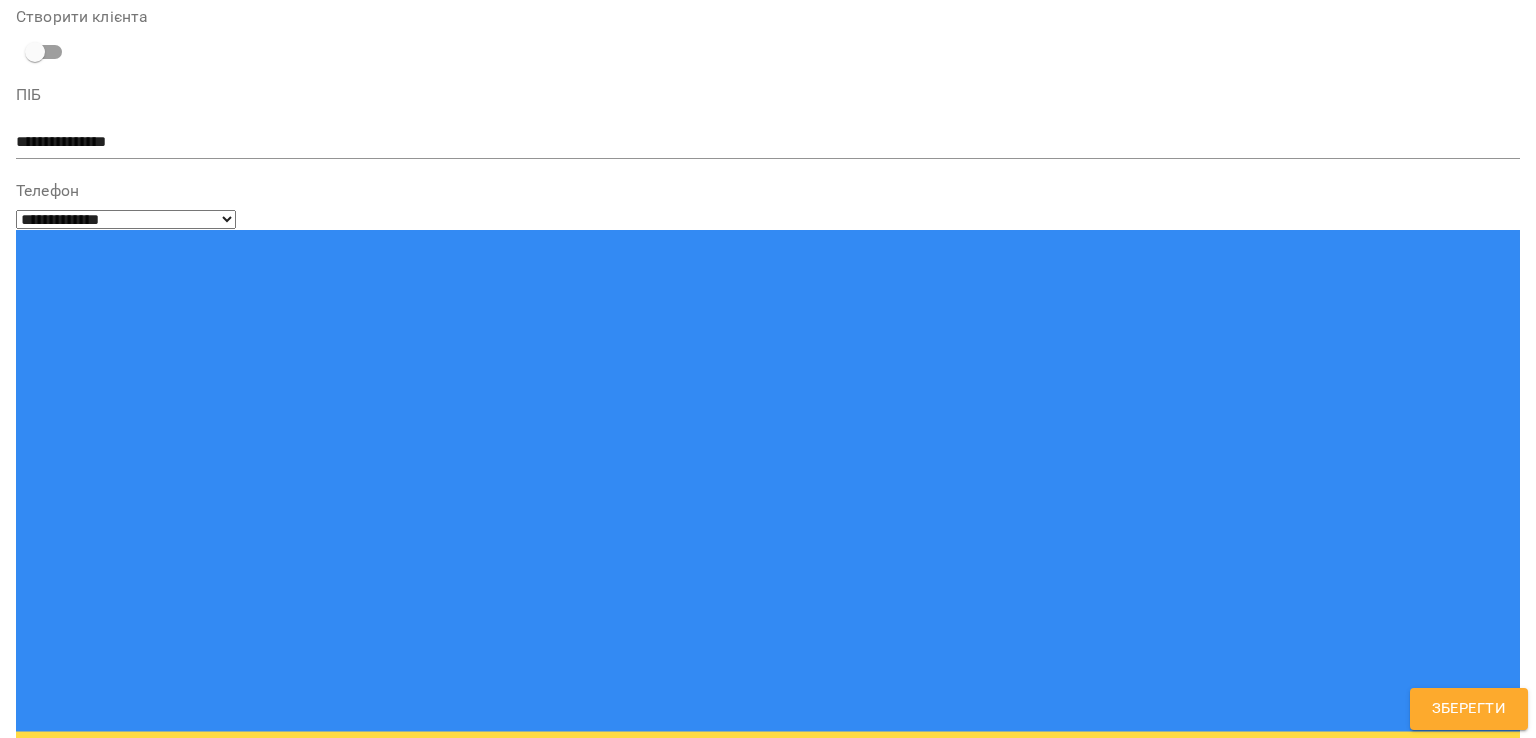 type on "**" 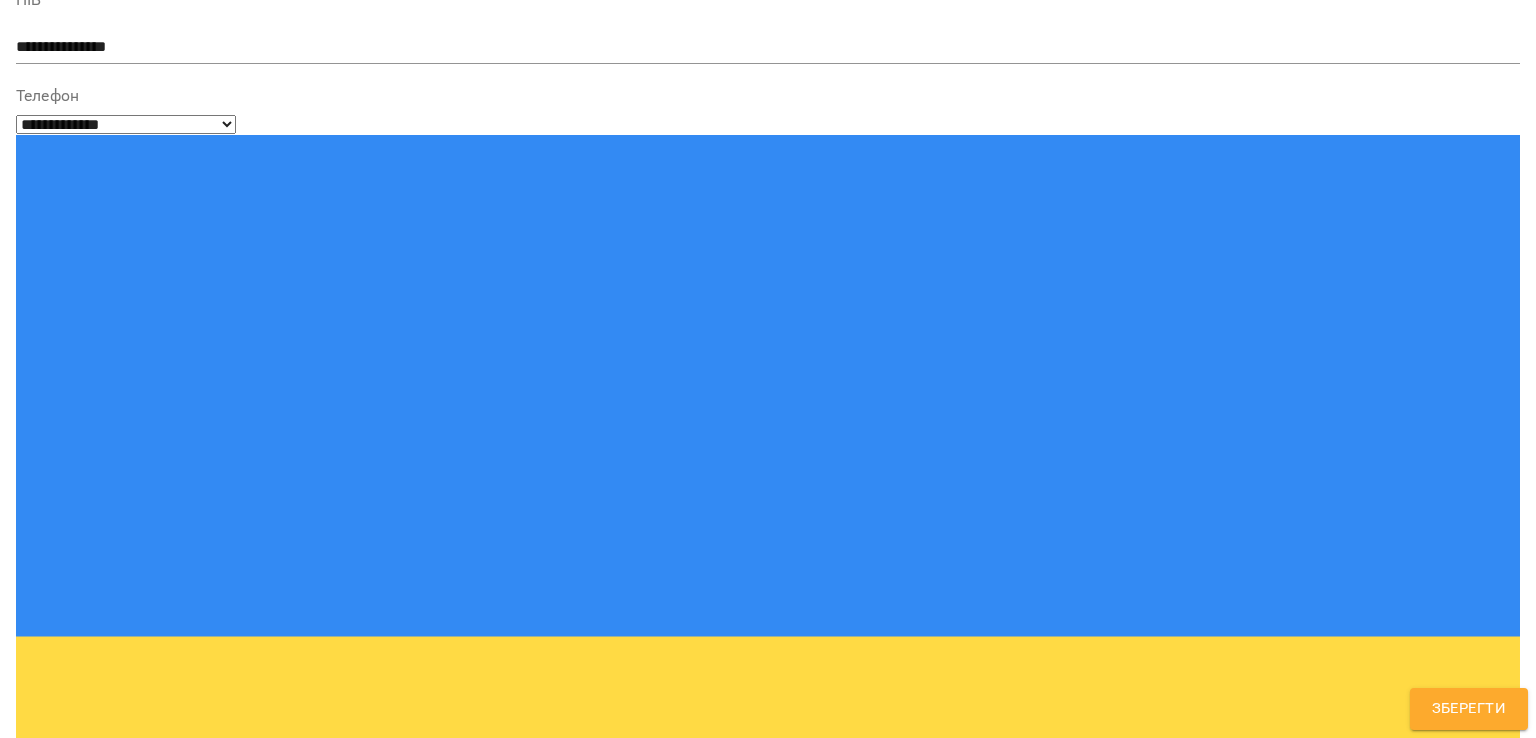 click at bounding box center [768, 1637] 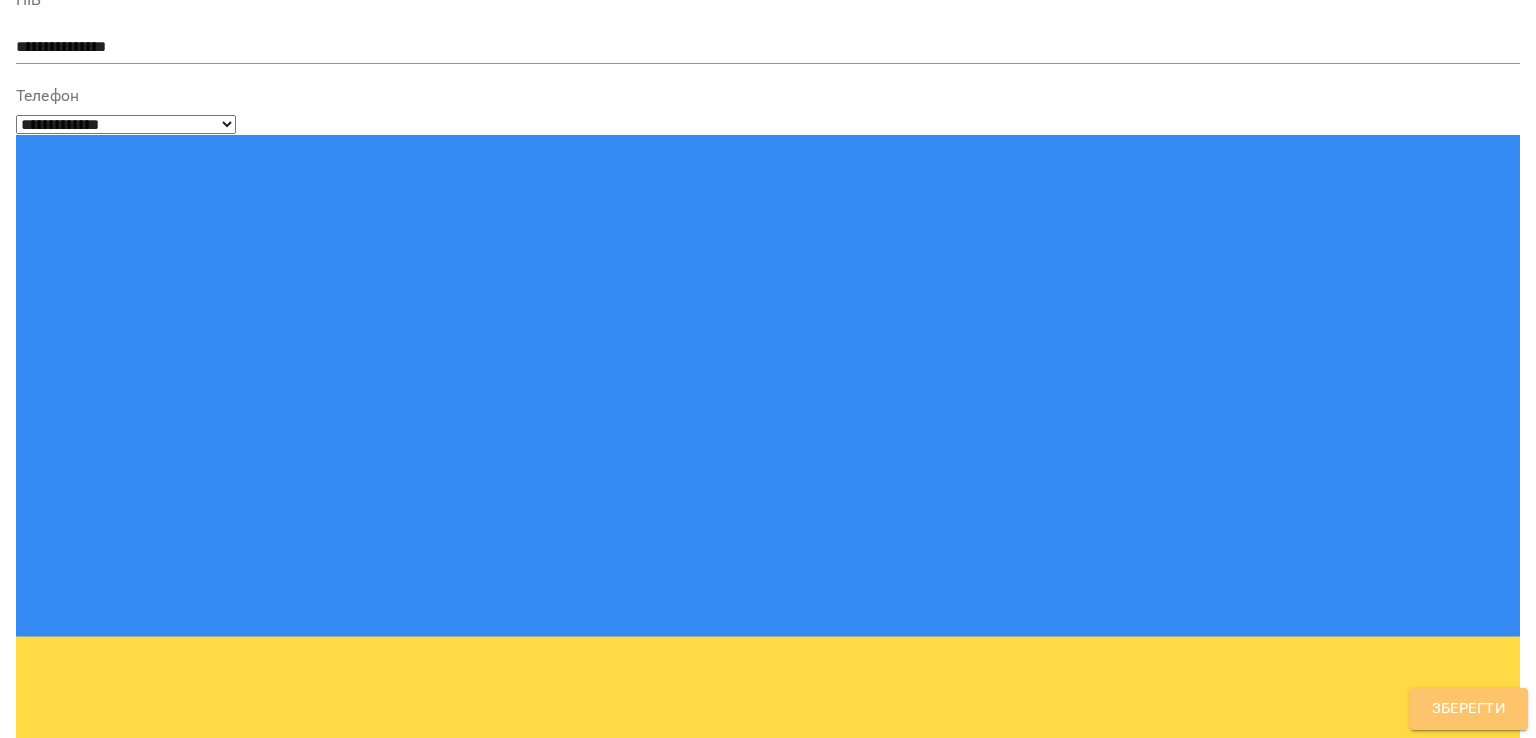 click on "Зберегти" at bounding box center (1469, 709) 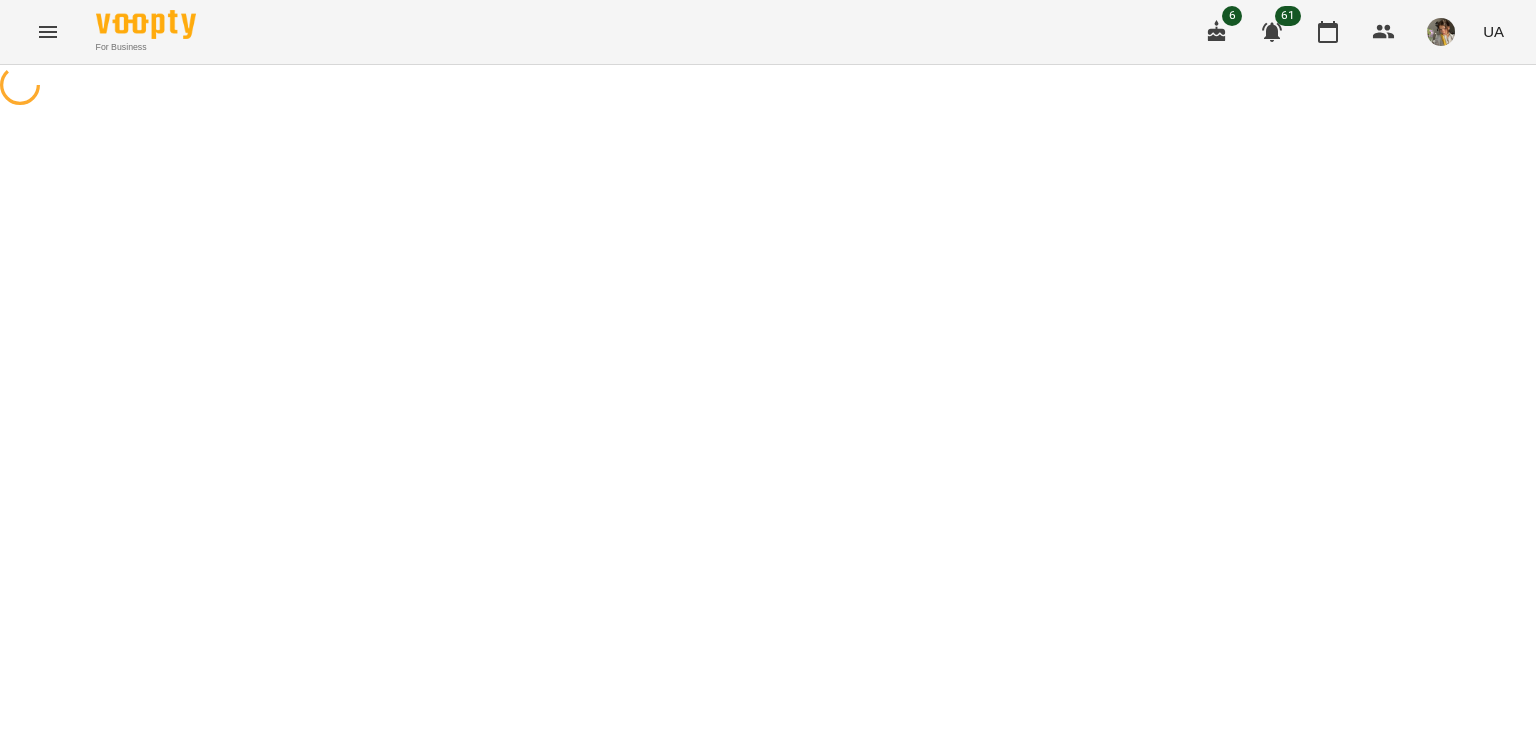 scroll, scrollTop: 0, scrollLeft: 0, axis: both 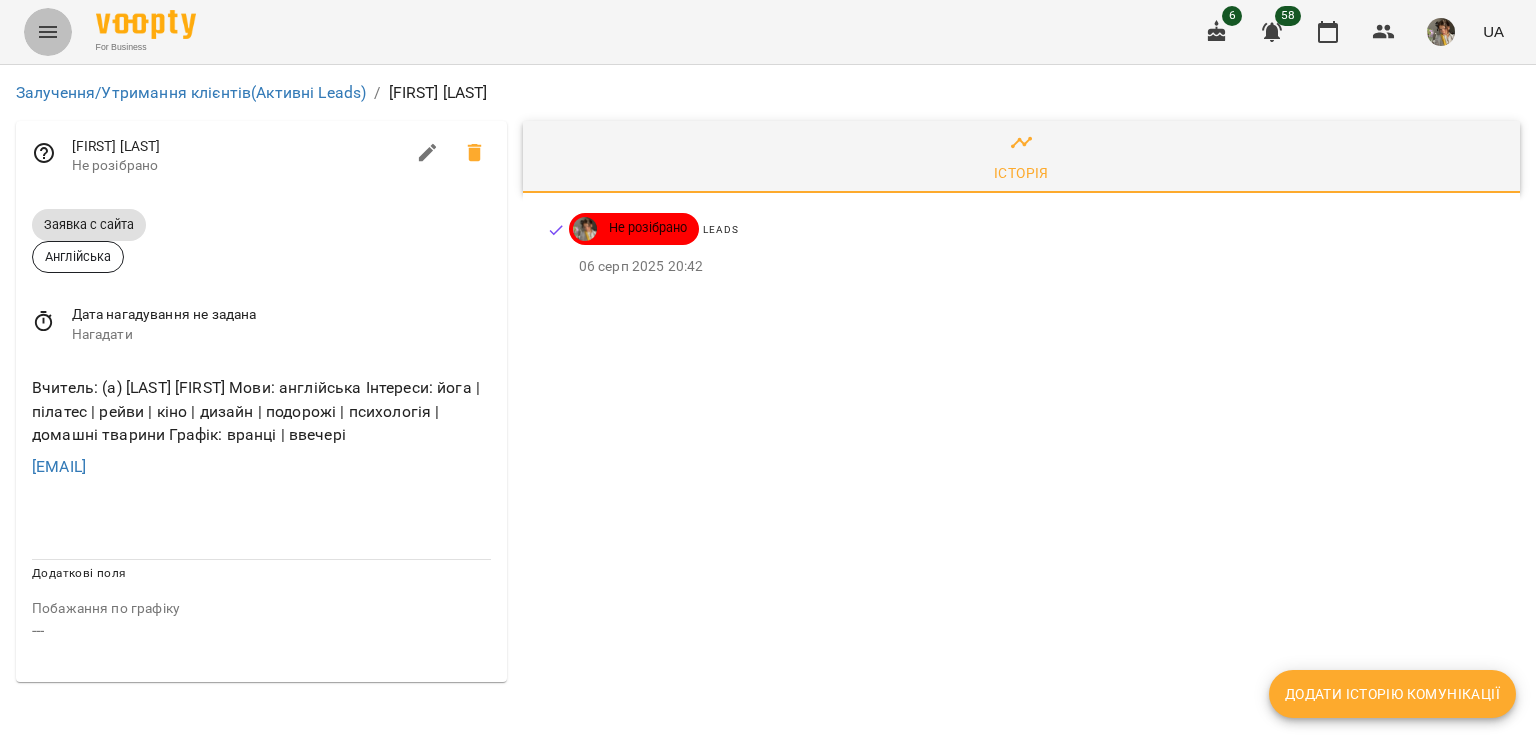 click 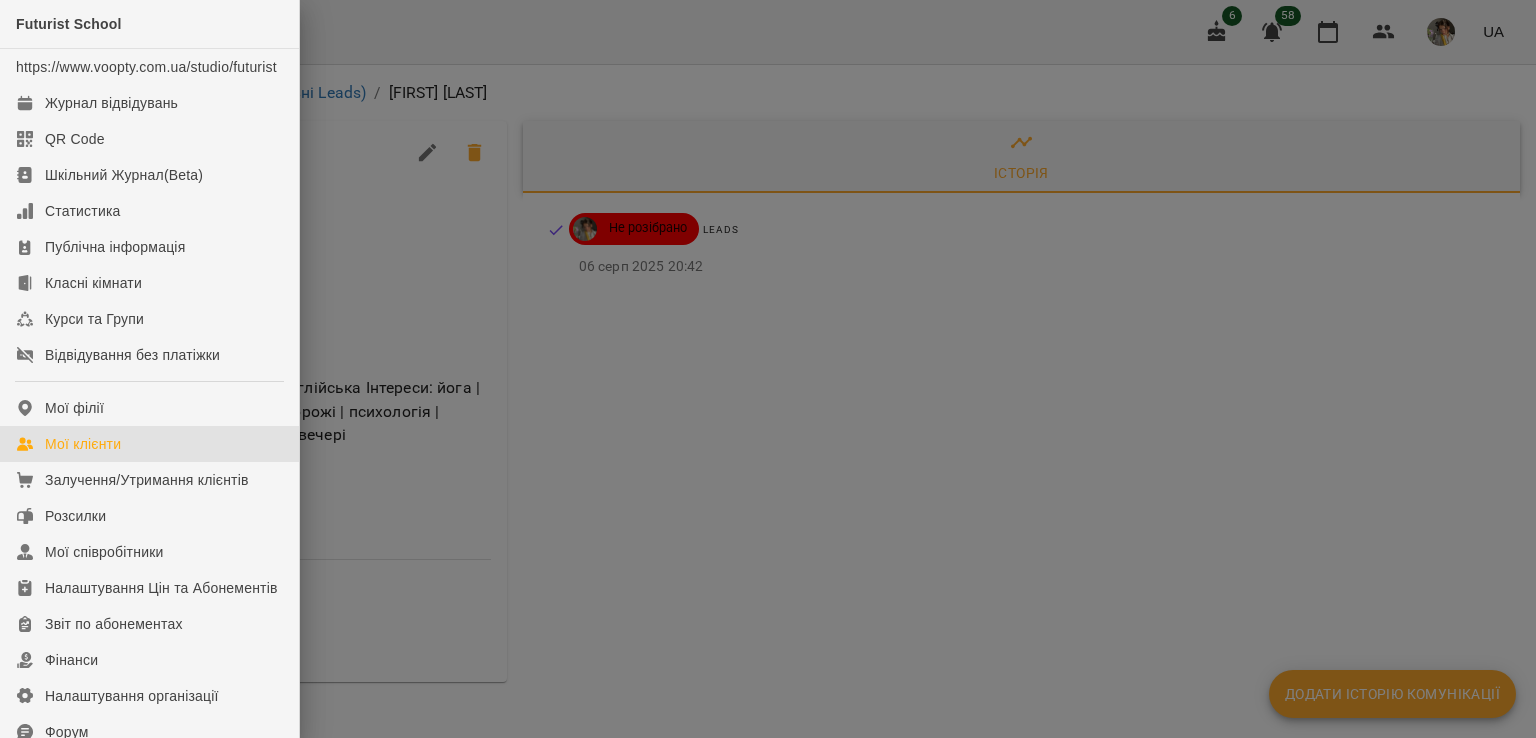 click on "Мої клієнти" at bounding box center [83, 444] 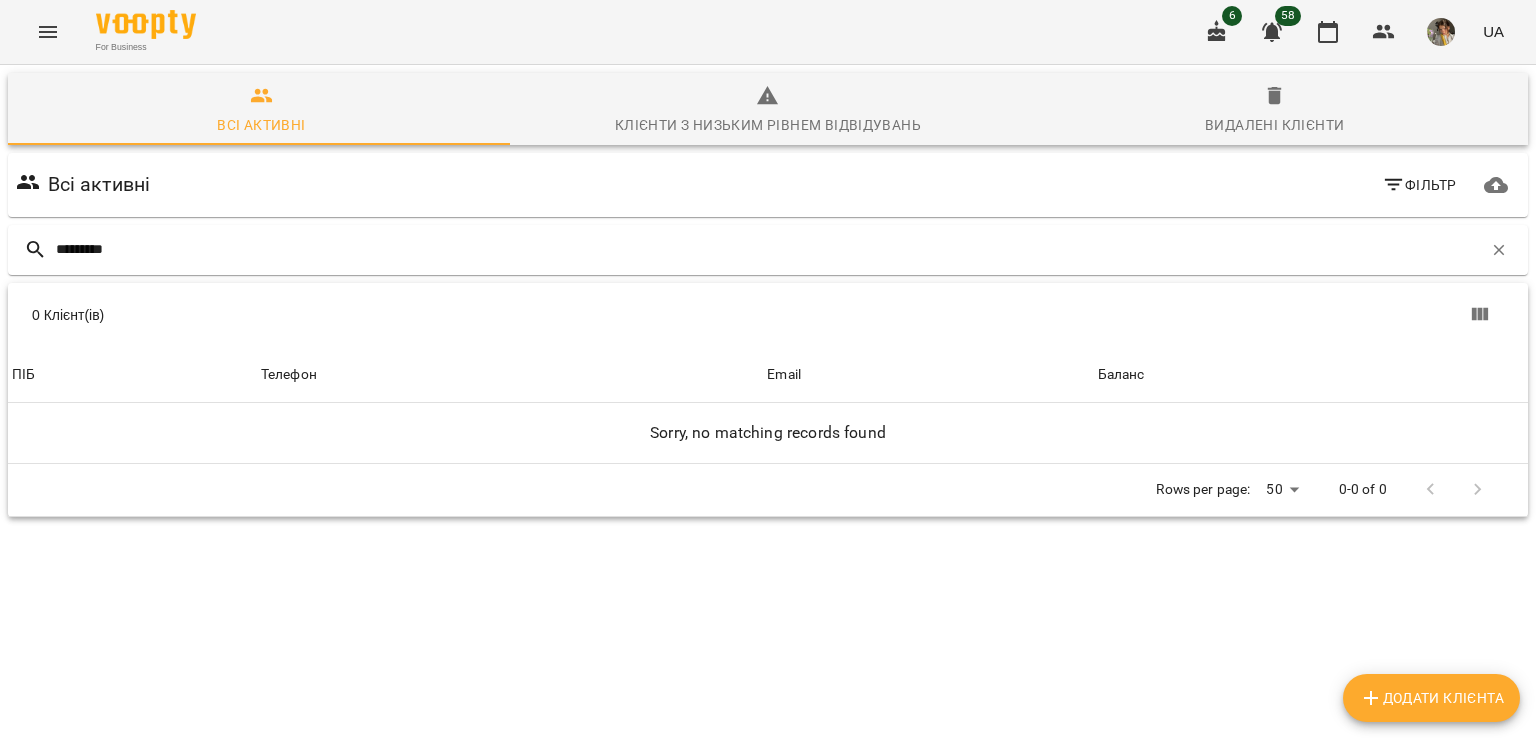 type on "*********" 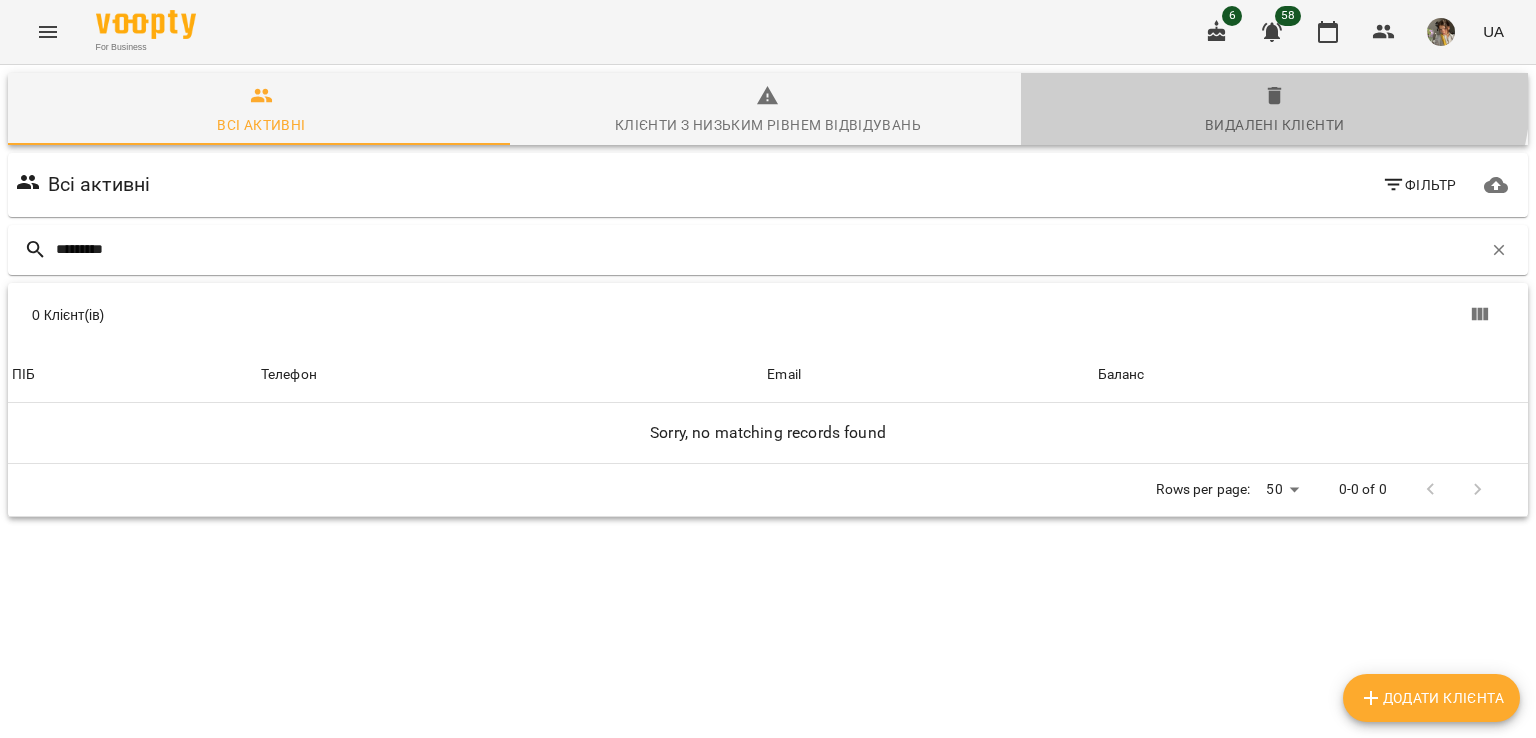 click 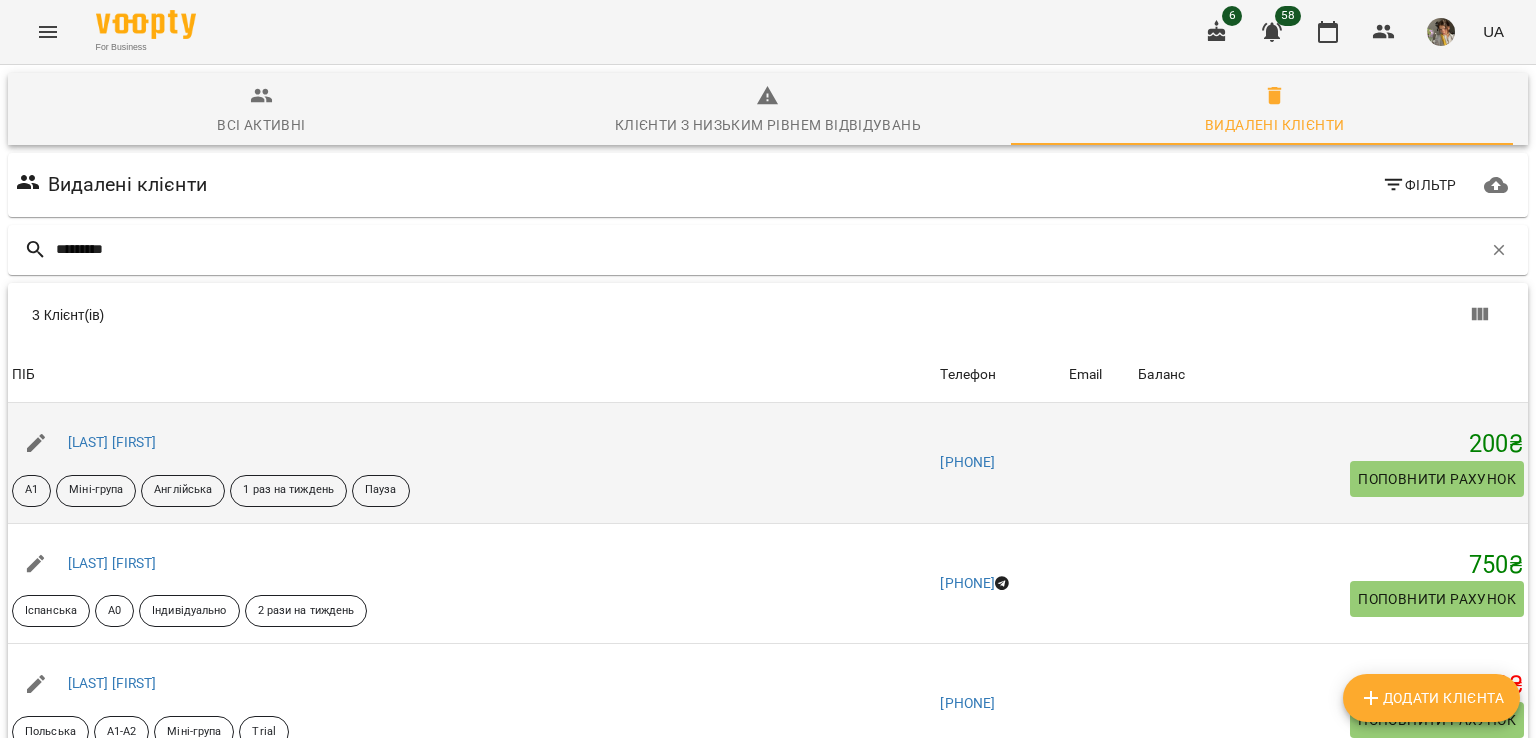scroll, scrollTop: 122, scrollLeft: 0, axis: vertical 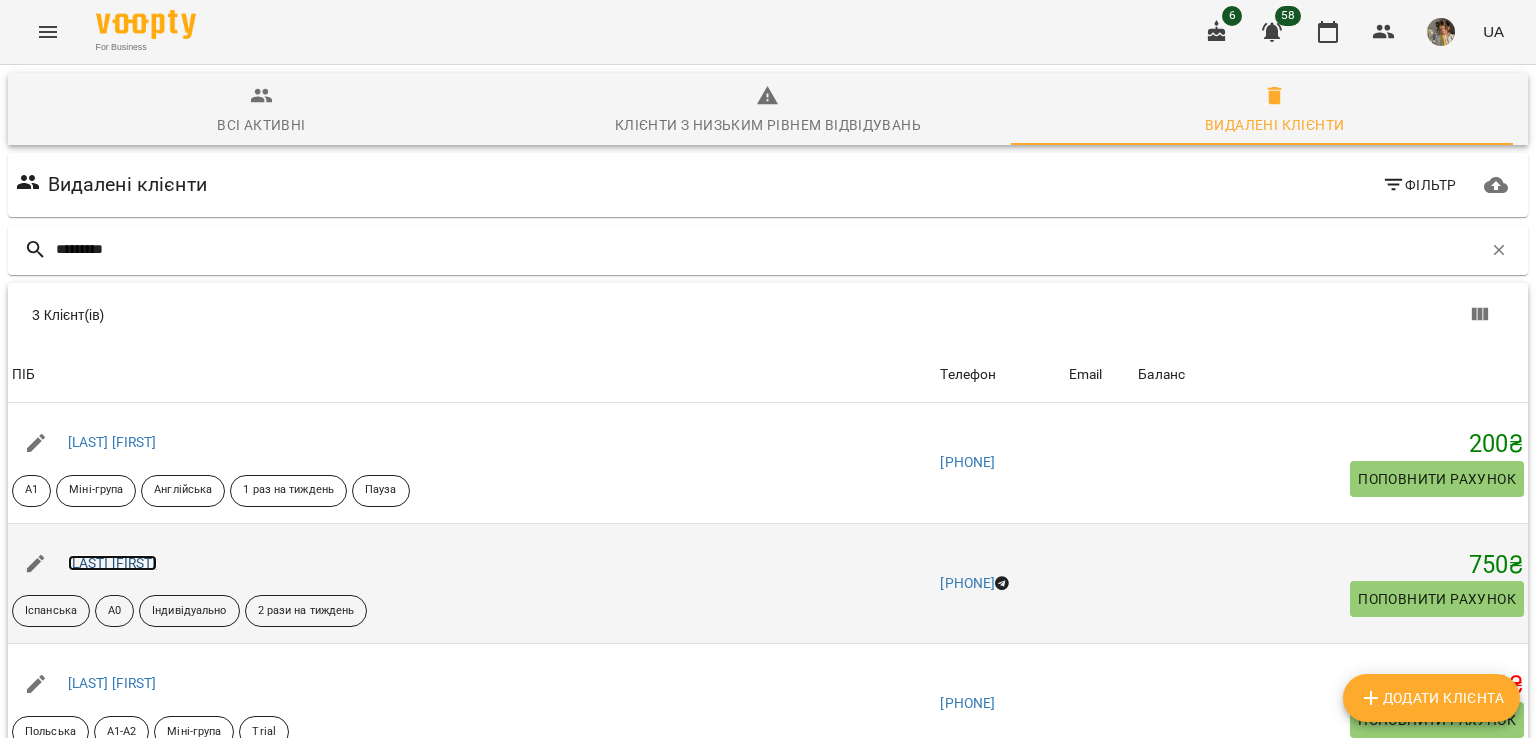 click on "[LAST] [FIRST]" at bounding box center (112, 563) 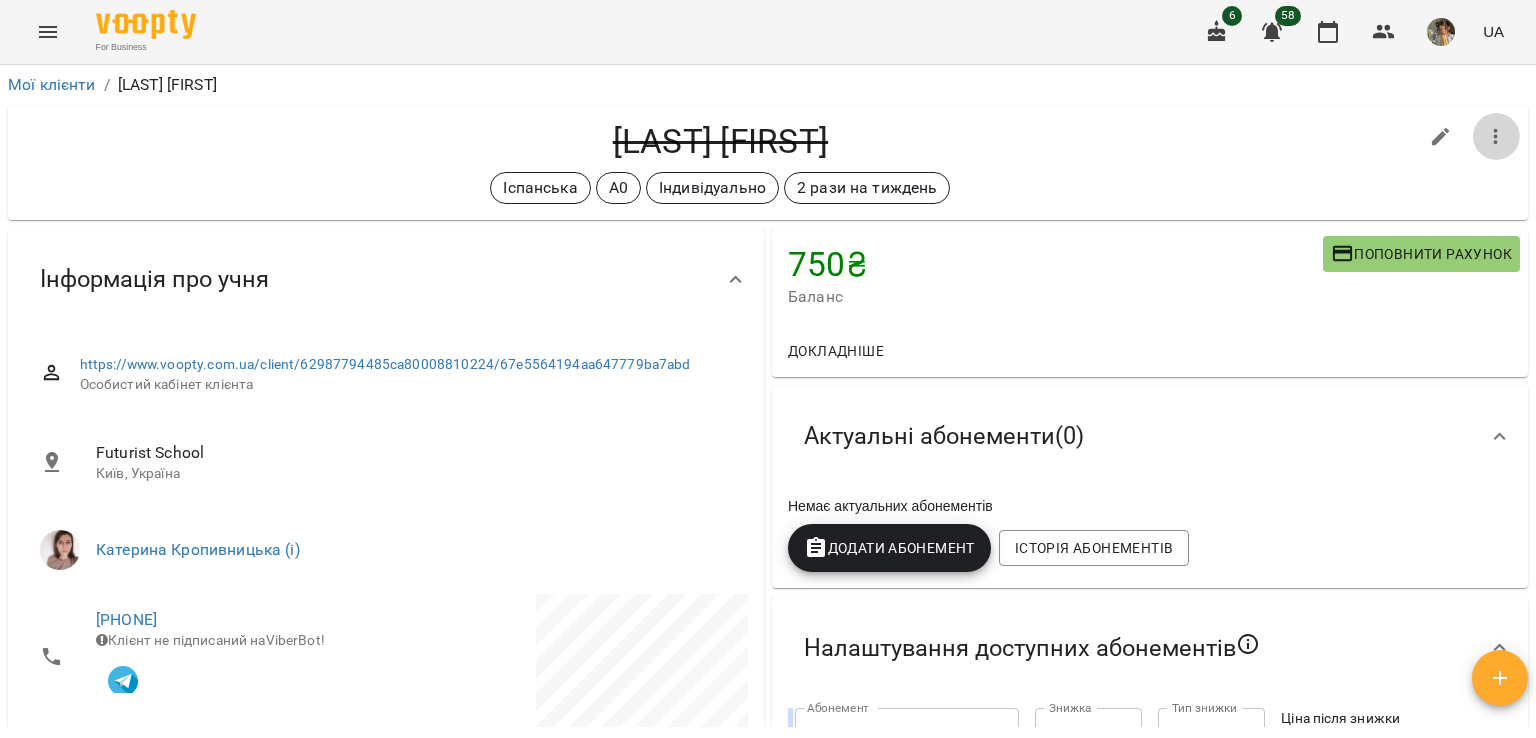click 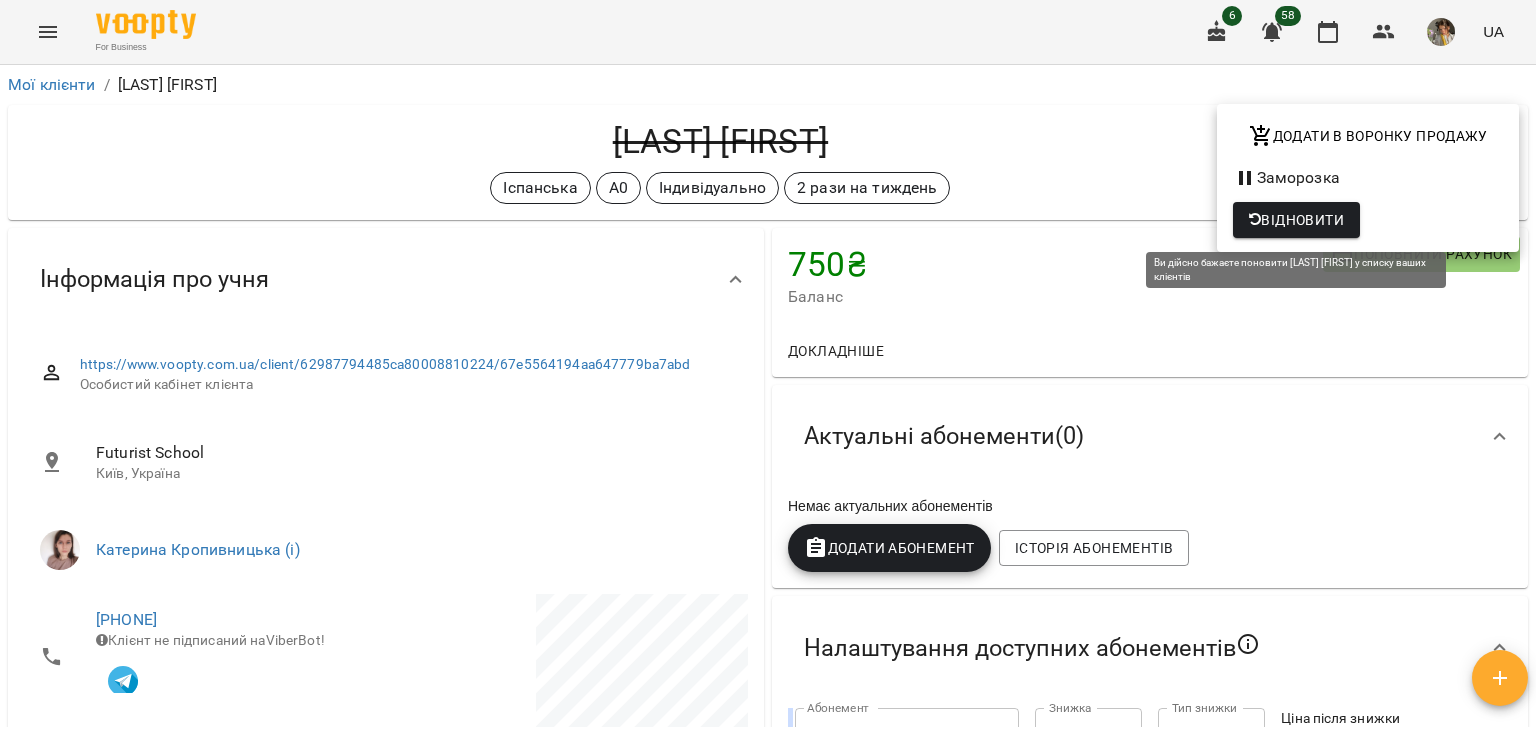 click on "Відновити" at bounding box center (1296, 220) 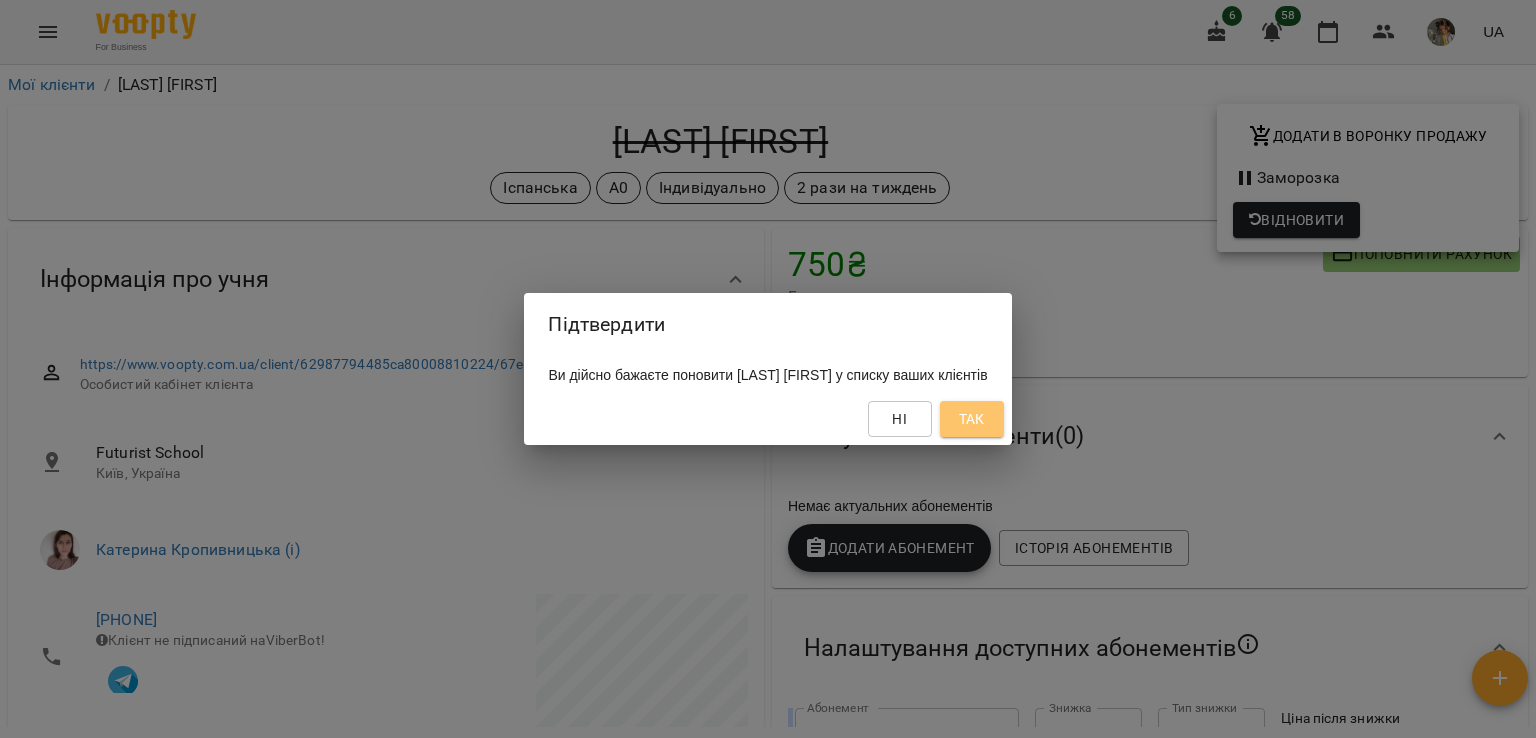 click on "Так" at bounding box center [972, 419] 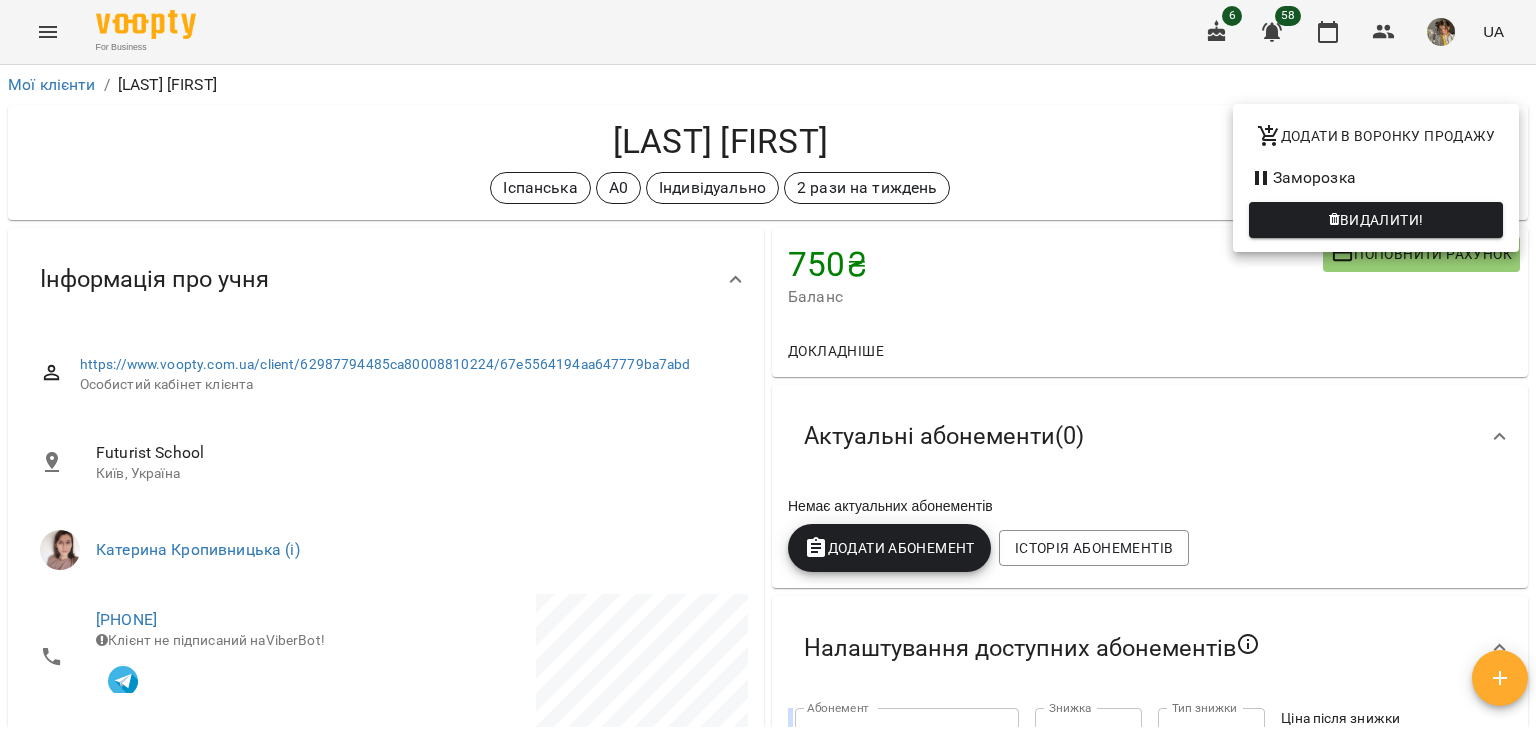 click at bounding box center [768, 369] 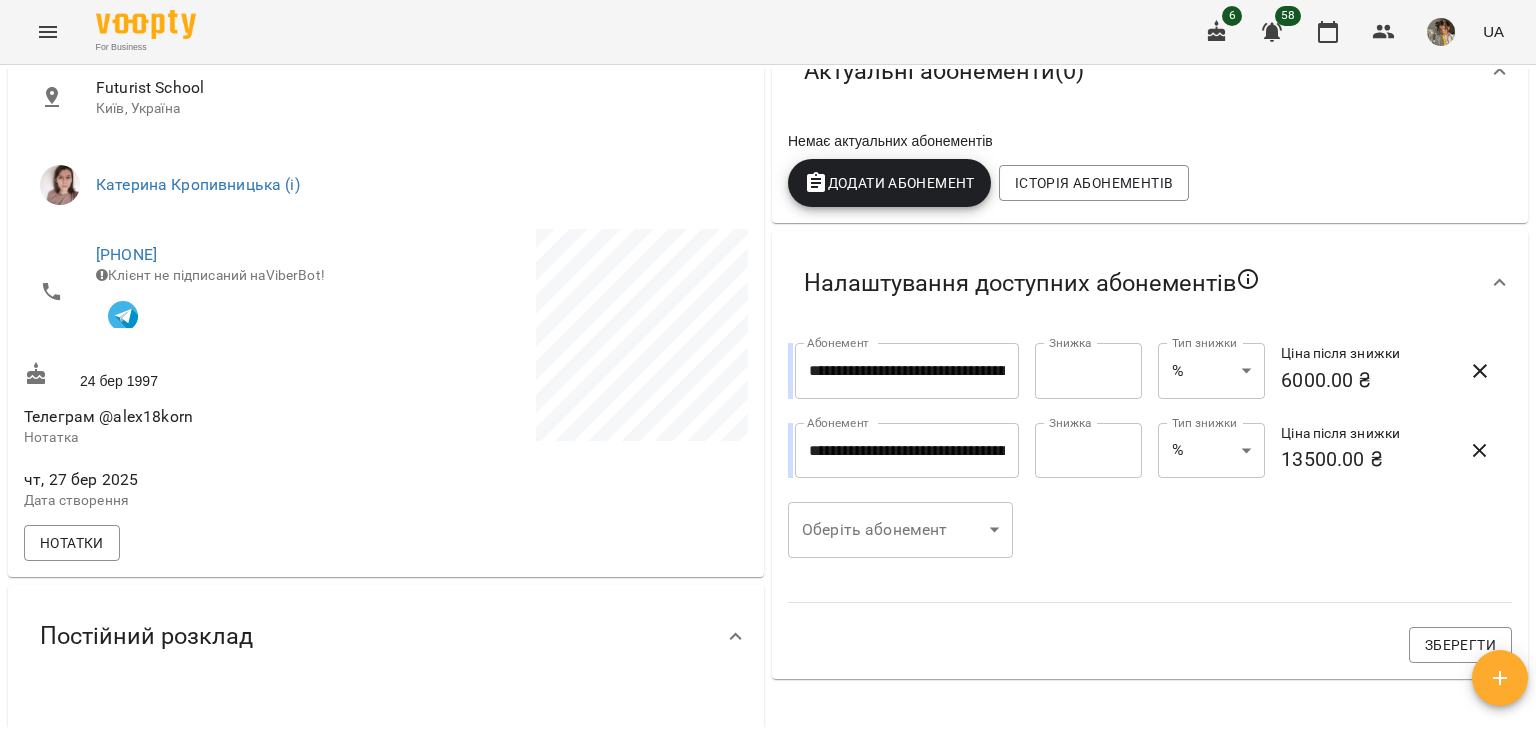 scroll, scrollTop: 368, scrollLeft: 0, axis: vertical 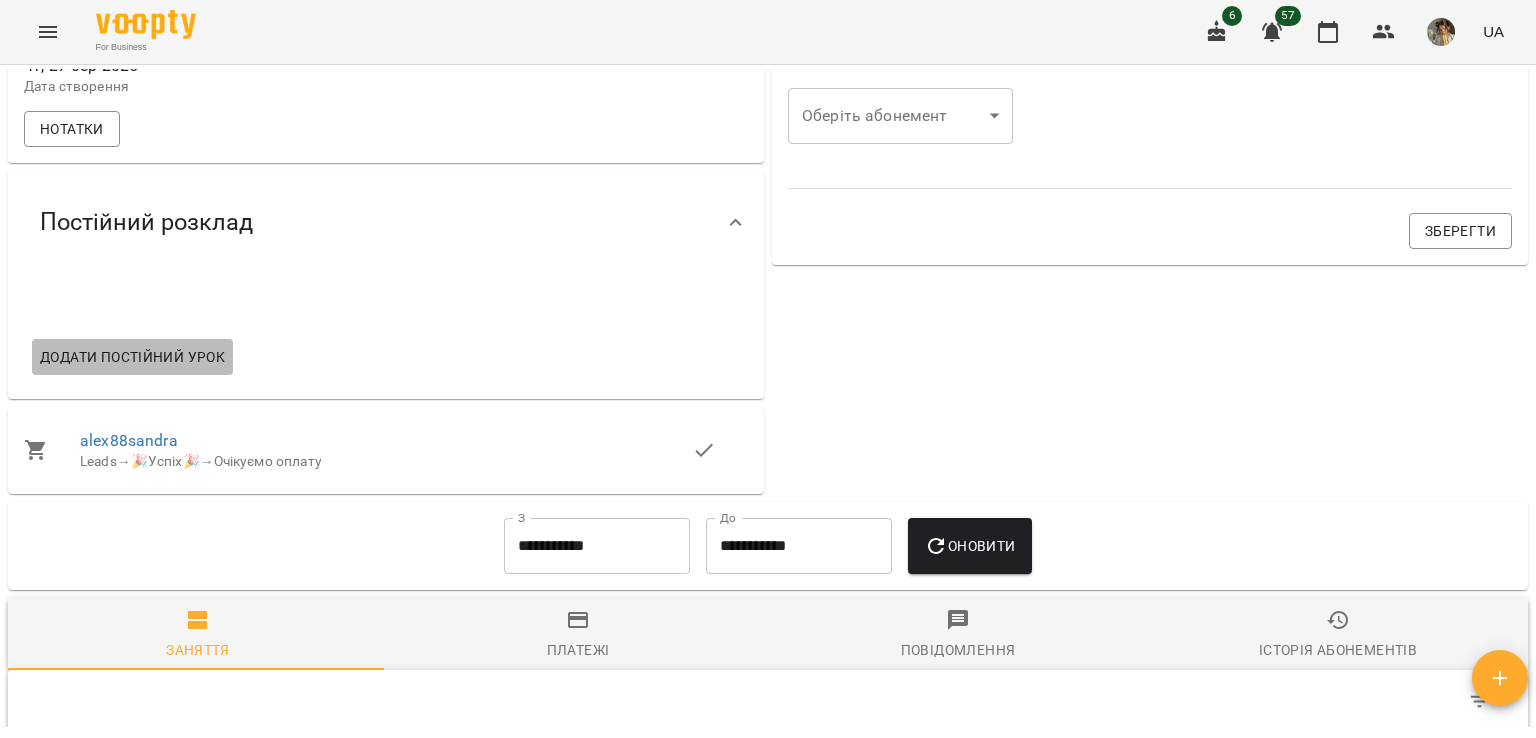 click on "Додати постійний урок" at bounding box center (132, 357) 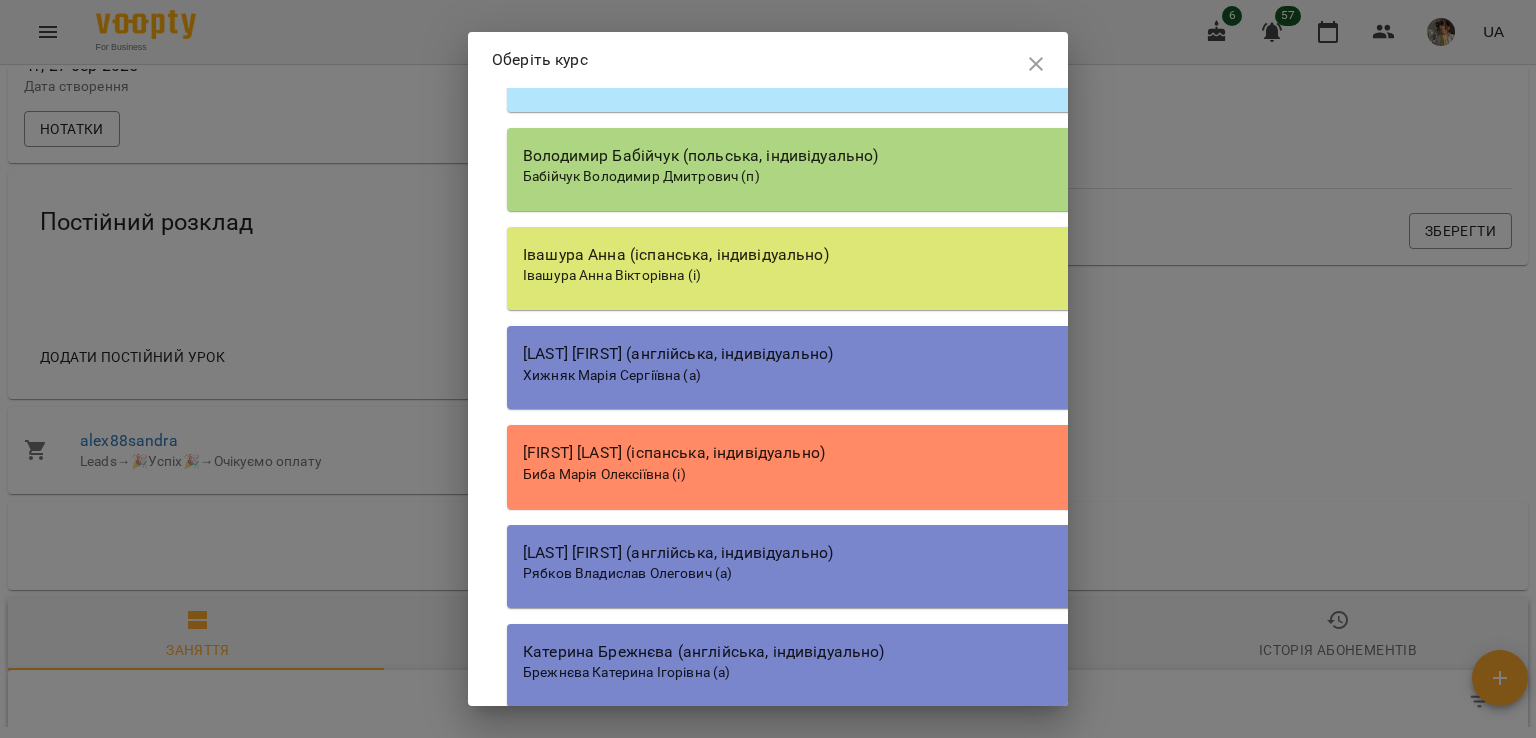 scroll, scrollTop: 17300, scrollLeft: 0, axis: vertical 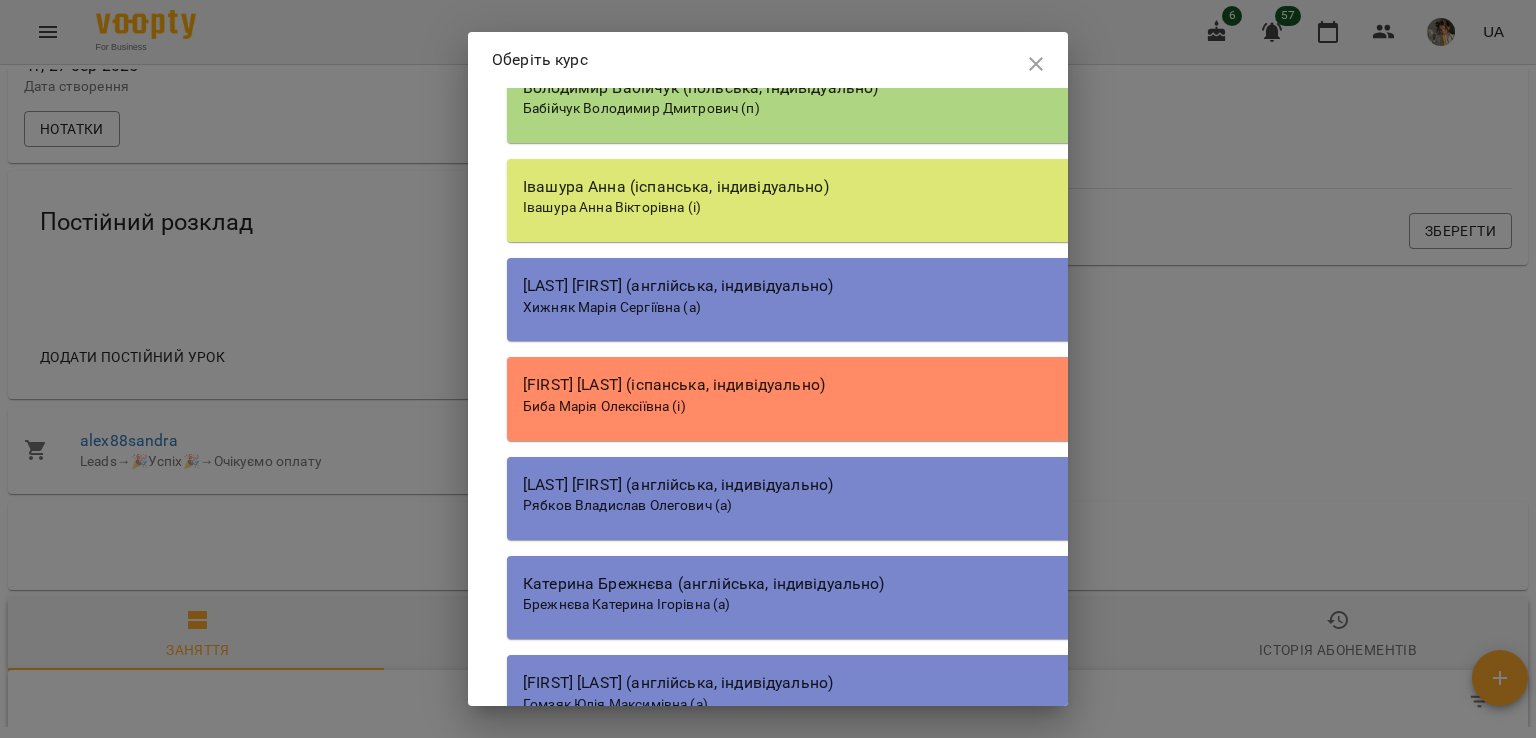 click on "Катерина Кропивницька (і)" at bounding box center [1077, -288] 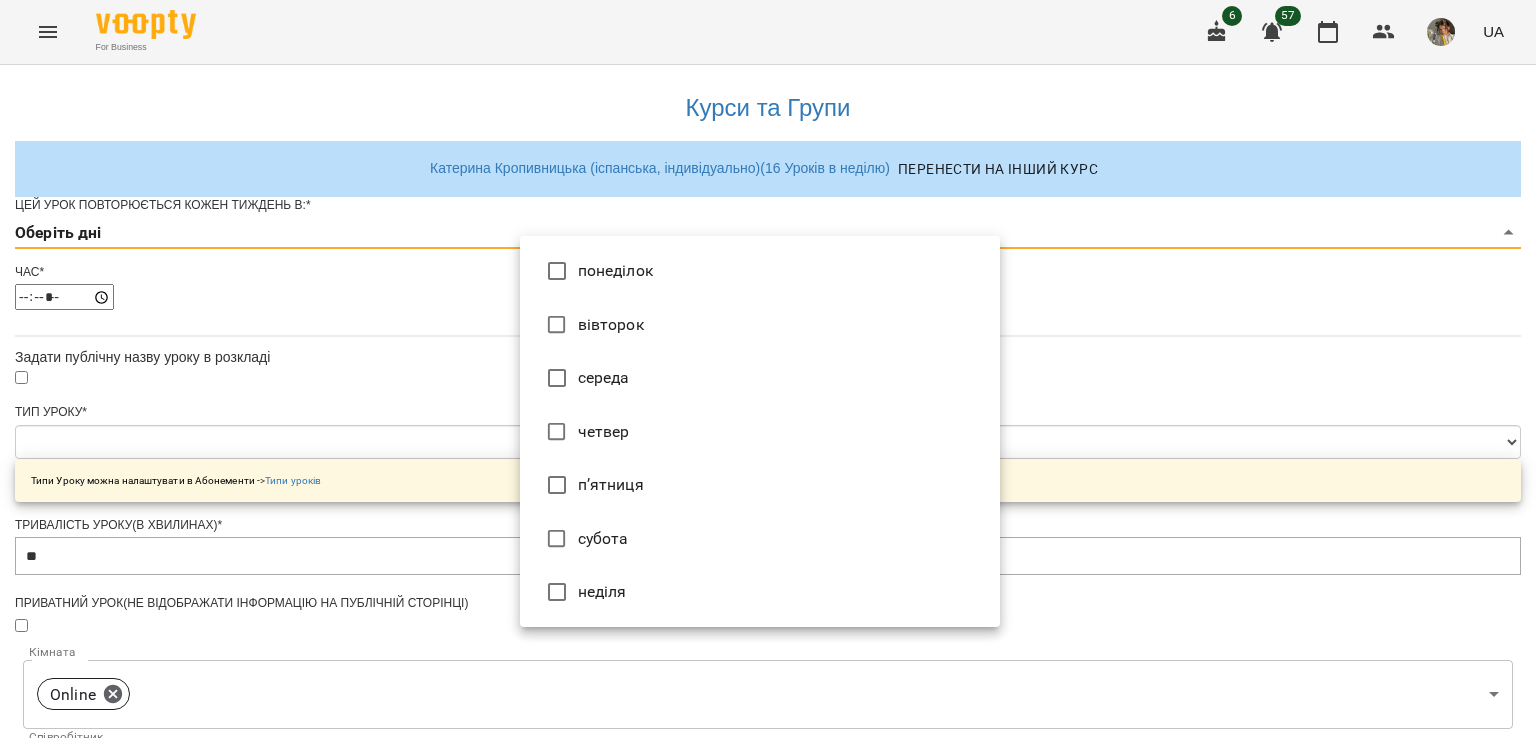 click on "**********" at bounding box center (768, 644) 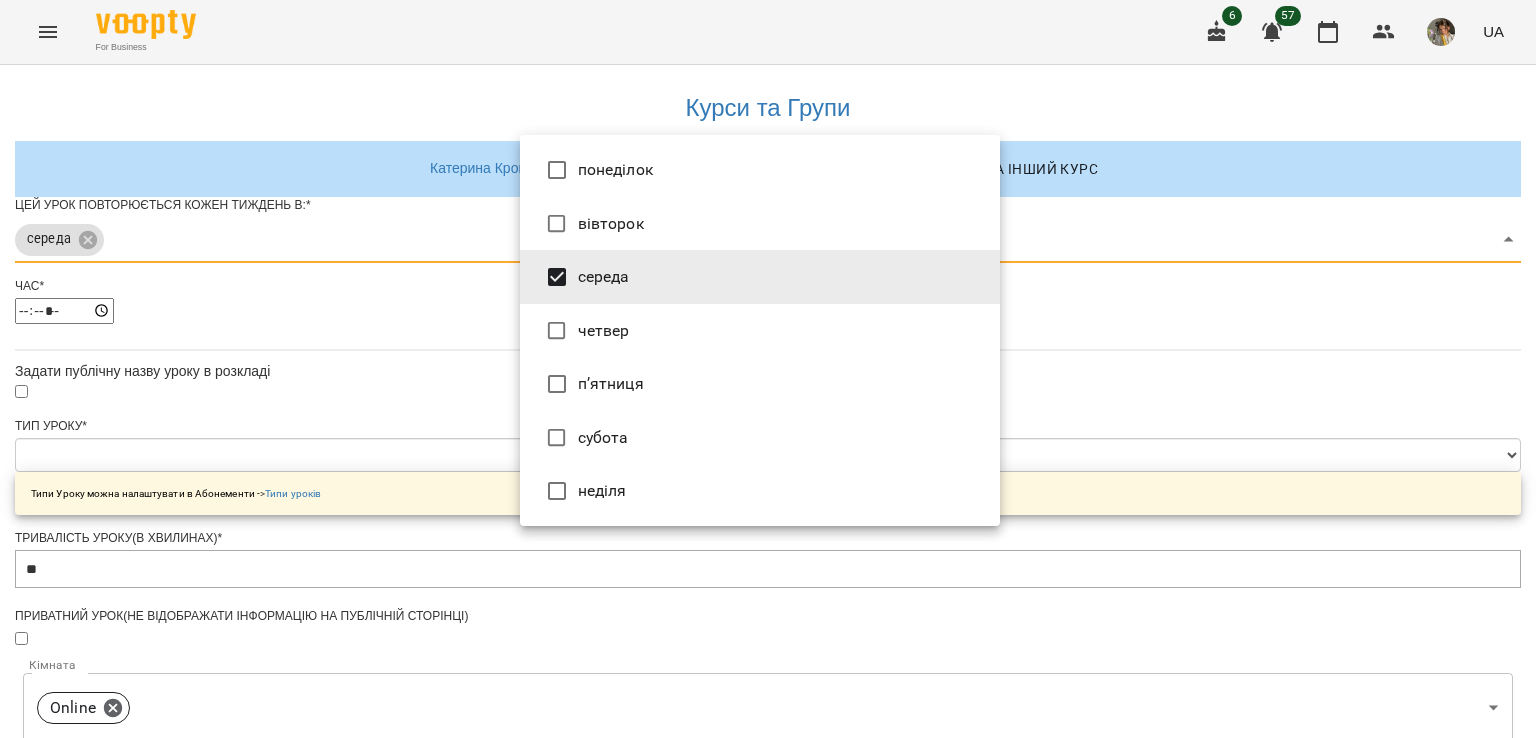type on "***" 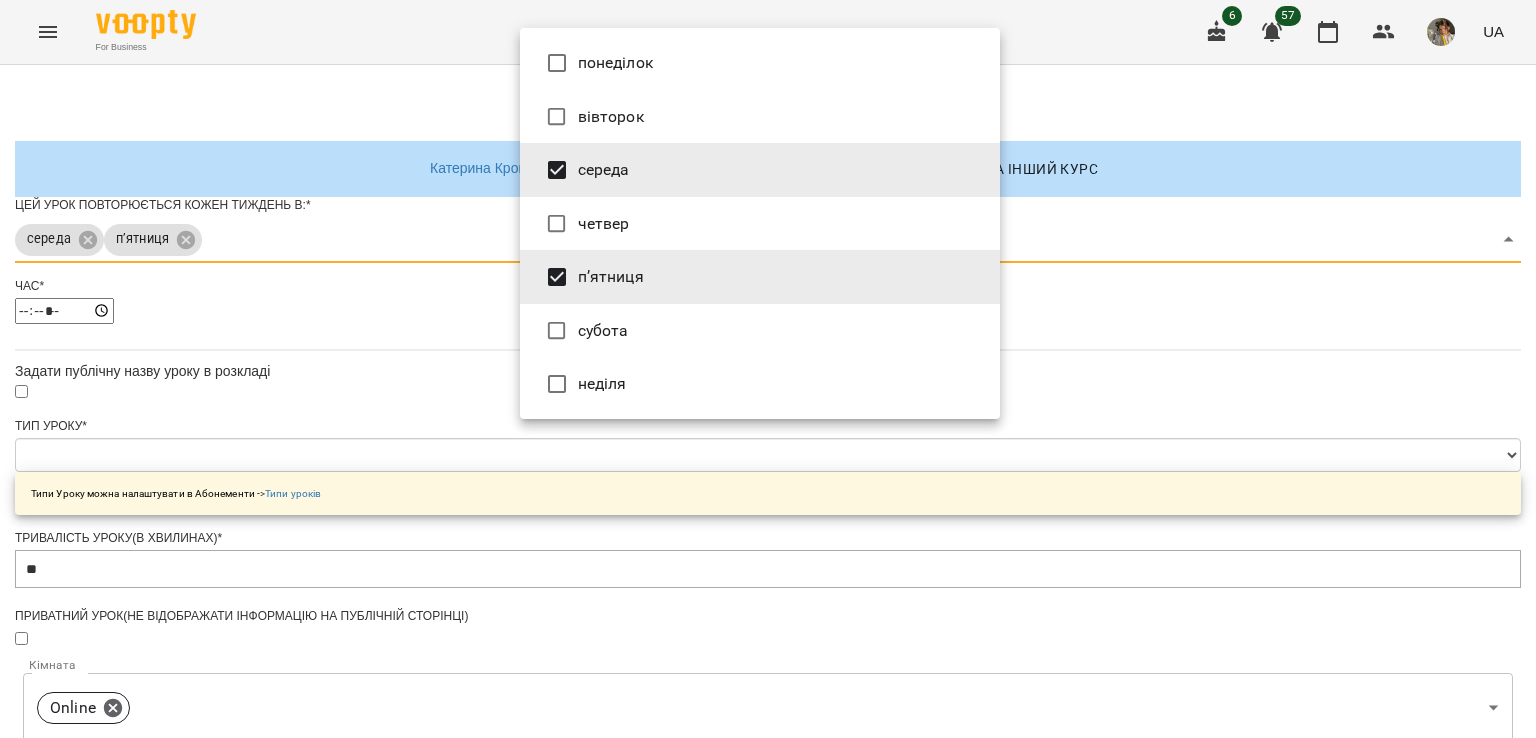 click at bounding box center (768, 369) 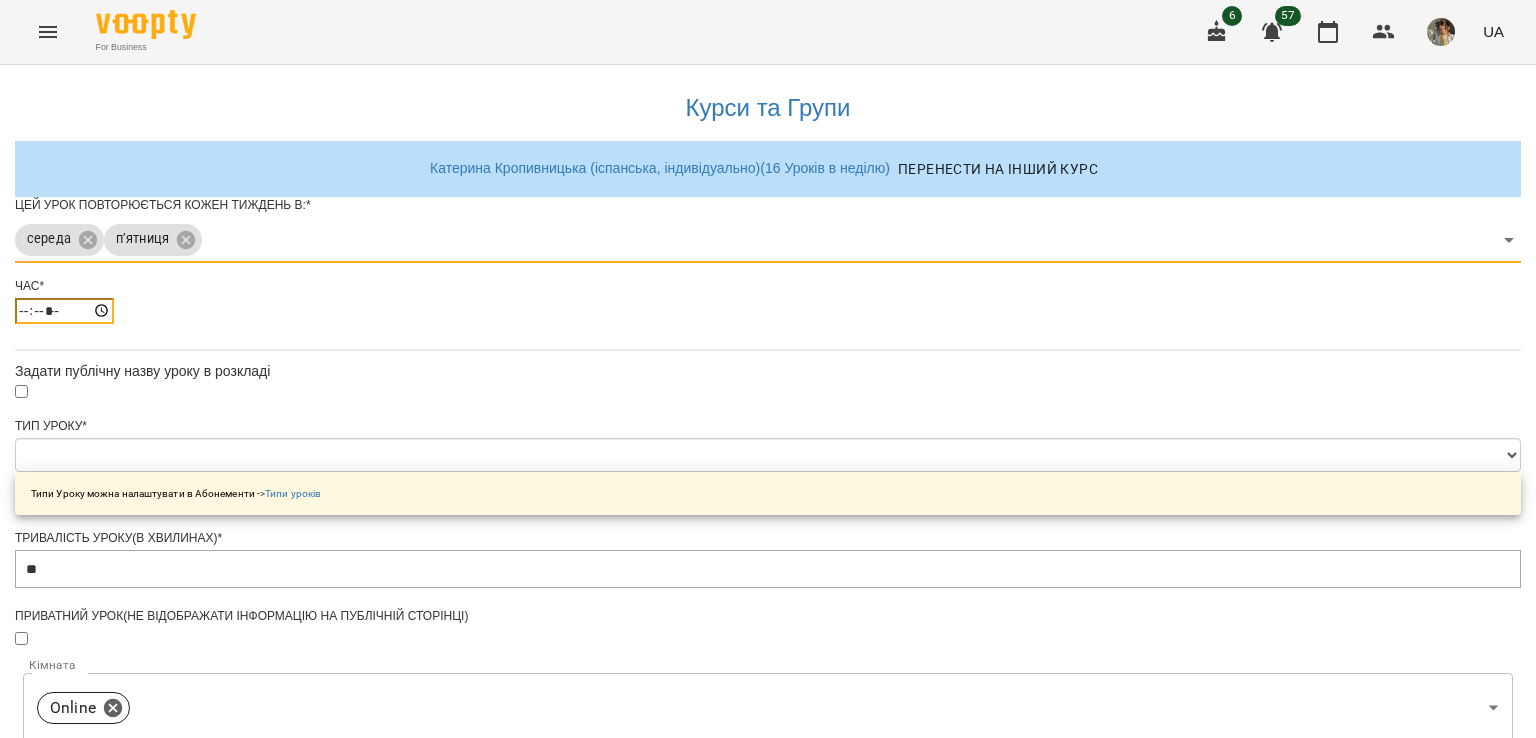 click on "*****" at bounding box center [64, 311] 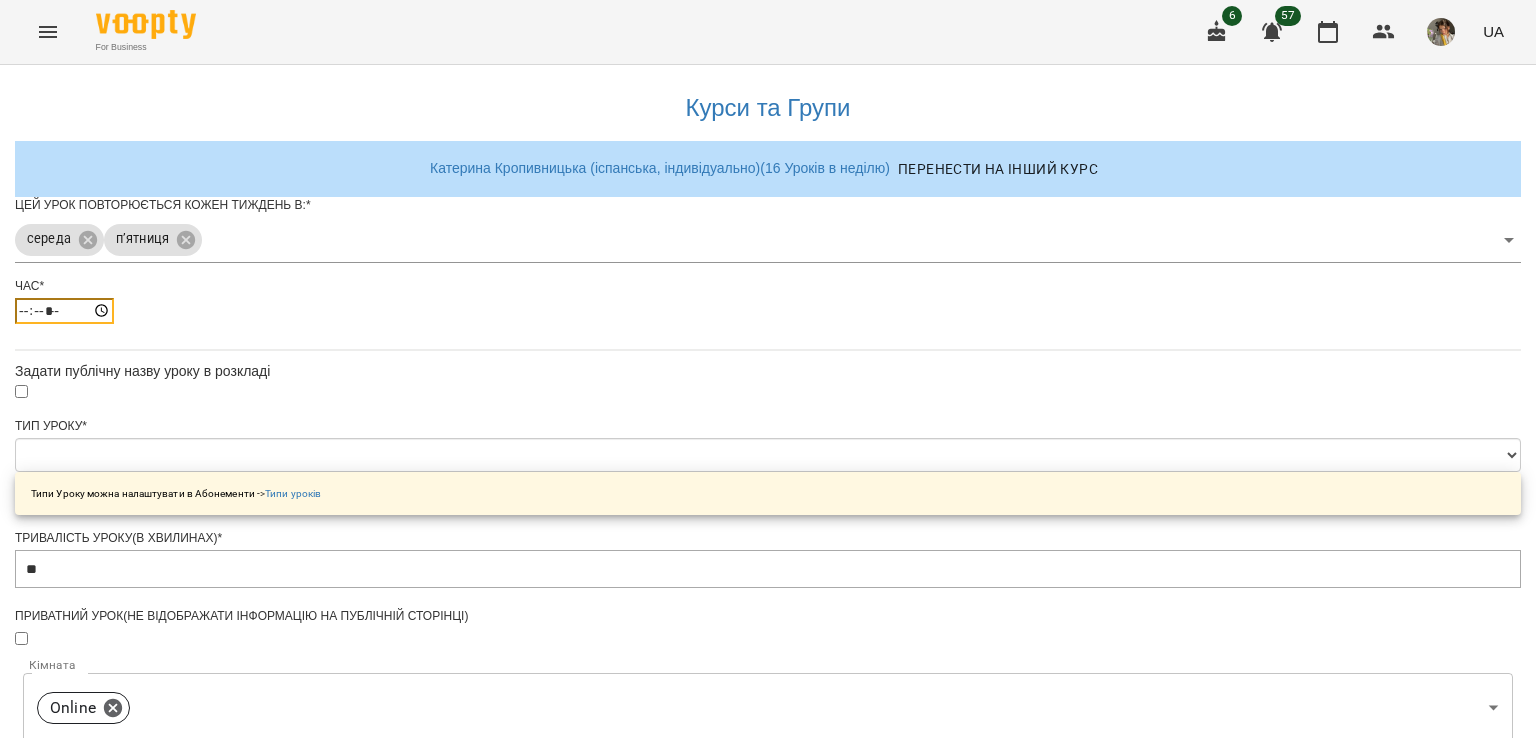 type on "*****" 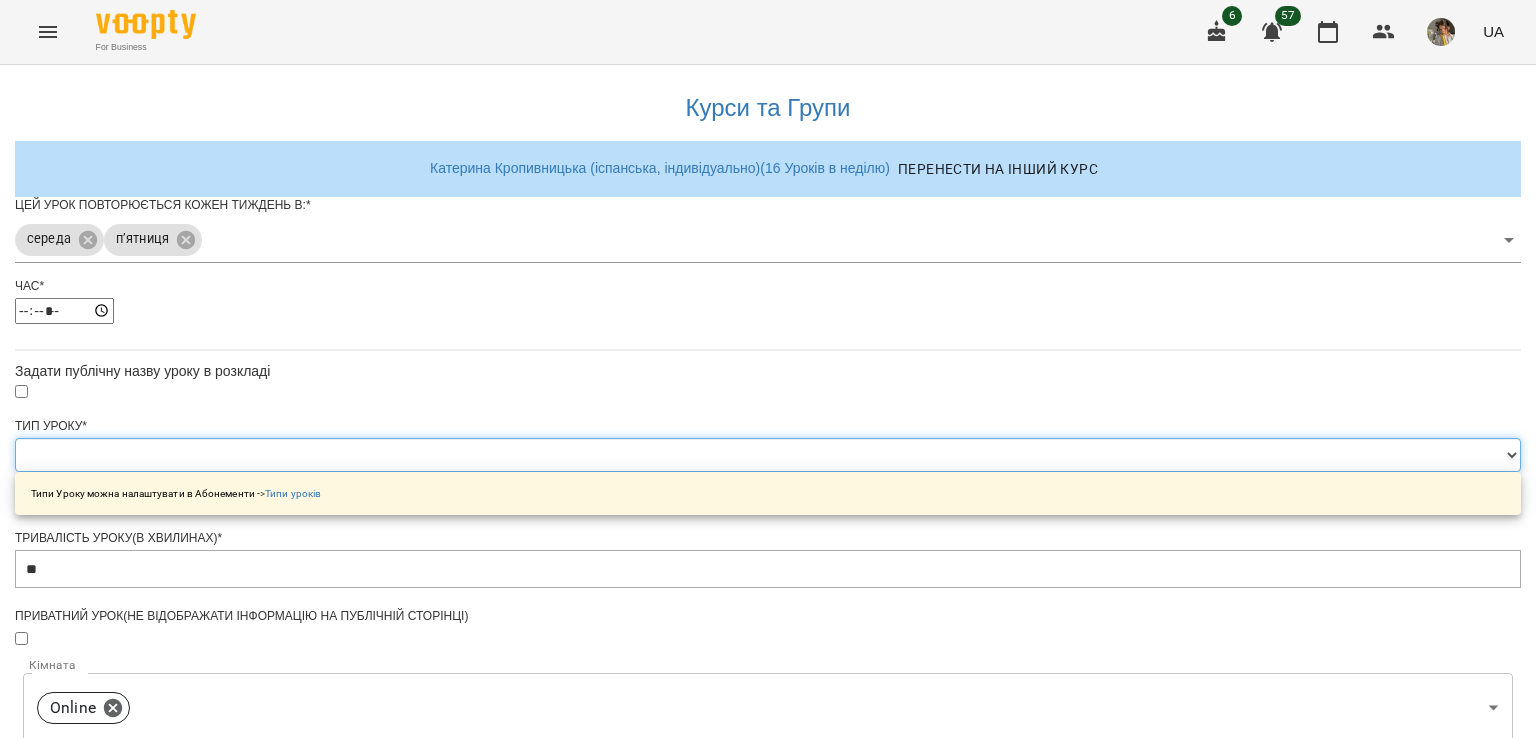 click on "**********" at bounding box center [768, 455] 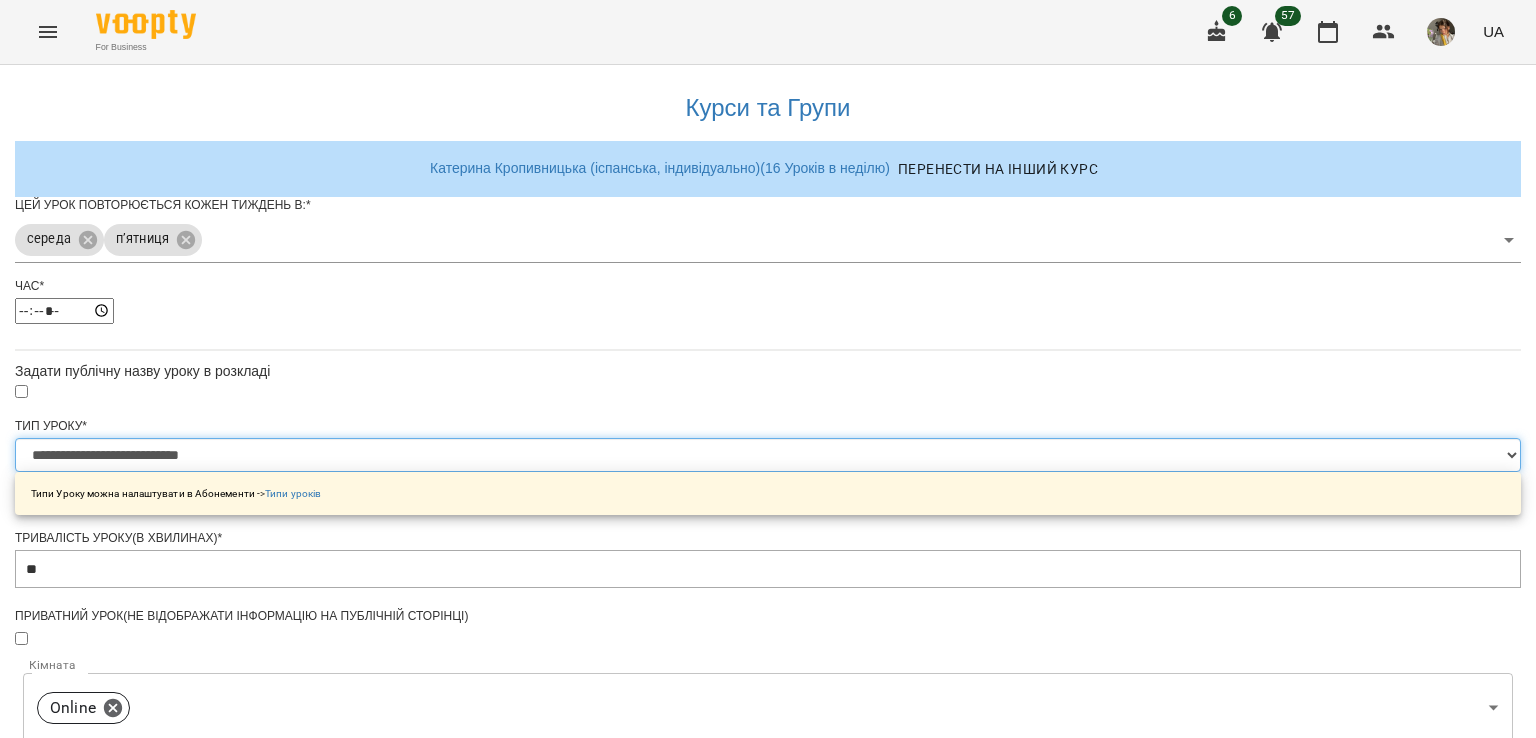 click on "**********" at bounding box center (768, 455) 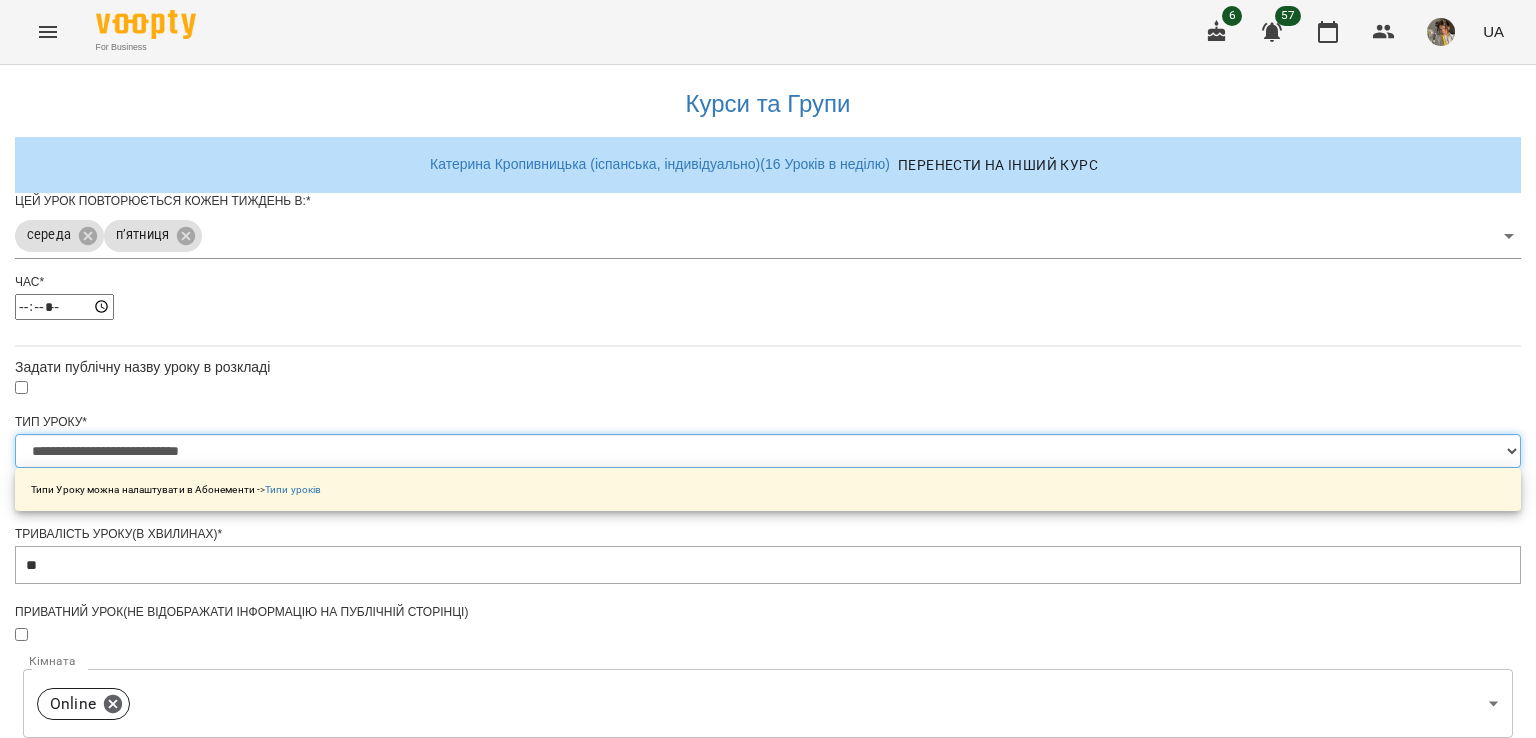 scroll, scrollTop: 703, scrollLeft: 0, axis: vertical 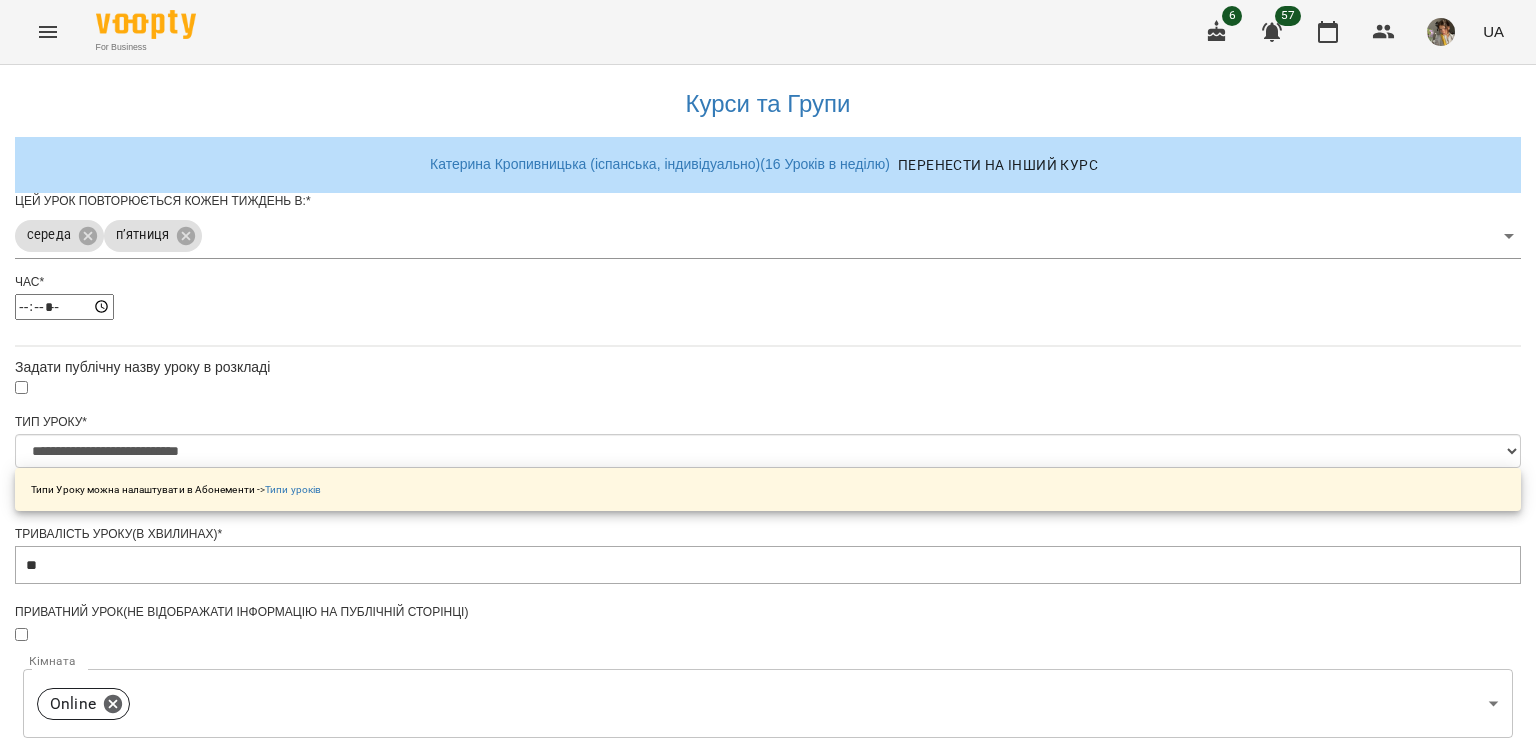 click on "**********" at bounding box center [108, 1225] 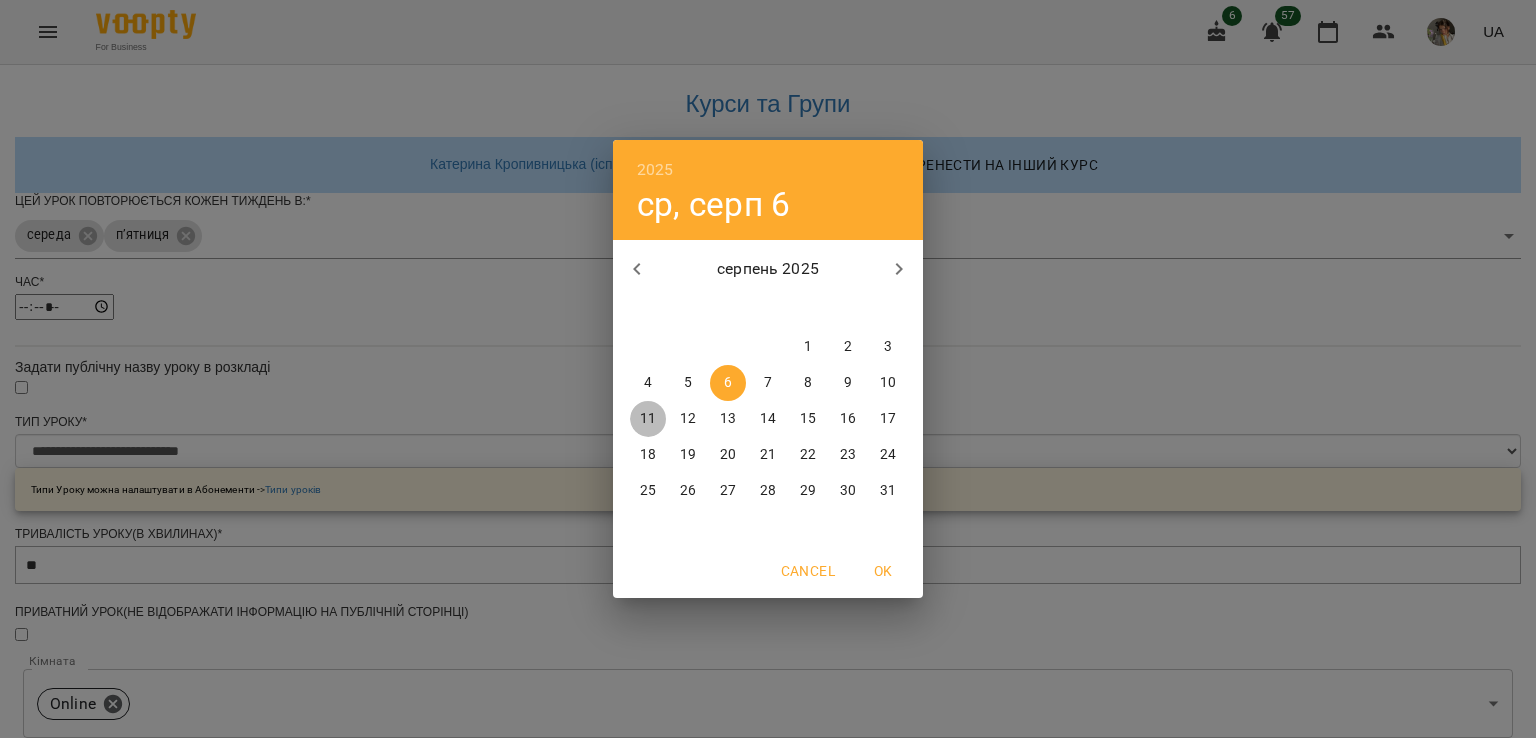 click on "11" at bounding box center (648, 419) 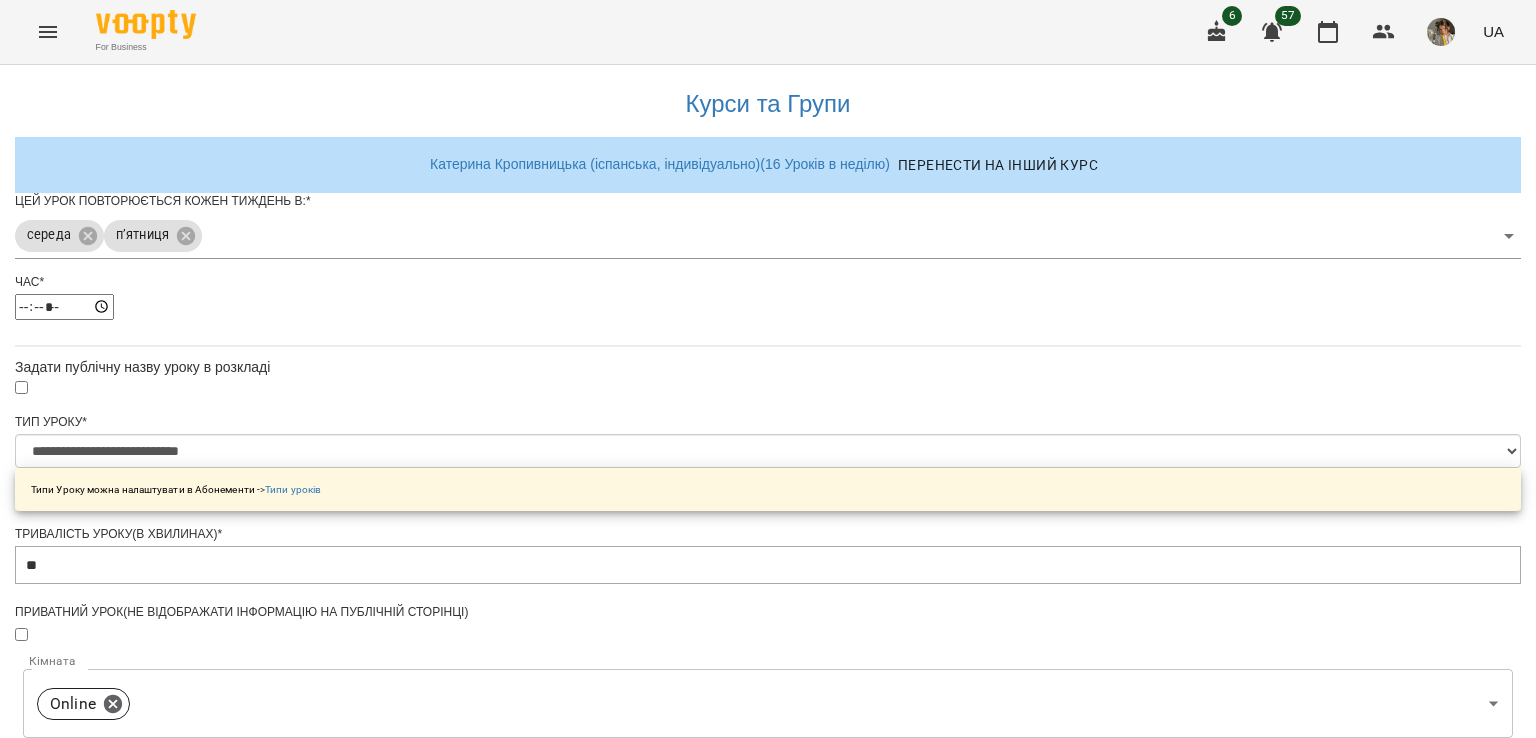click on "Зберегти" at bounding box center [768, 1327] 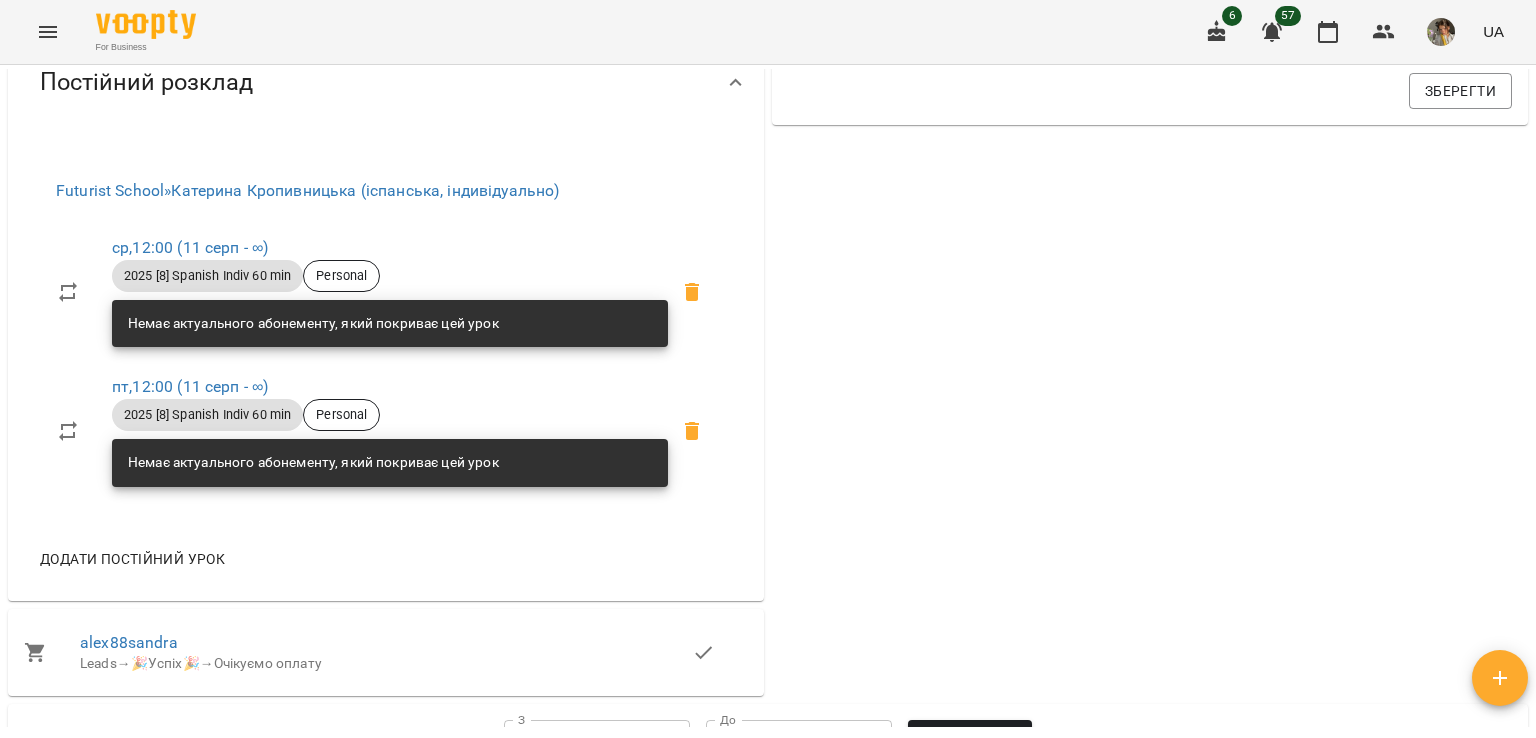scroll, scrollTop: 774, scrollLeft: 0, axis: vertical 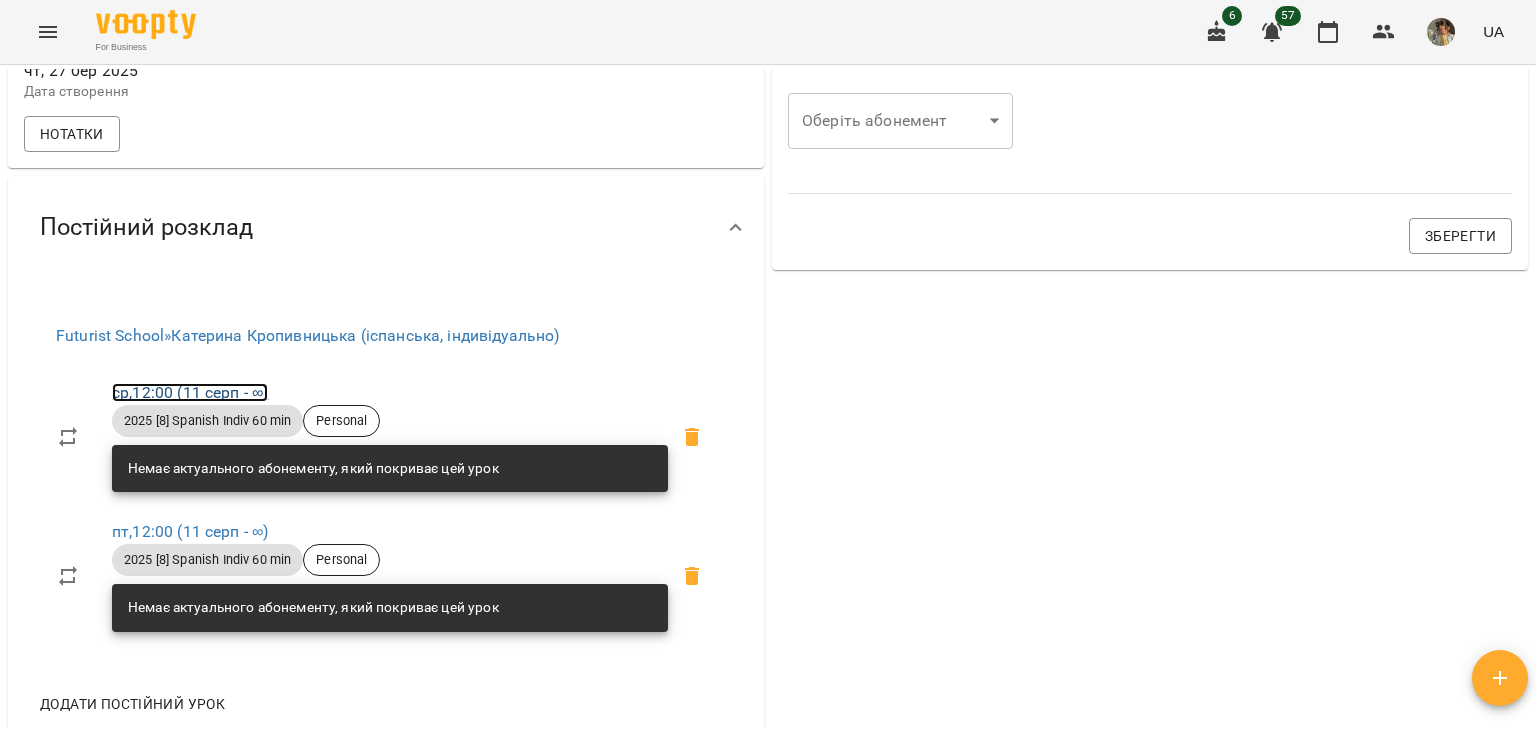 click on "ср ,  12:00   (11 серп - ∞)" at bounding box center [190, 392] 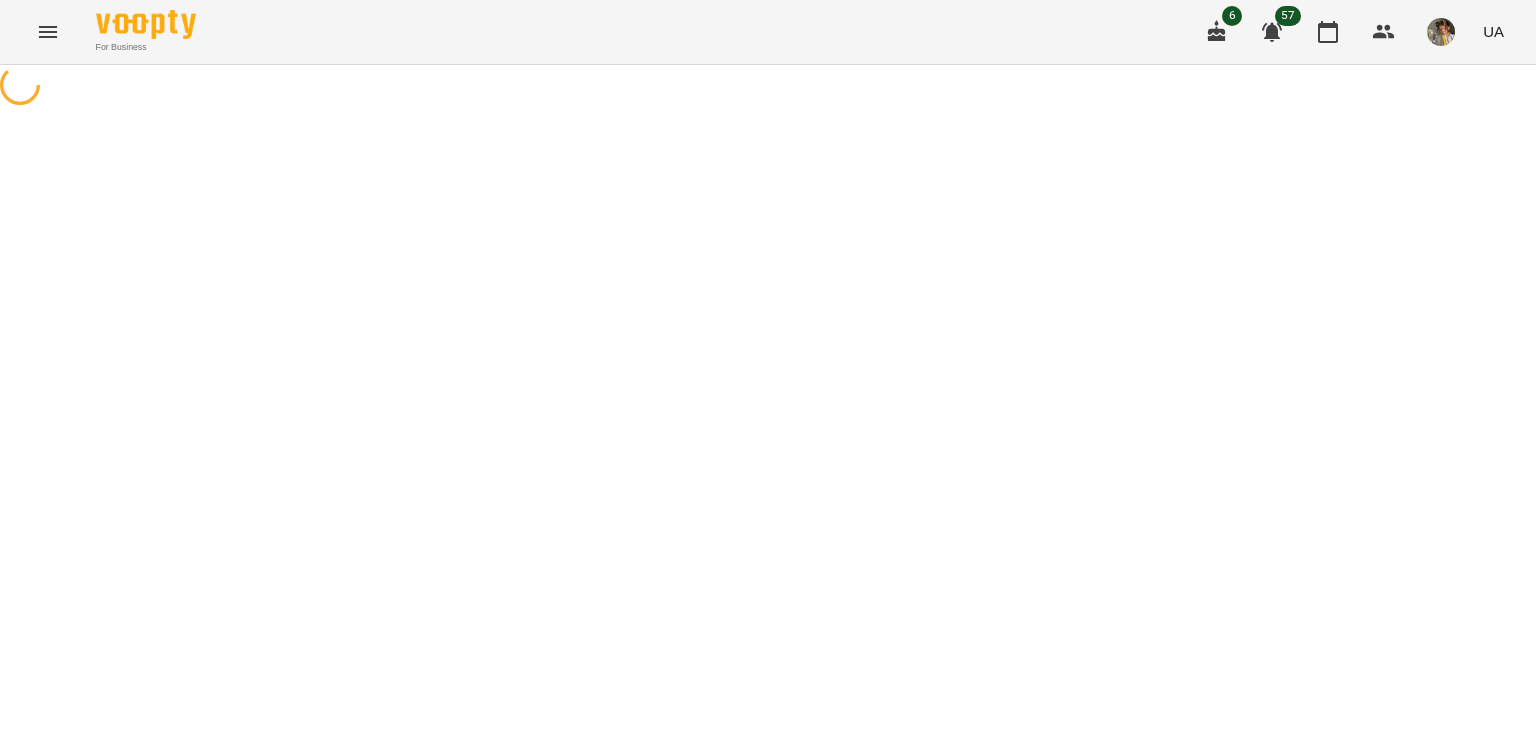 scroll, scrollTop: 0, scrollLeft: 0, axis: both 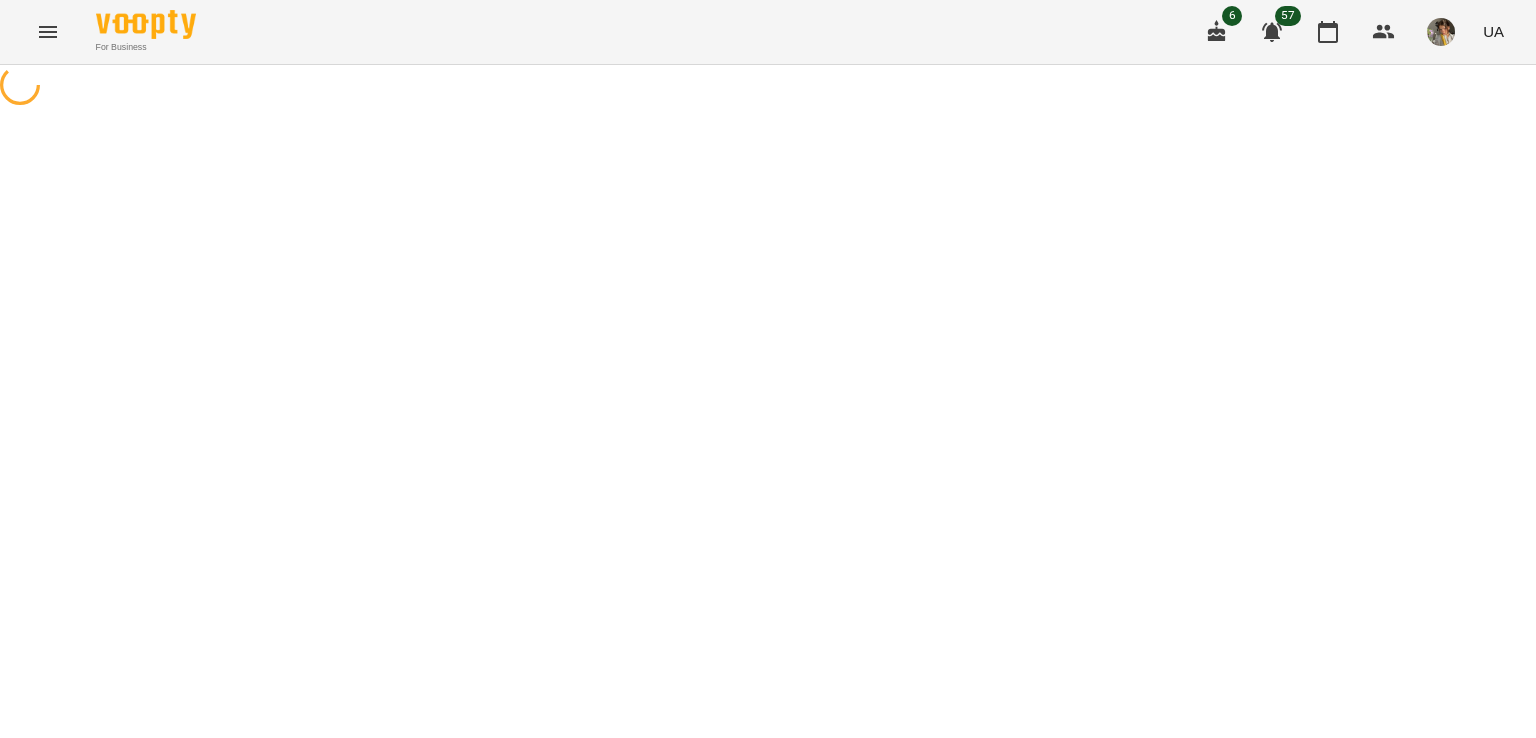 select on "*" 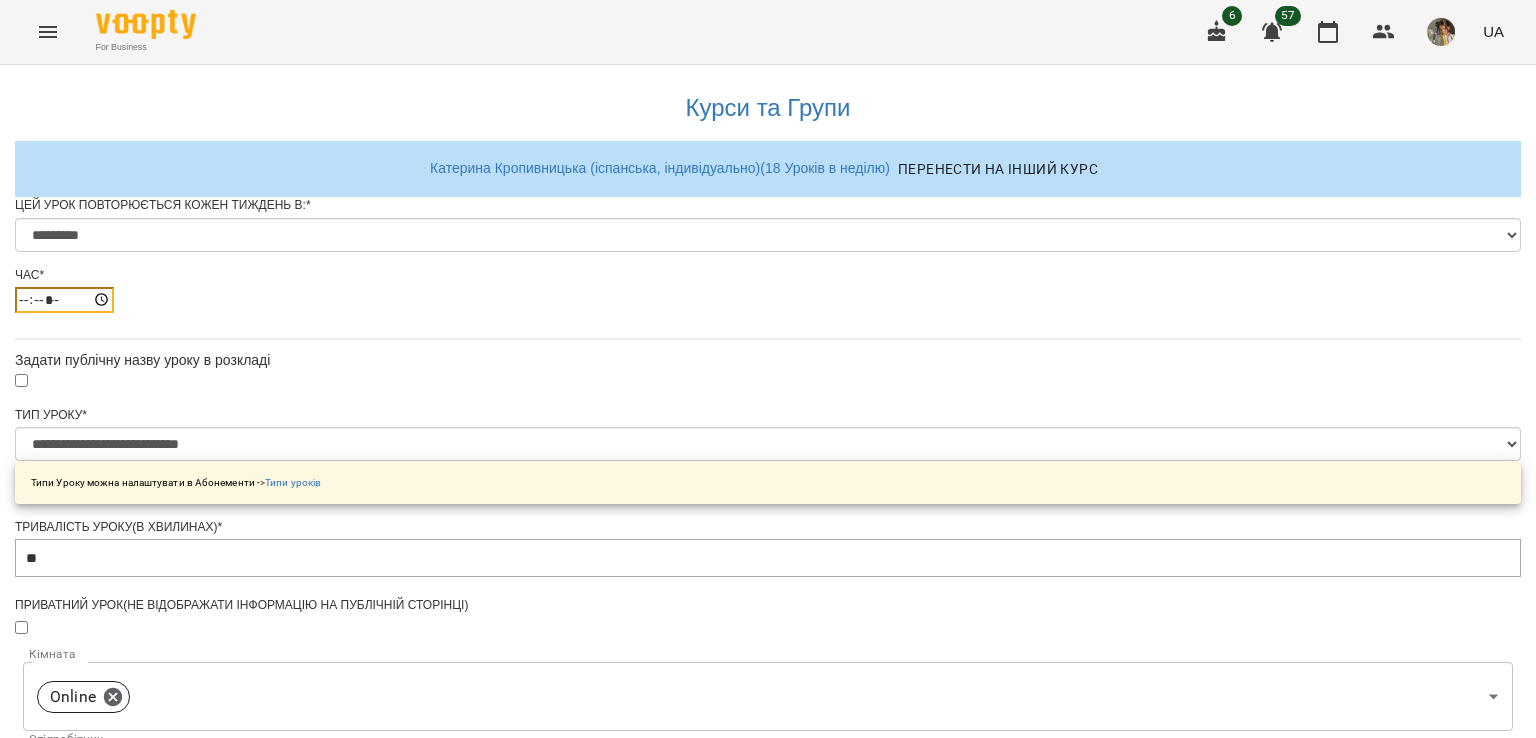click on "*****" at bounding box center [64, 300] 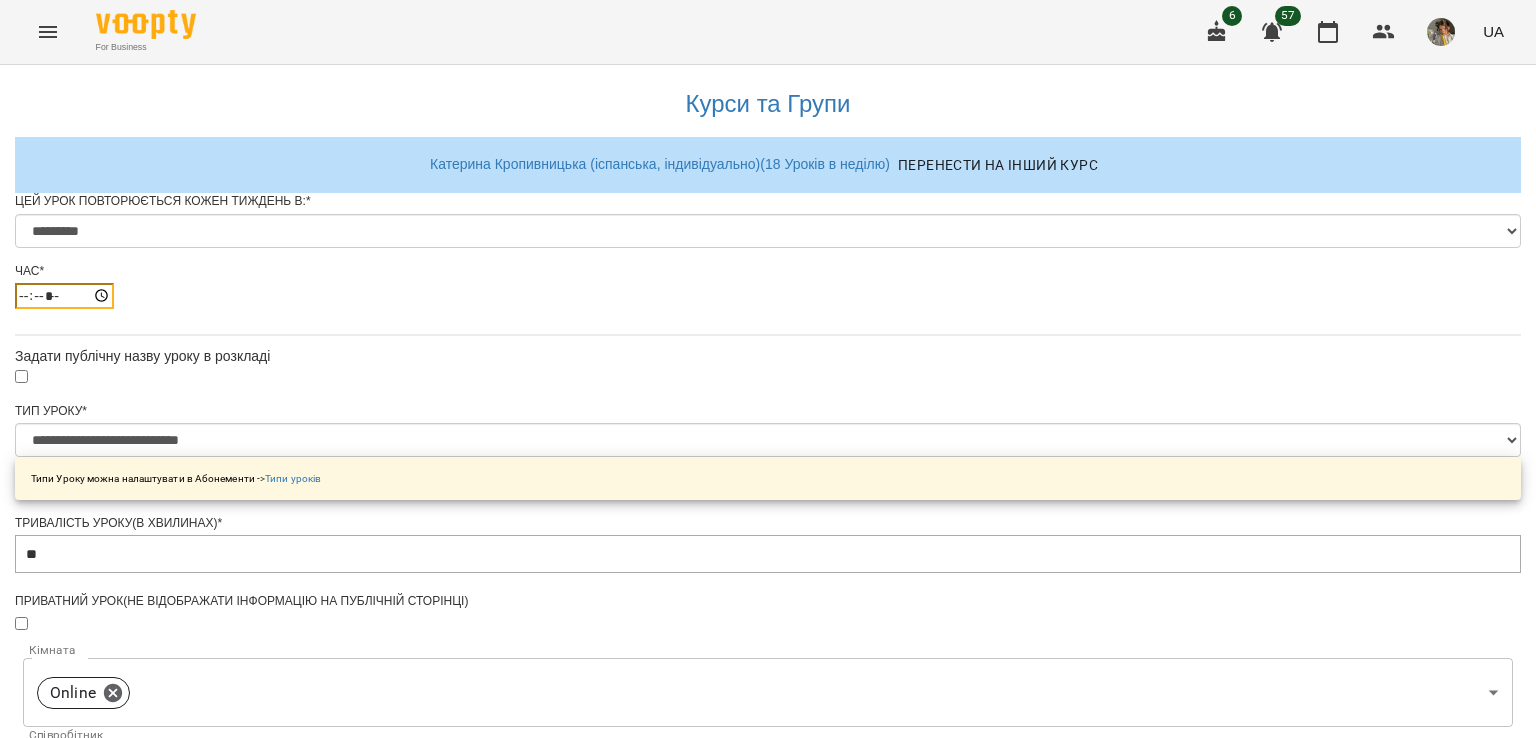 scroll, scrollTop: 884, scrollLeft: 0, axis: vertical 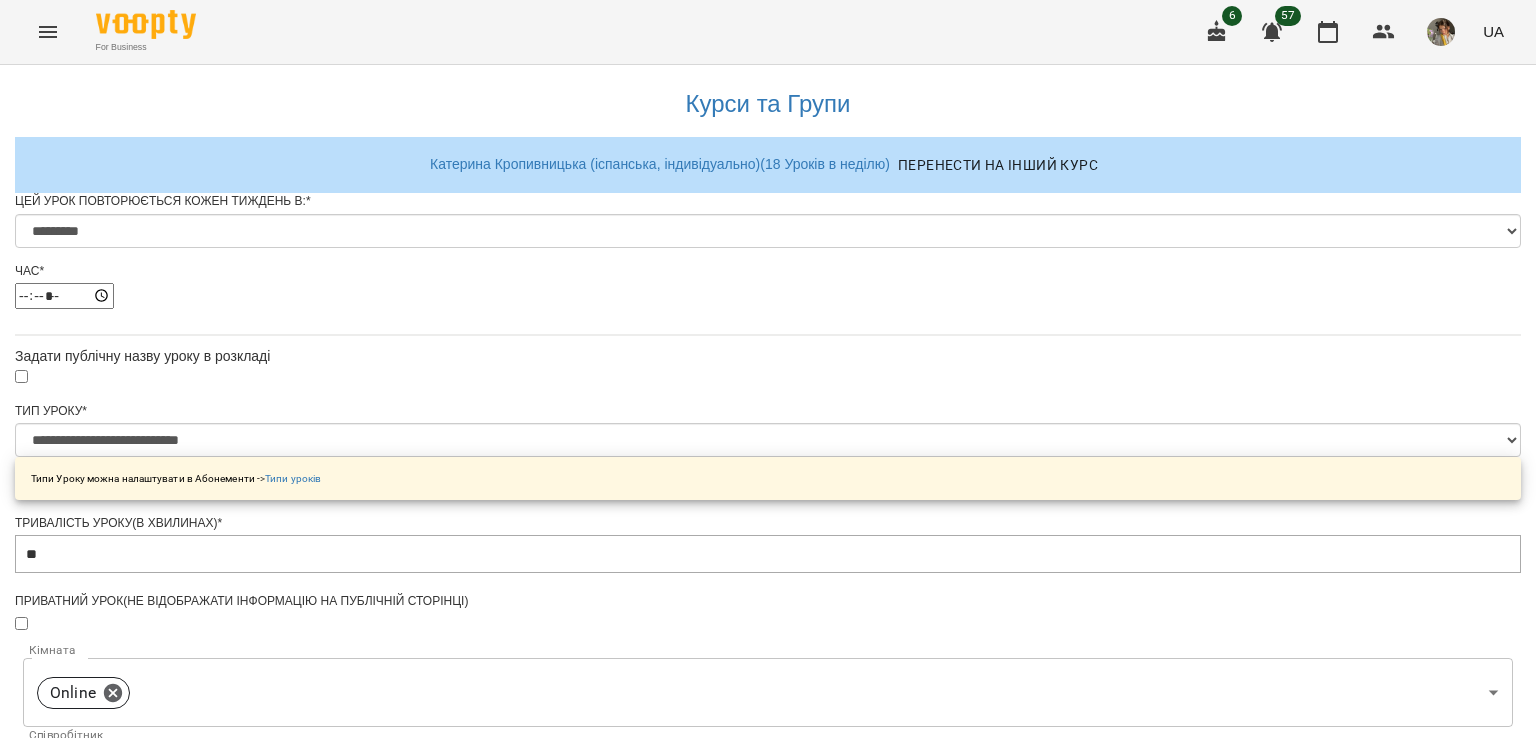 click on "Зберегти" at bounding box center [768, 1372] 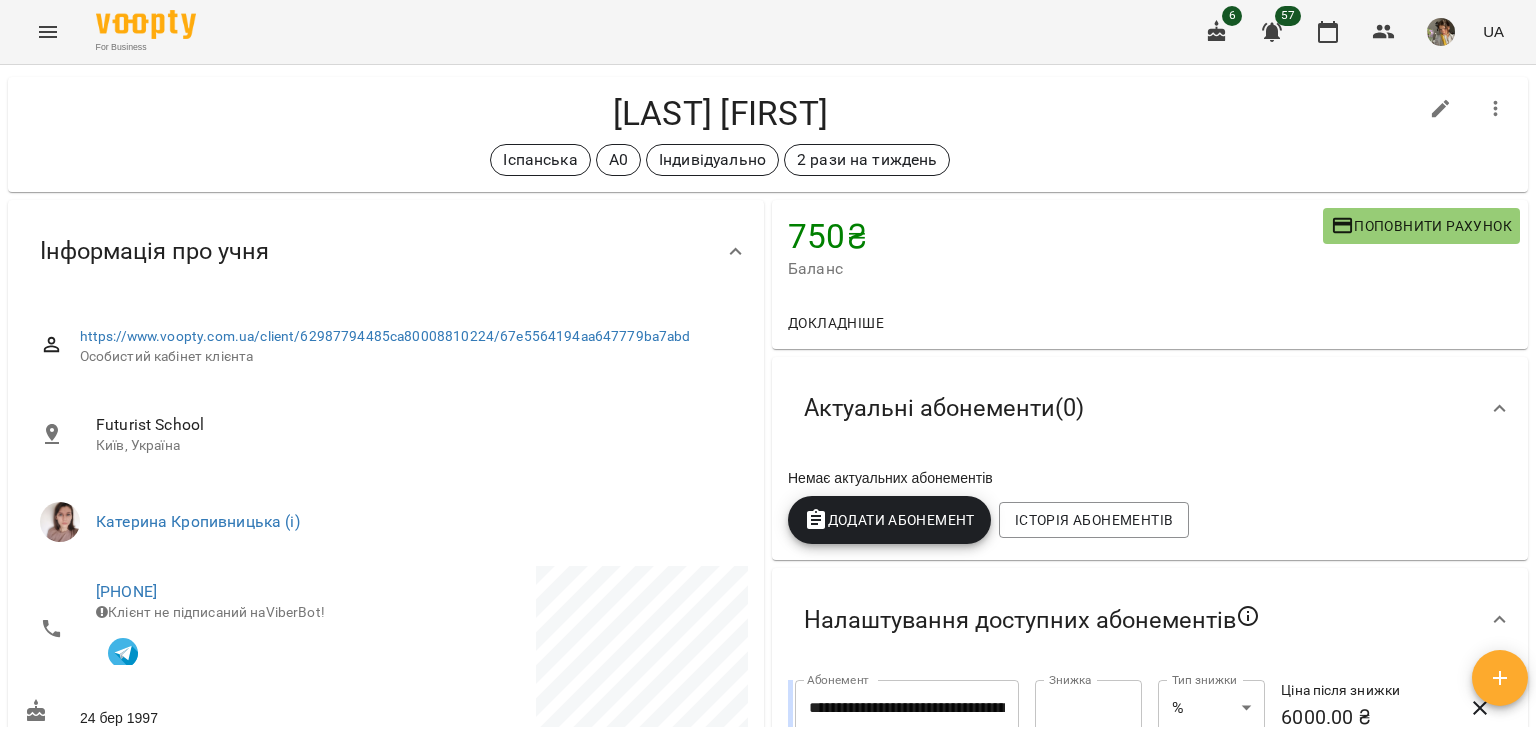 scroll, scrollTop: 0, scrollLeft: 0, axis: both 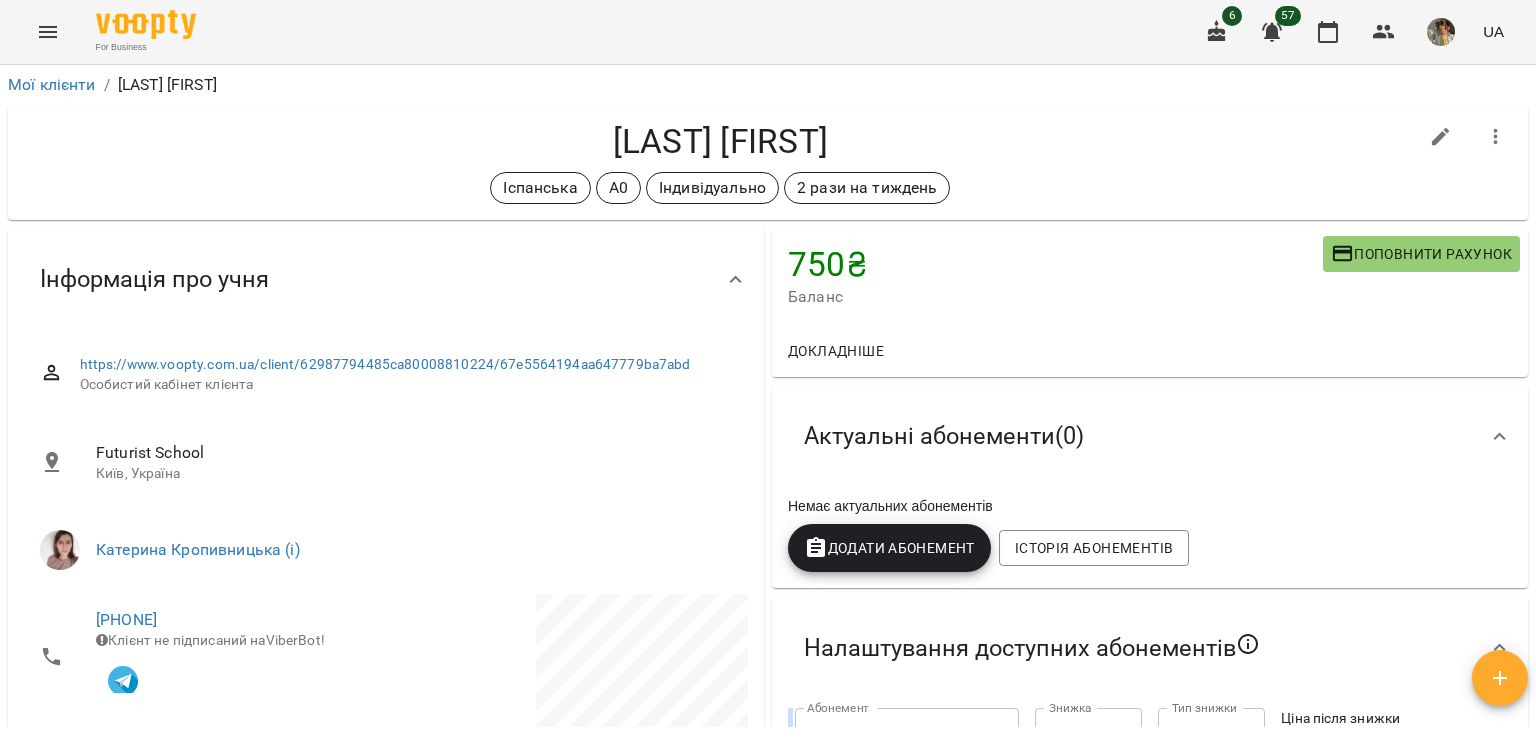 drag, startPoint x: 900, startPoint y: 134, endPoint x: 520, endPoint y: 147, distance: 380.2223 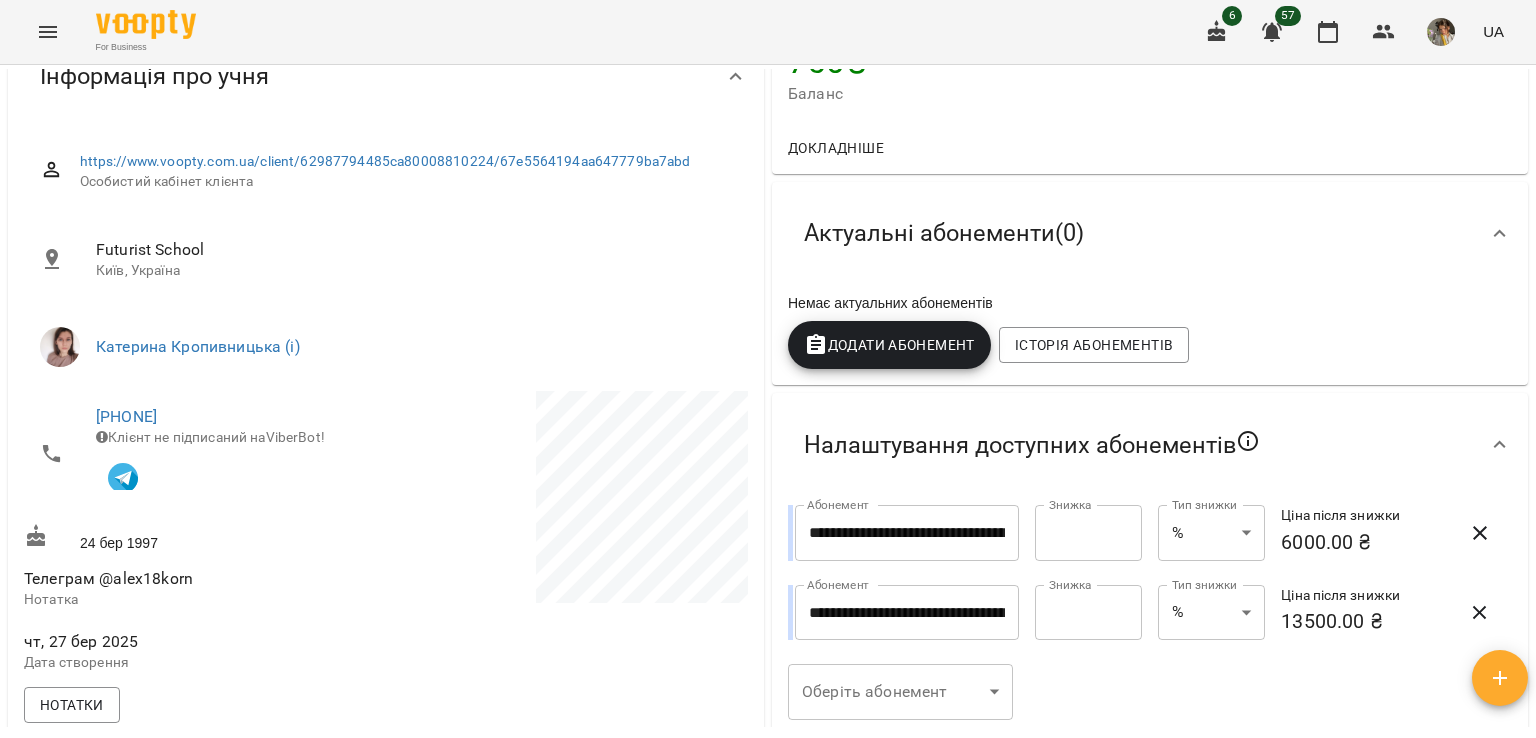 scroll, scrollTop: 0, scrollLeft: 0, axis: both 